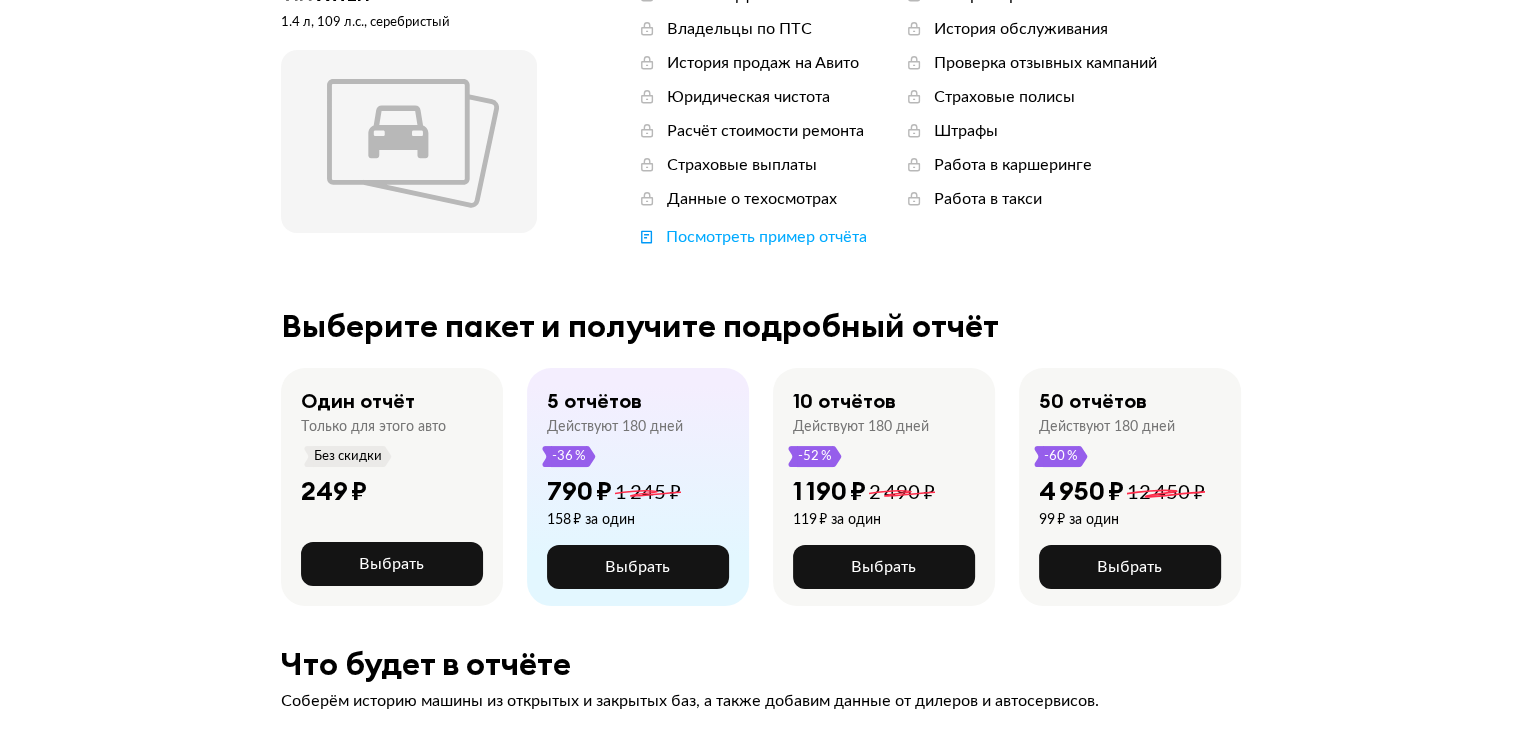 scroll, scrollTop: 300, scrollLeft: 0, axis: vertical 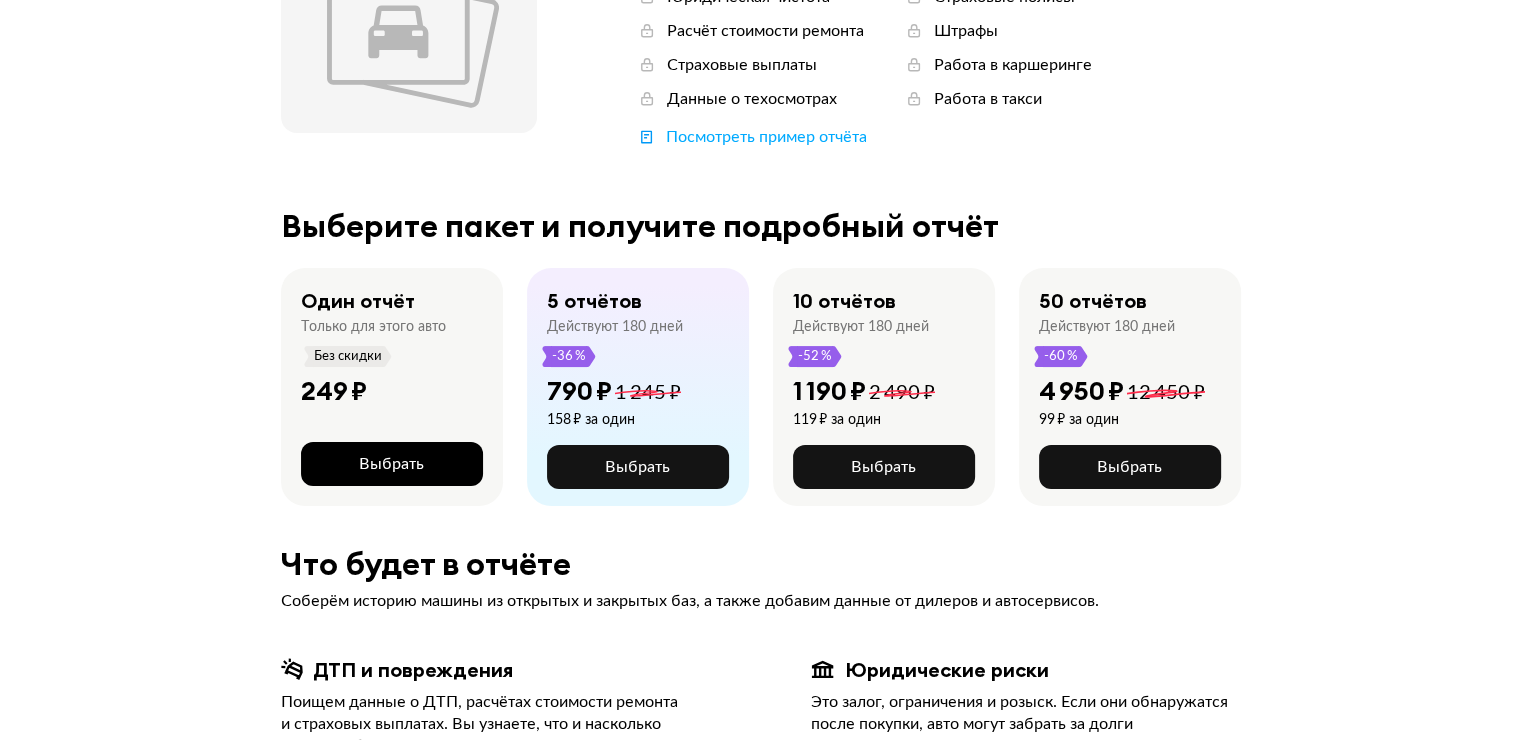 click on "Выбрать" at bounding box center (392, 464) 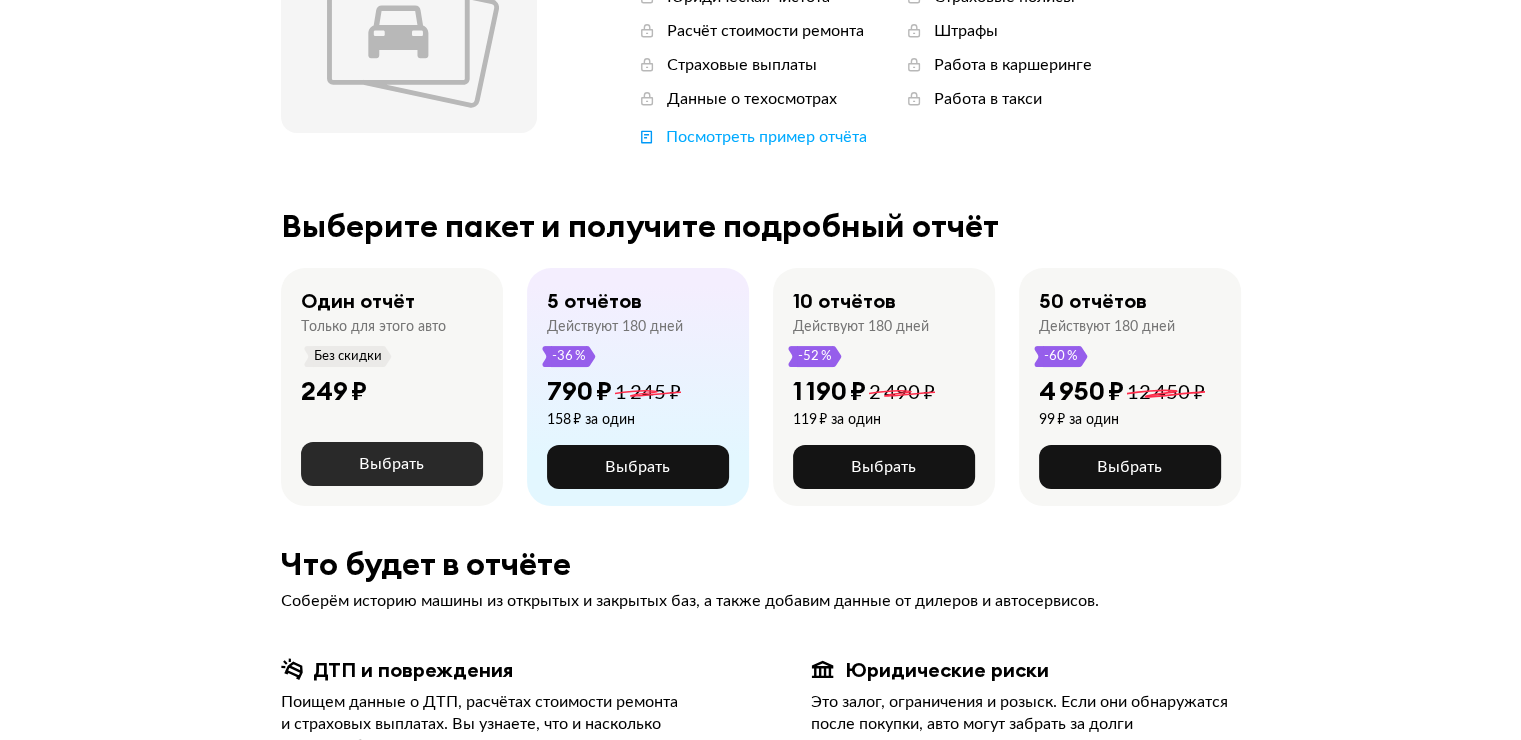 scroll, scrollTop: 0, scrollLeft: 0, axis: both 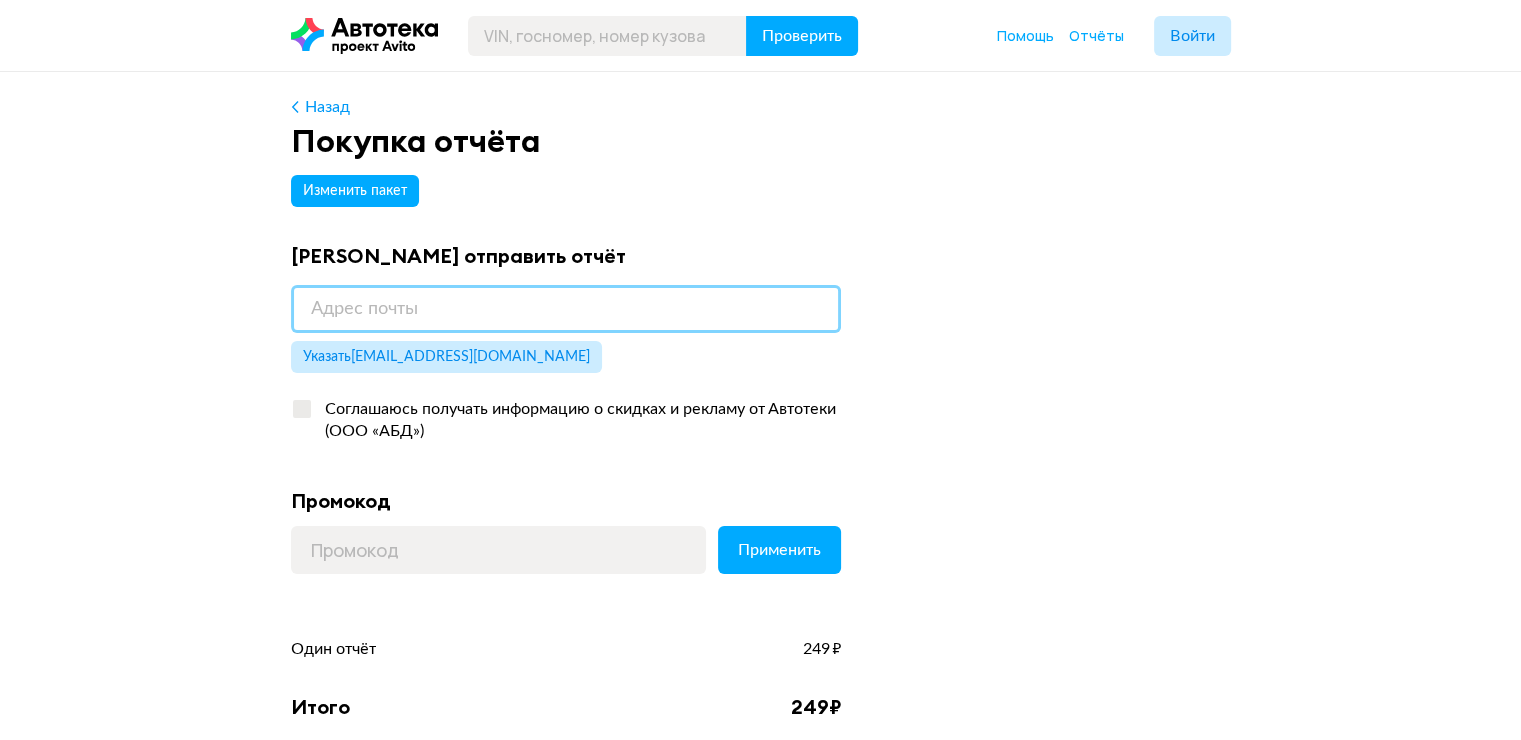 click at bounding box center (566, 309) 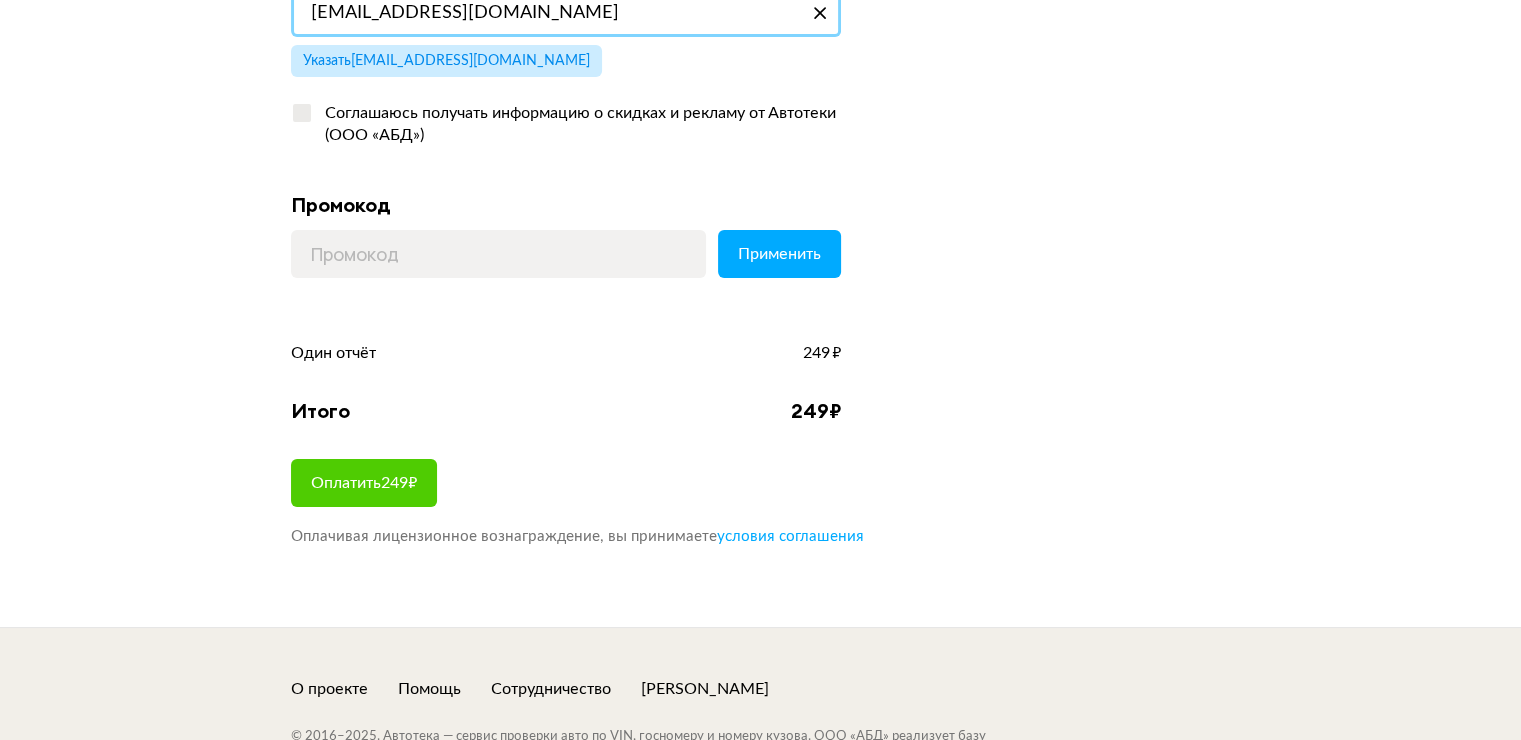scroll, scrollTop: 300, scrollLeft: 0, axis: vertical 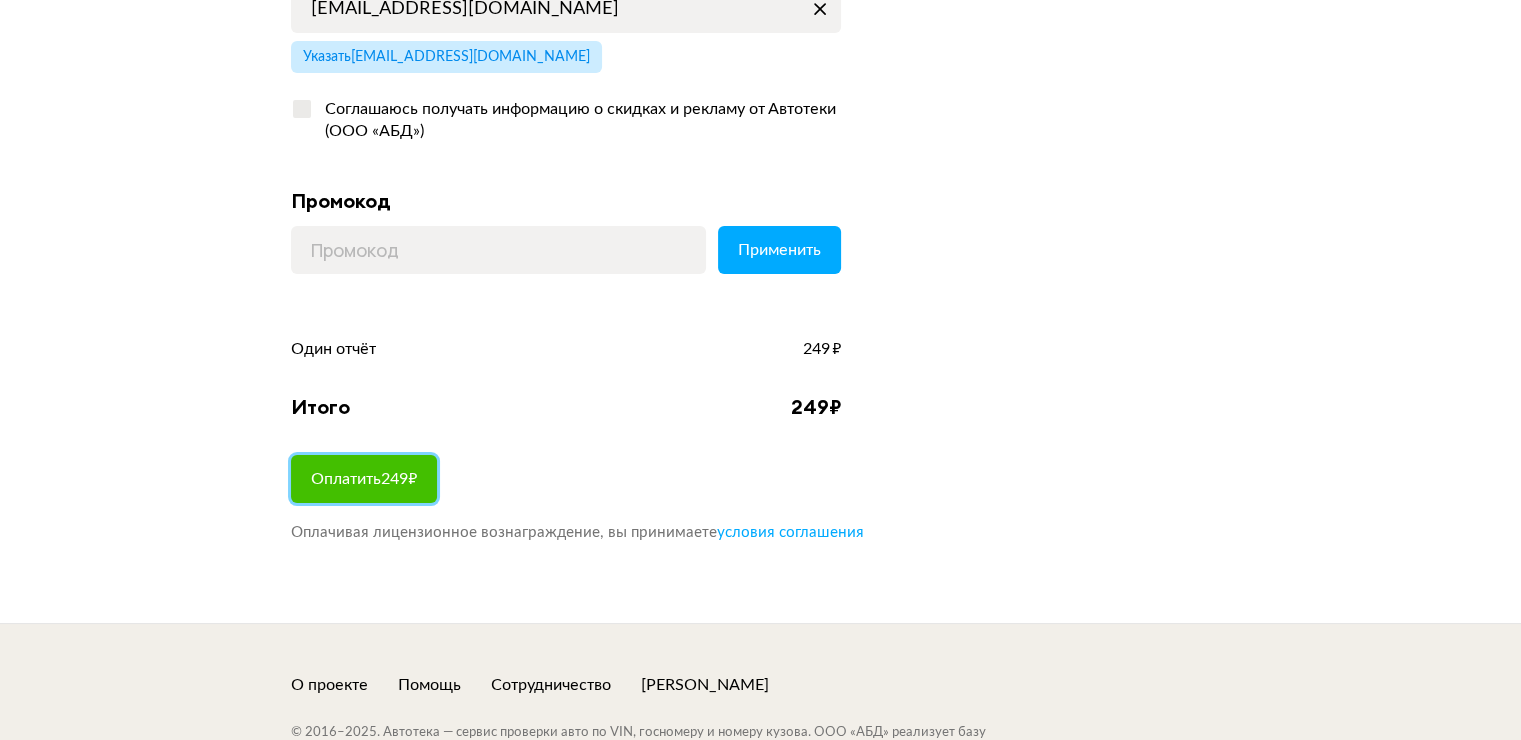 click on "Оплатить  249  ₽" at bounding box center [364, 479] 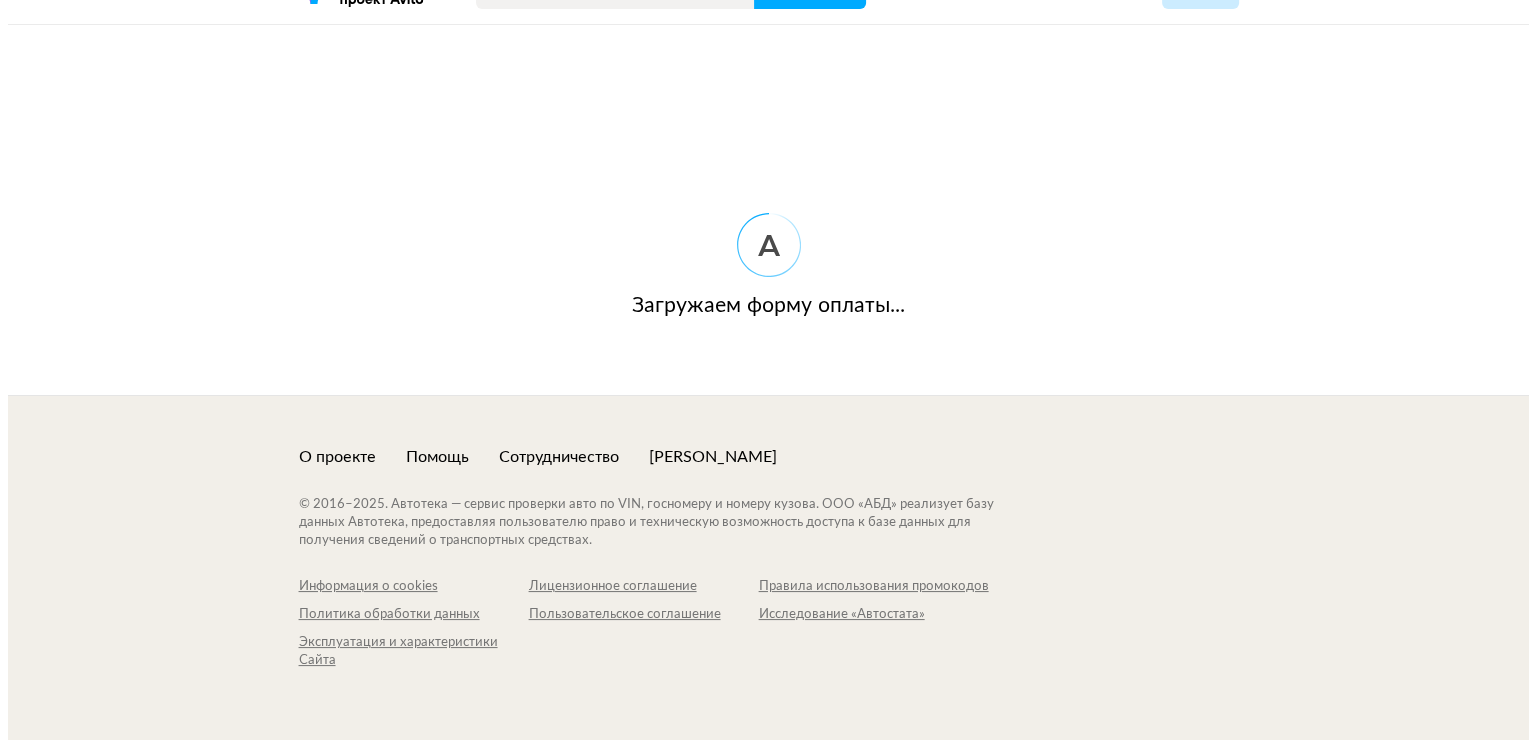 scroll, scrollTop: 0, scrollLeft: 0, axis: both 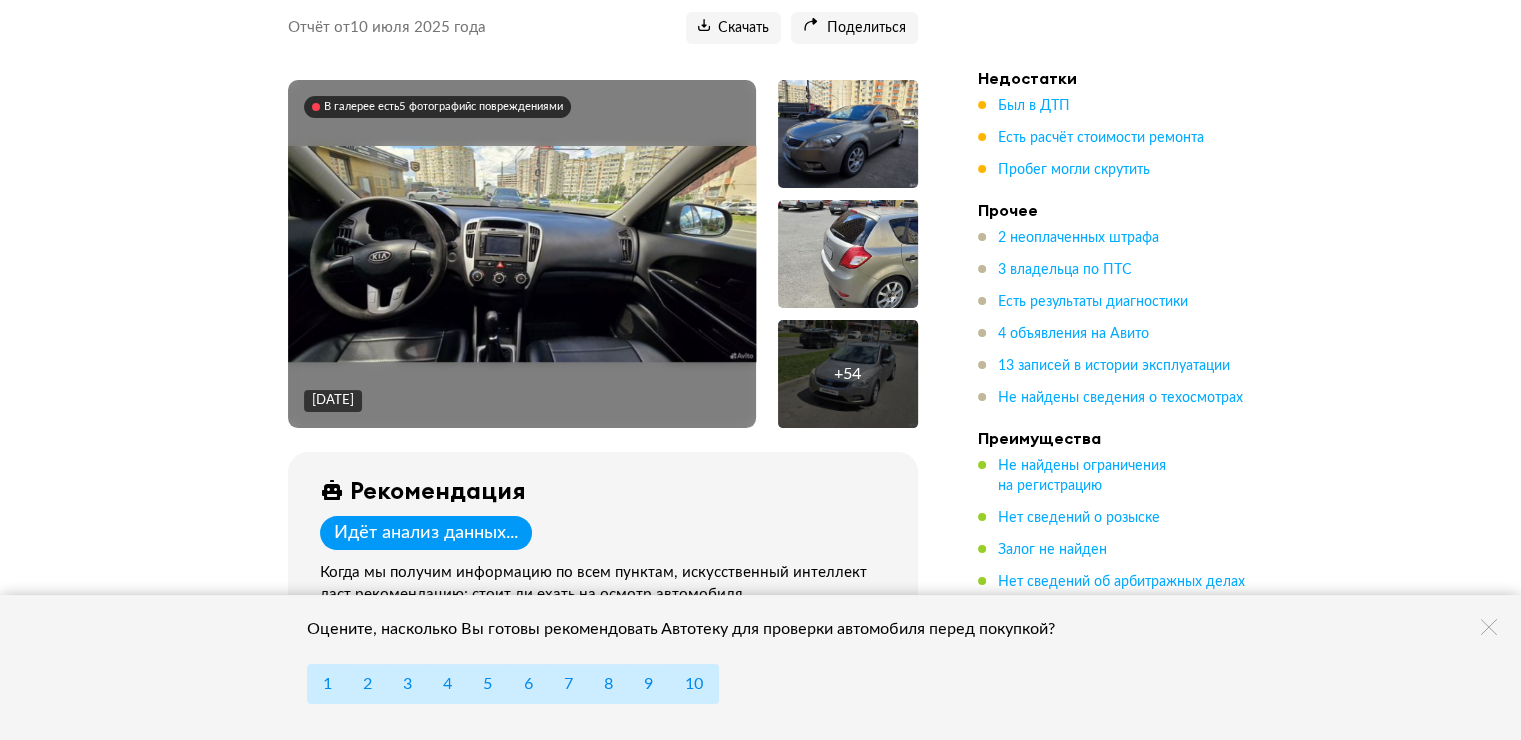 click at bounding box center [522, 254] 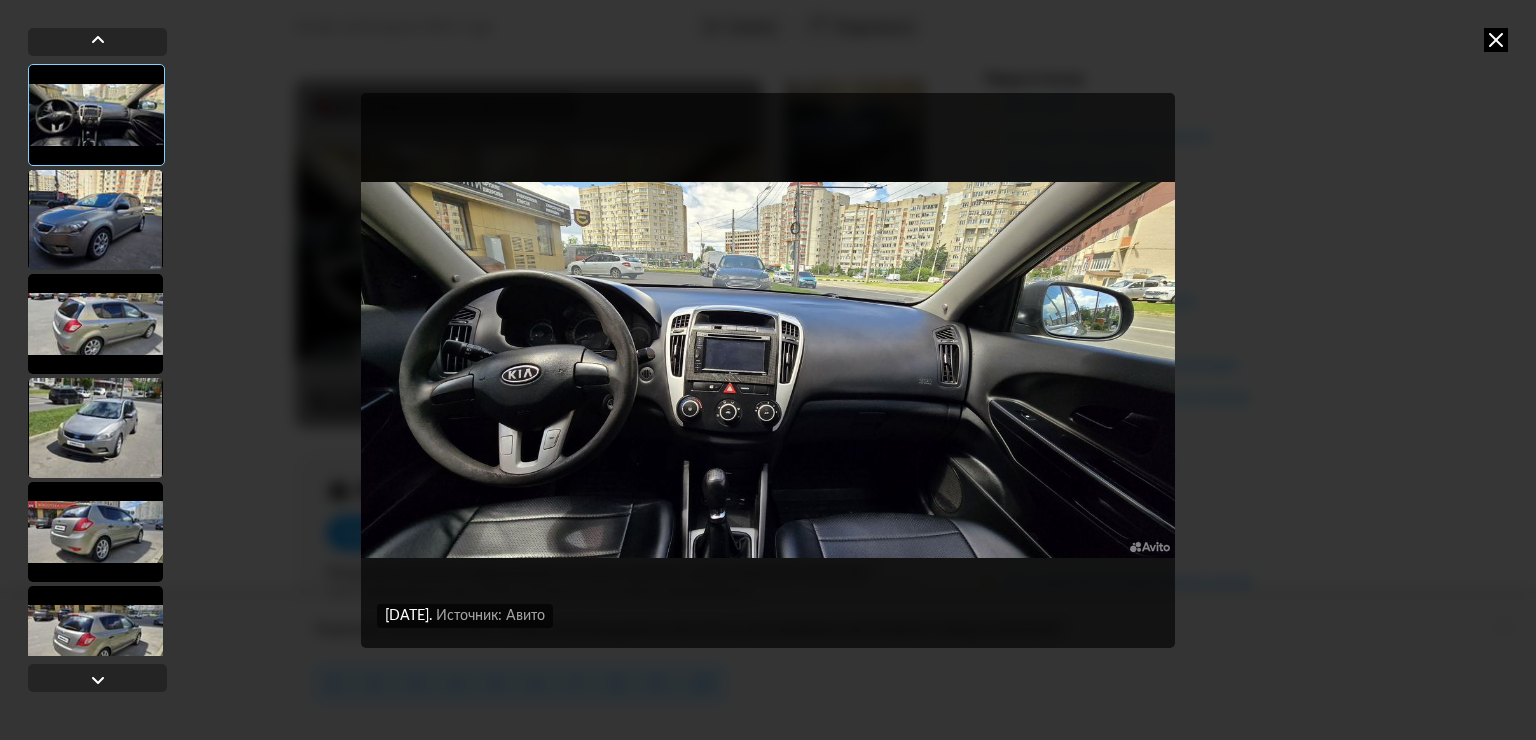 click at bounding box center (768, 370) 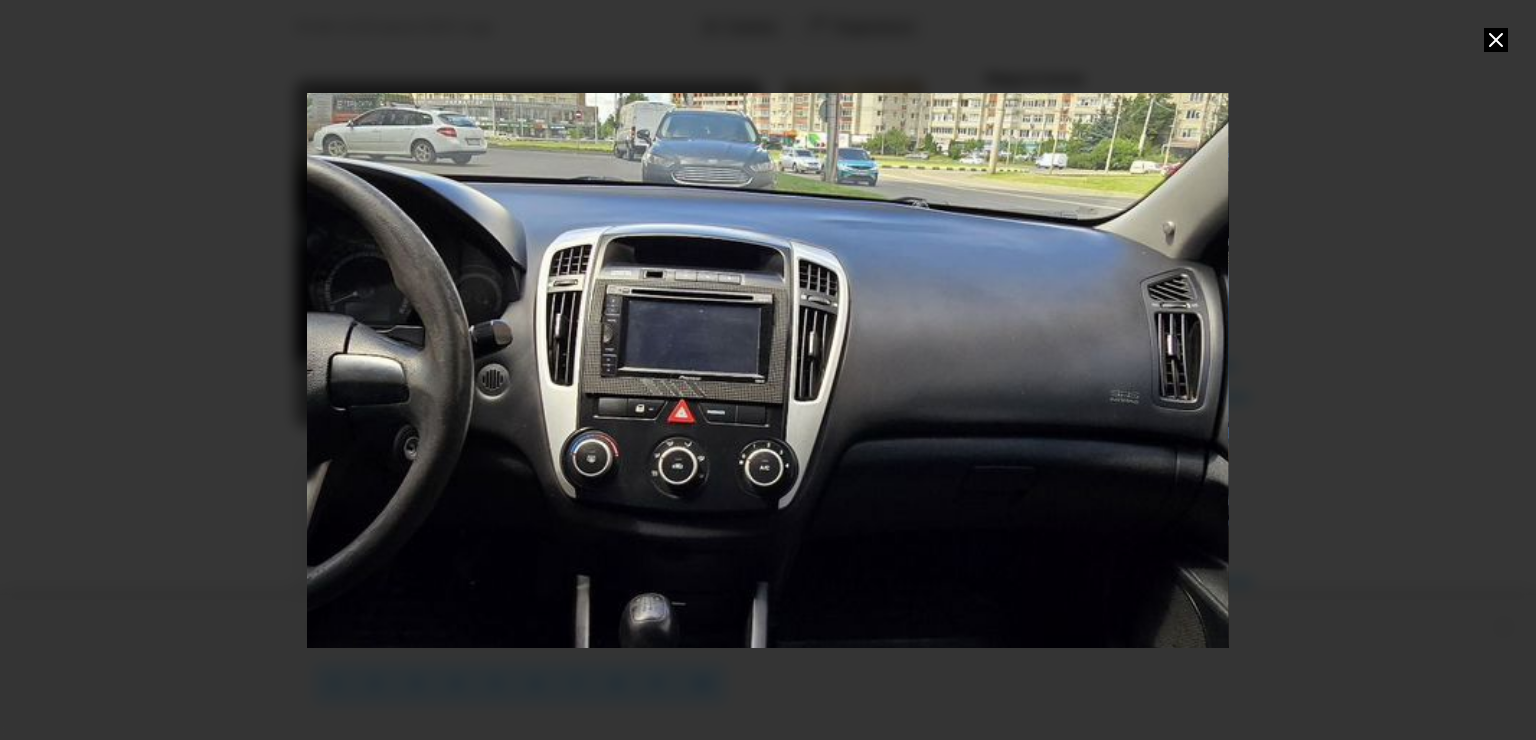click at bounding box center (767, 370) 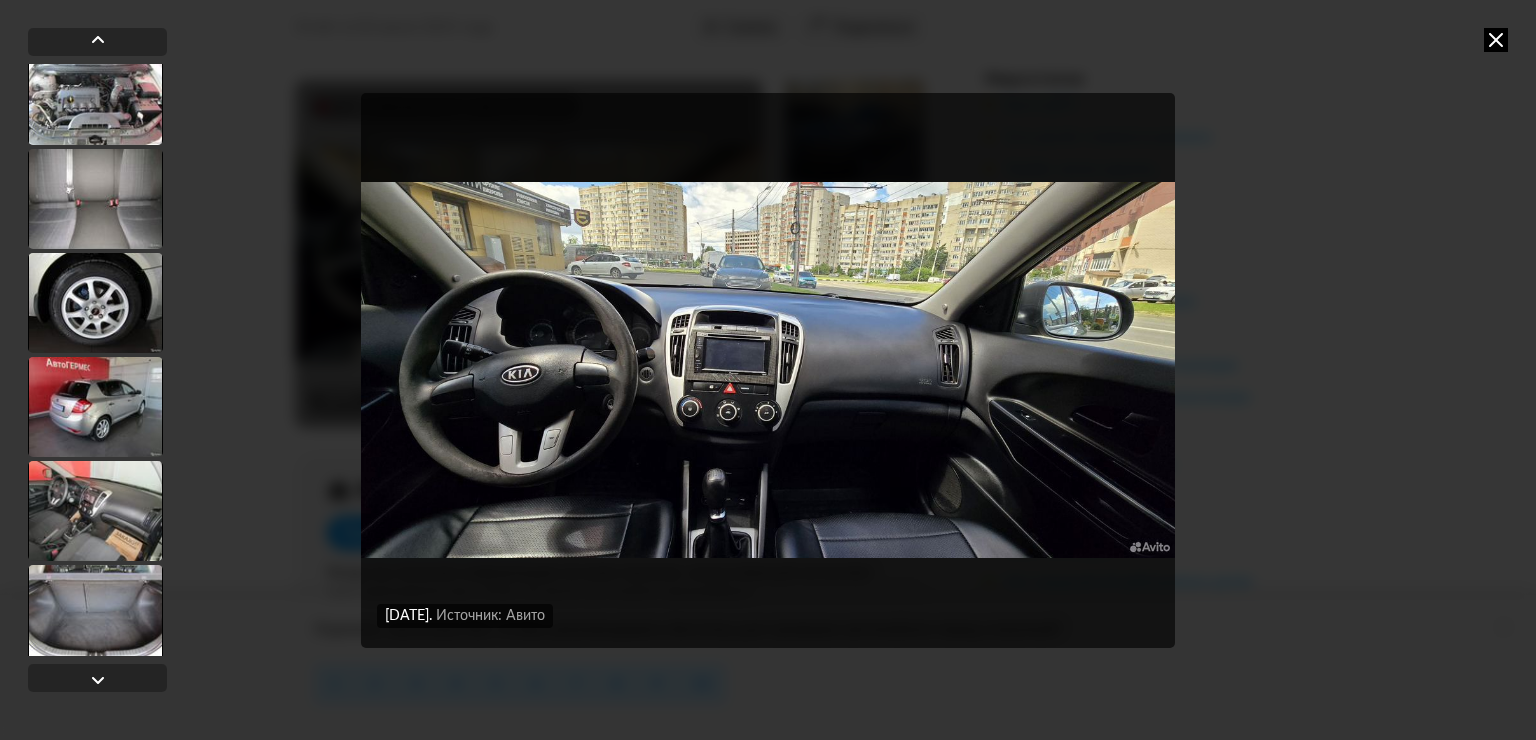 scroll, scrollTop: 5300, scrollLeft: 0, axis: vertical 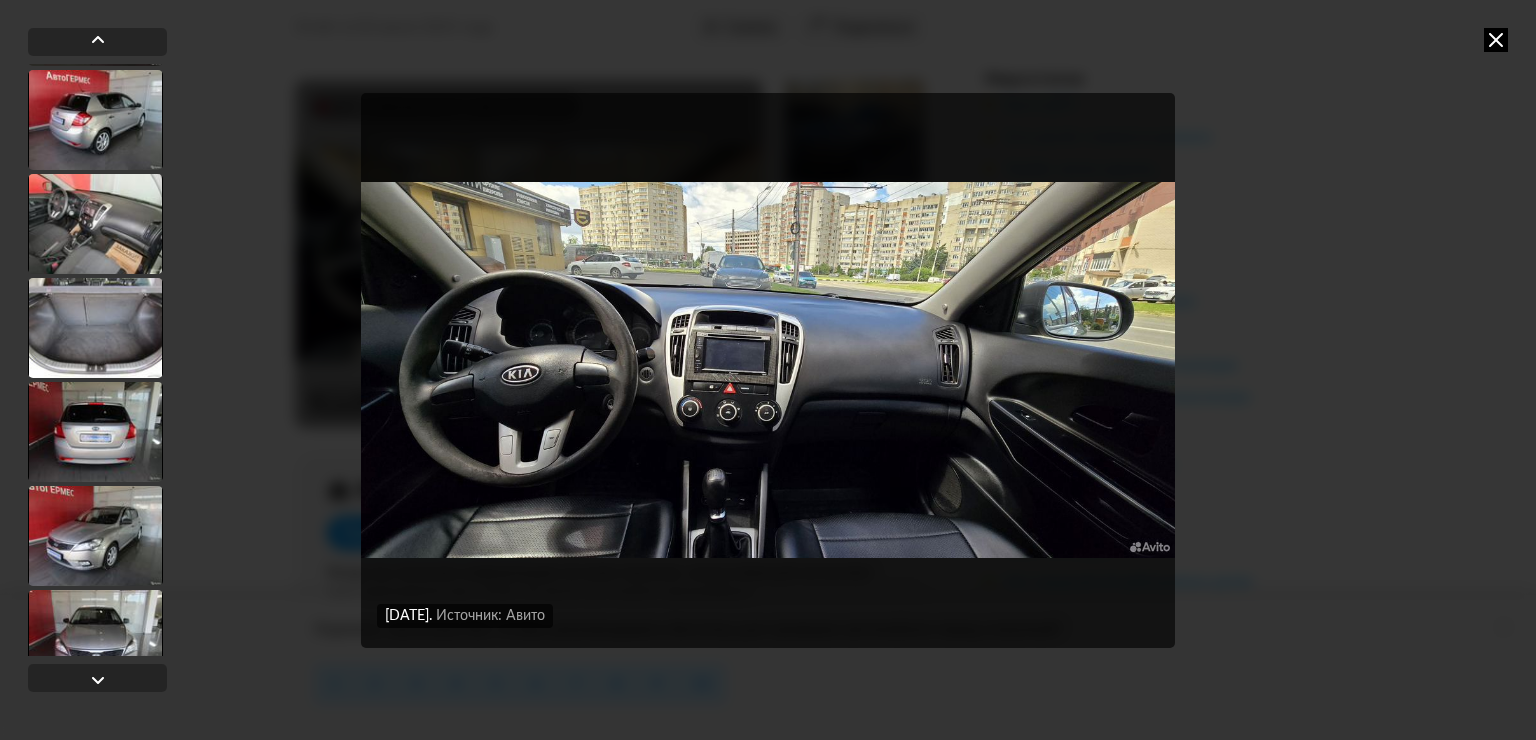 click at bounding box center [95, 224] 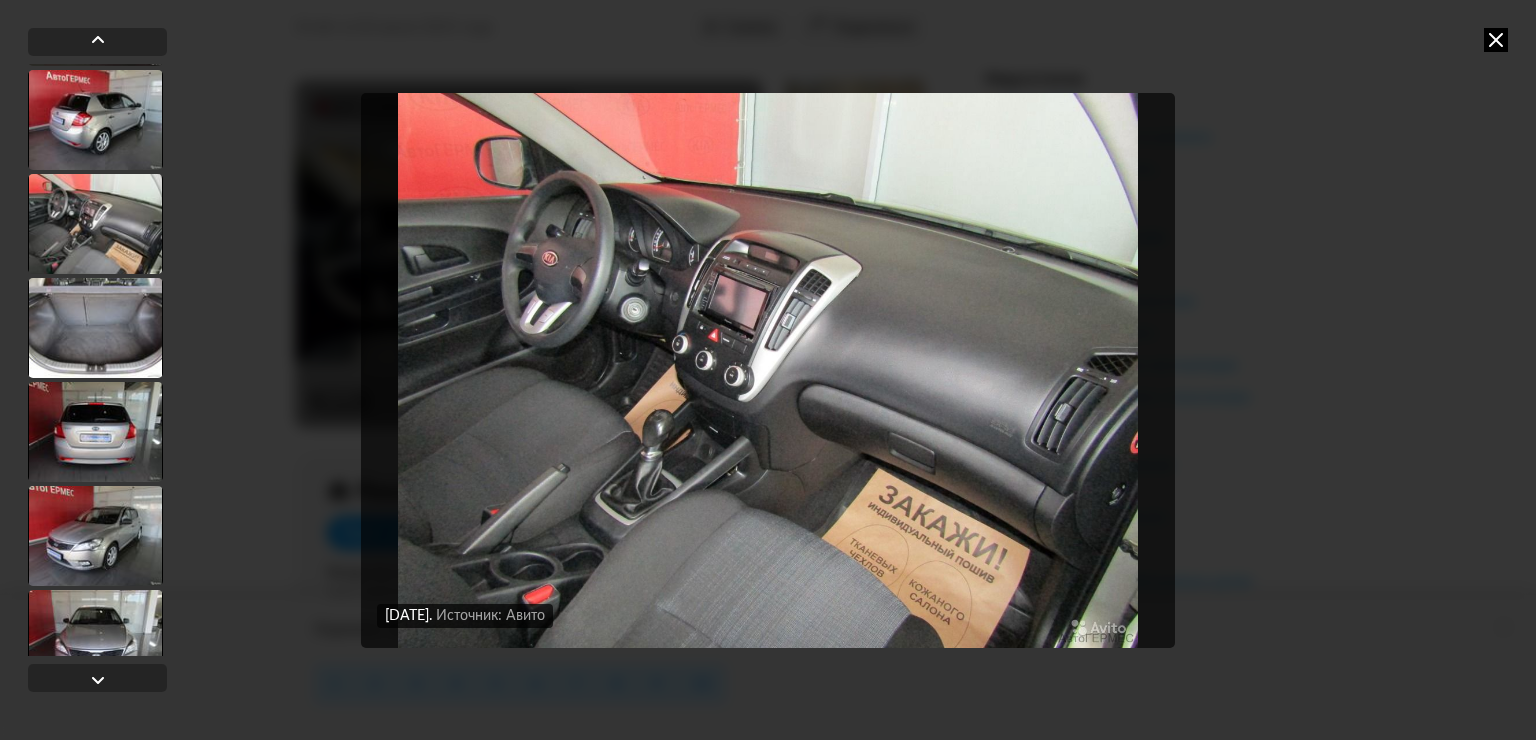 scroll, scrollTop: 5298, scrollLeft: 0, axis: vertical 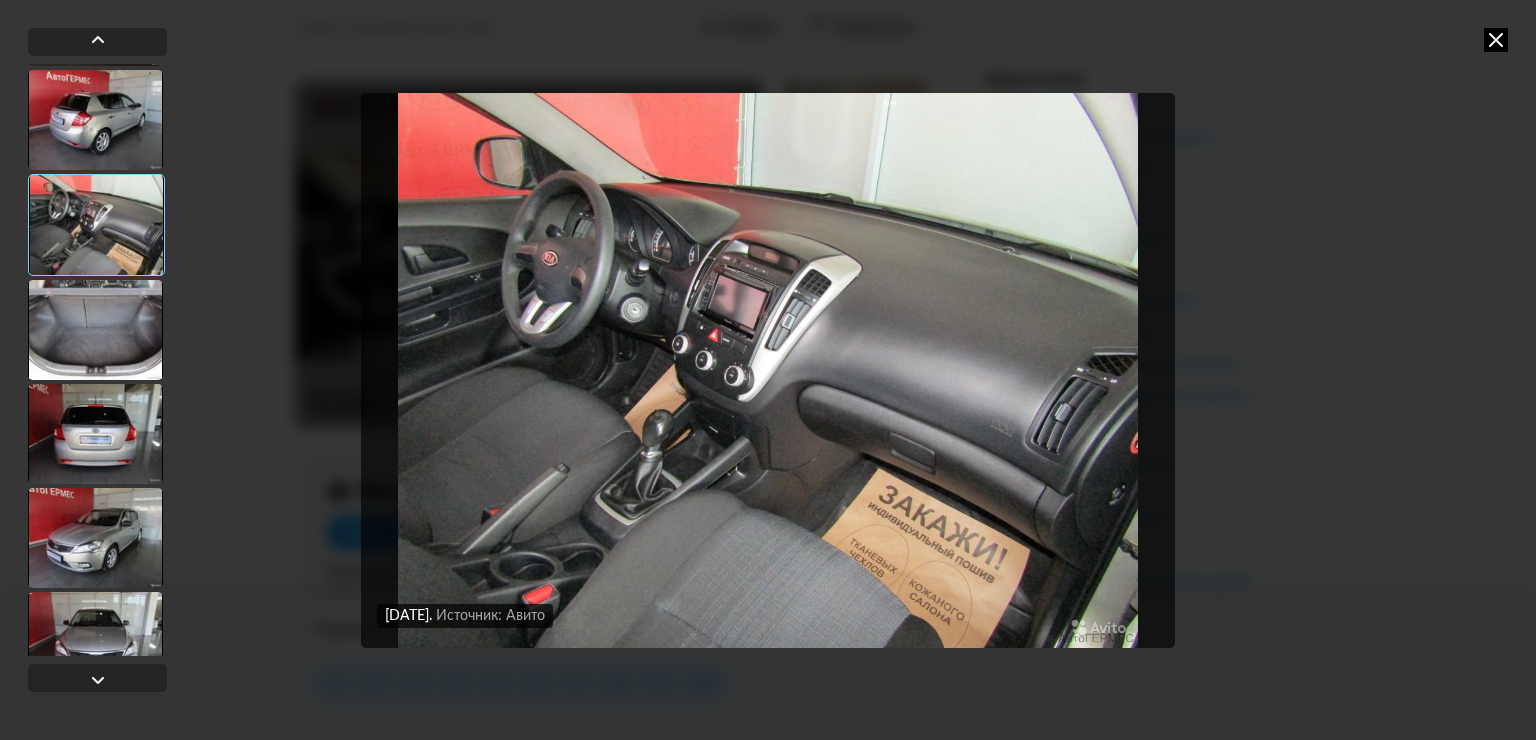 click at bounding box center (95, 330) 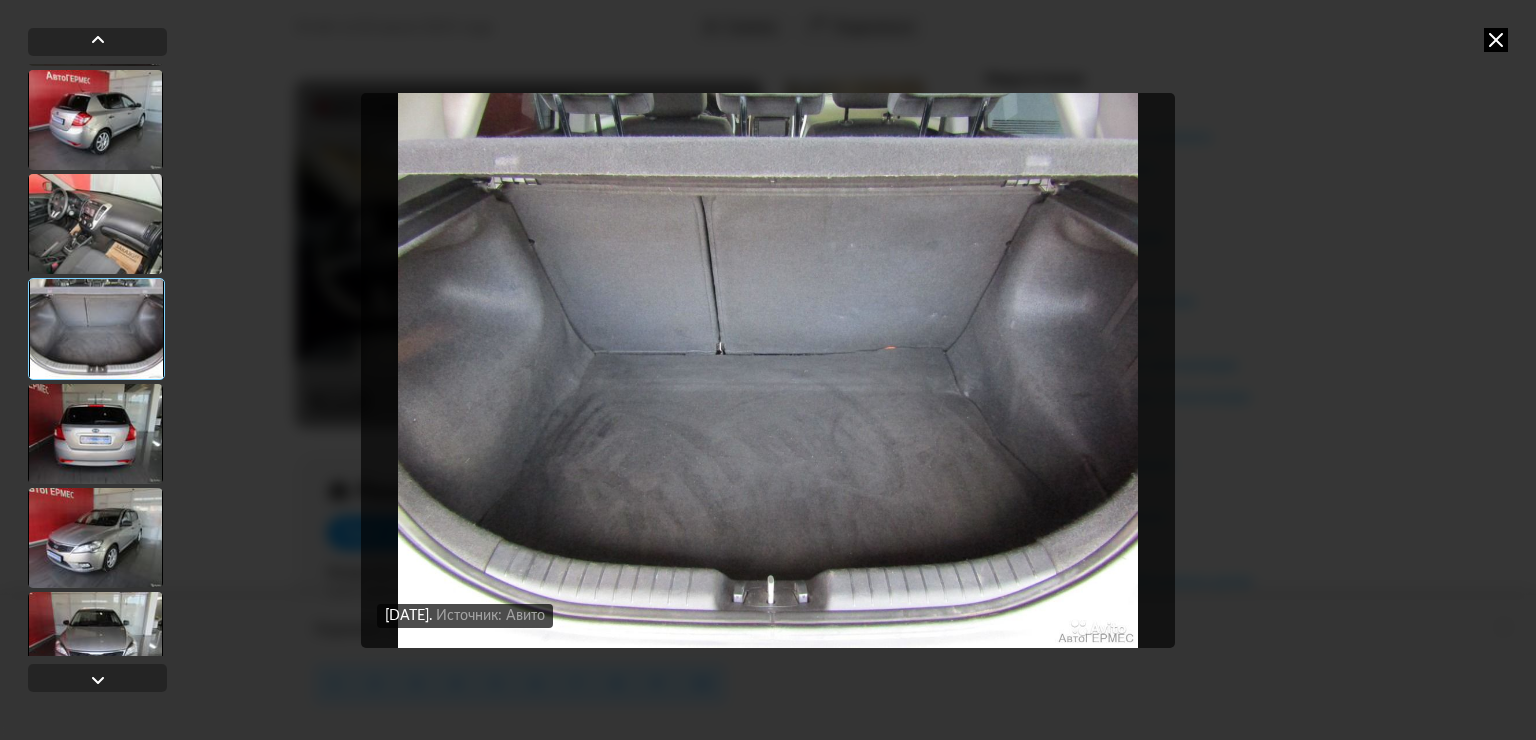 click at bounding box center (95, 434) 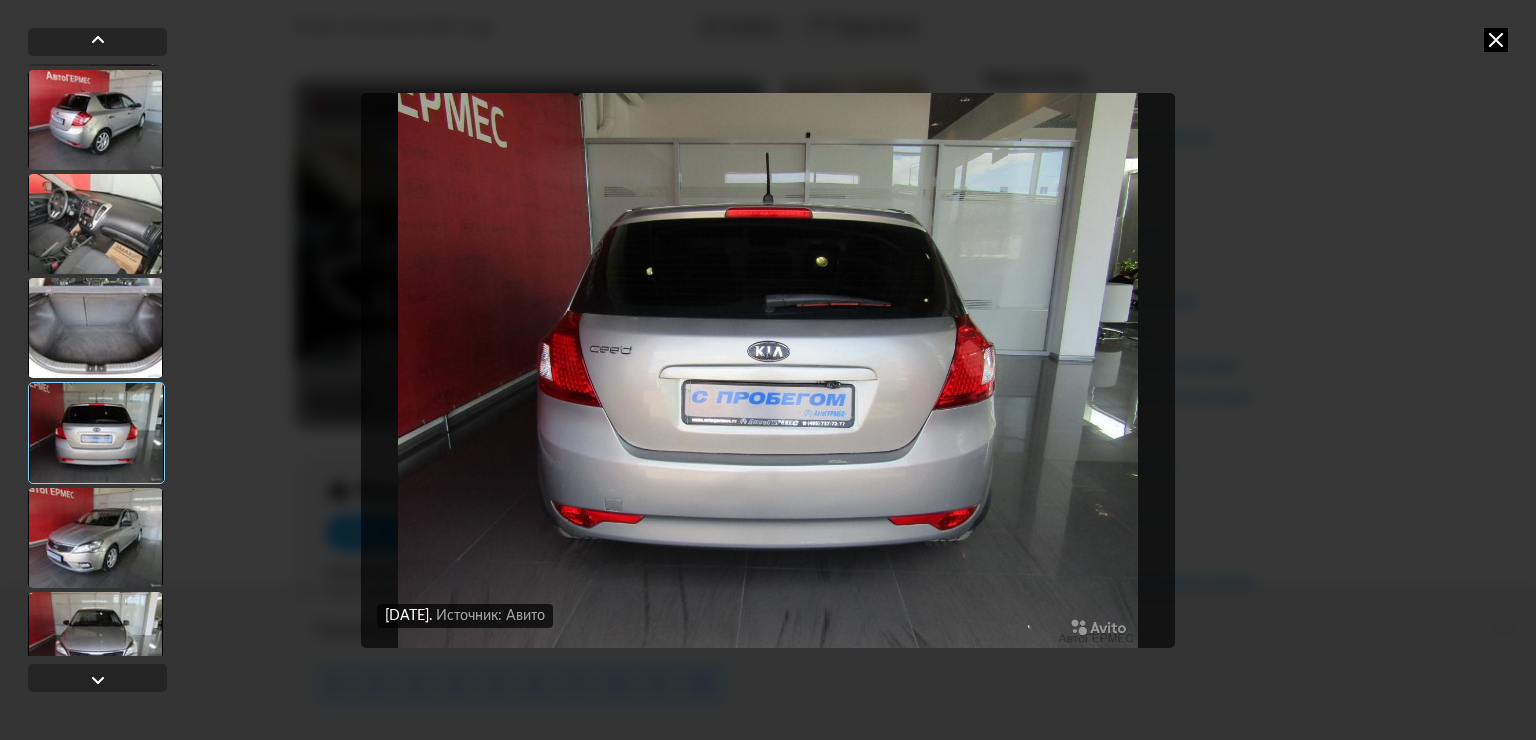 click at bounding box center (95, 538) 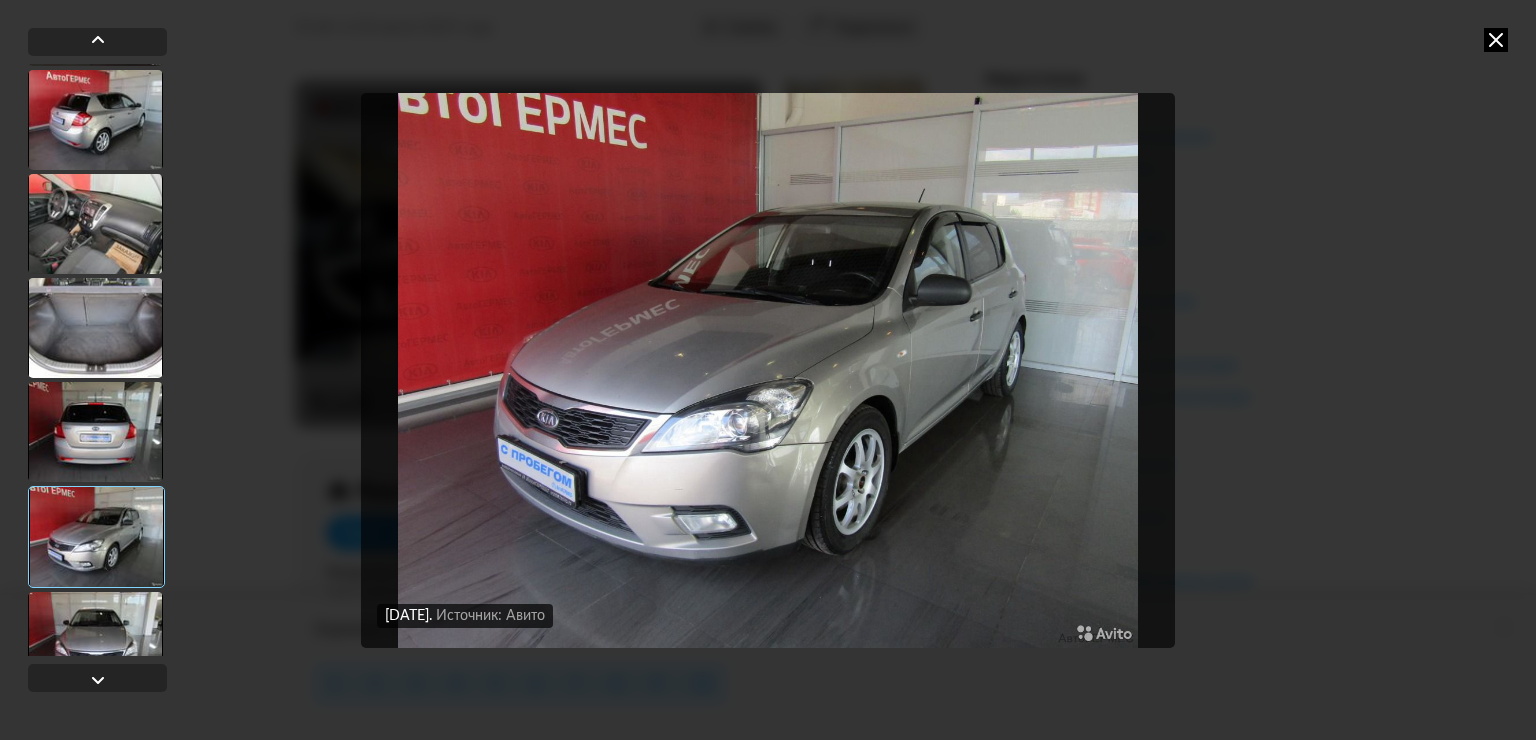 scroll, scrollTop: 5337, scrollLeft: 0, axis: vertical 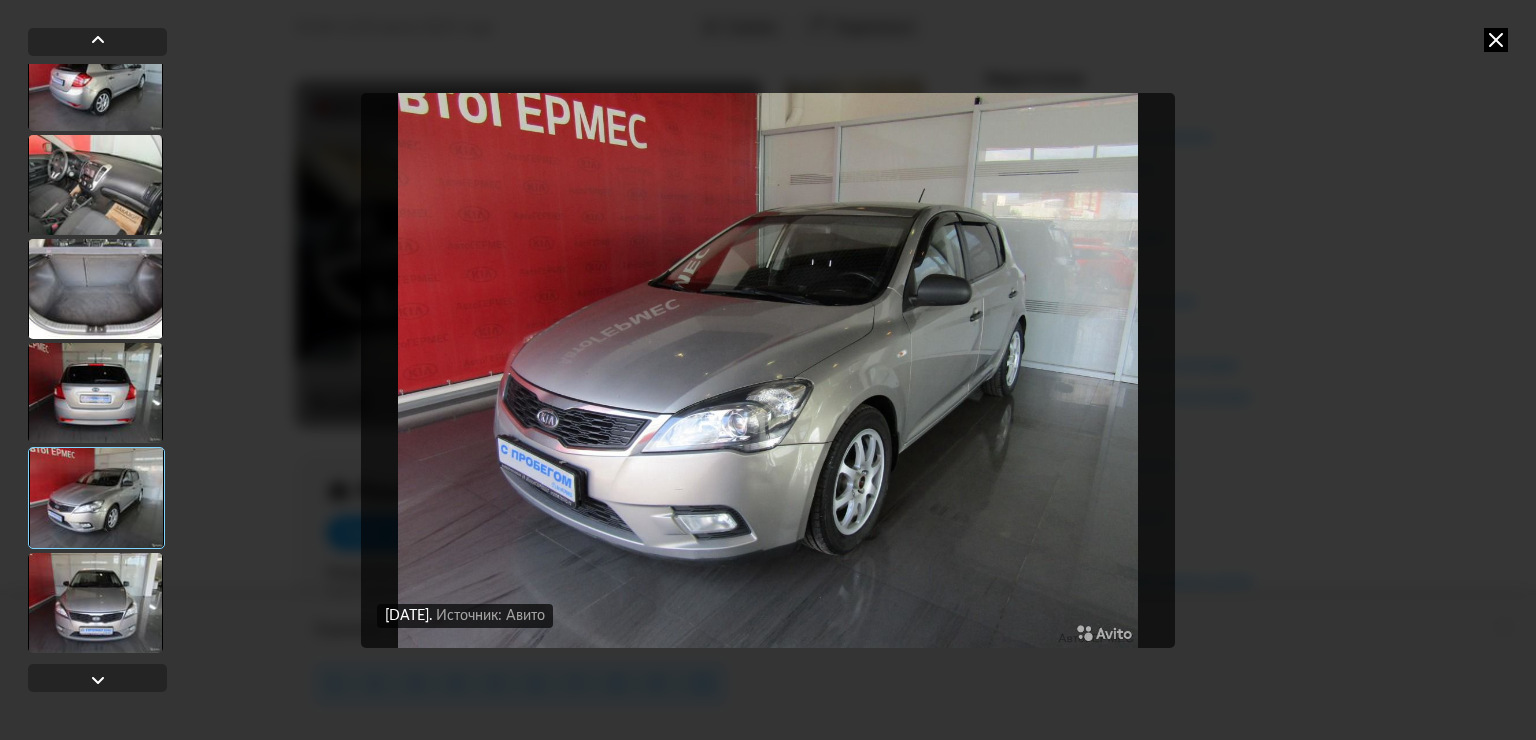 click at bounding box center (95, 603) 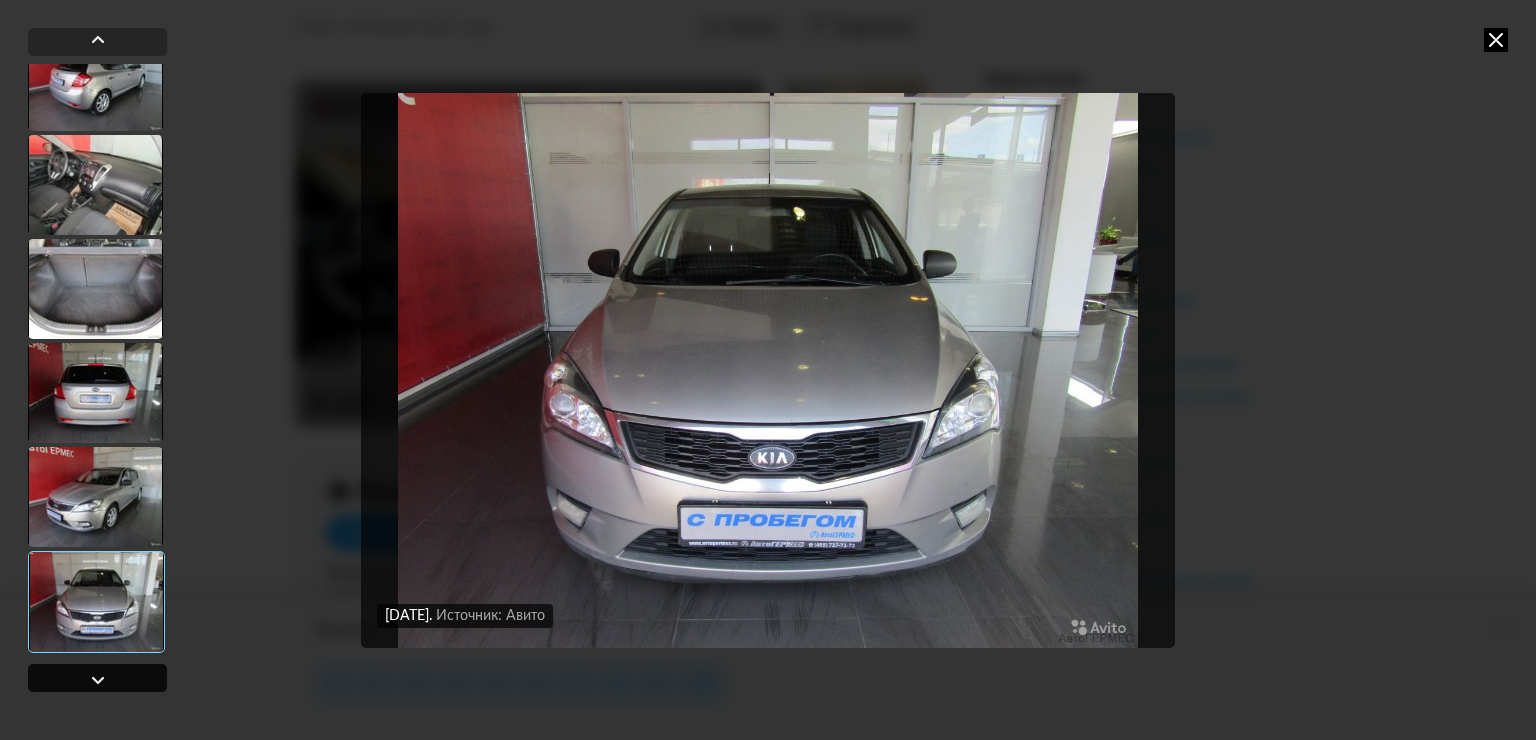 click at bounding box center [98, 680] 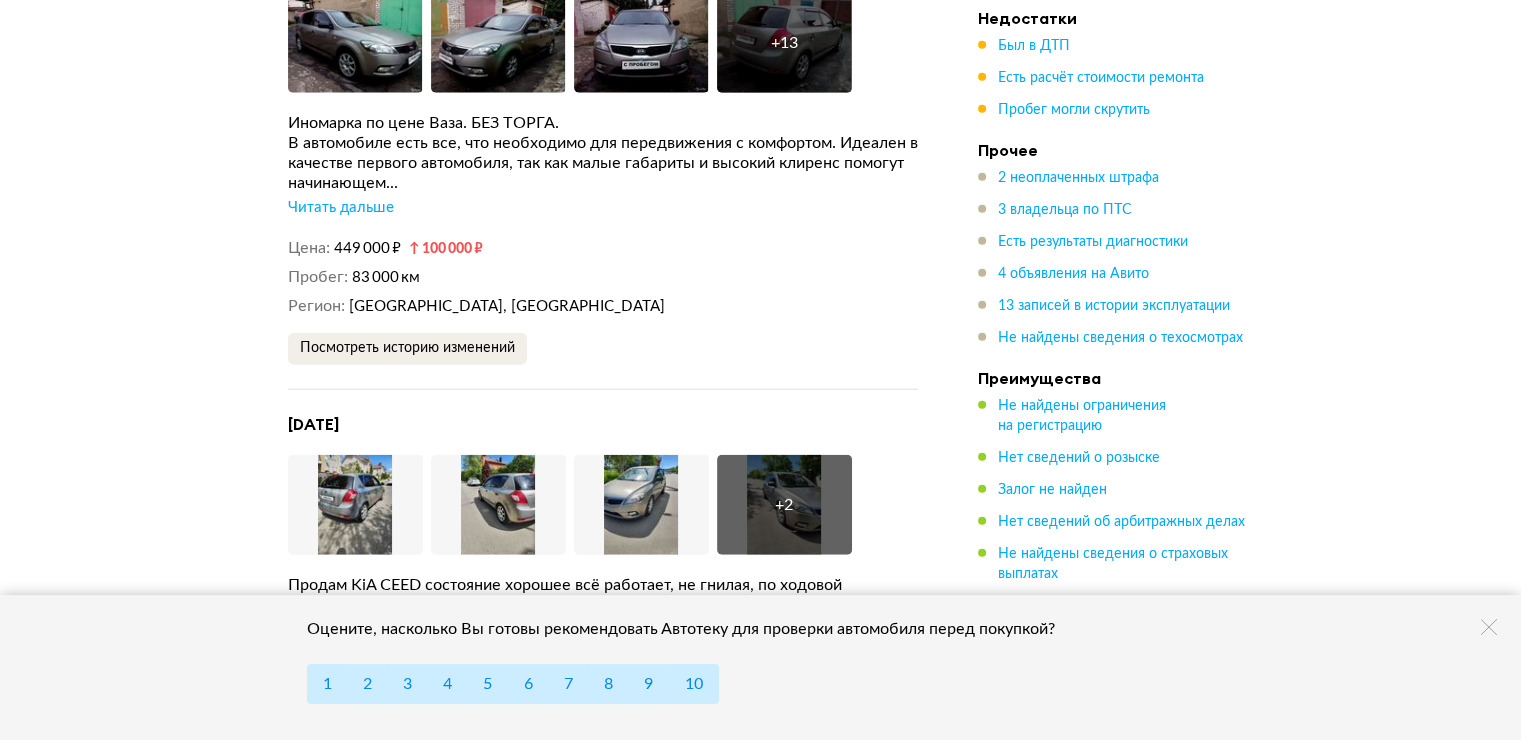 scroll, scrollTop: 5000, scrollLeft: 0, axis: vertical 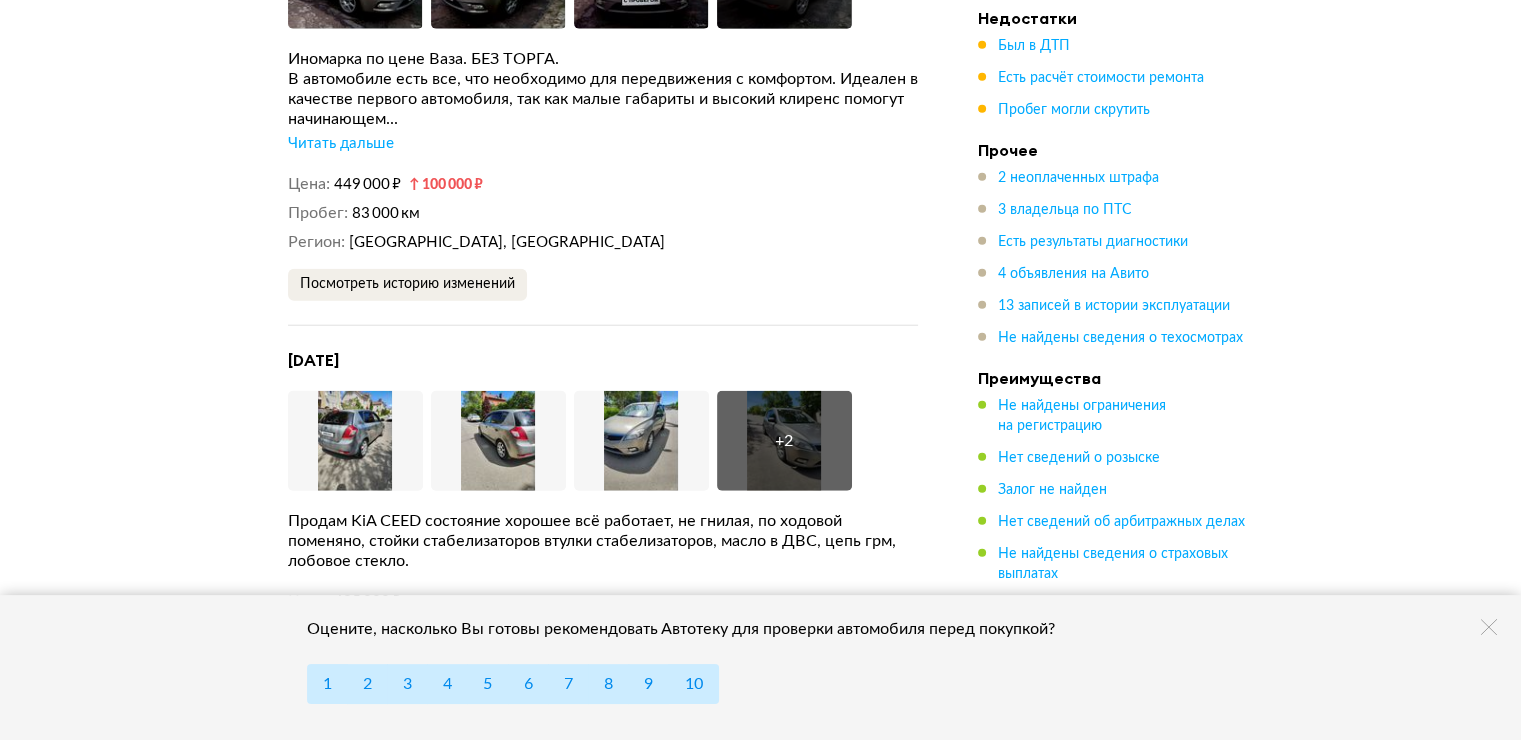 click on "Читать дальше" at bounding box center (341, 144) 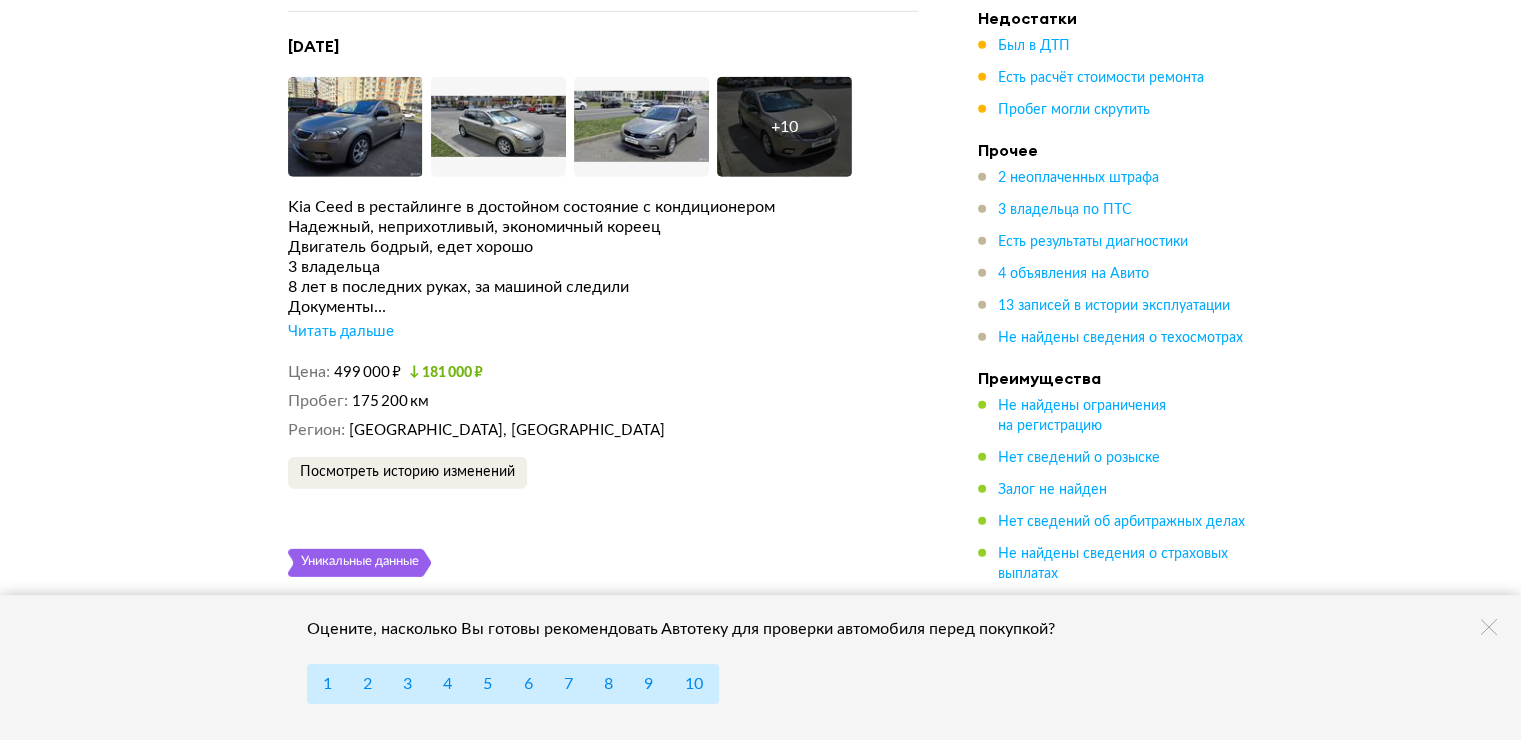 scroll, scrollTop: 6000, scrollLeft: 0, axis: vertical 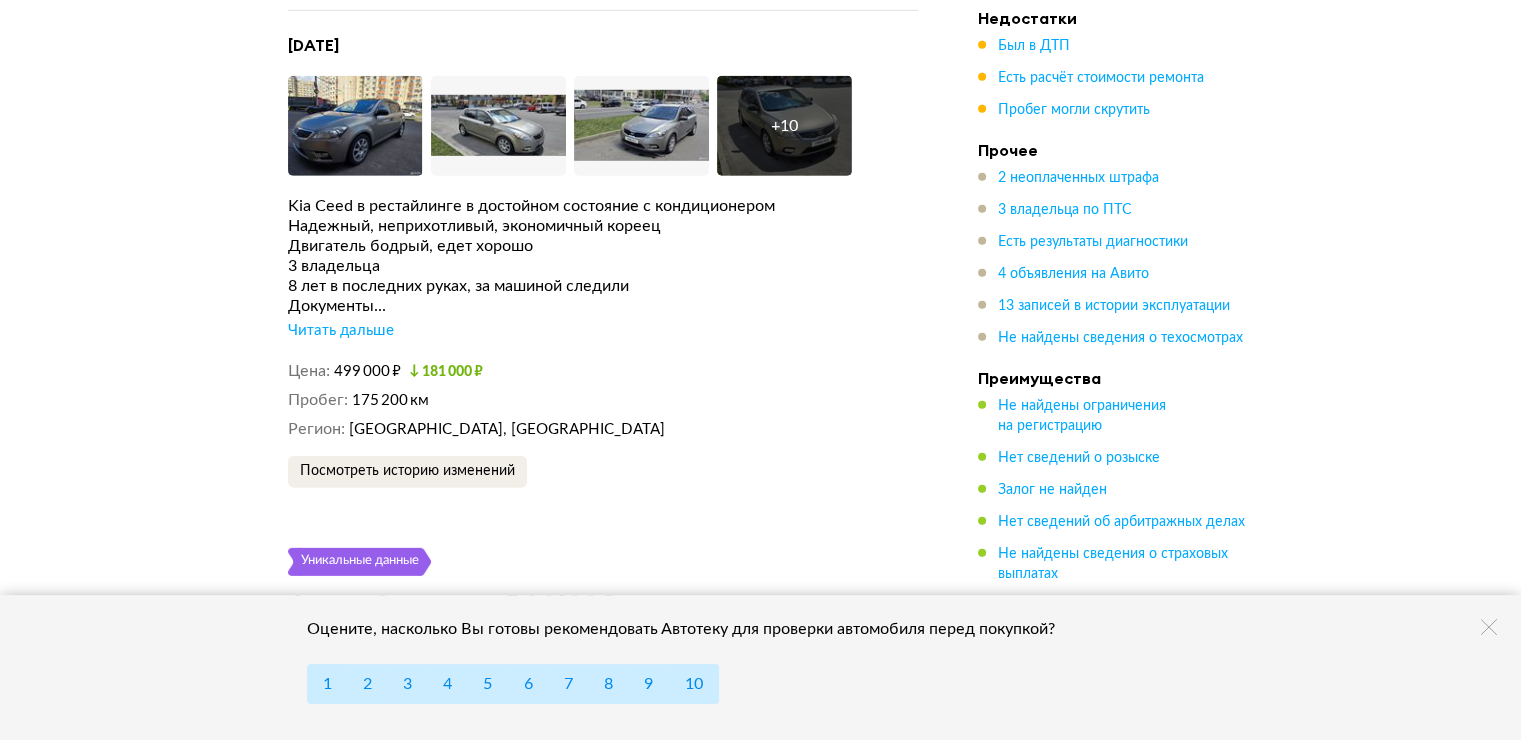 click on "Читать дальше" at bounding box center [341, 331] 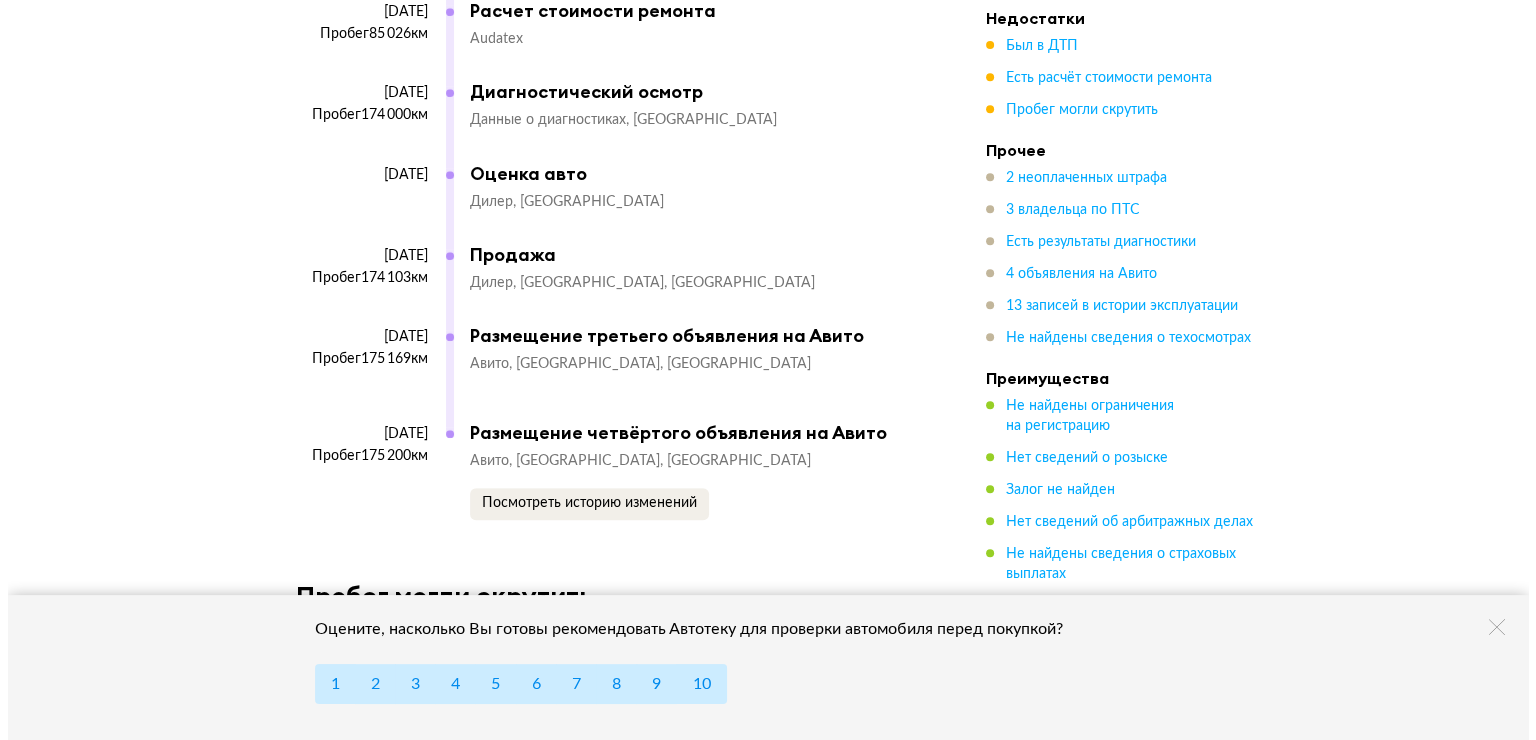 scroll, scrollTop: 8500, scrollLeft: 0, axis: vertical 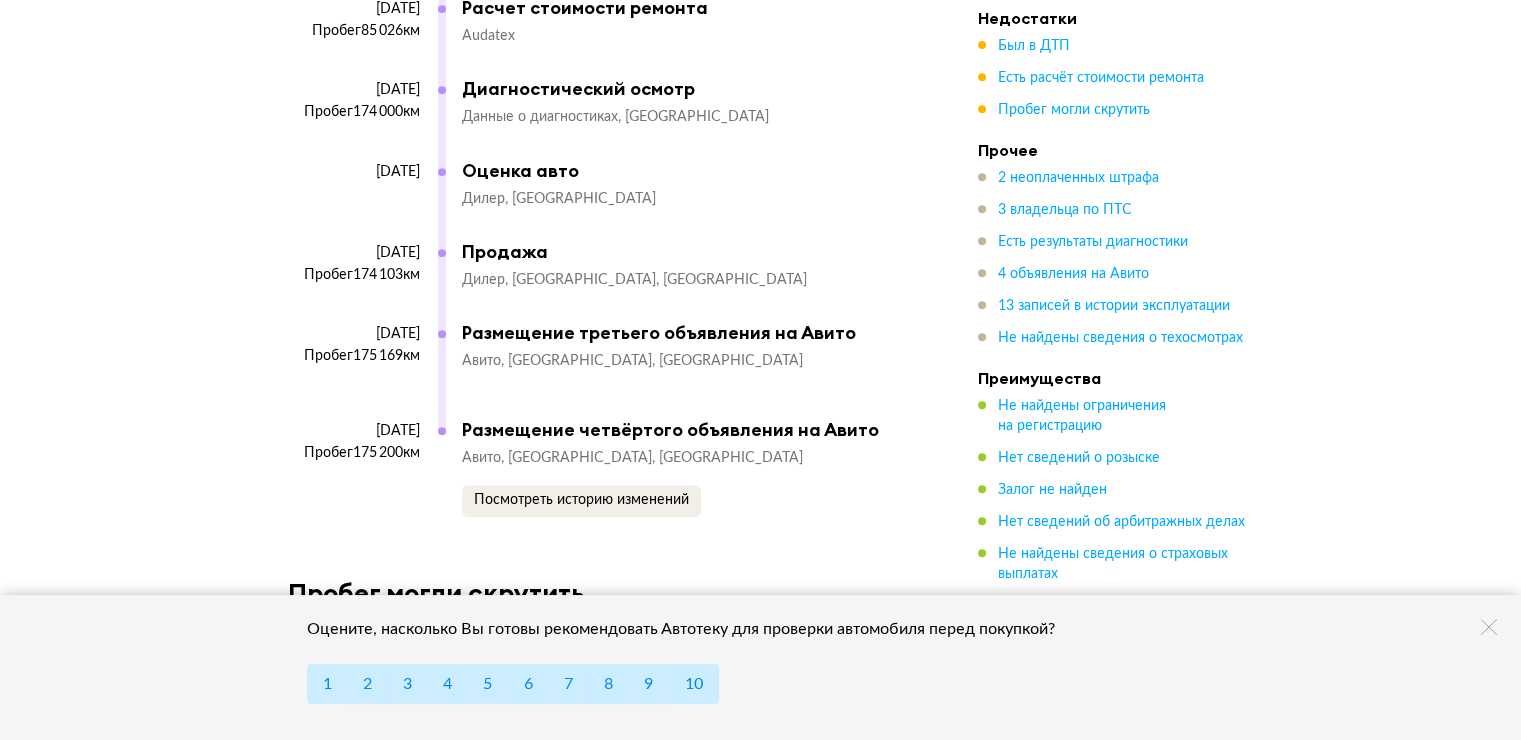 click on "Размещение третьего объявления на Авито" at bounding box center (680, 333) 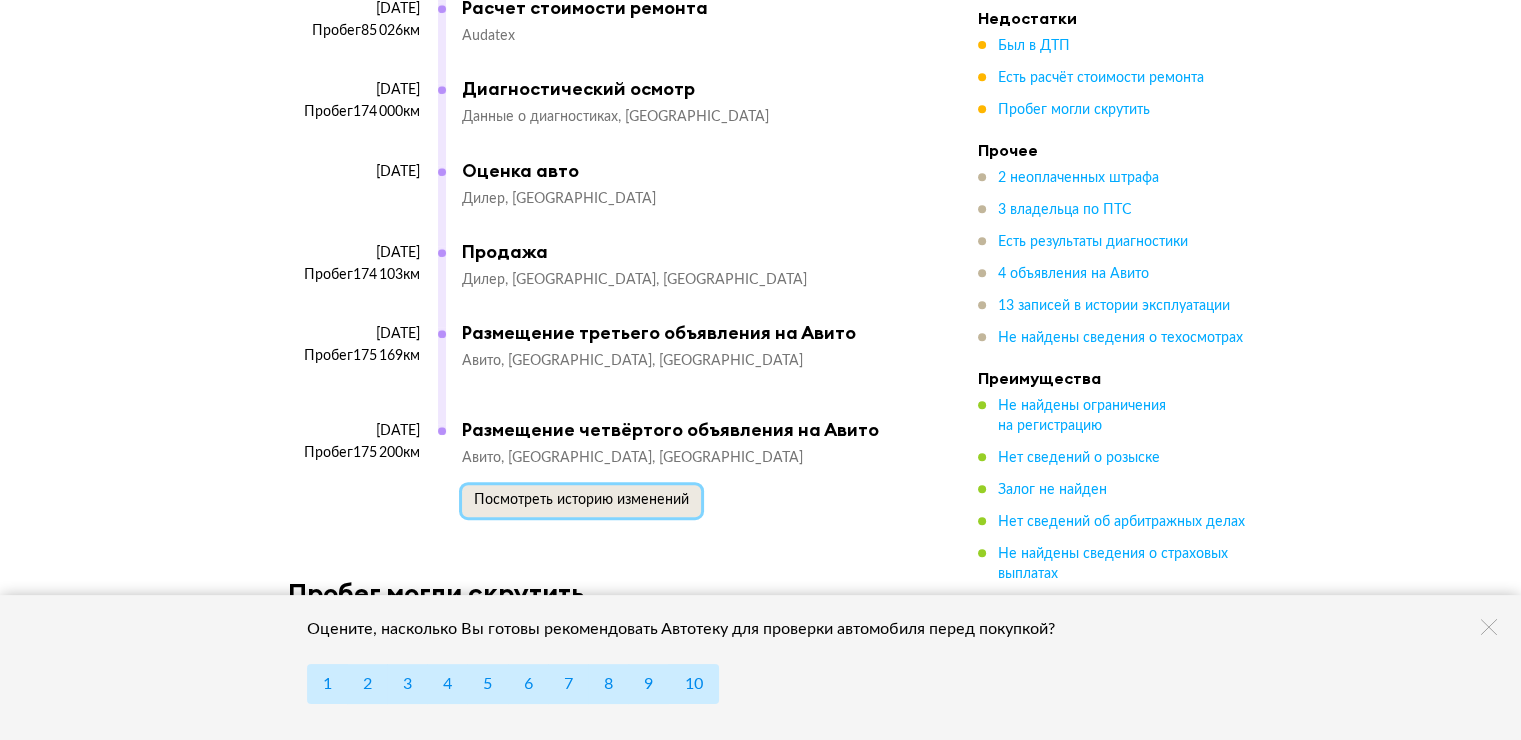 click on "Посмотреть историю изменений" at bounding box center [581, 501] 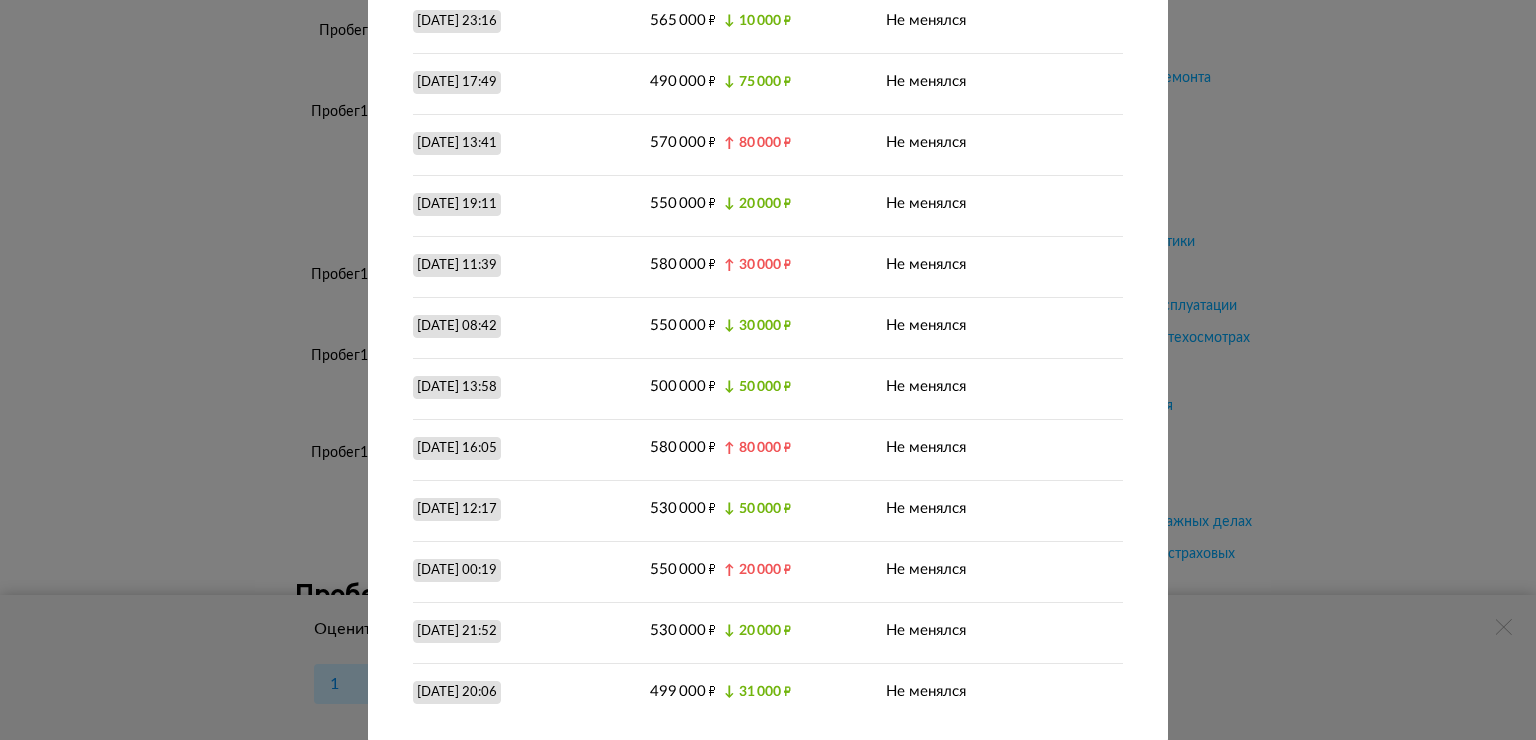 scroll, scrollTop: 1209, scrollLeft: 0, axis: vertical 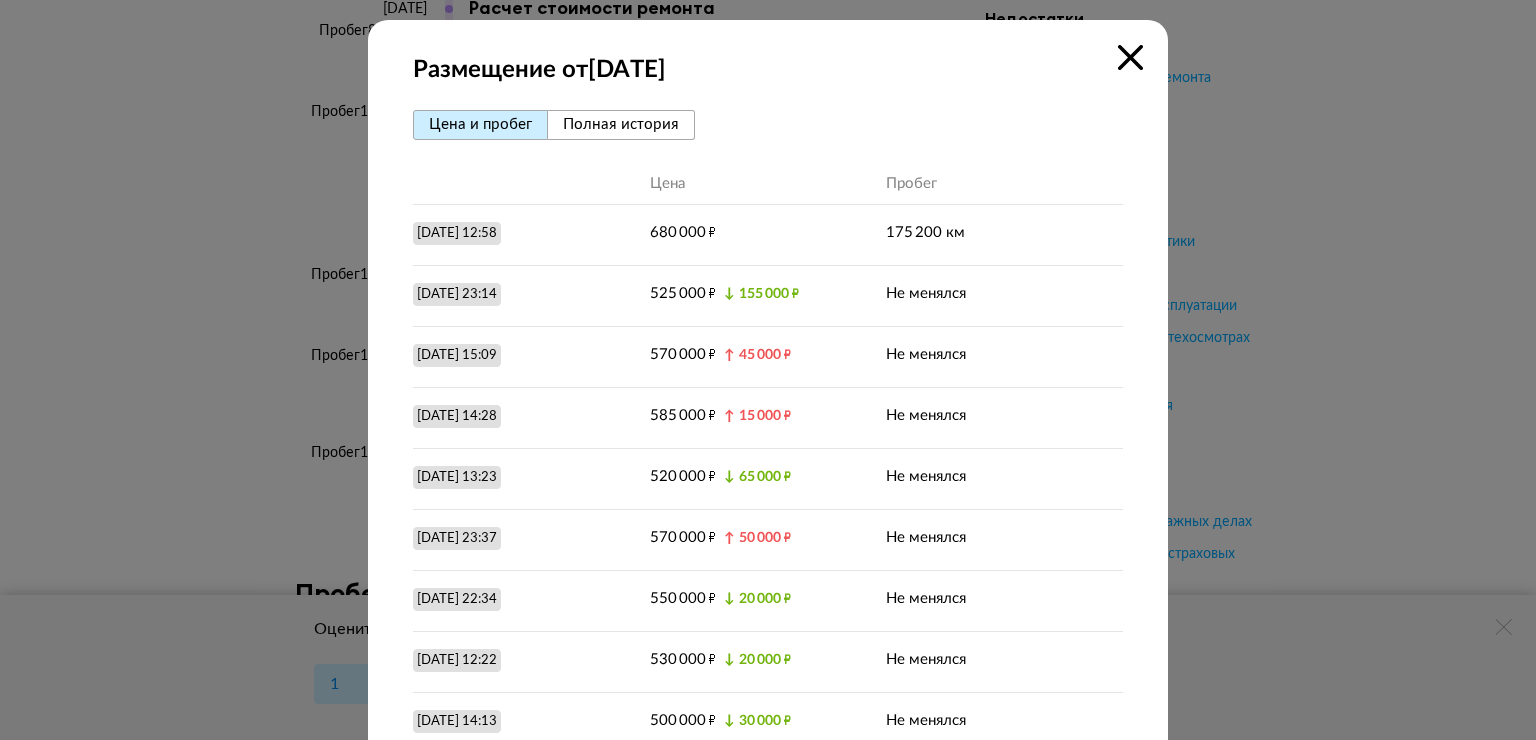 click on "Полная история" at bounding box center (621, 124) 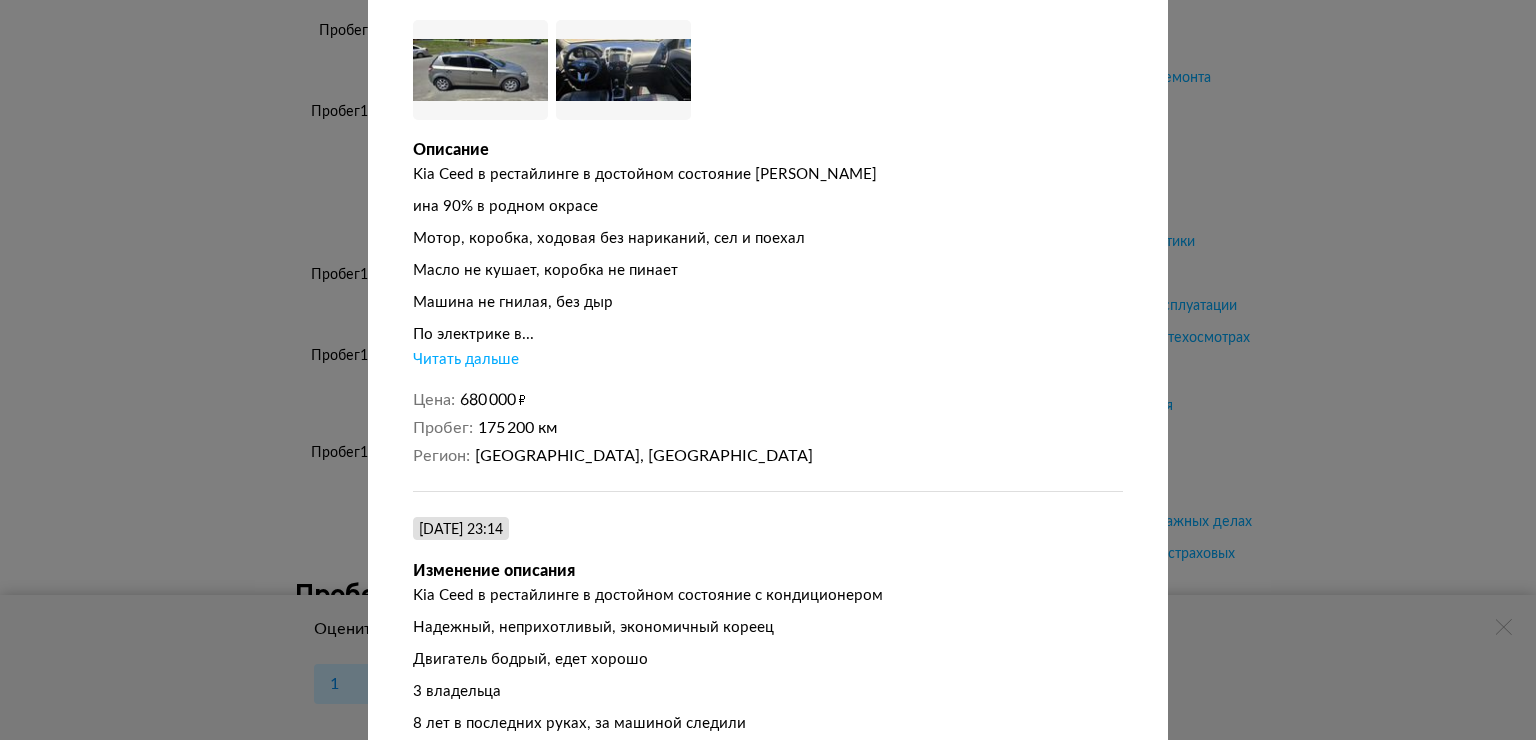 scroll, scrollTop: 200, scrollLeft: 0, axis: vertical 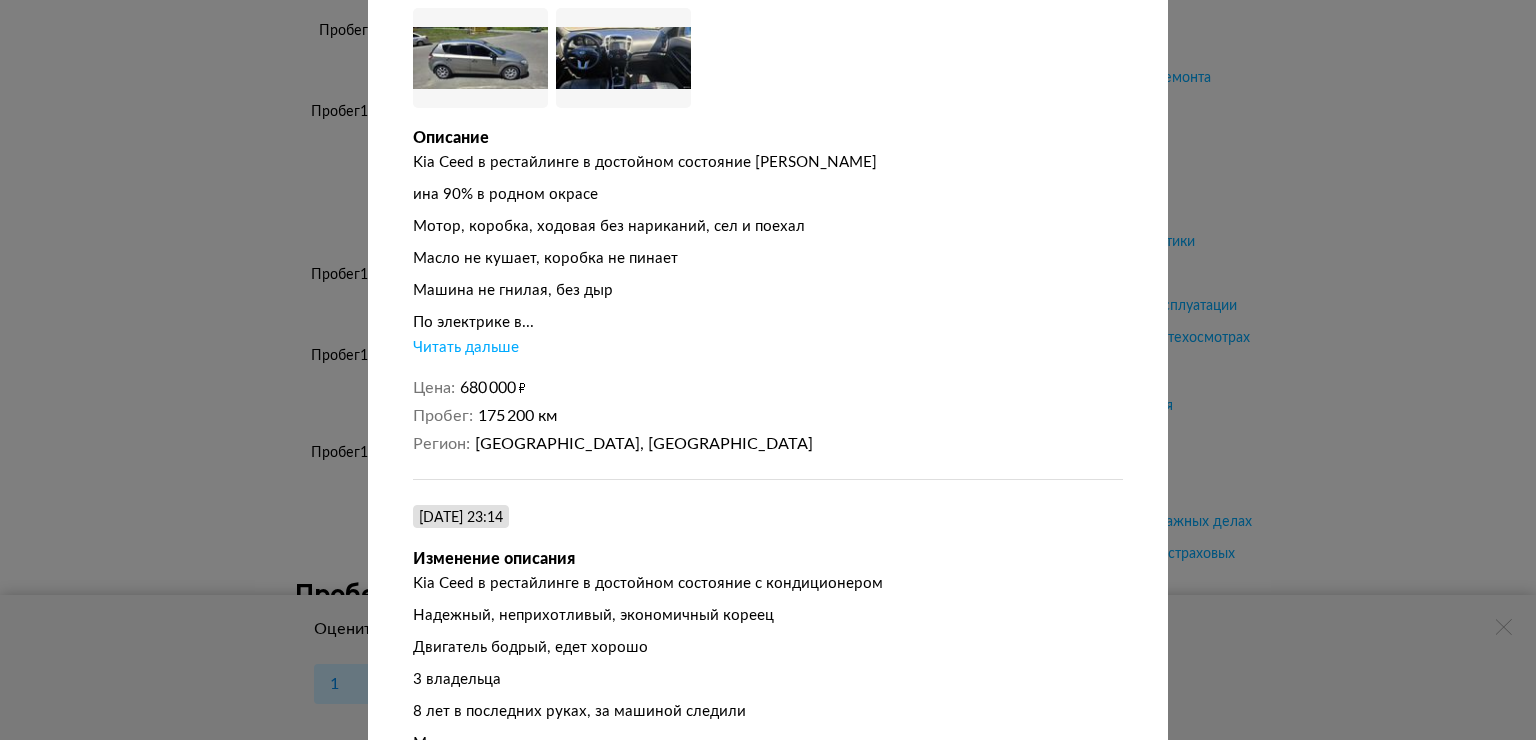 click on "Читать дальше" at bounding box center (466, 348) 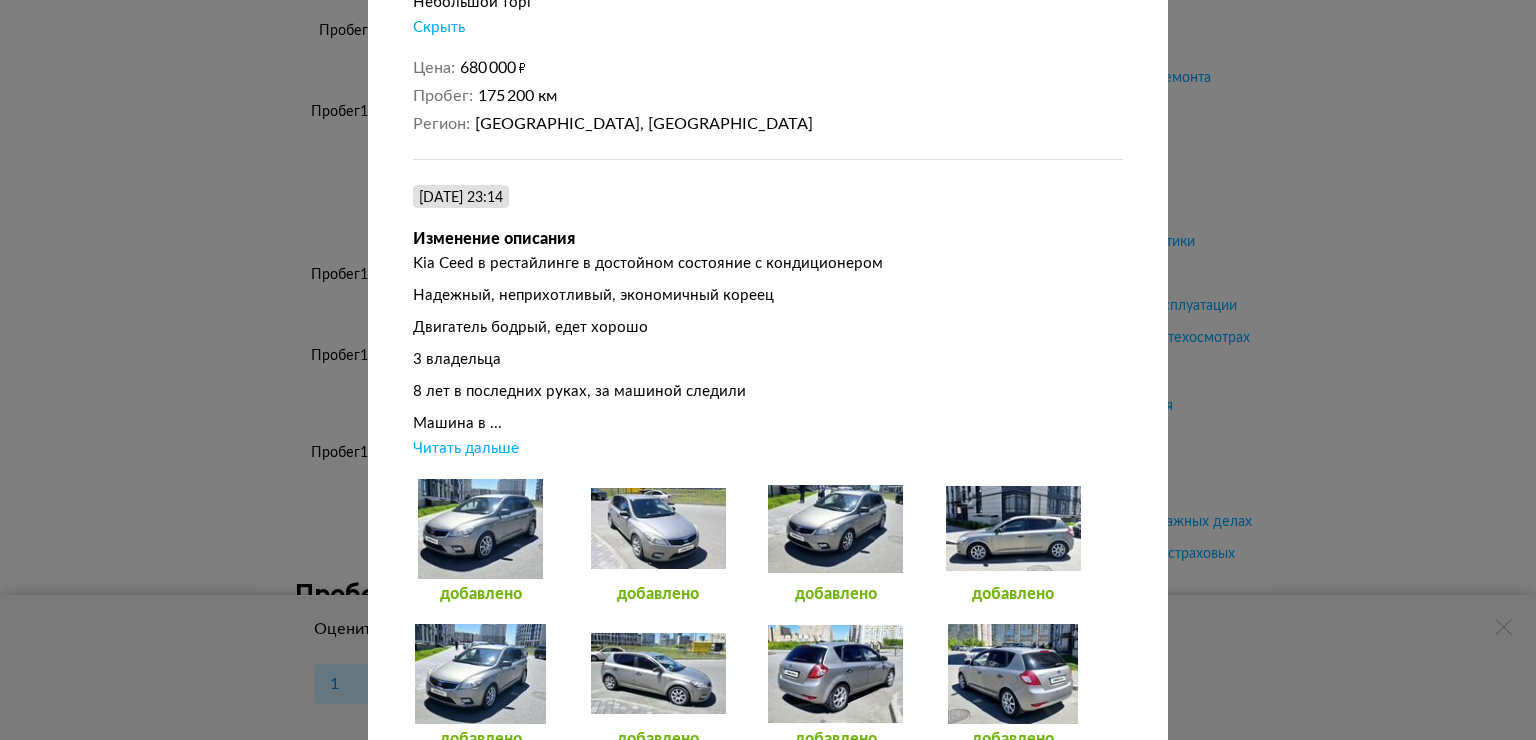 scroll, scrollTop: 800, scrollLeft: 0, axis: vertical 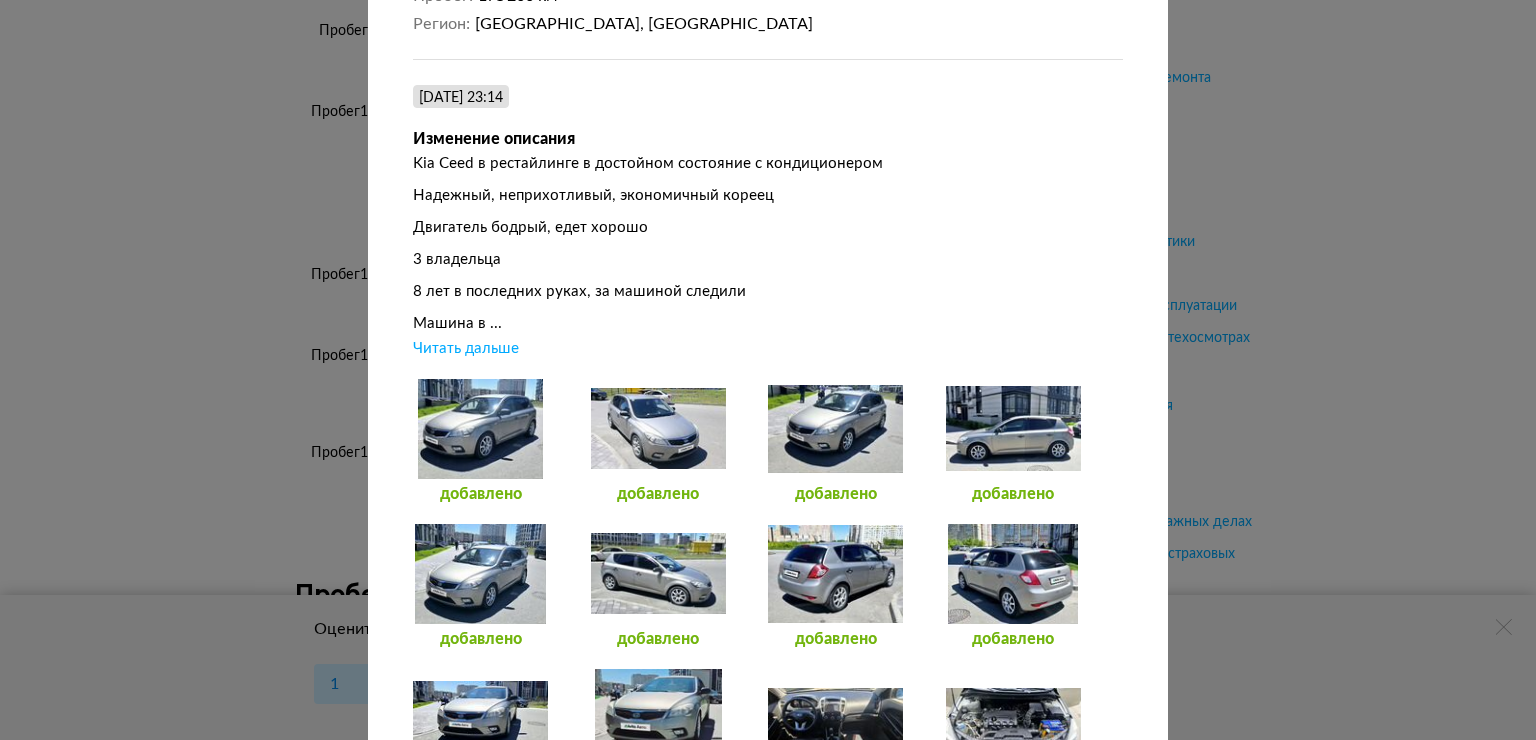 click on "Читать дальше" at bounding box center (466, 349) 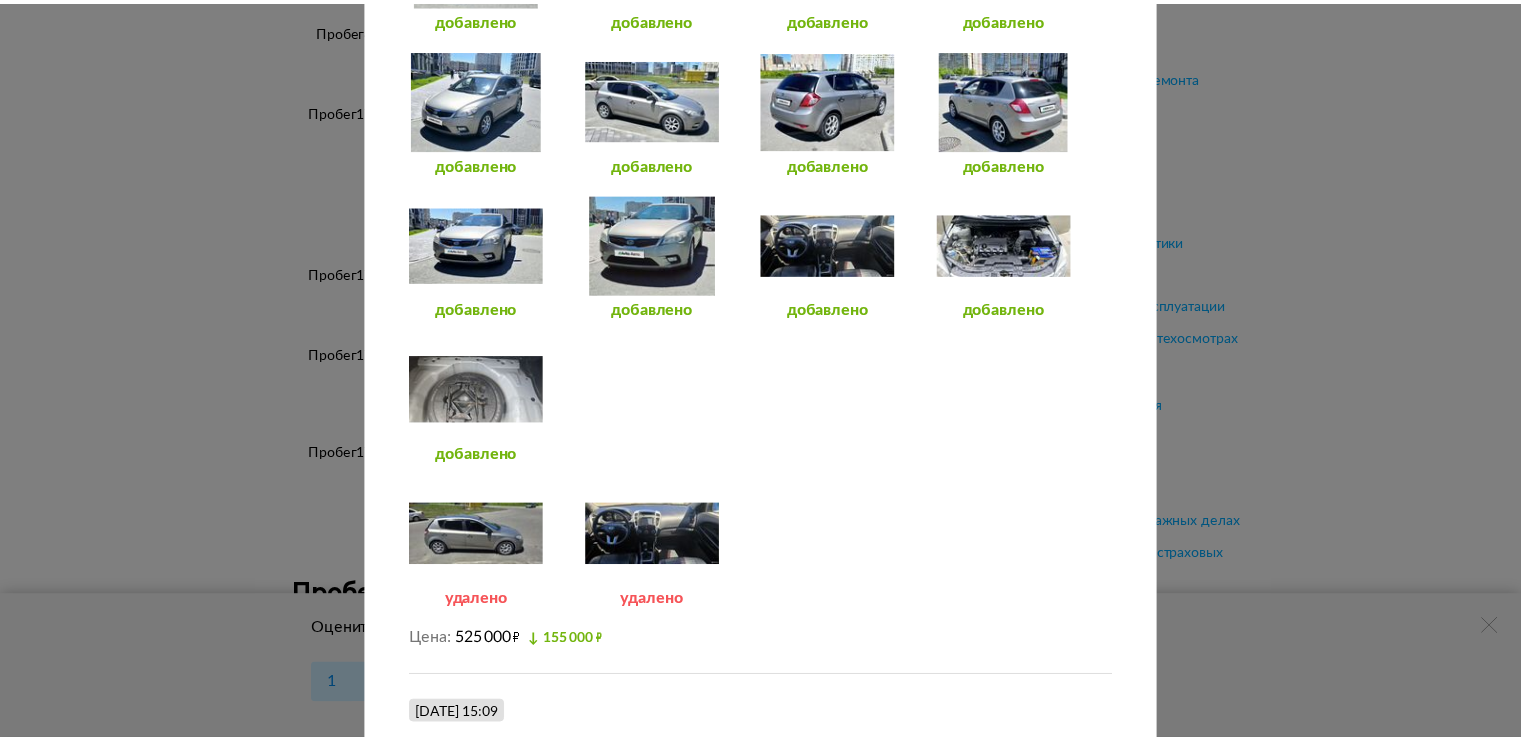scroll, scrollTop: 1600, scrollLeft: 0, axis: vertical 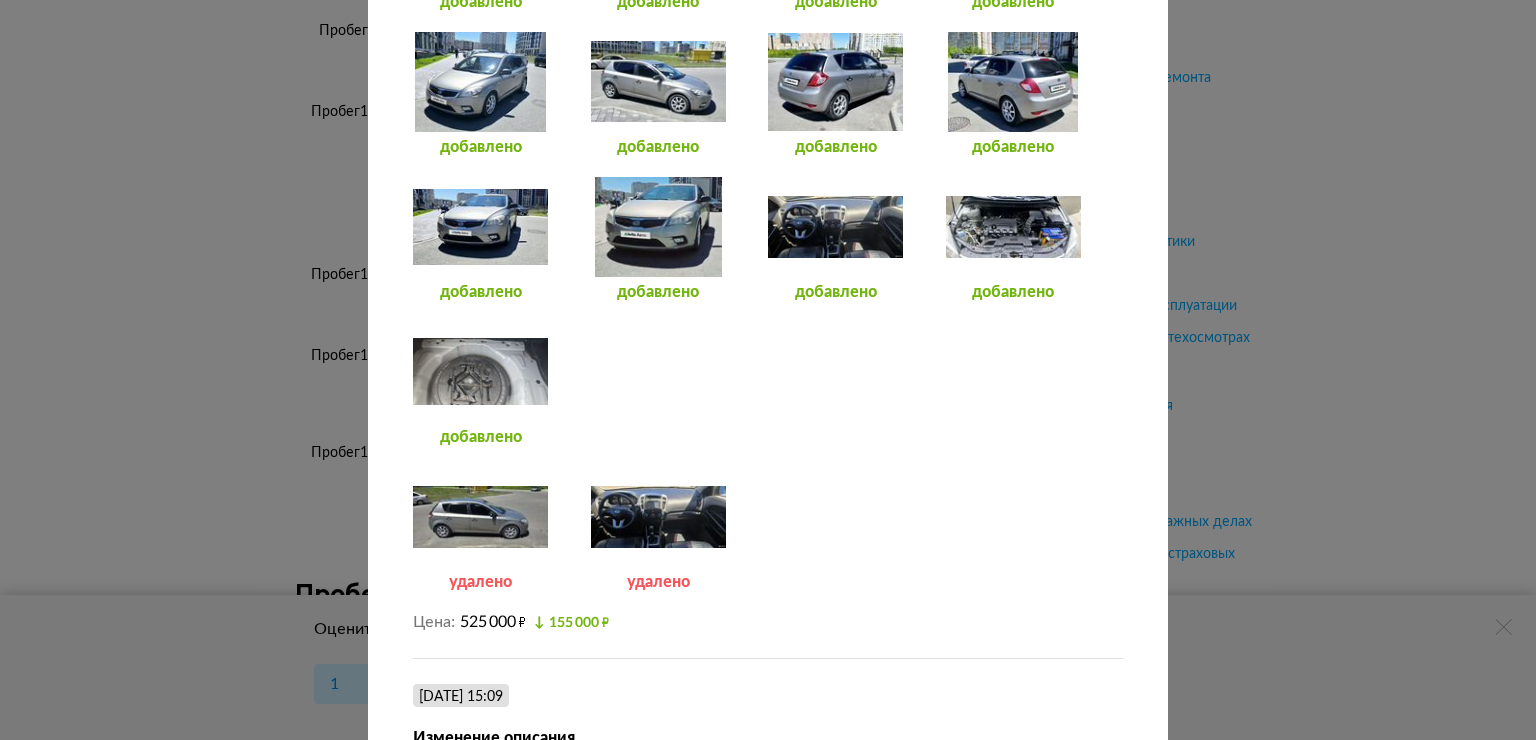 click at bounding box center [480, 372] 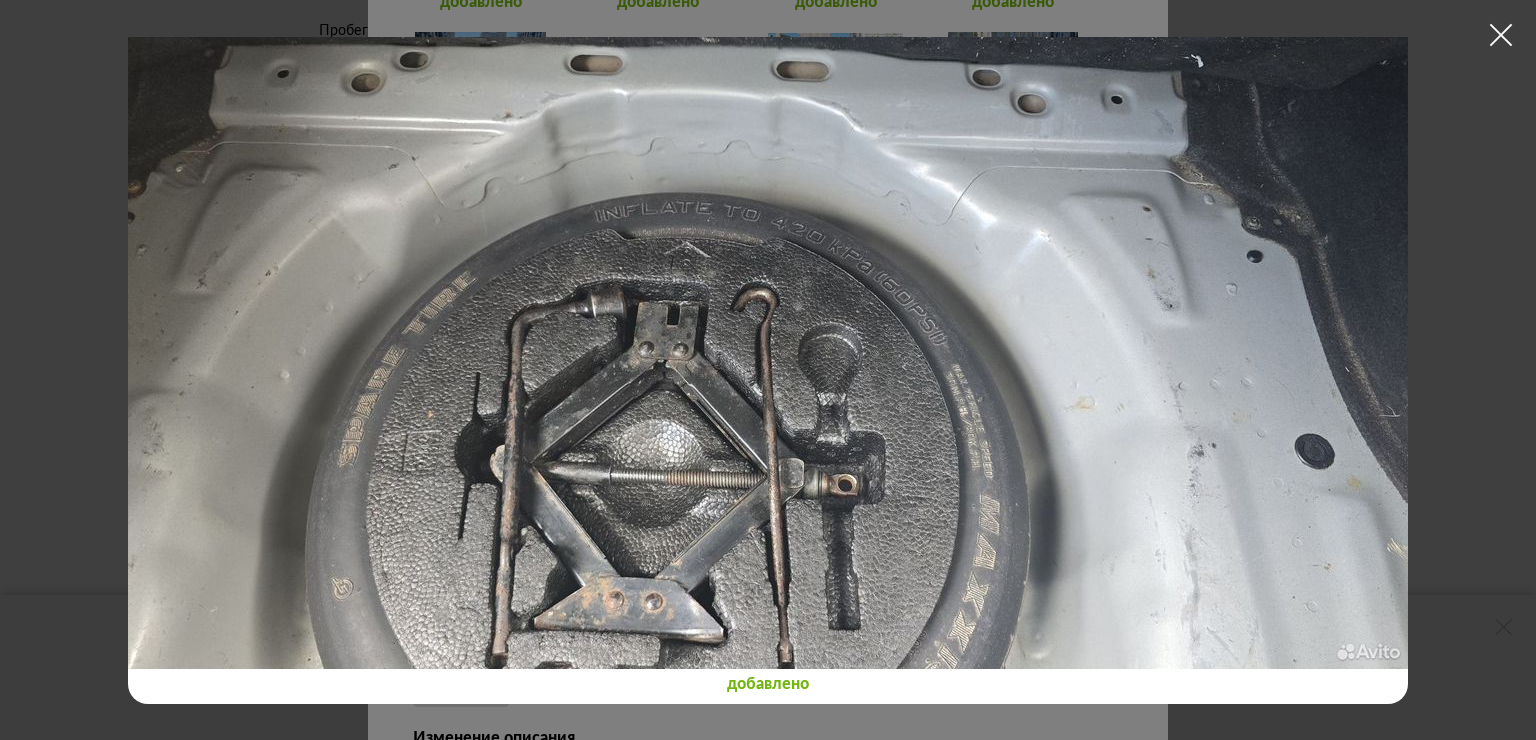 click at bounding box center [1501, 35] 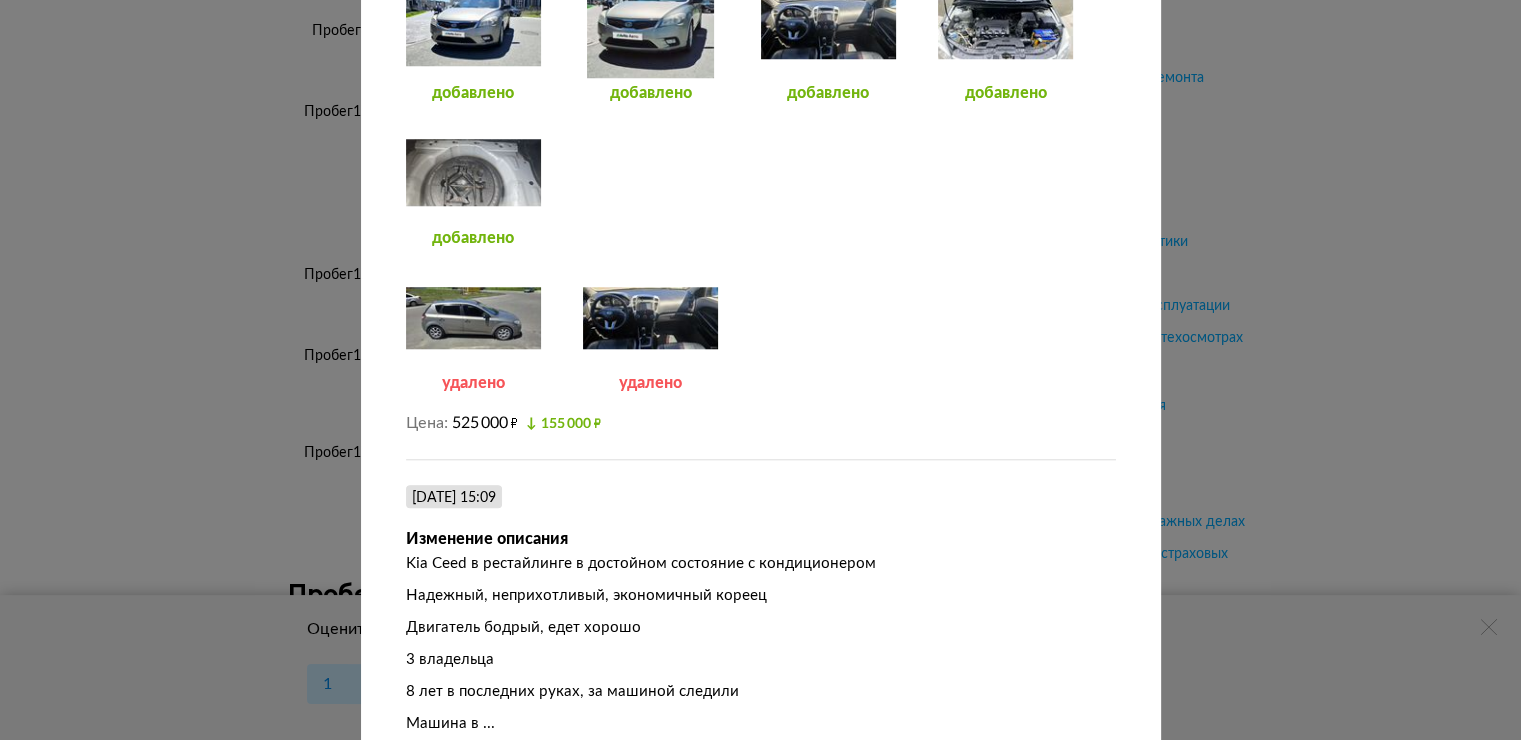 scroll, scrollTop: 1800, scrollLeft: 0, axis: vertical 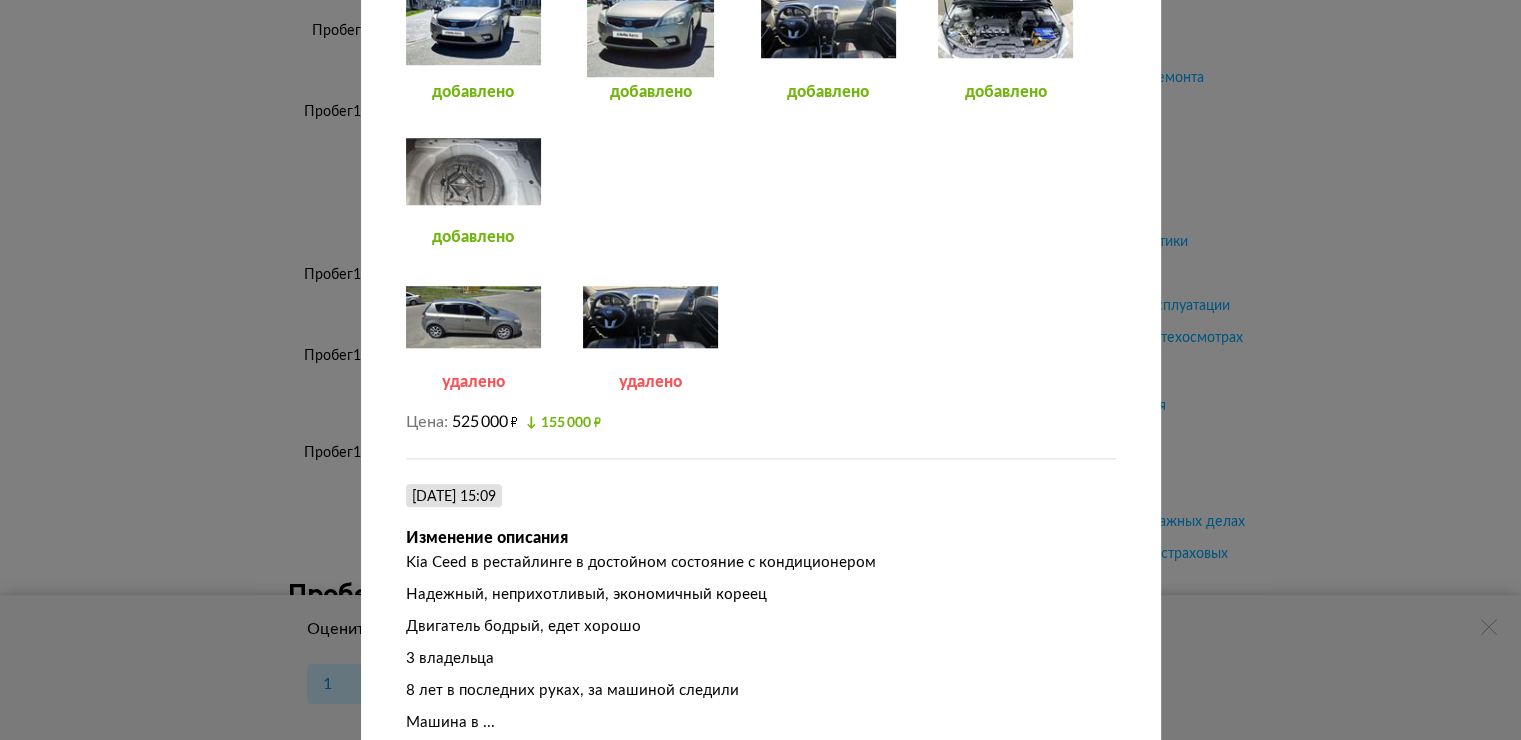 click at bounding box center [650, 317] 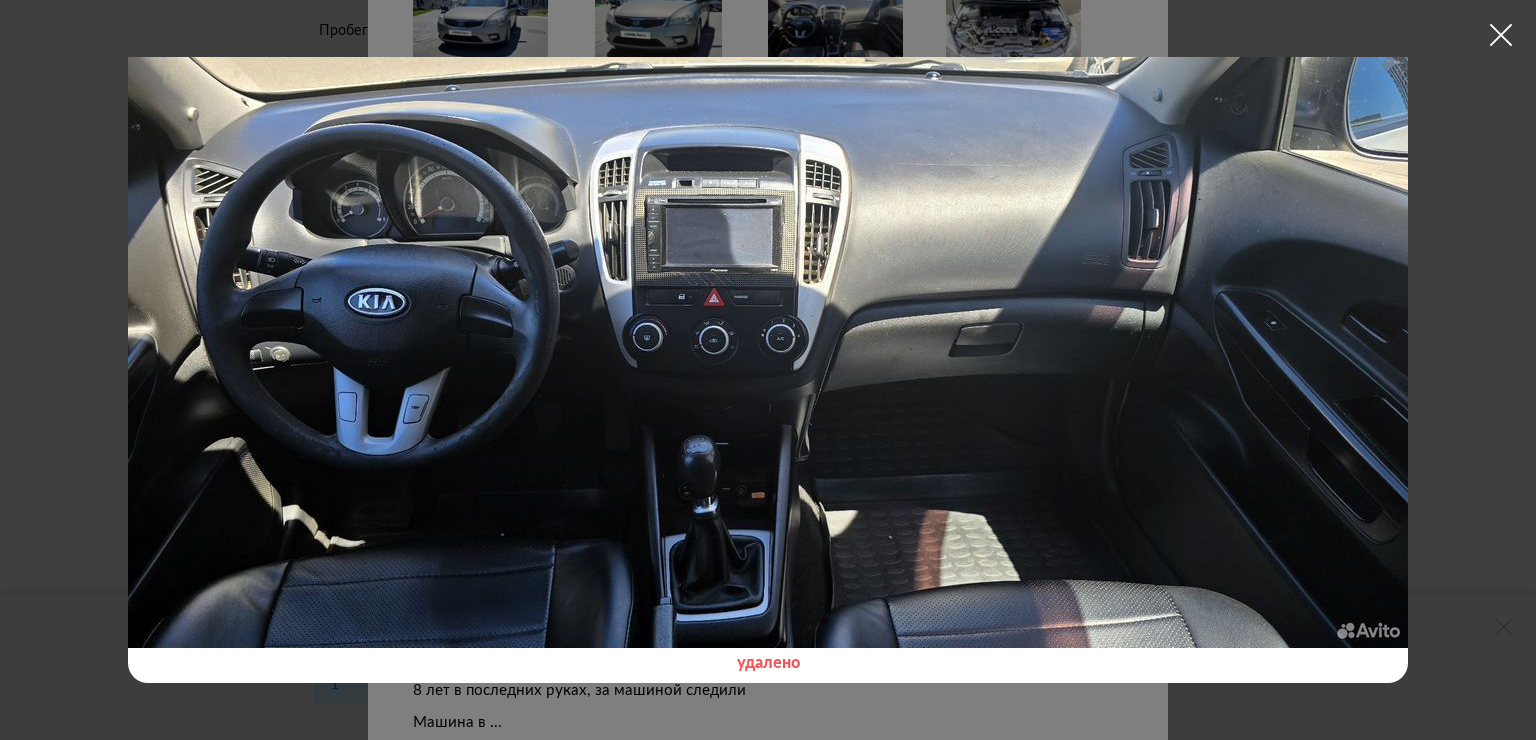 click at bounding box center [1501, 35] 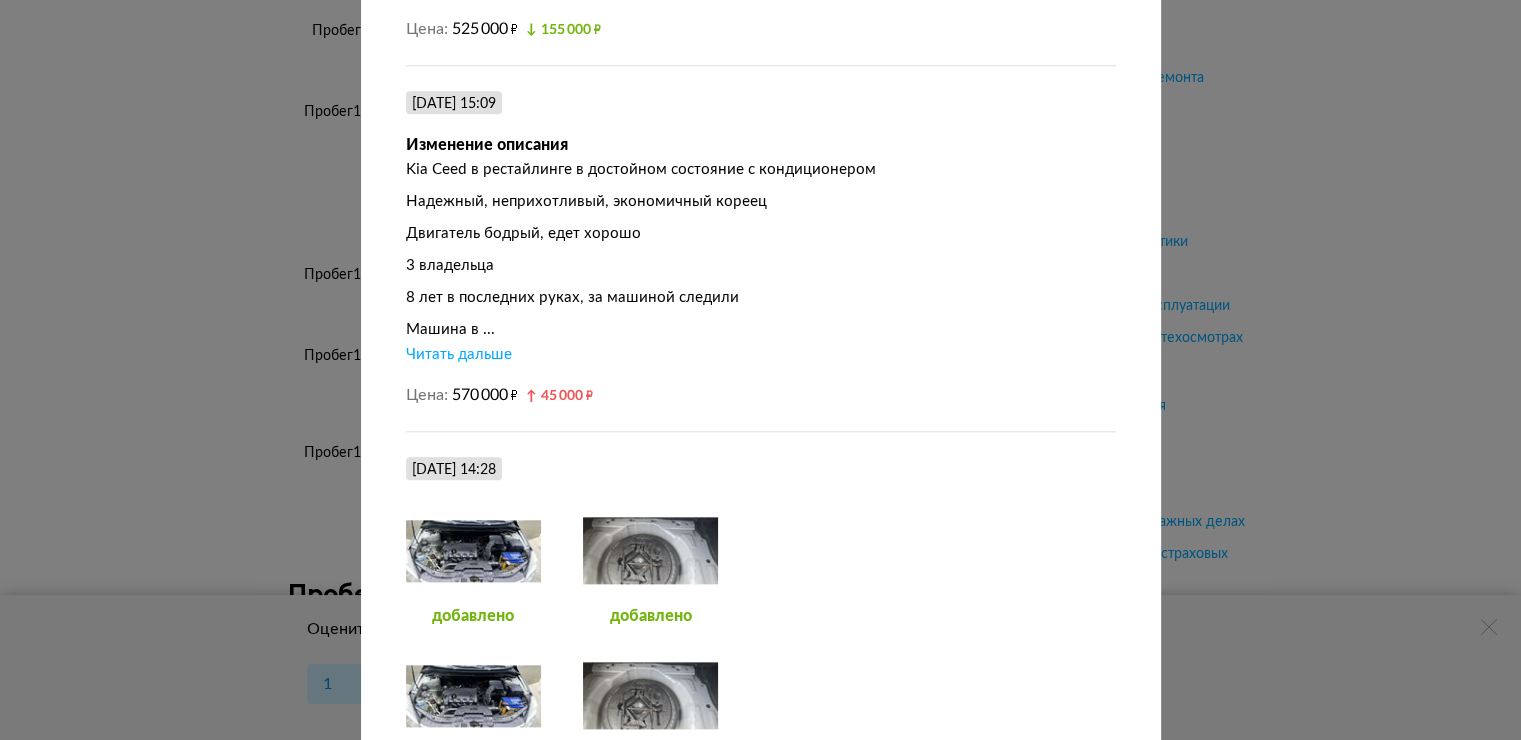 scroll, scrollTop: 2200, scrollLeft: 0, axis: vertical 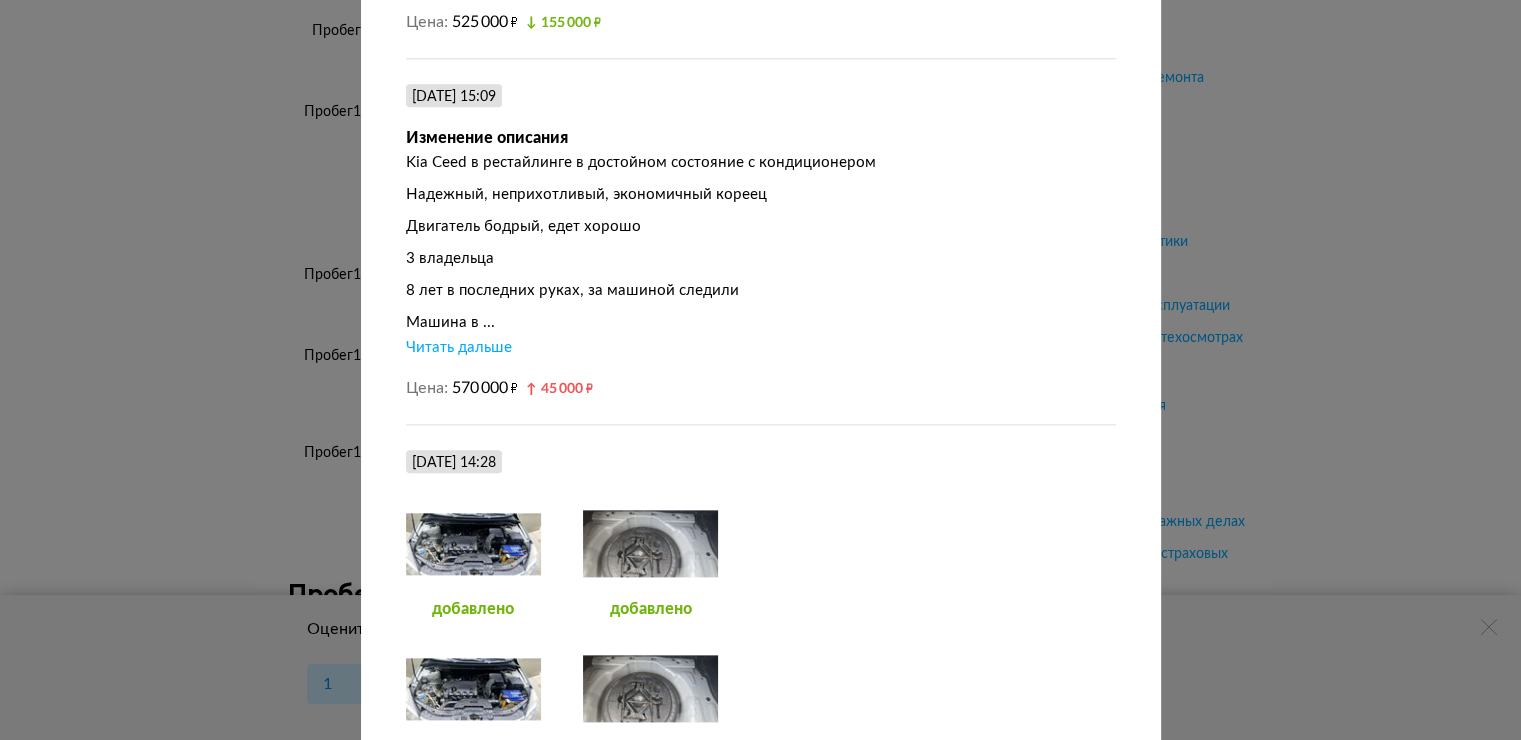 click on "Читать дальше" at bounding box center (459, 348) 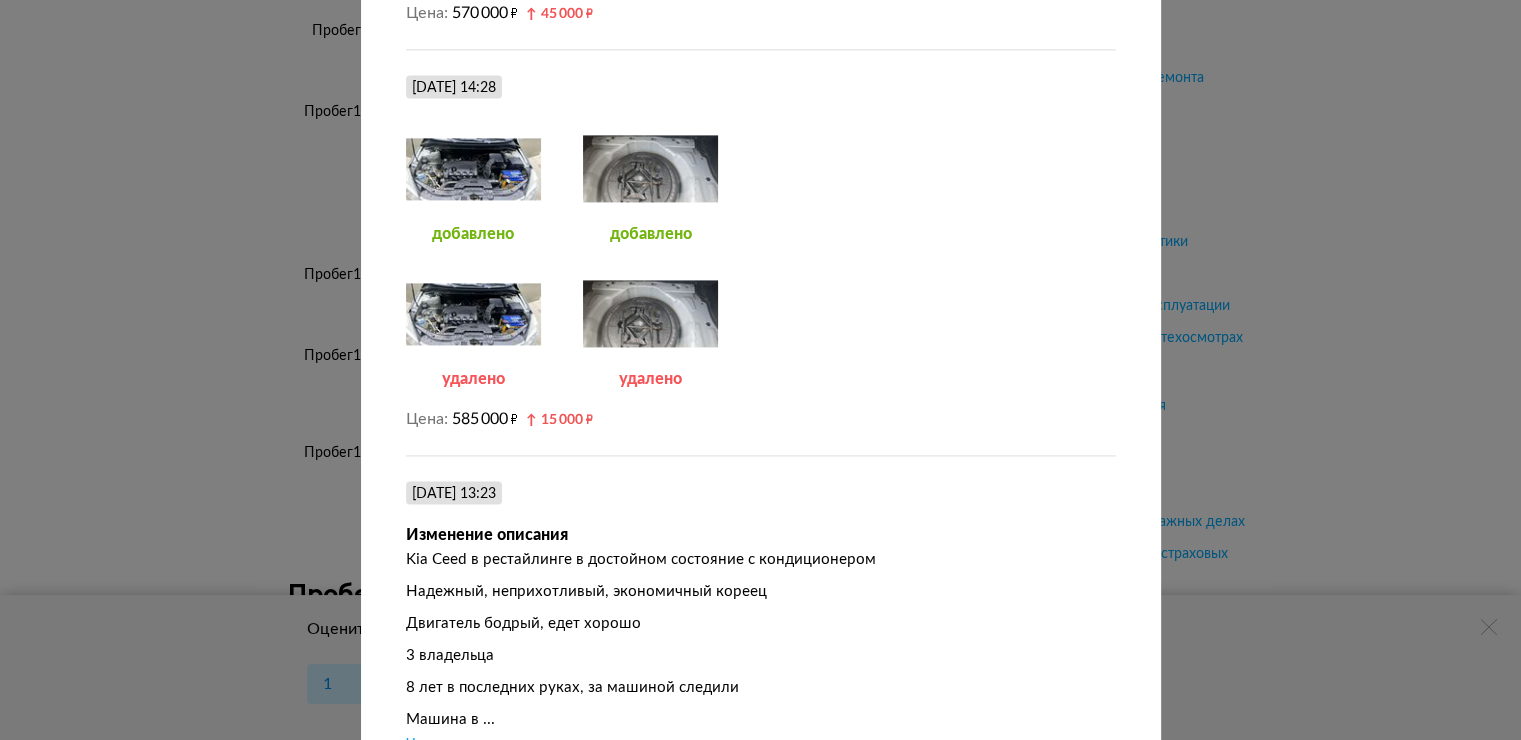 scroll, scrollTop: 2900, scrollLeft: 0, axis: vertical 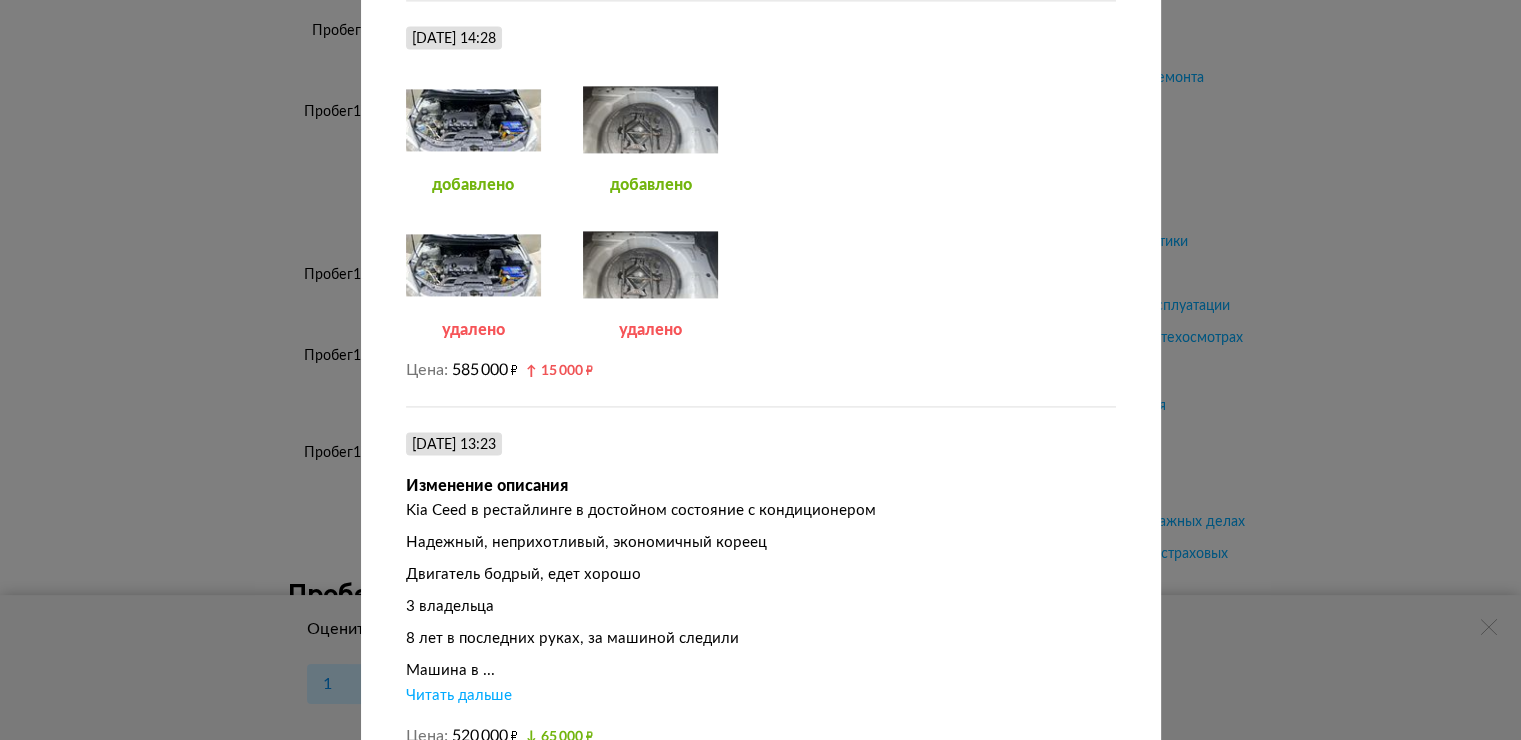 click at bounding box center [473, 120] 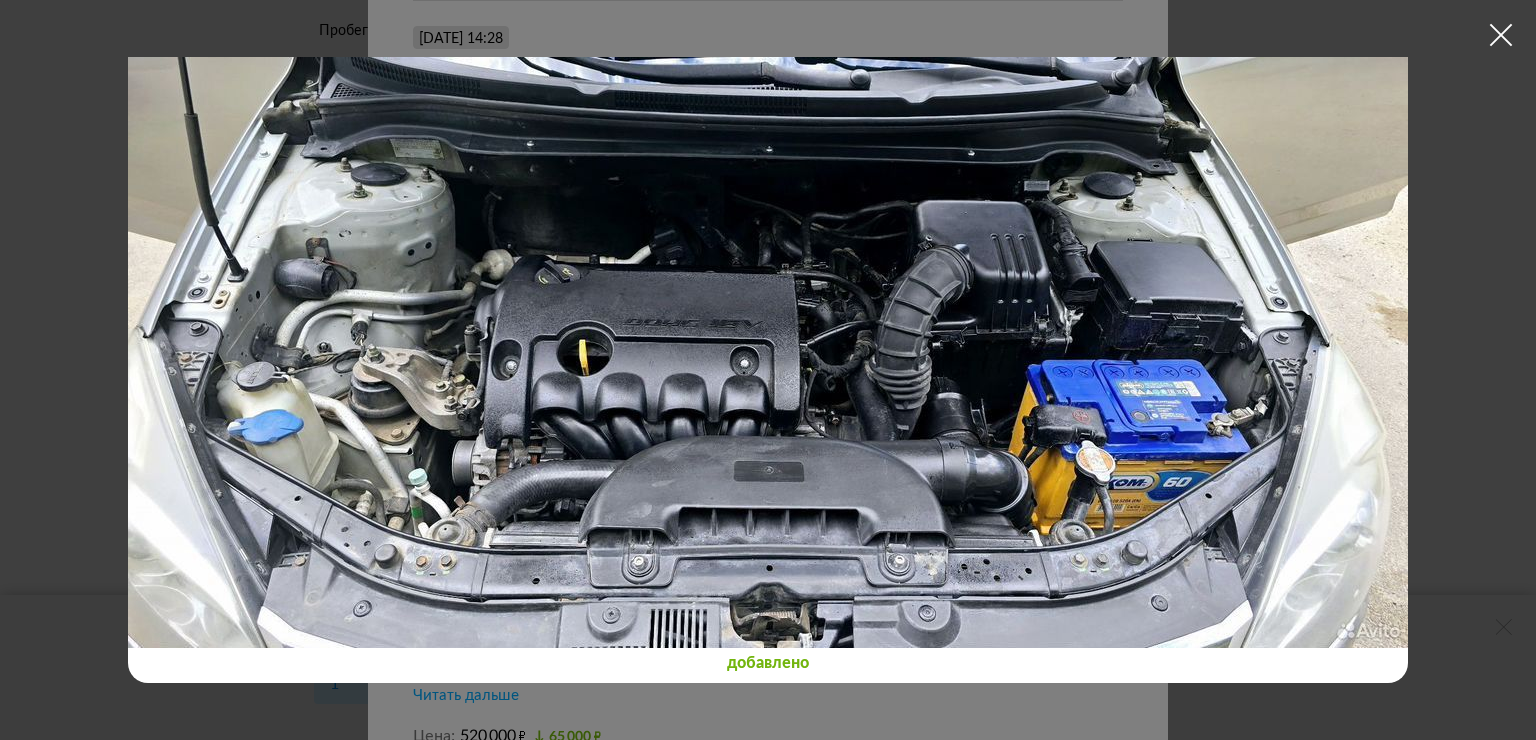 click at bounding box center (1501, 35) 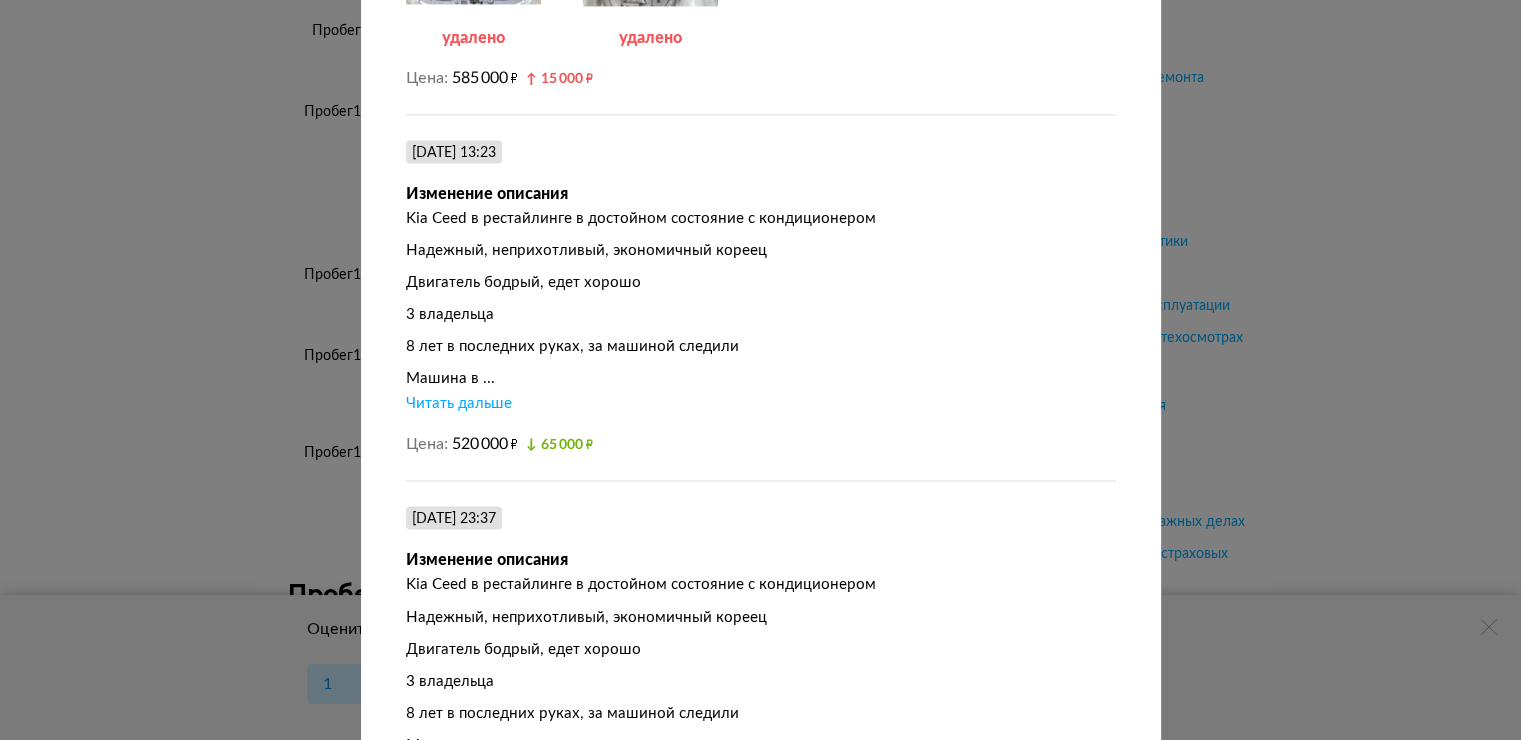 scroll, scrollTop: 3200, scrollLeft: 0, axis: vertical 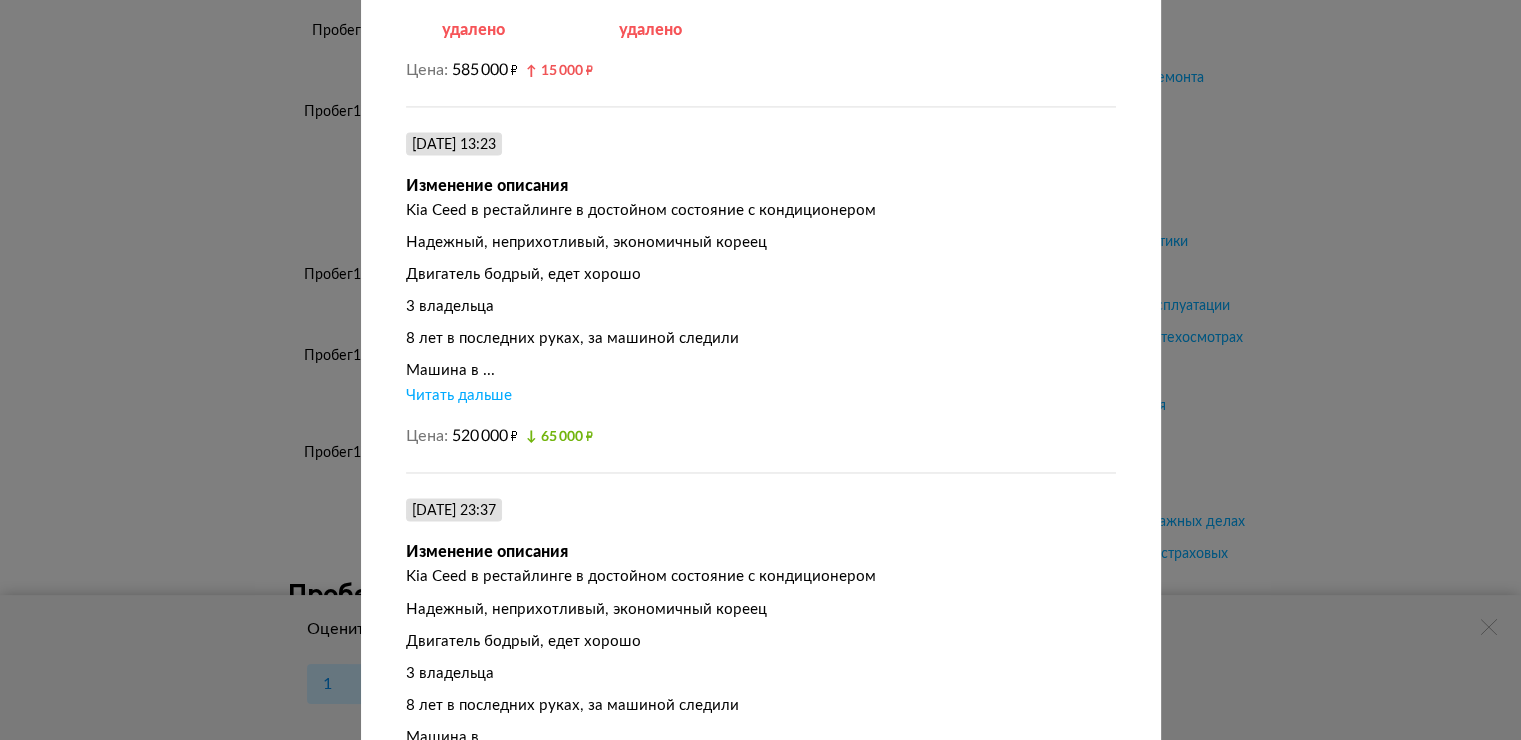 click on "Читать дальше" at bounding box center [459, 396] 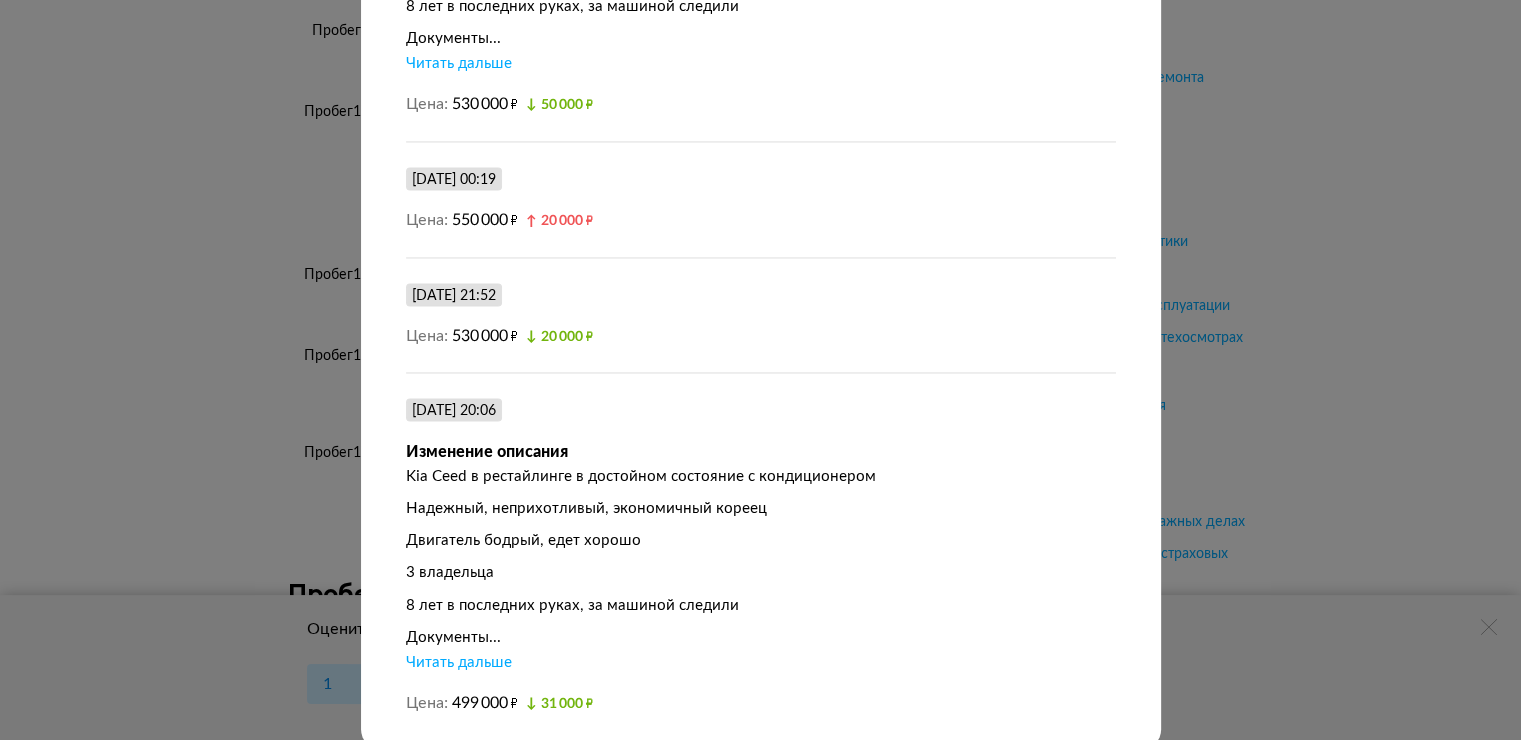 scroll, scrollTop: 10898, scrollLeft: 0, axis: vertical 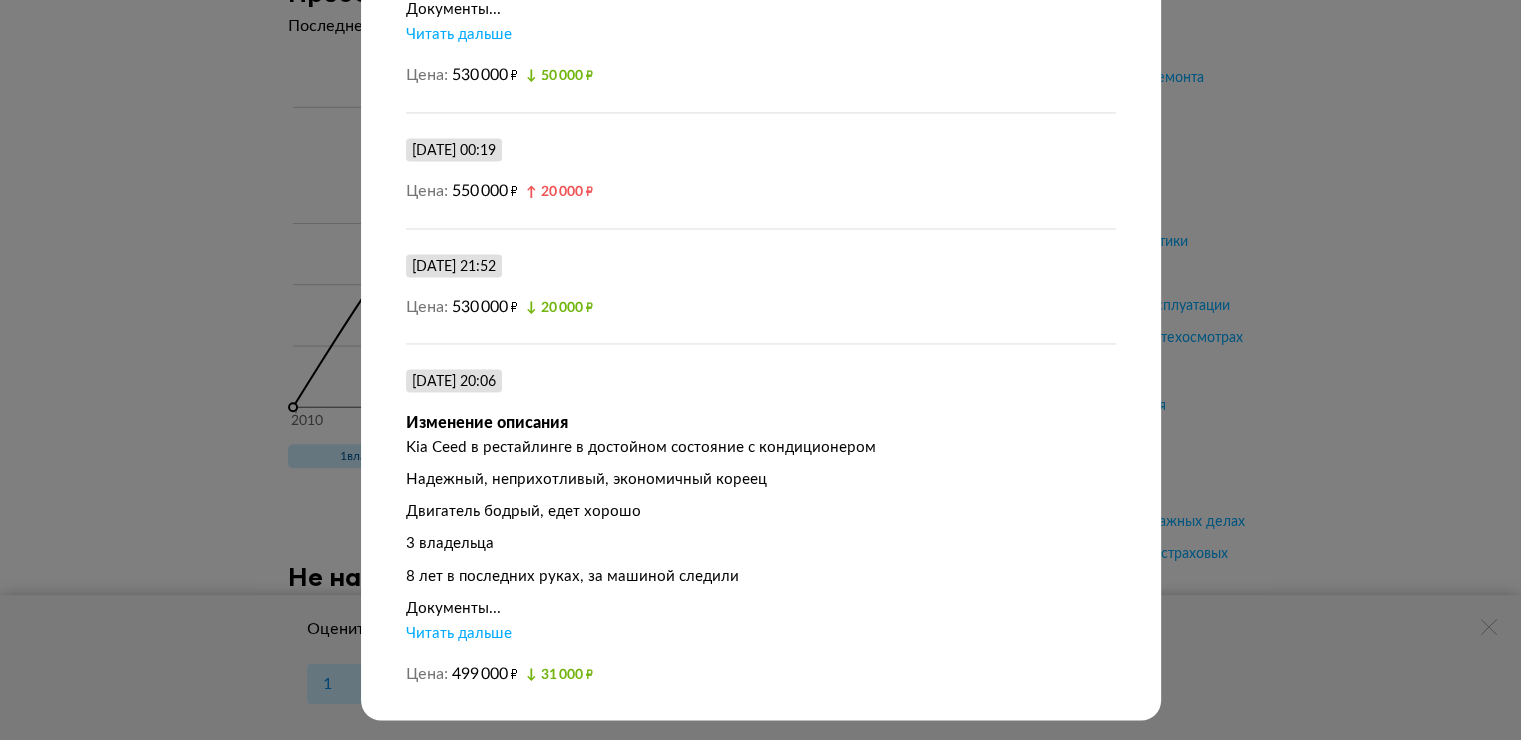 click on "Читать дальше" at bounding box center [459, 633] 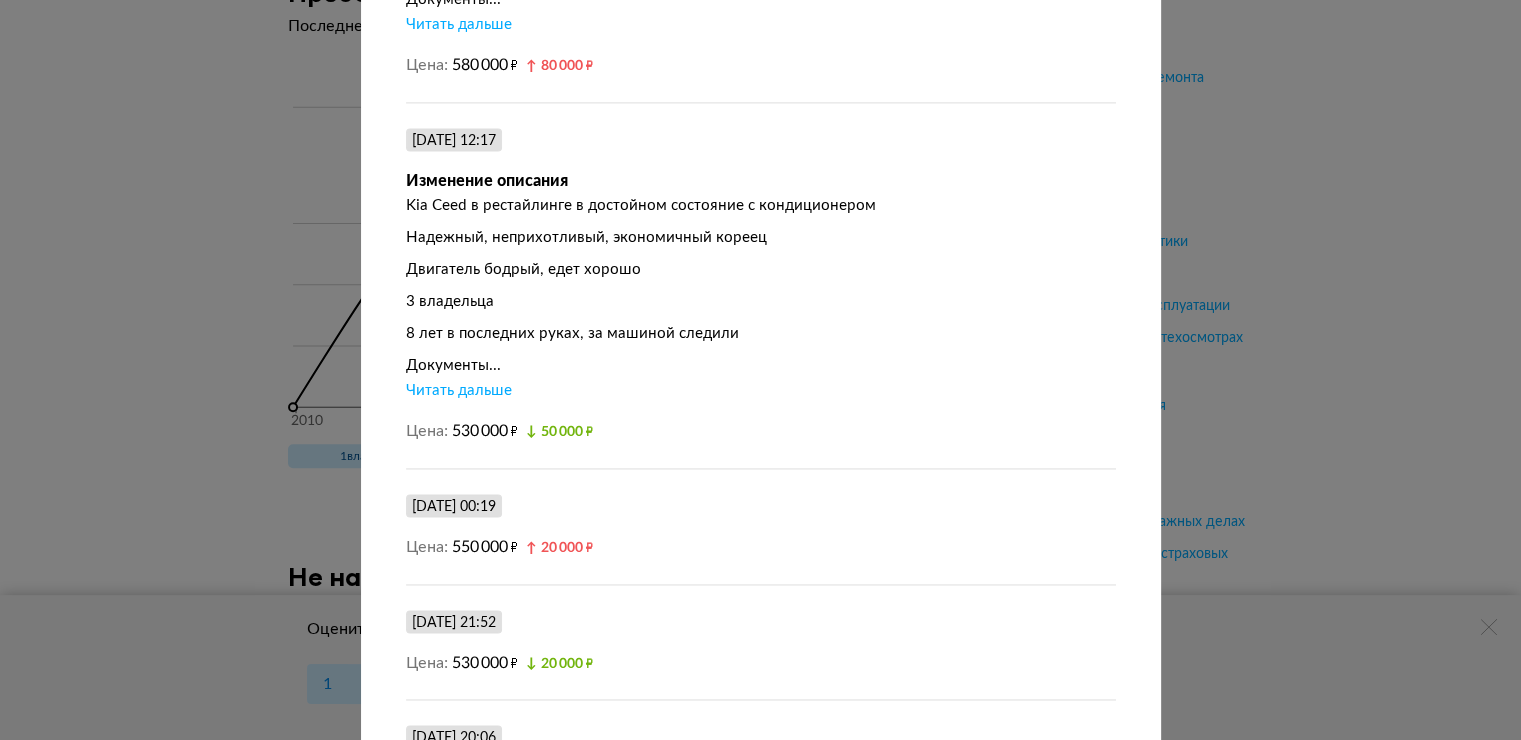 scroll, scrollTop: 10454, scrollLeft: 0, axis: vertical 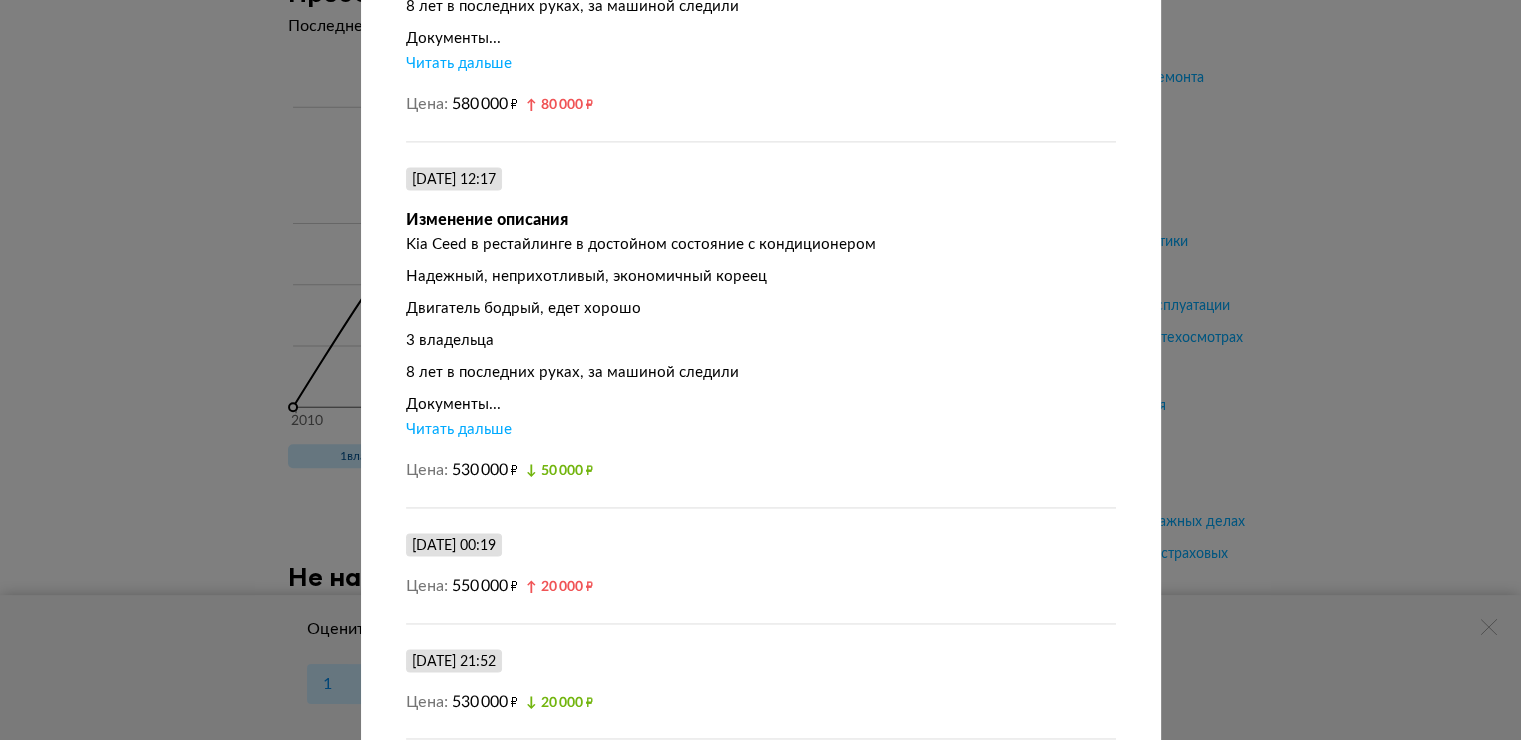 click on "Kia Ceed в рестайлинге в достойном состояние с кондиционером Надежный, неприхотливый, экономичный кореец Двигатель бодрый, едет хорошо 3 владельца 8 лет в последних руках, за машиной следили Документы... Читать дальше" at bounding box center [761, 337] 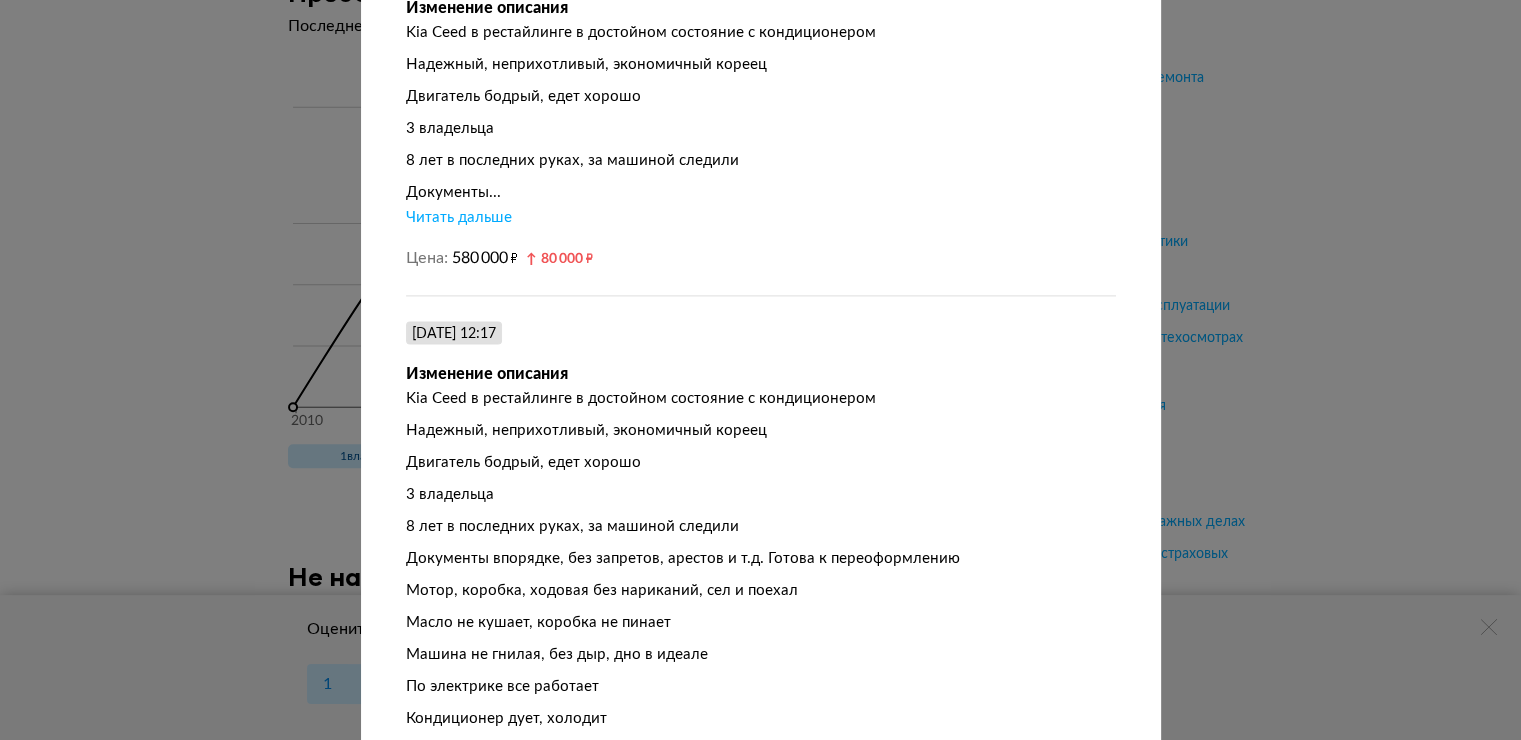 scroll, scrollTop: 9954, scrollLeft: 0, axis: vertical 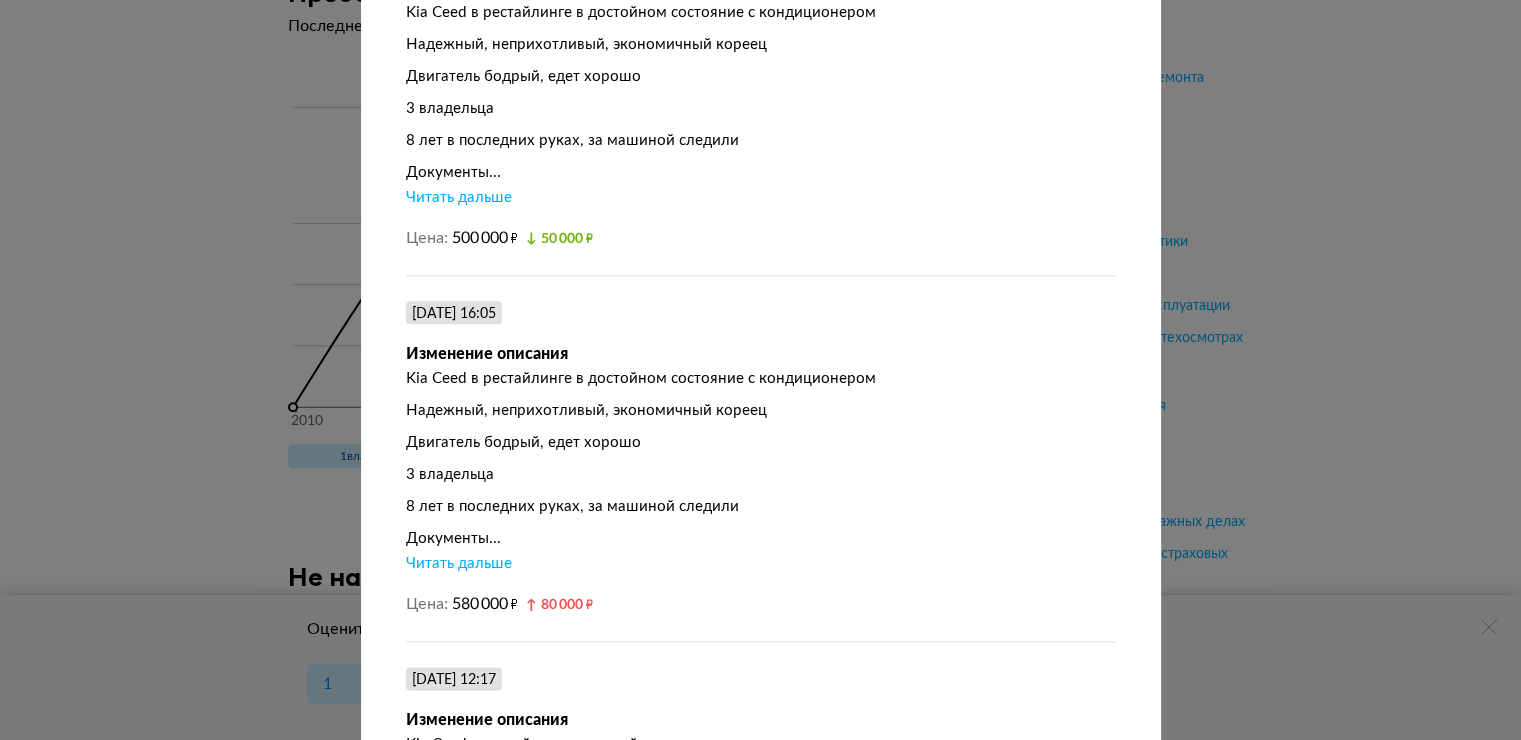 click on "Читать дальше" at bounding box center (459, 564) 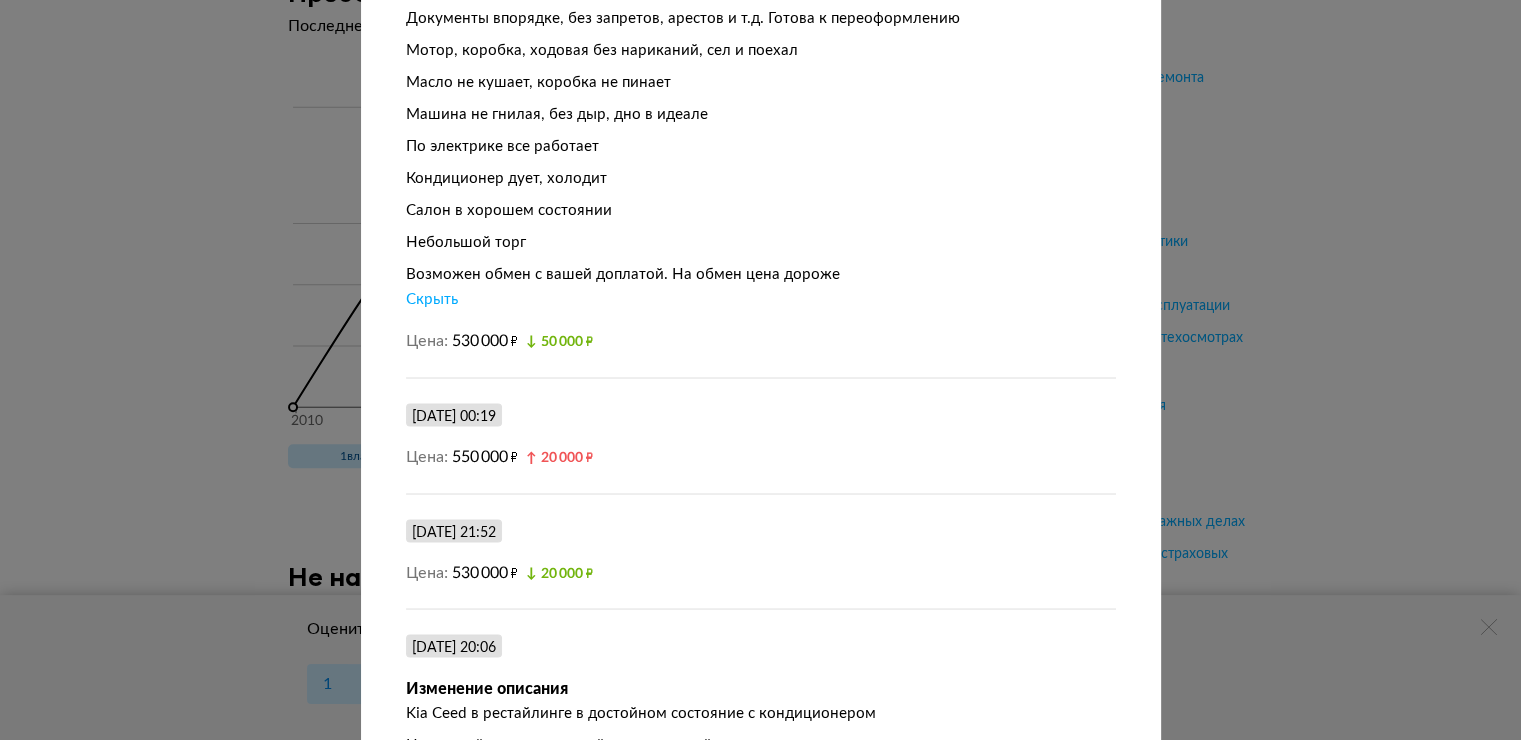 scroll, scrollTop: 10866, scrollLeft: 0, axis: vertical 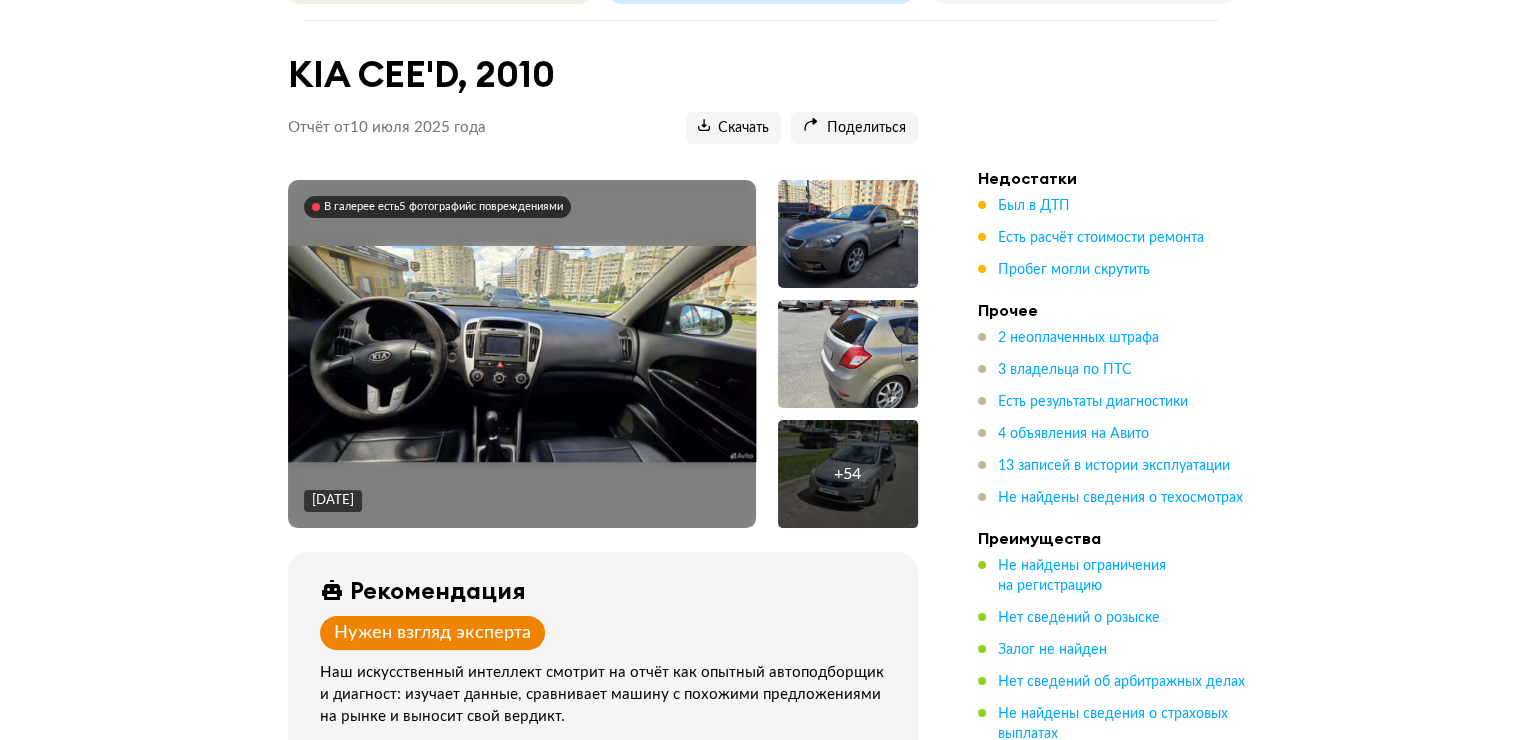 click on "В галерее есть  5   фотографий  с повреждениями" at bounding box center (443, 207) 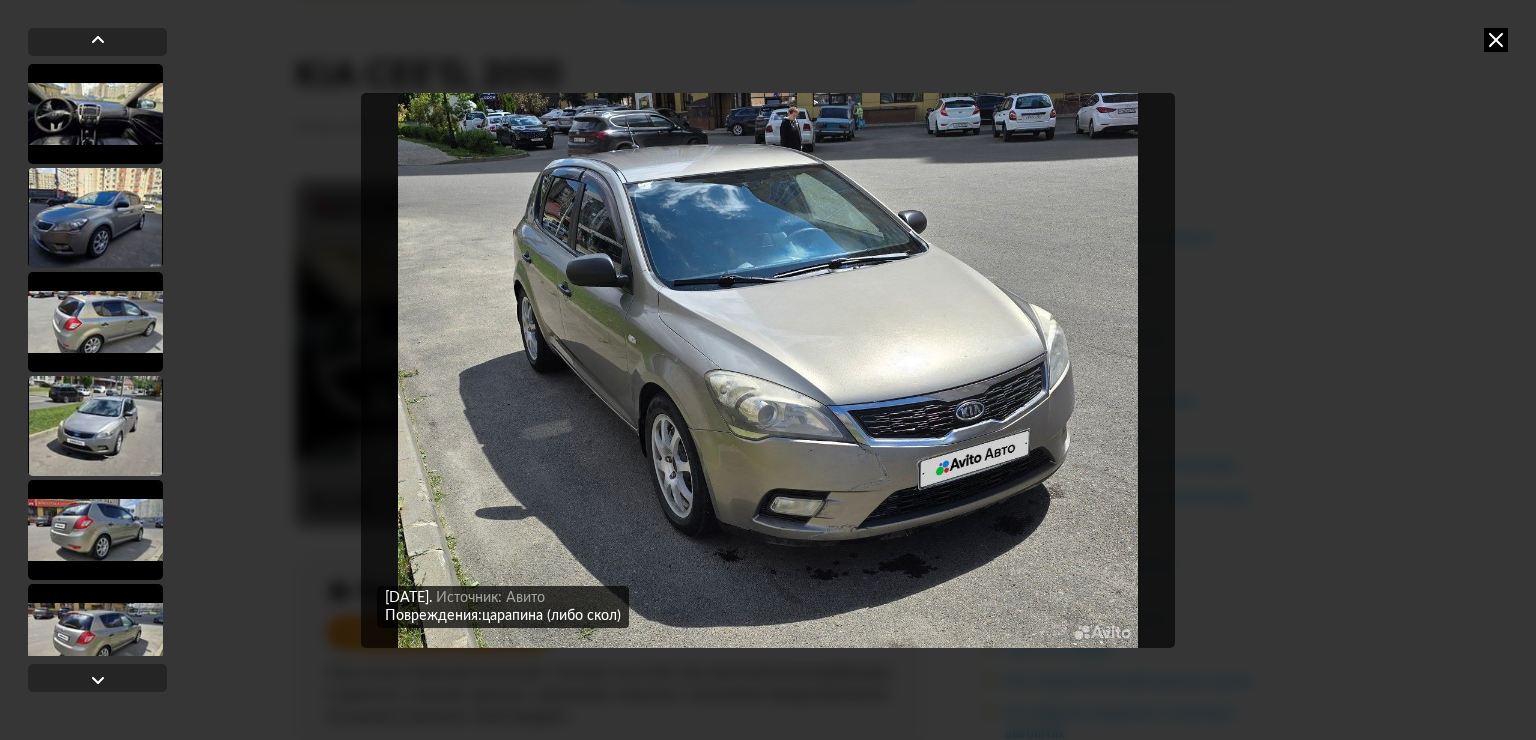 click at bounding box center (95, 218) 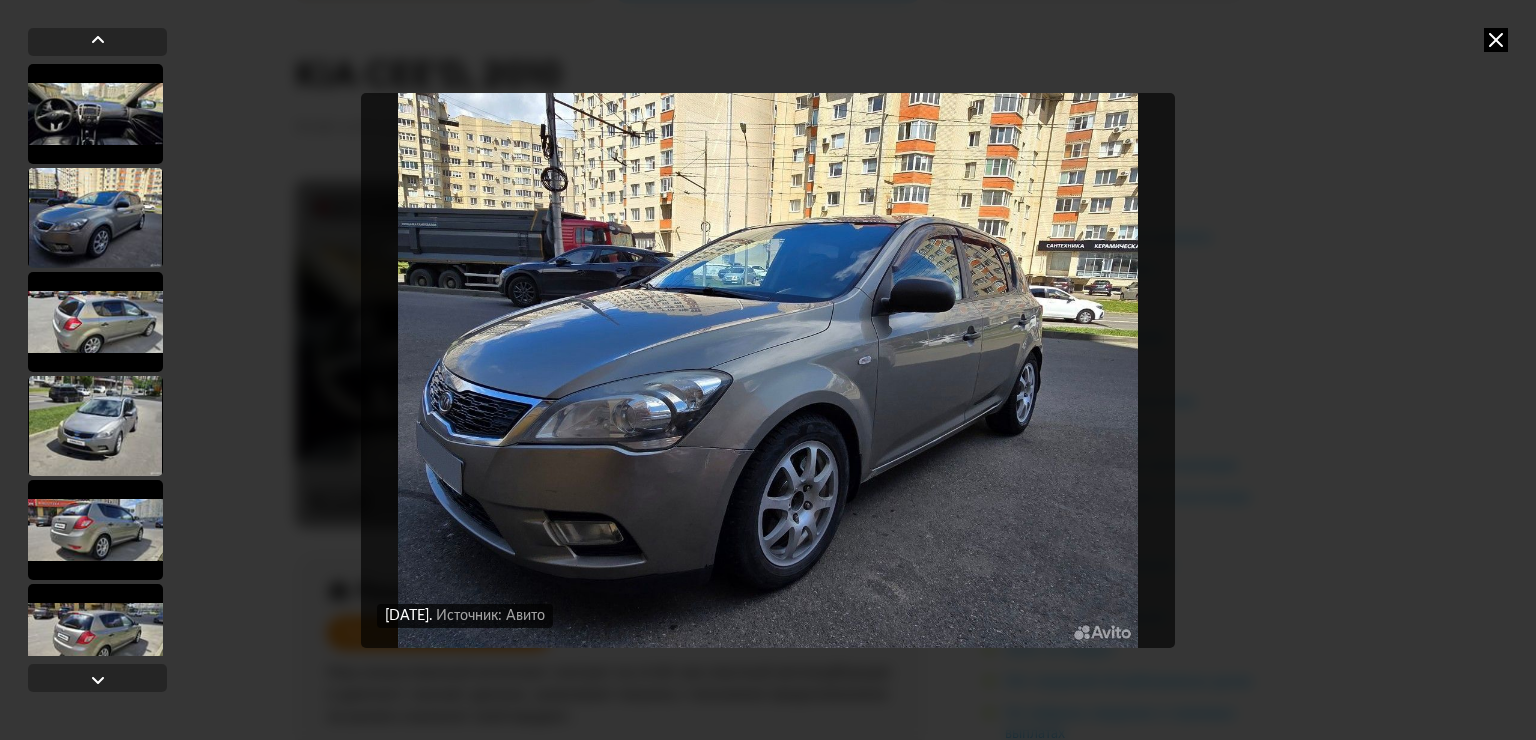 click at bounding box center (95, 322) 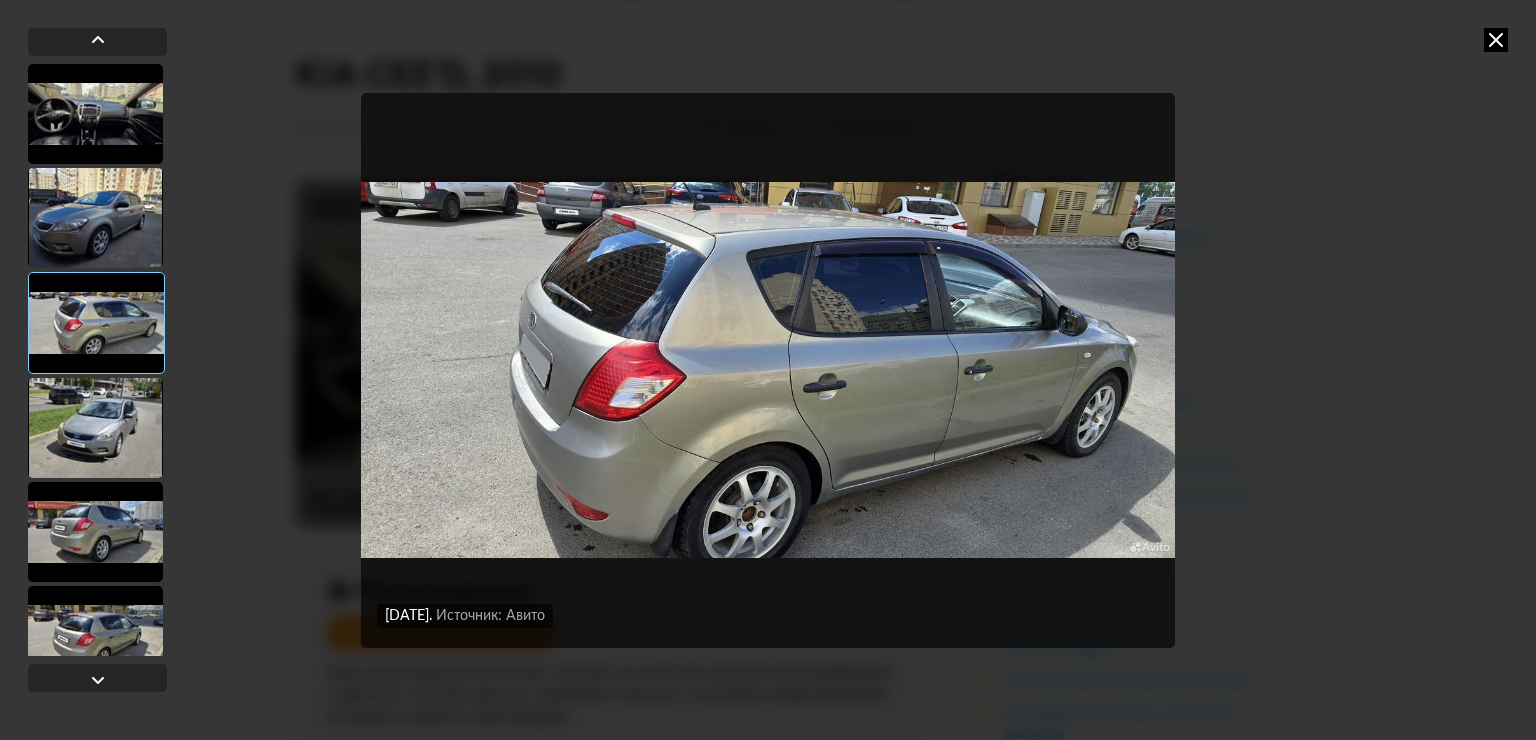 click at bounding box center (95, 428) 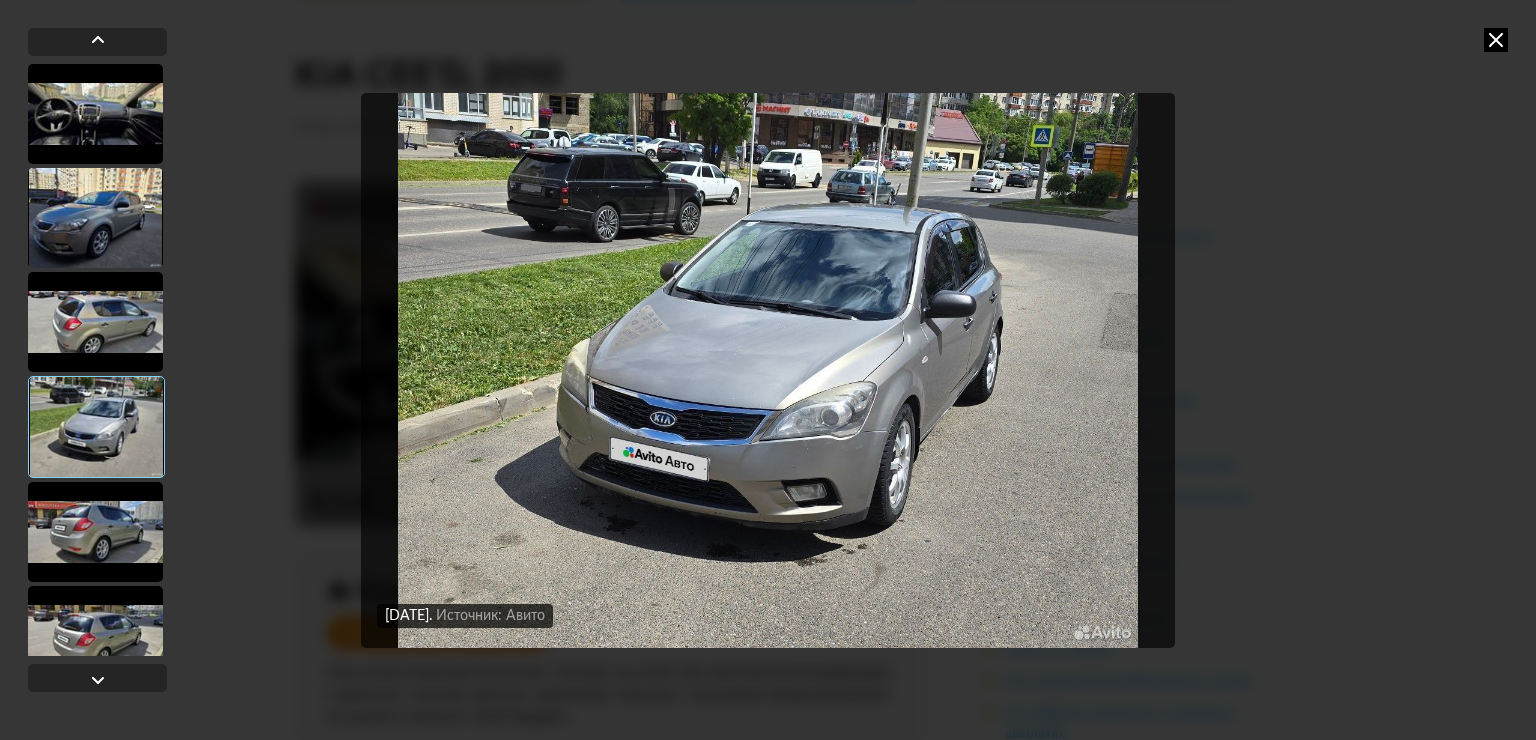 click at bounding box center [96, 427] 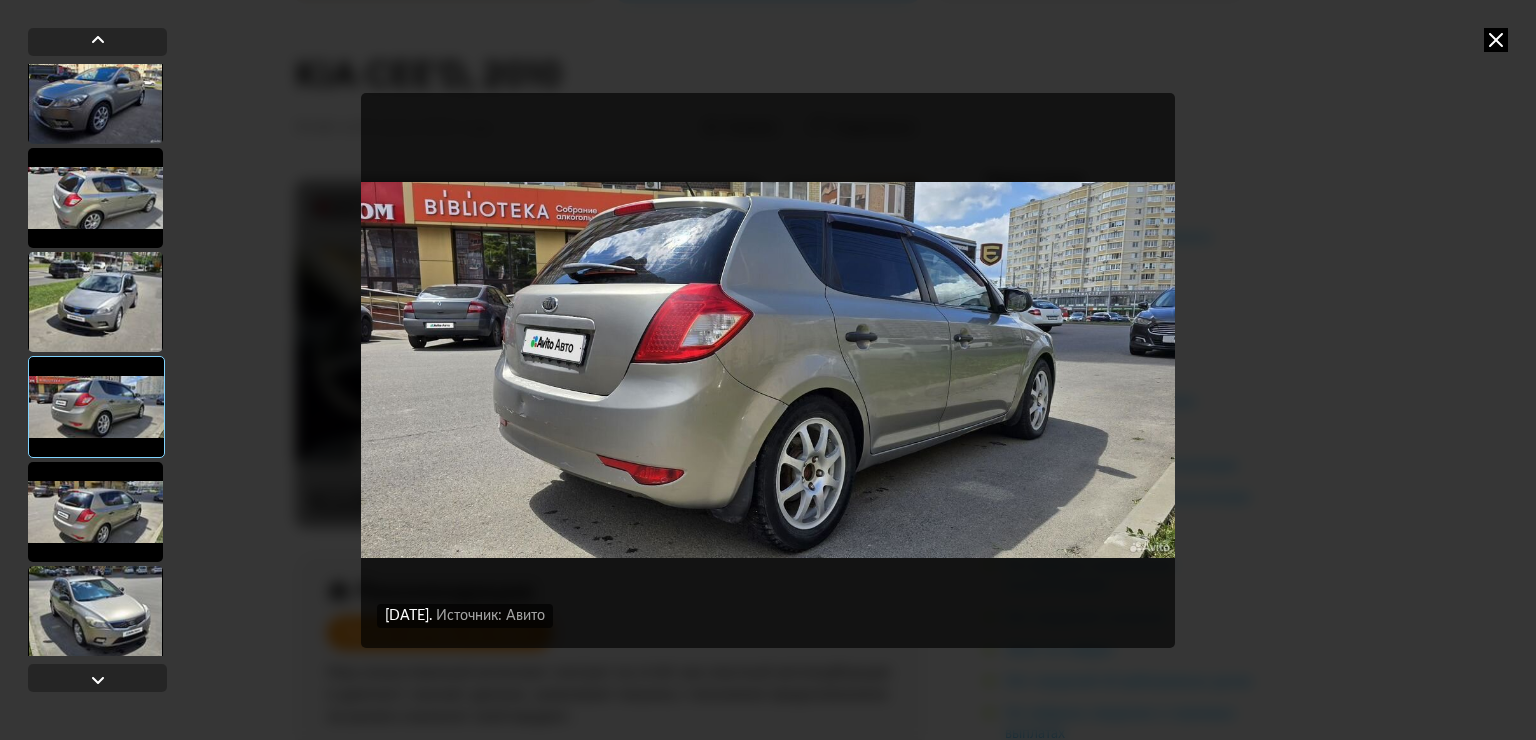 scroll, scrollTop: 200, scrollLeft: 0, axis: vertical 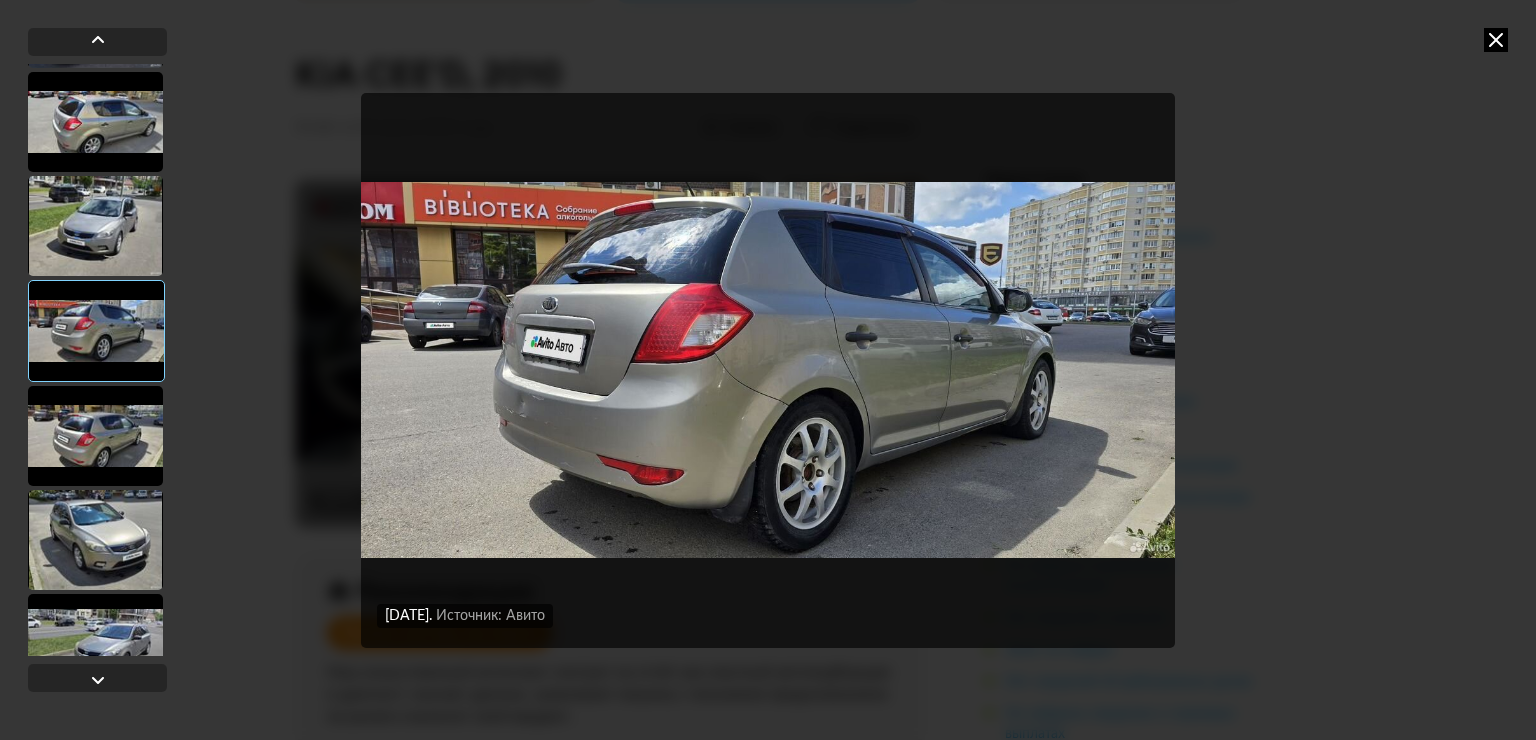 click at bounding box center [95, 436] 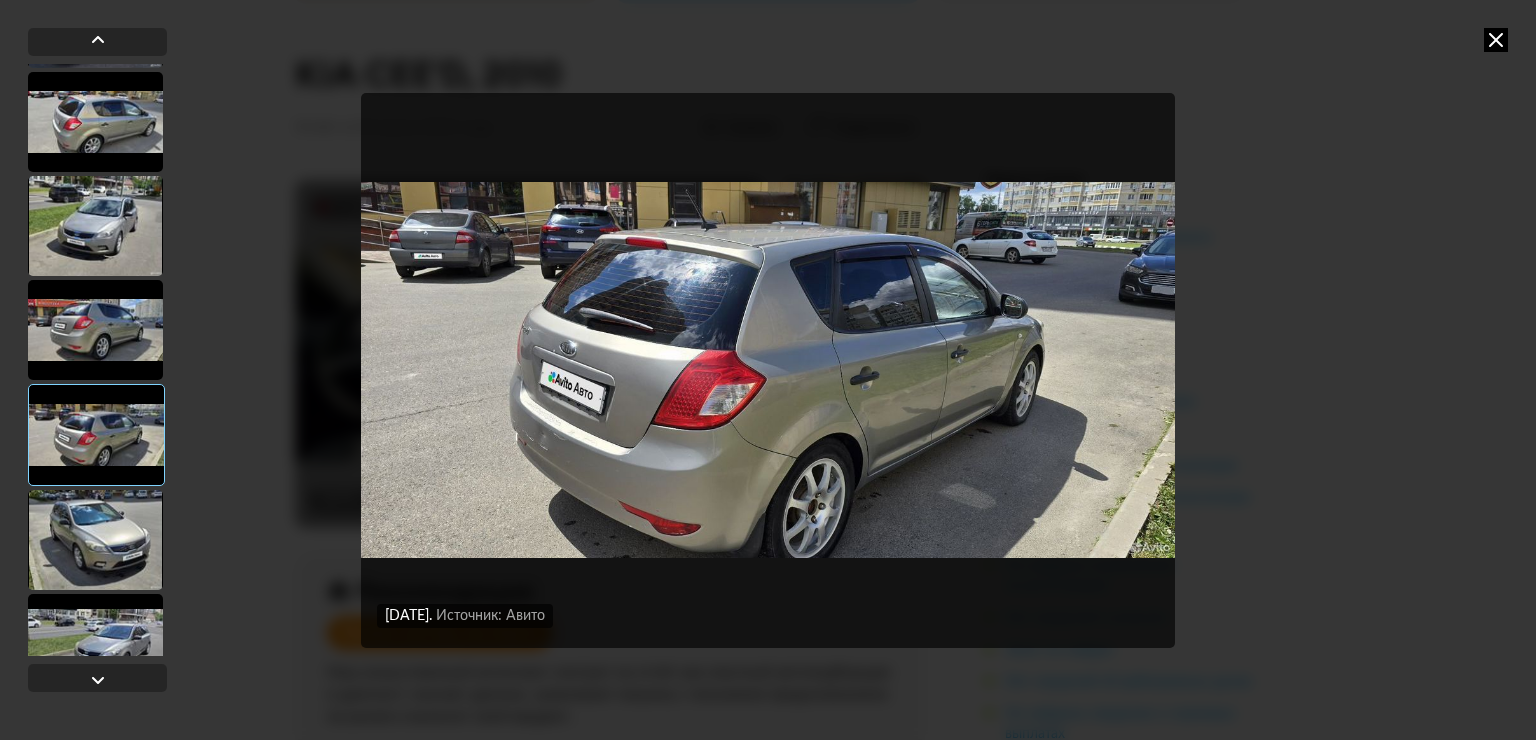click at bounding box center (95, 540) 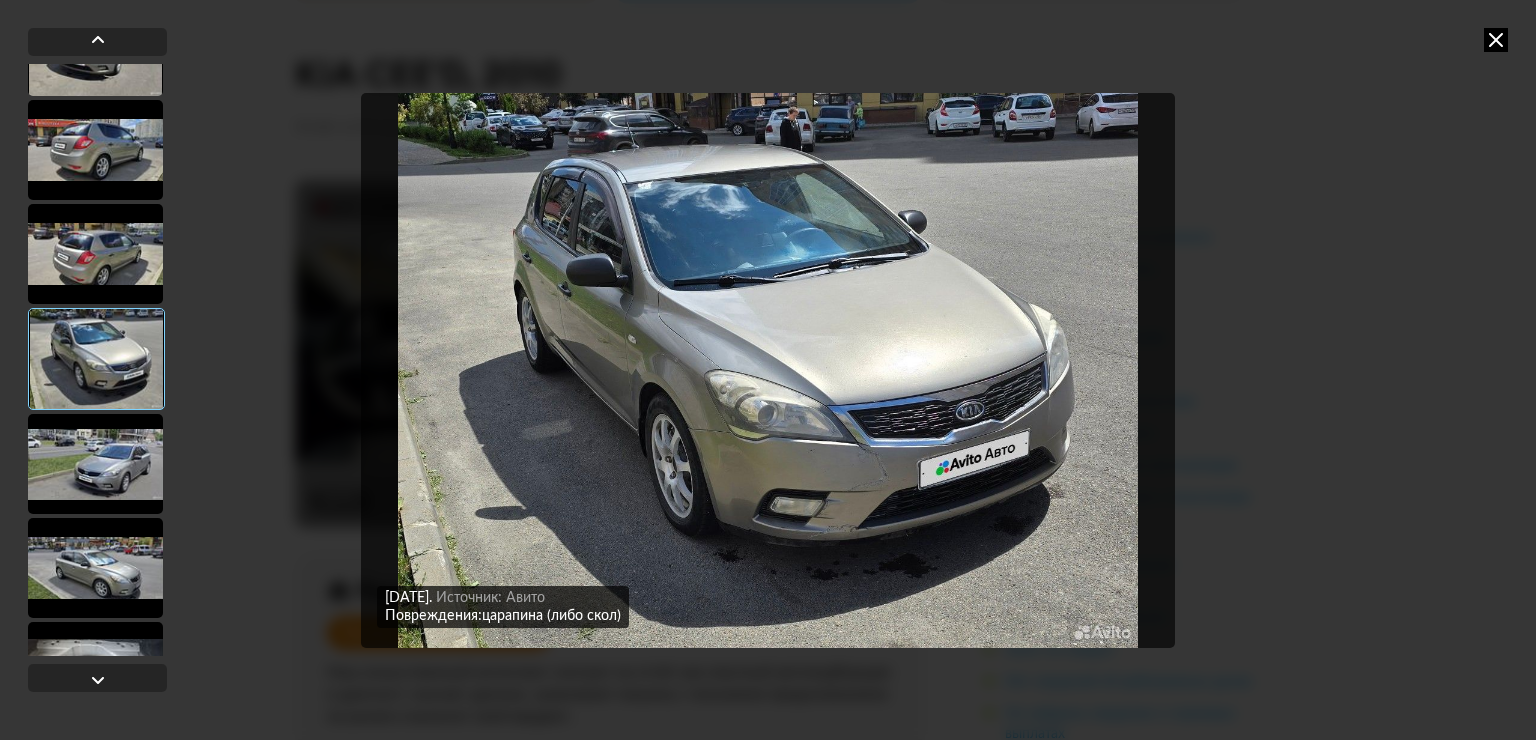 scroll, scrollTop: 400, scrollLeft: 0, axis: vertical 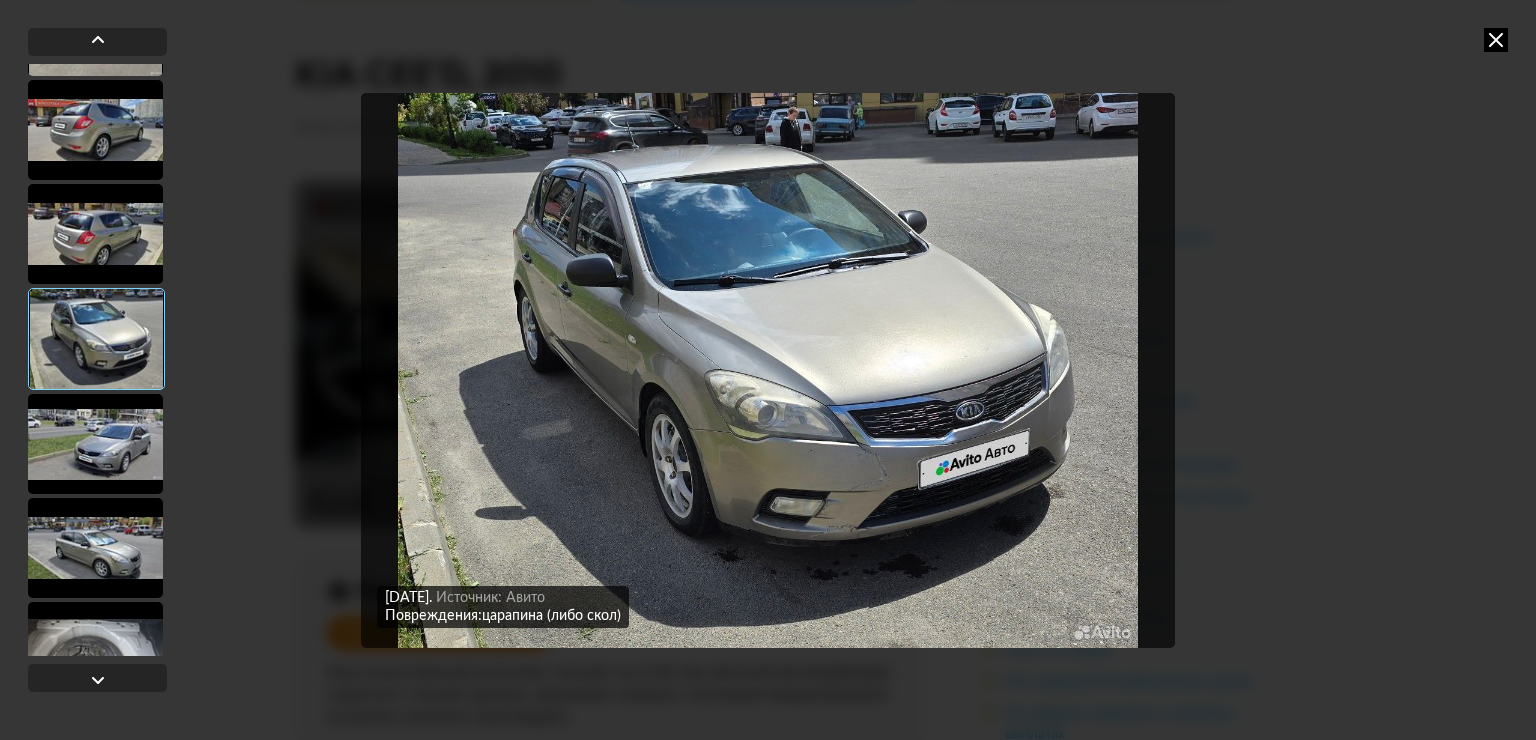 click at bounding box center (96, 339) 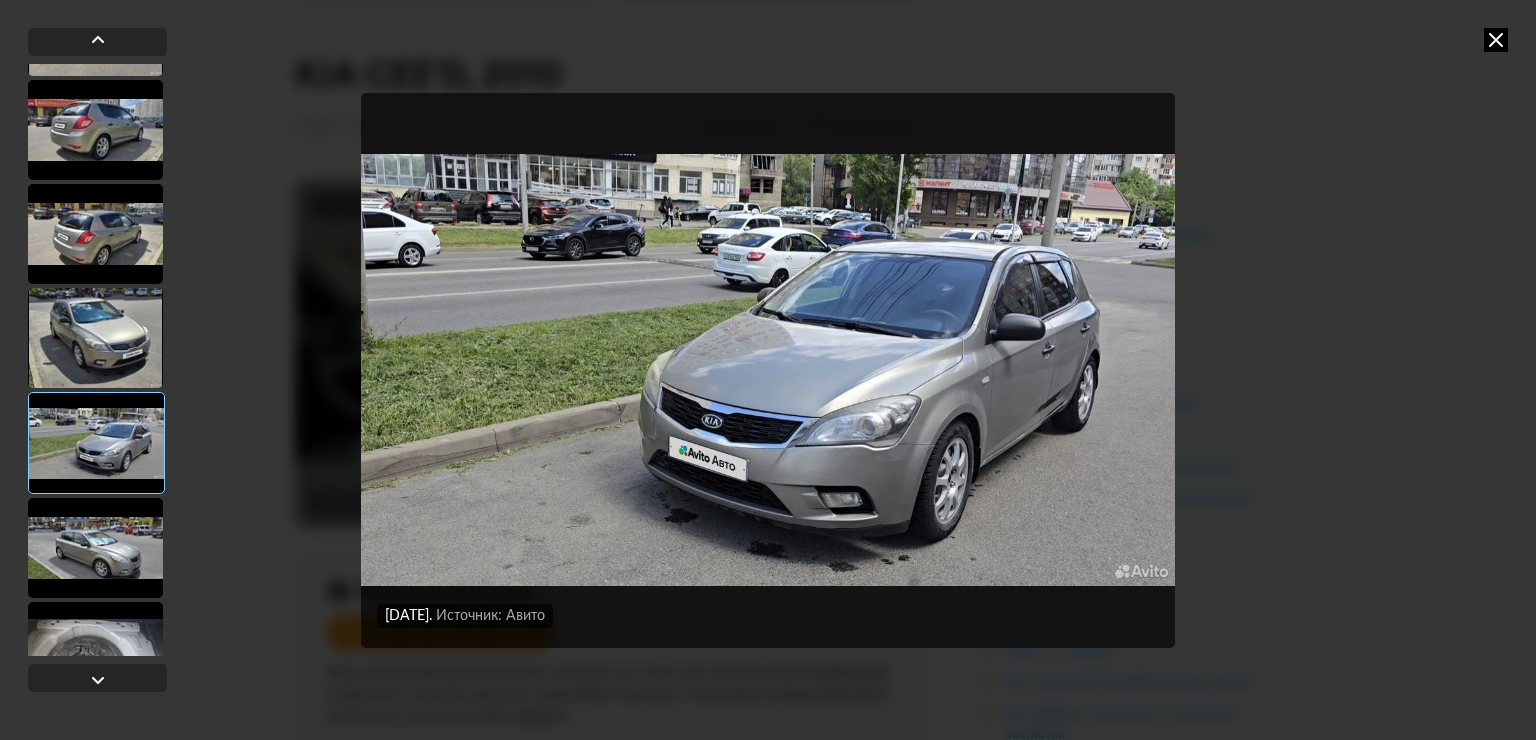 click at bounding box center (95, 548) 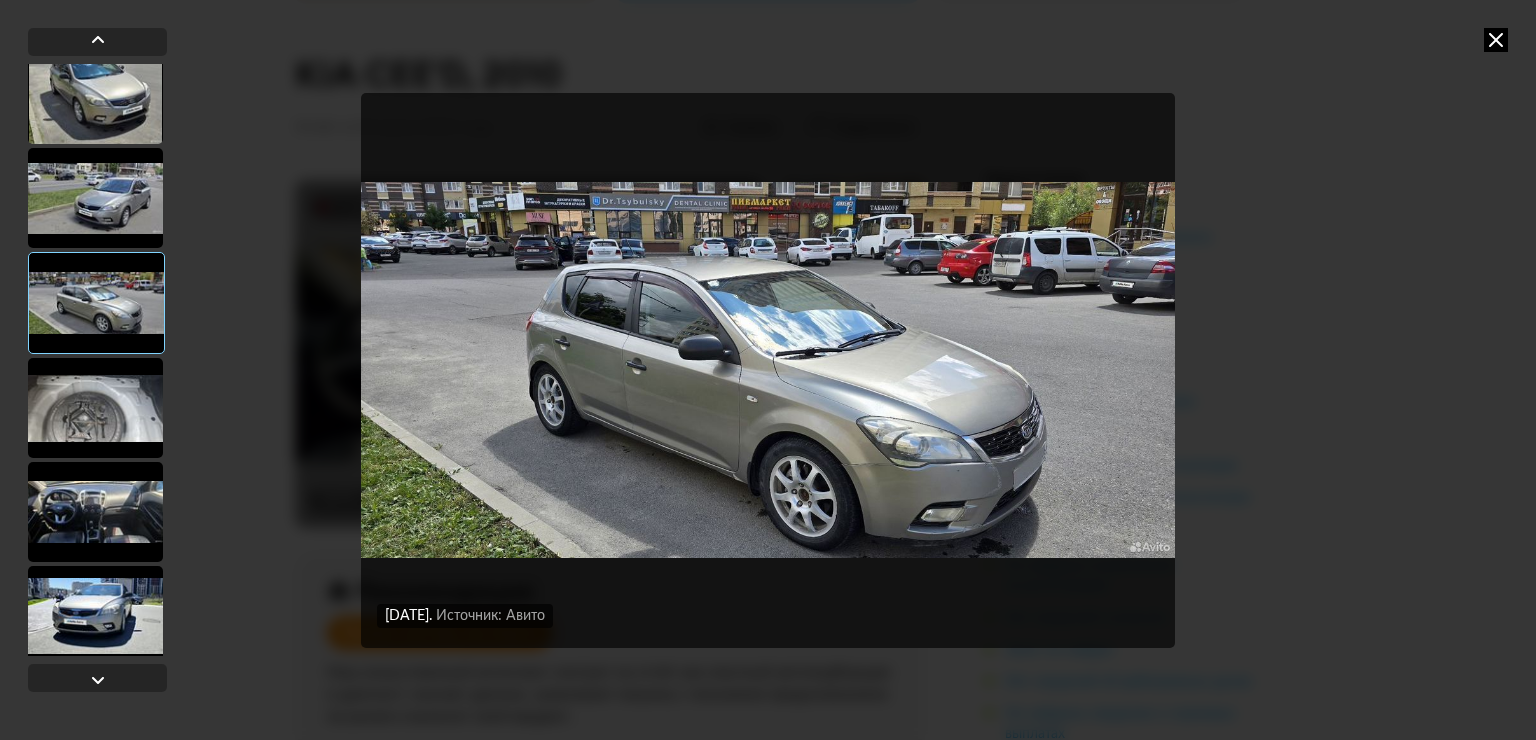 scroll, scrollTop: 700, scrollLeft: 0, axis: vertical 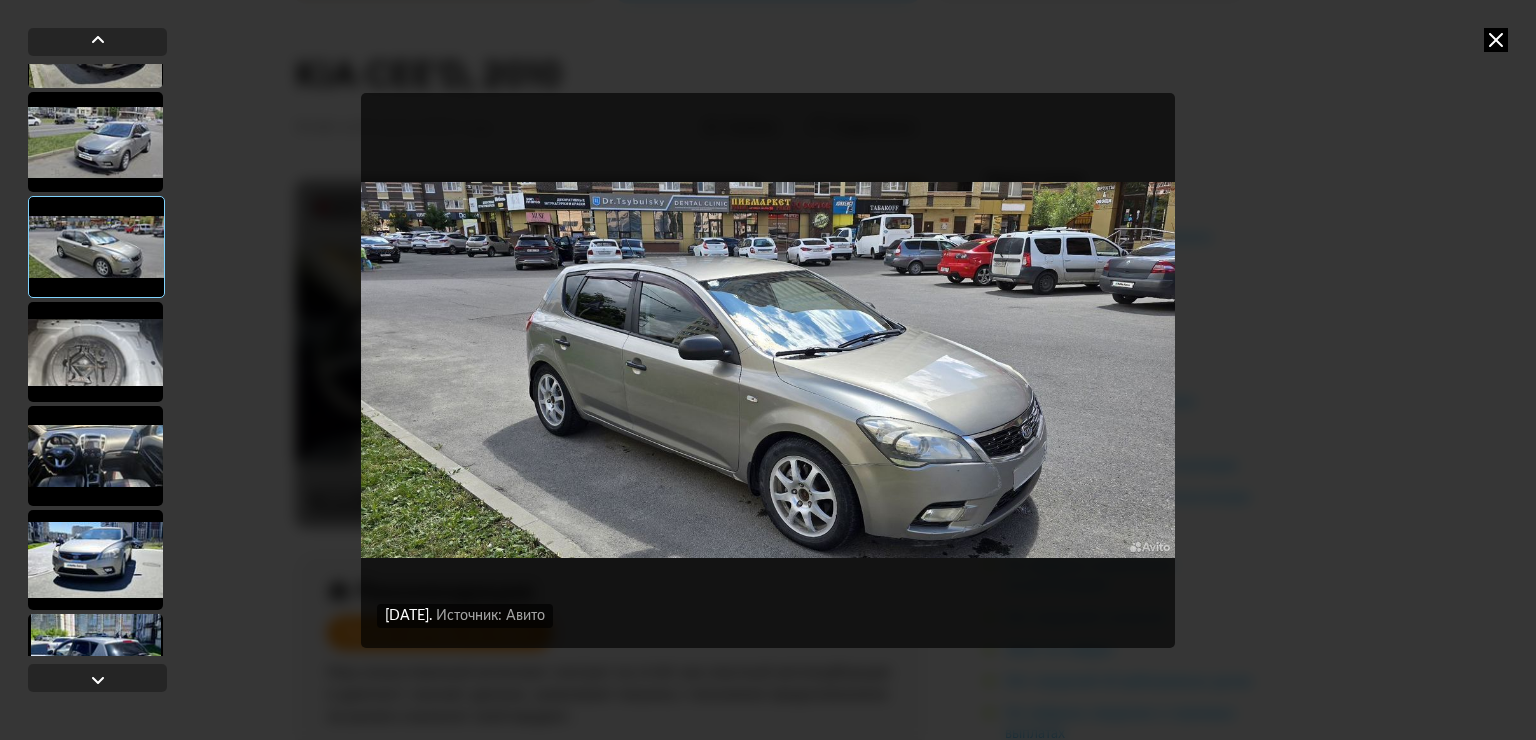 click at bounding box center [95, 352] 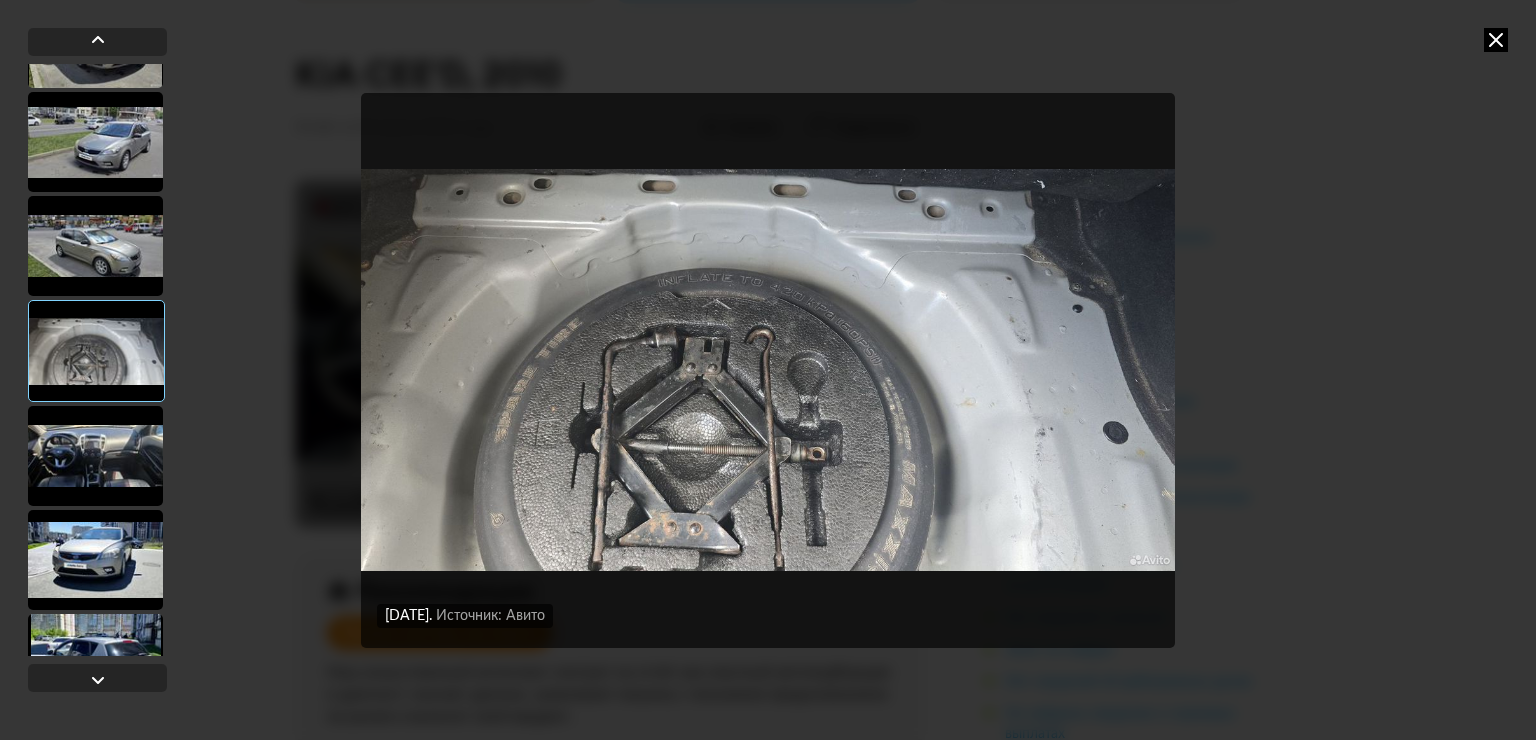 click at bounding box center [95, 456] 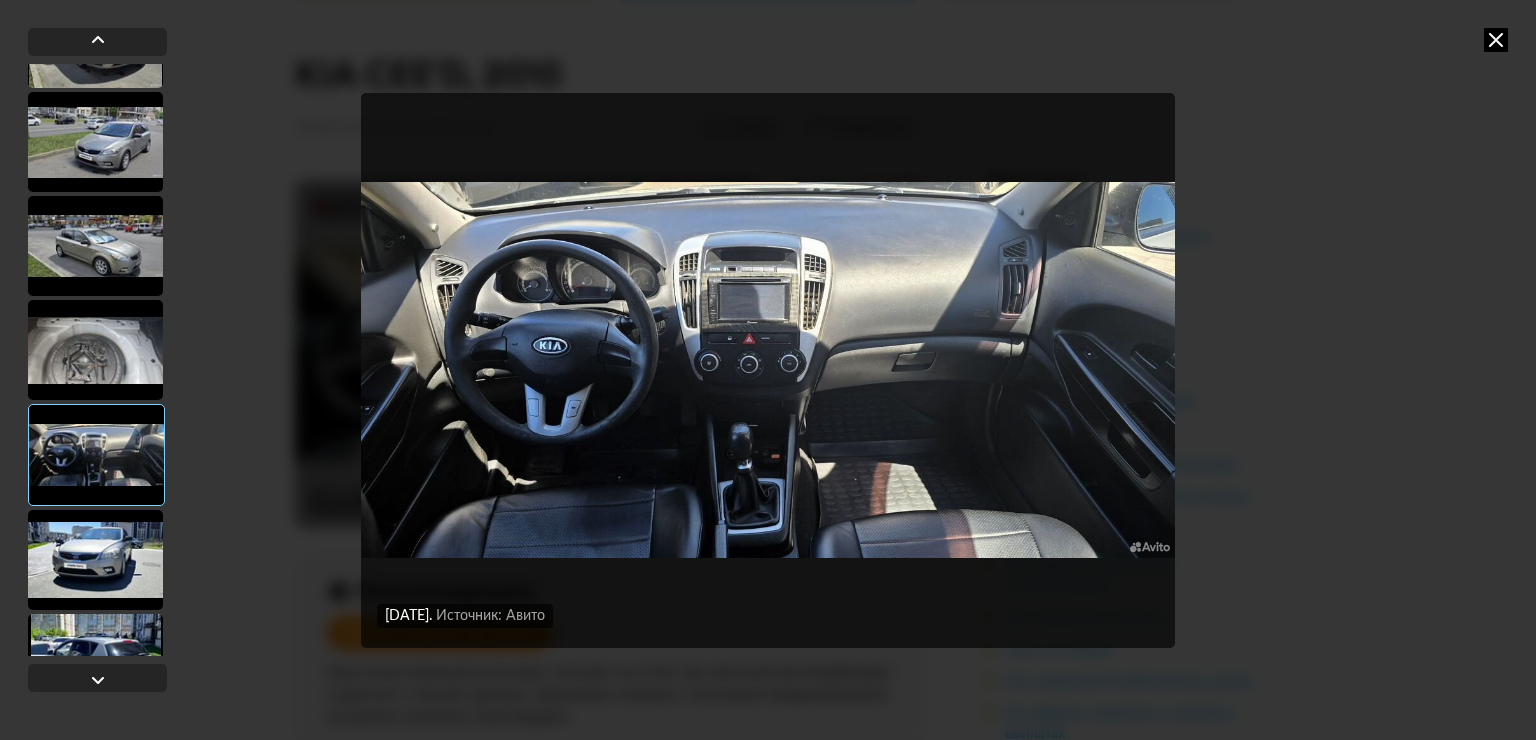 click at bounding box center [95, 560] 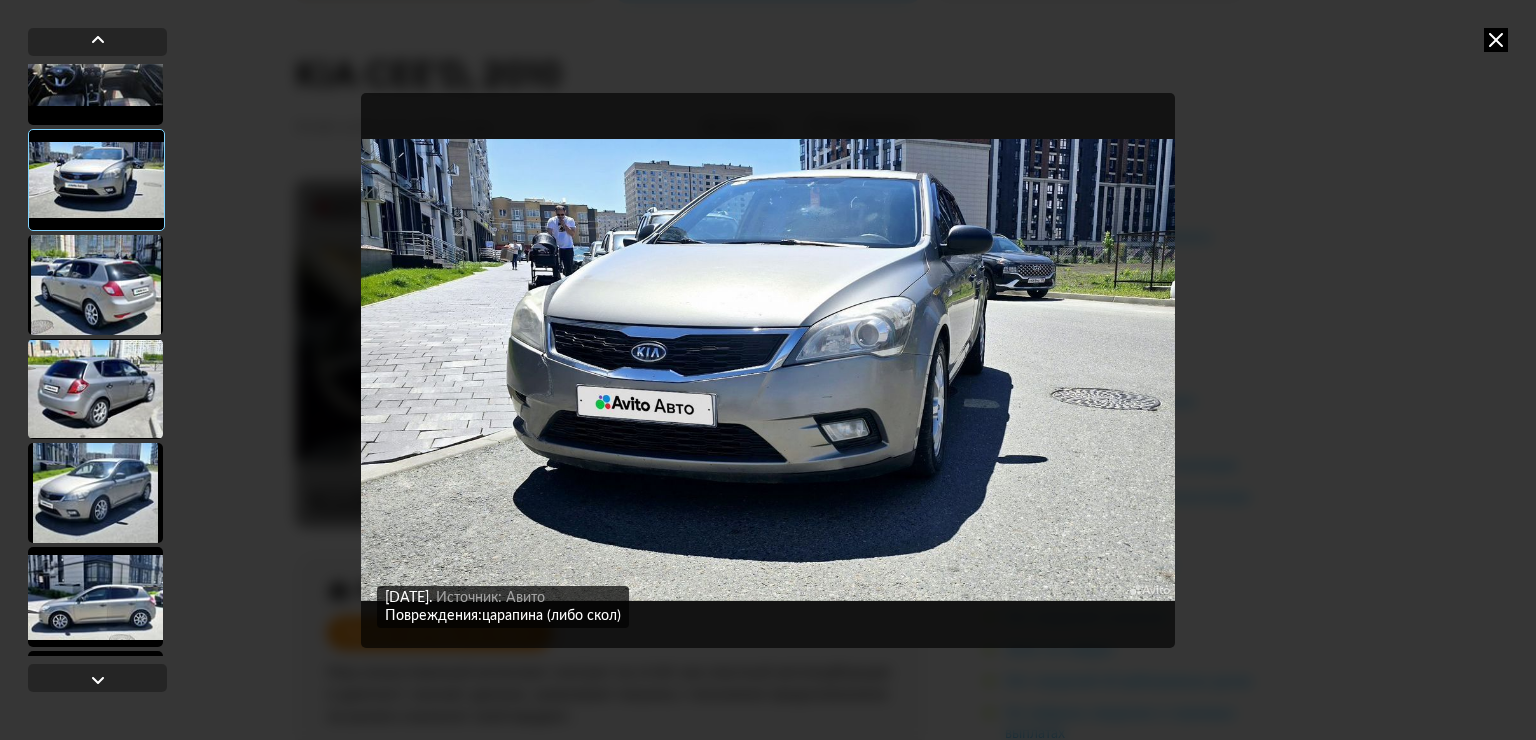 scroll, scrollTop: 1100, scrollLeft: 0, axis: vertical 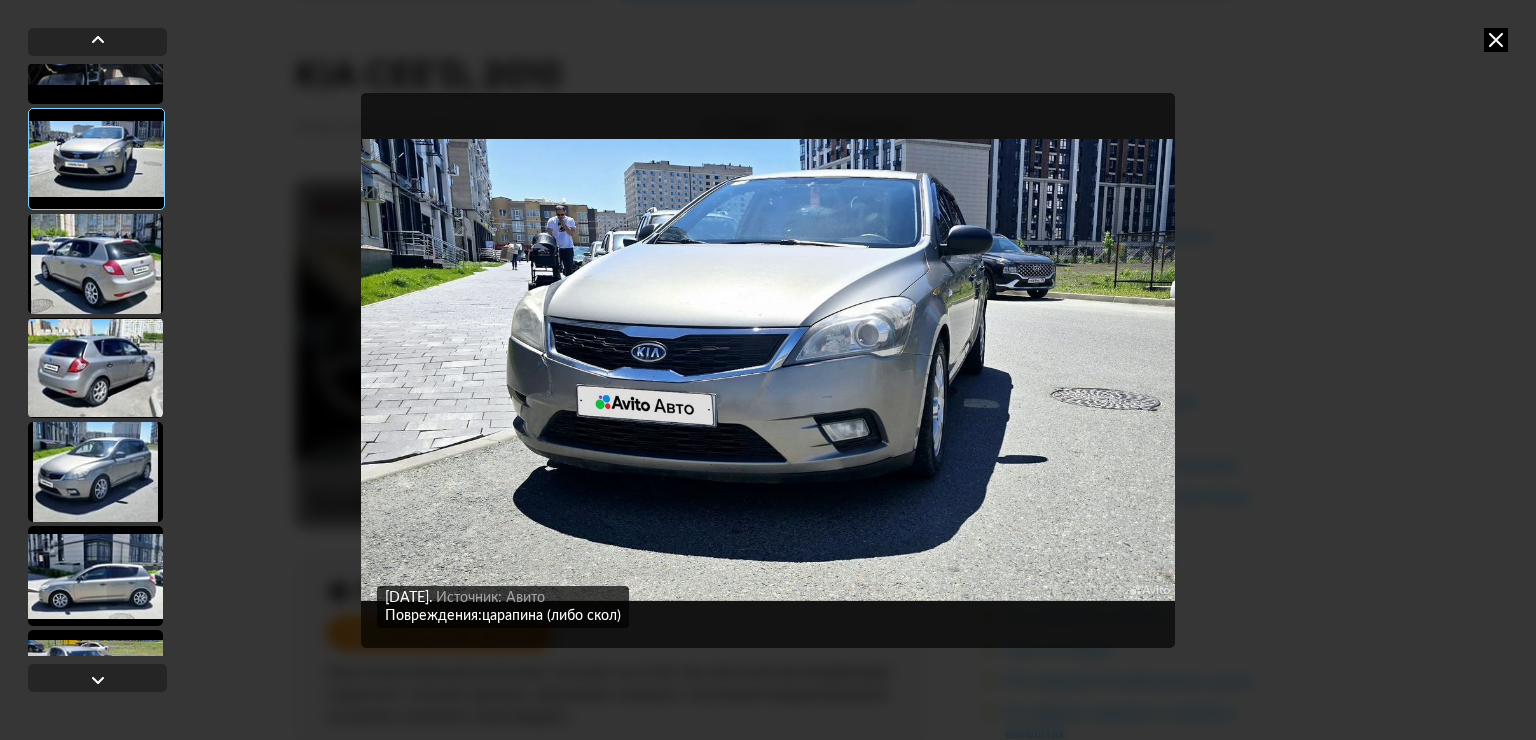 click at bounding box center [95, 368] 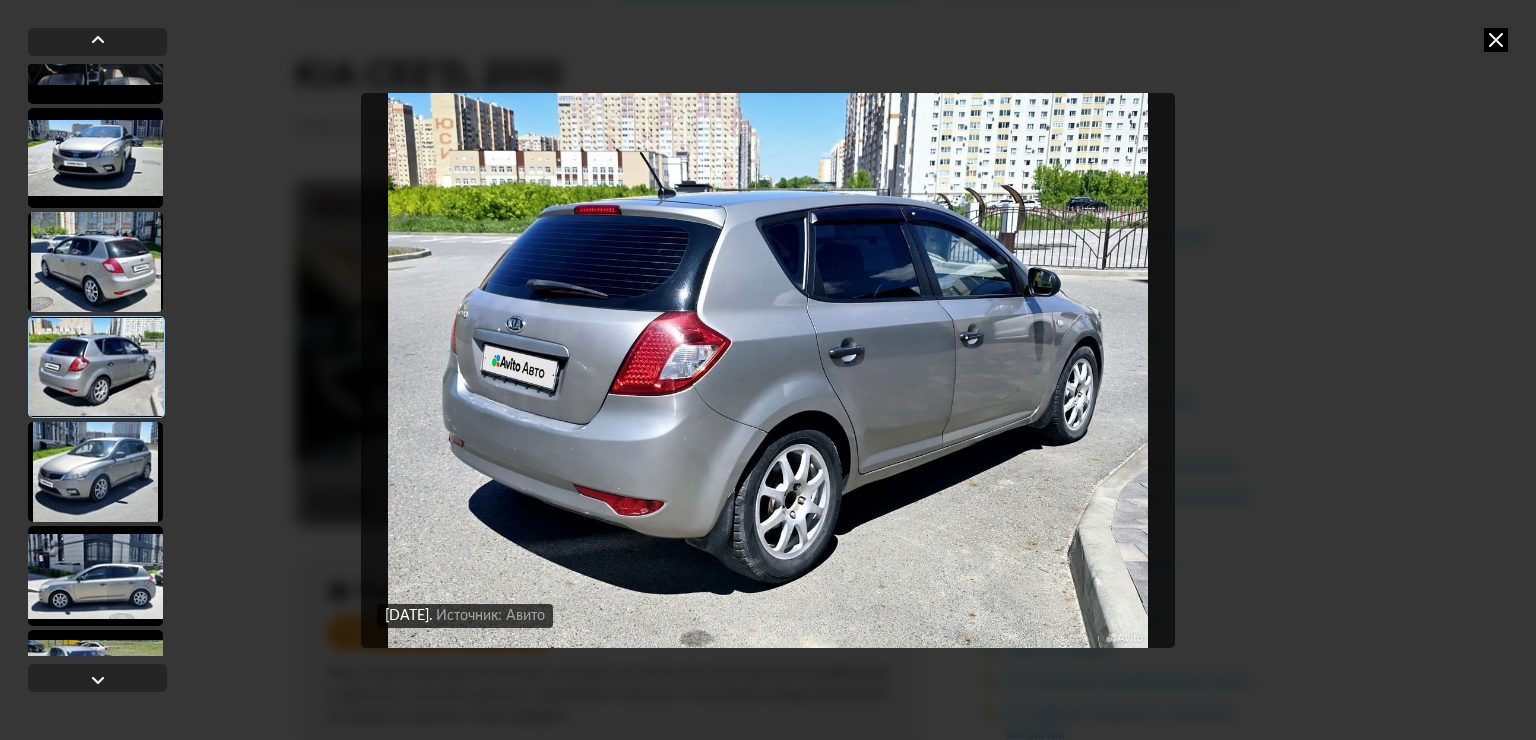 click at bounding box center [95, 472] 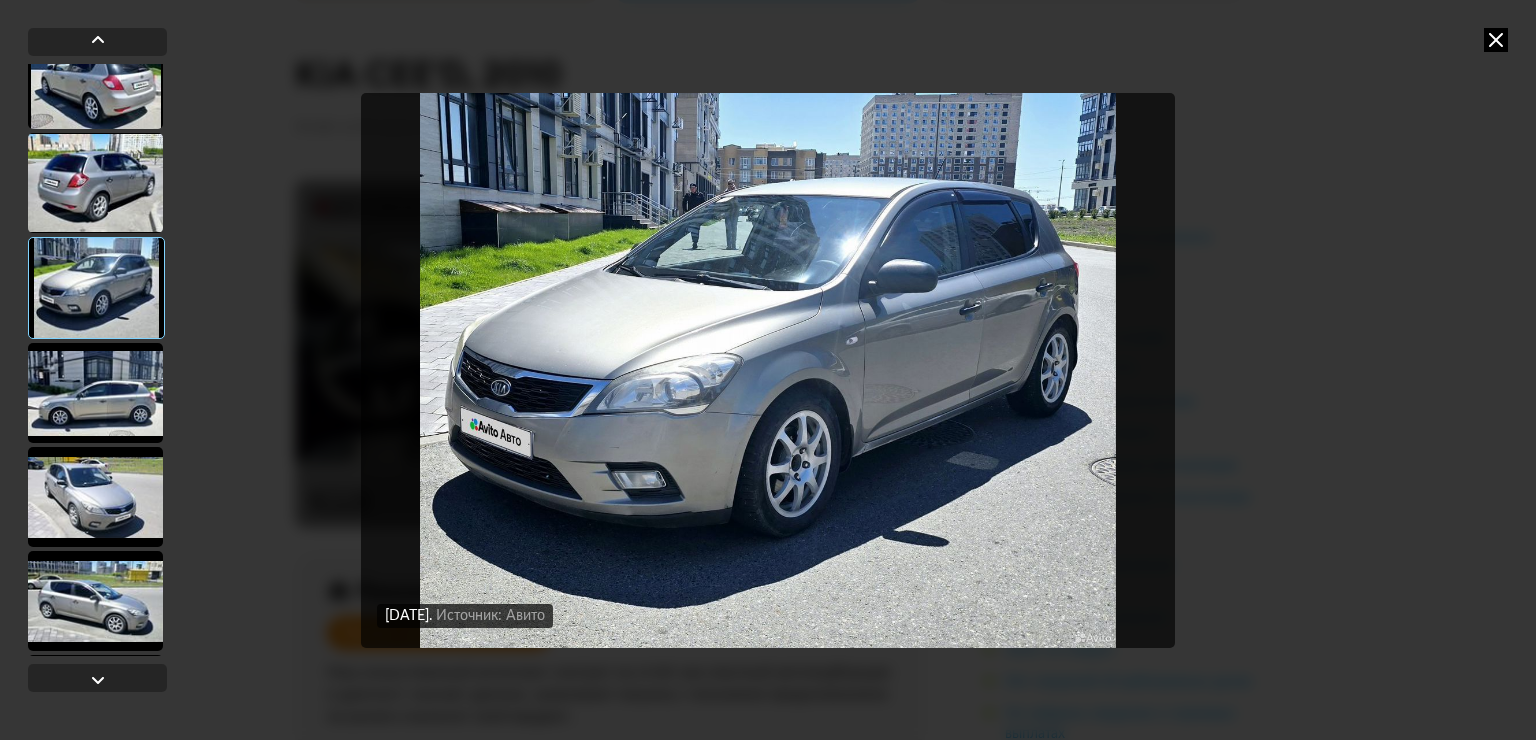 scroll, scrollTop: 1400, scrollLeft: 0, axis: vertical 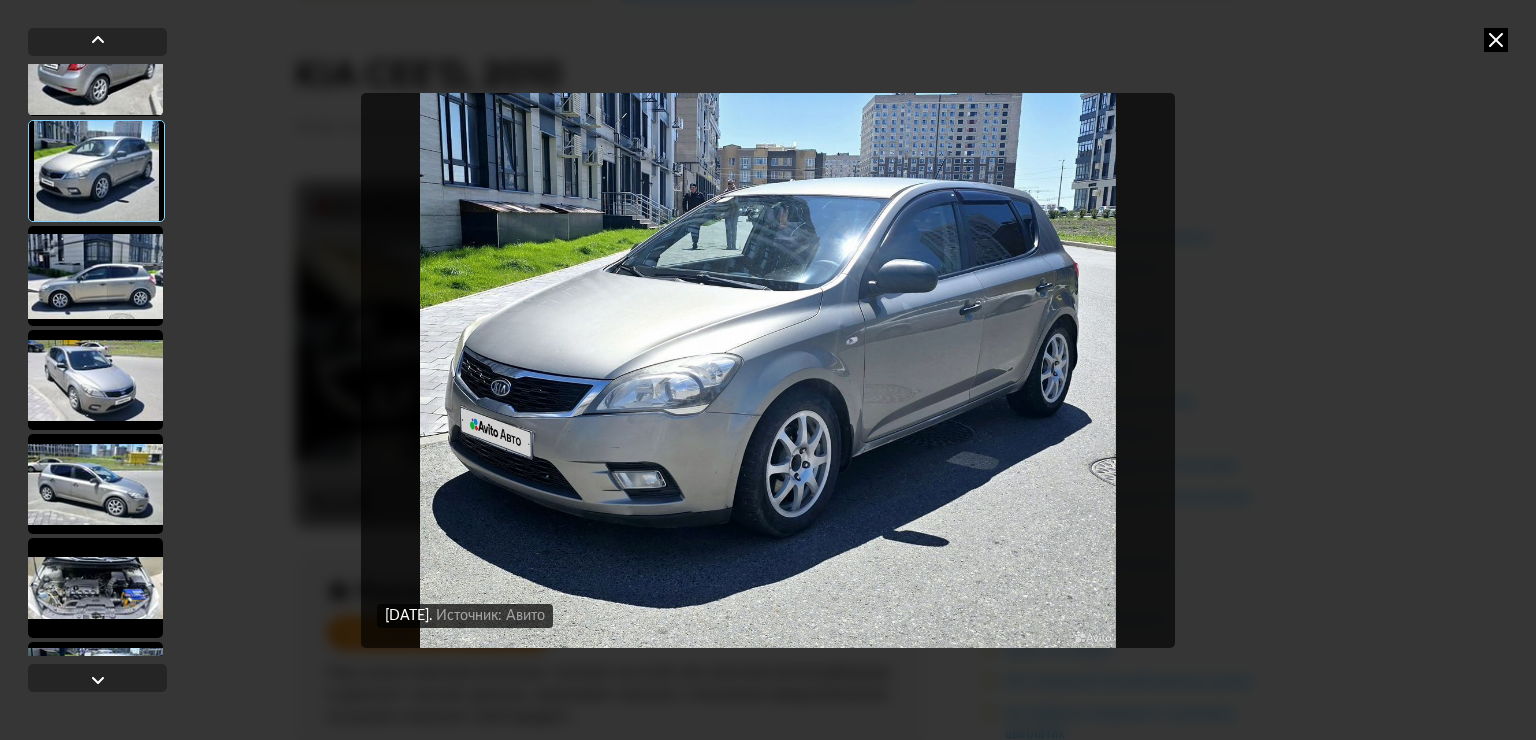click at bounding box center [95, 380] 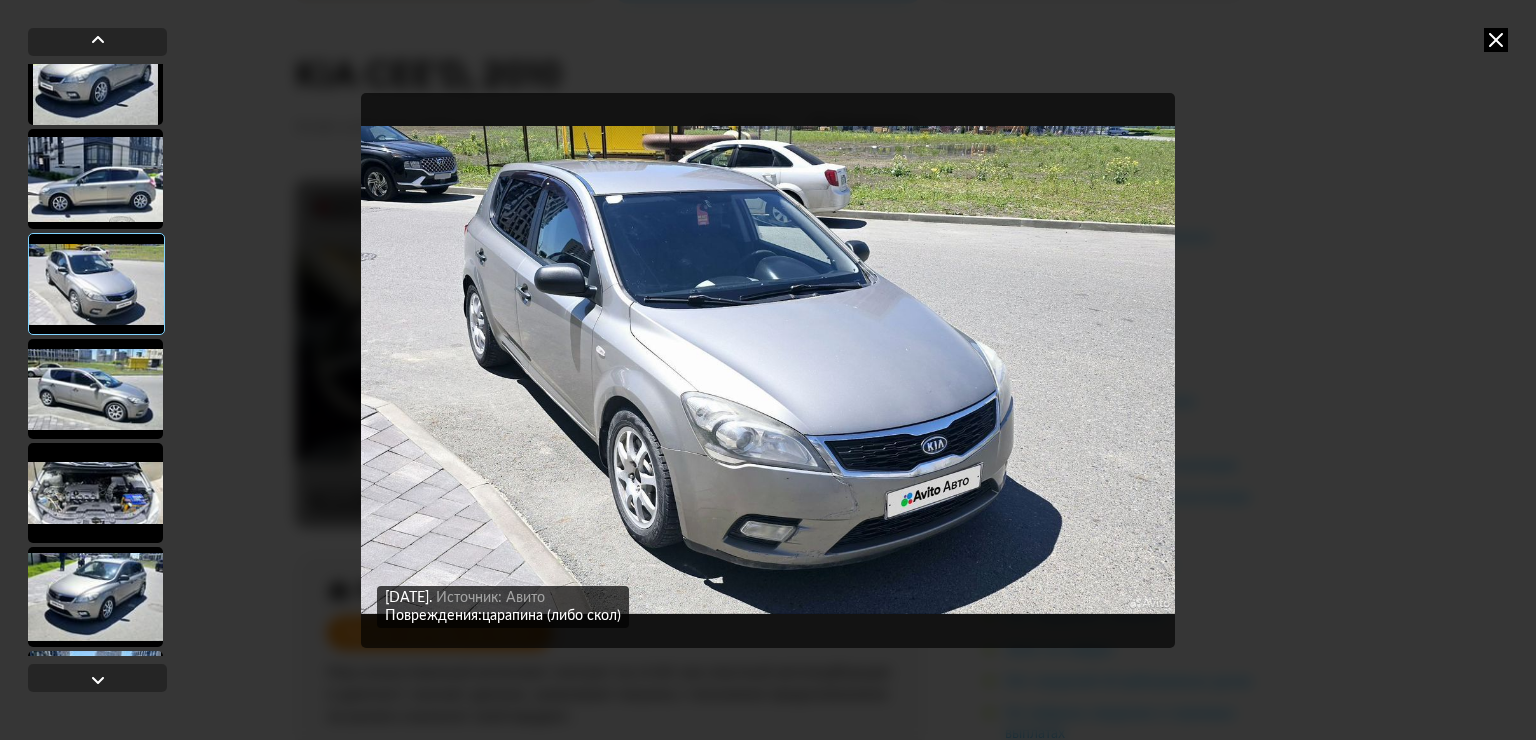 scroll, scrollTop: 1500, scrollLeft: 0, axis: vertical 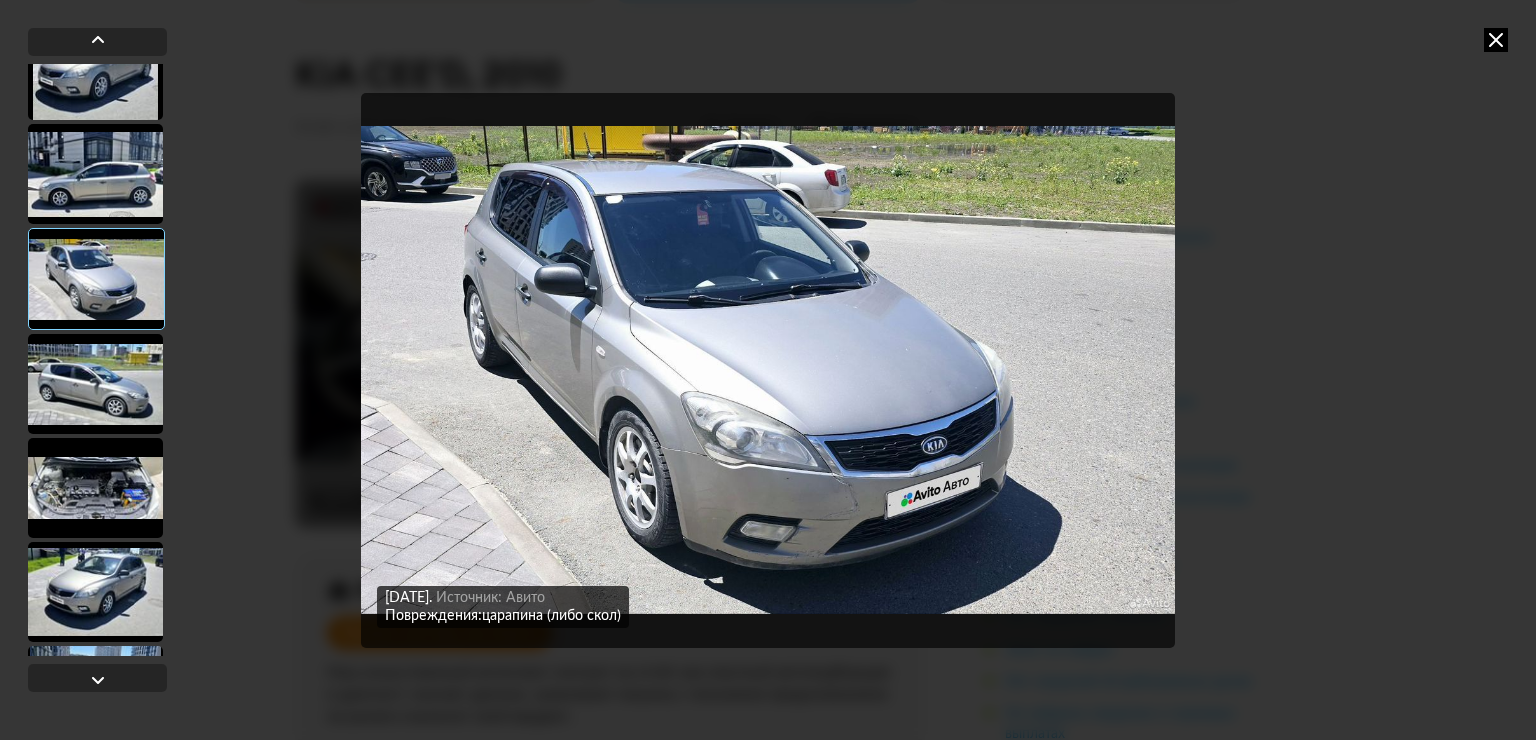 click at bounding box center (95, 384) 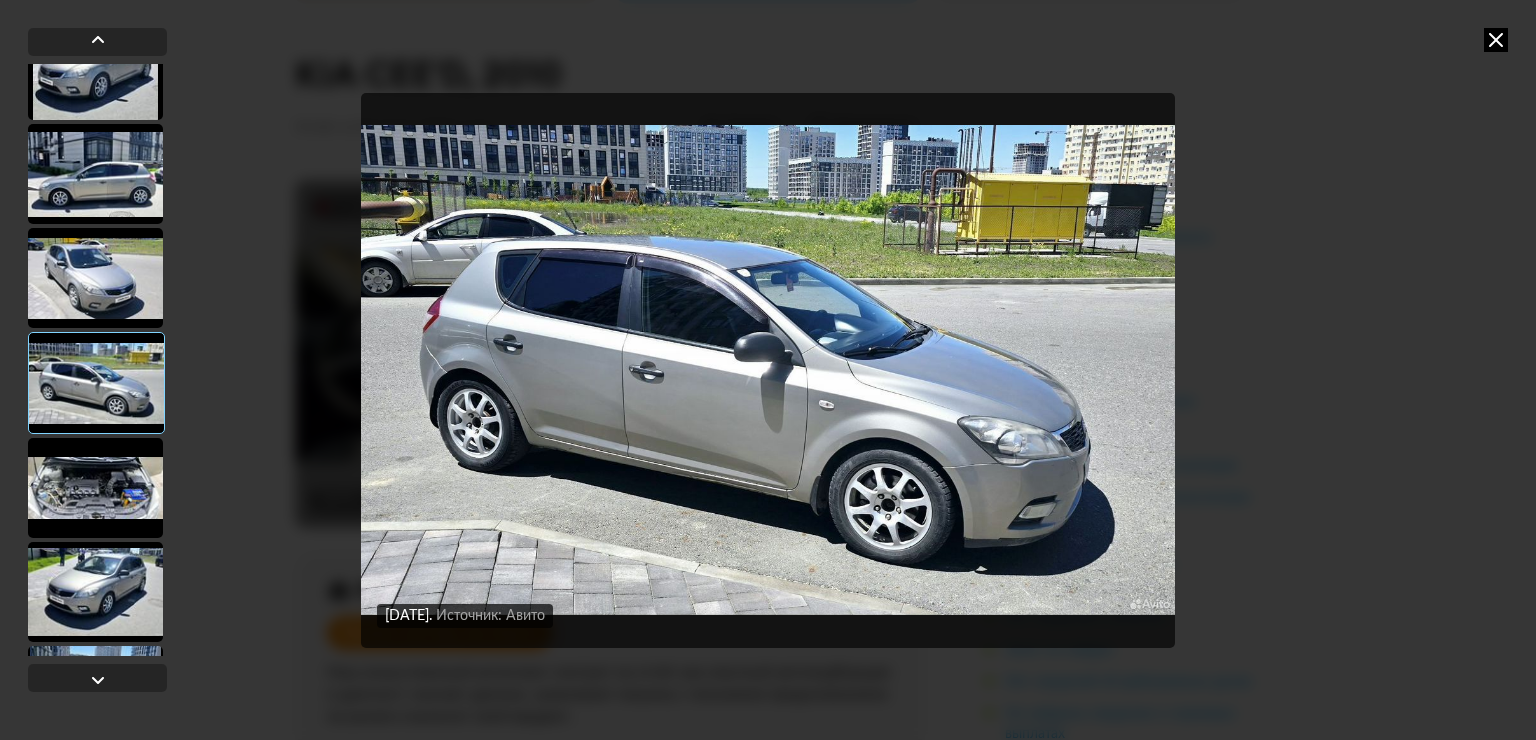 click at bounding box center (95, 488) 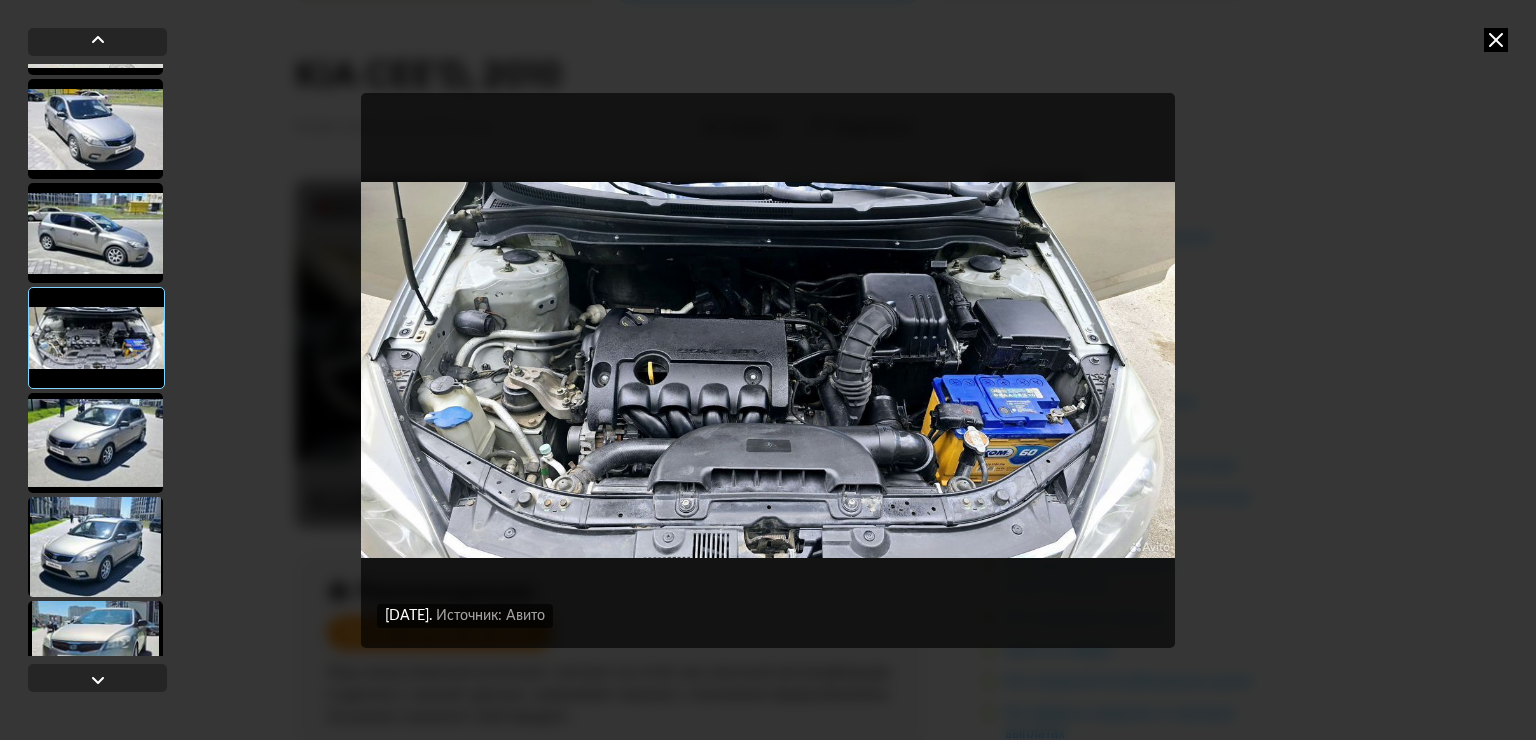 scroll, scrollTop: 1800, scrollLeft: 0, axis: vertical 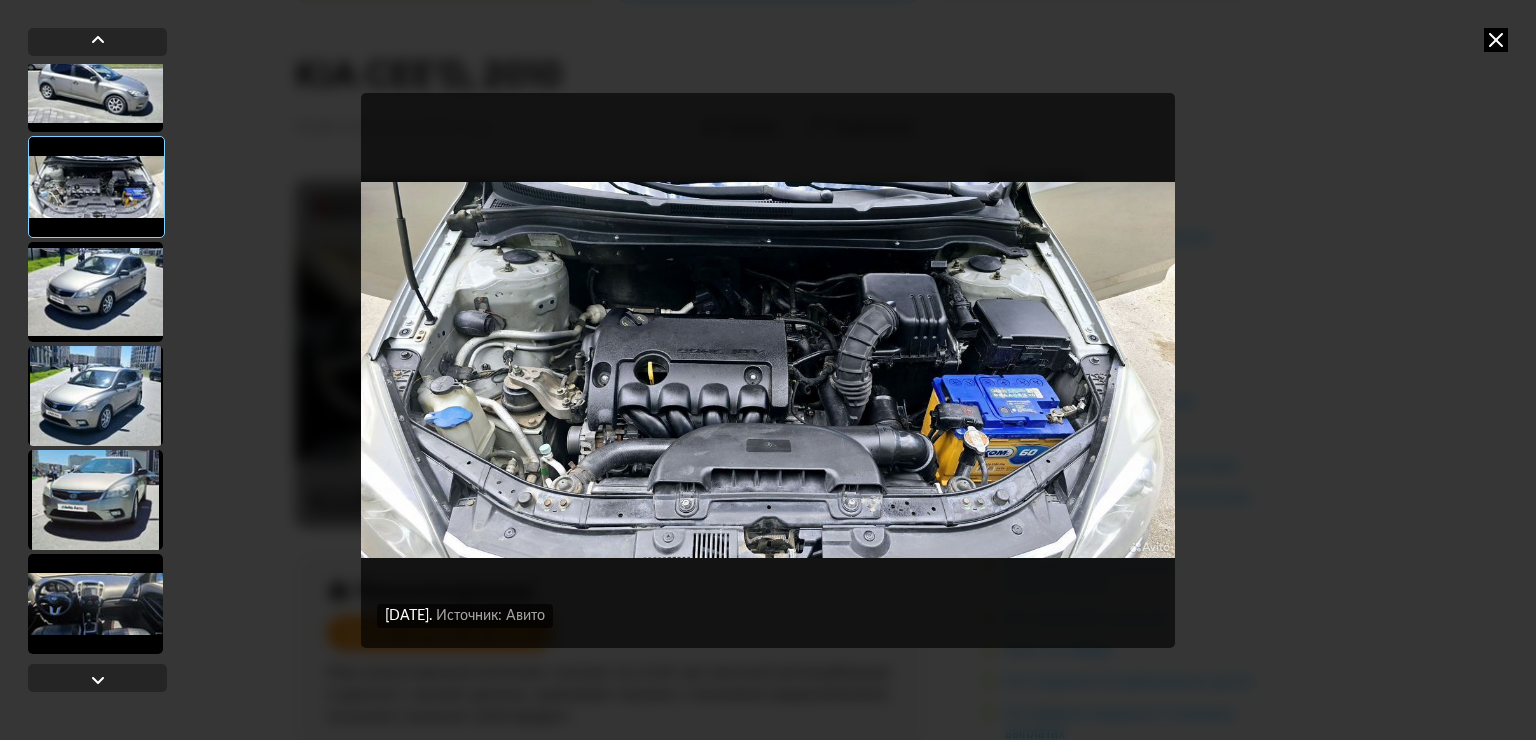 click at bounding box center [95, 396] 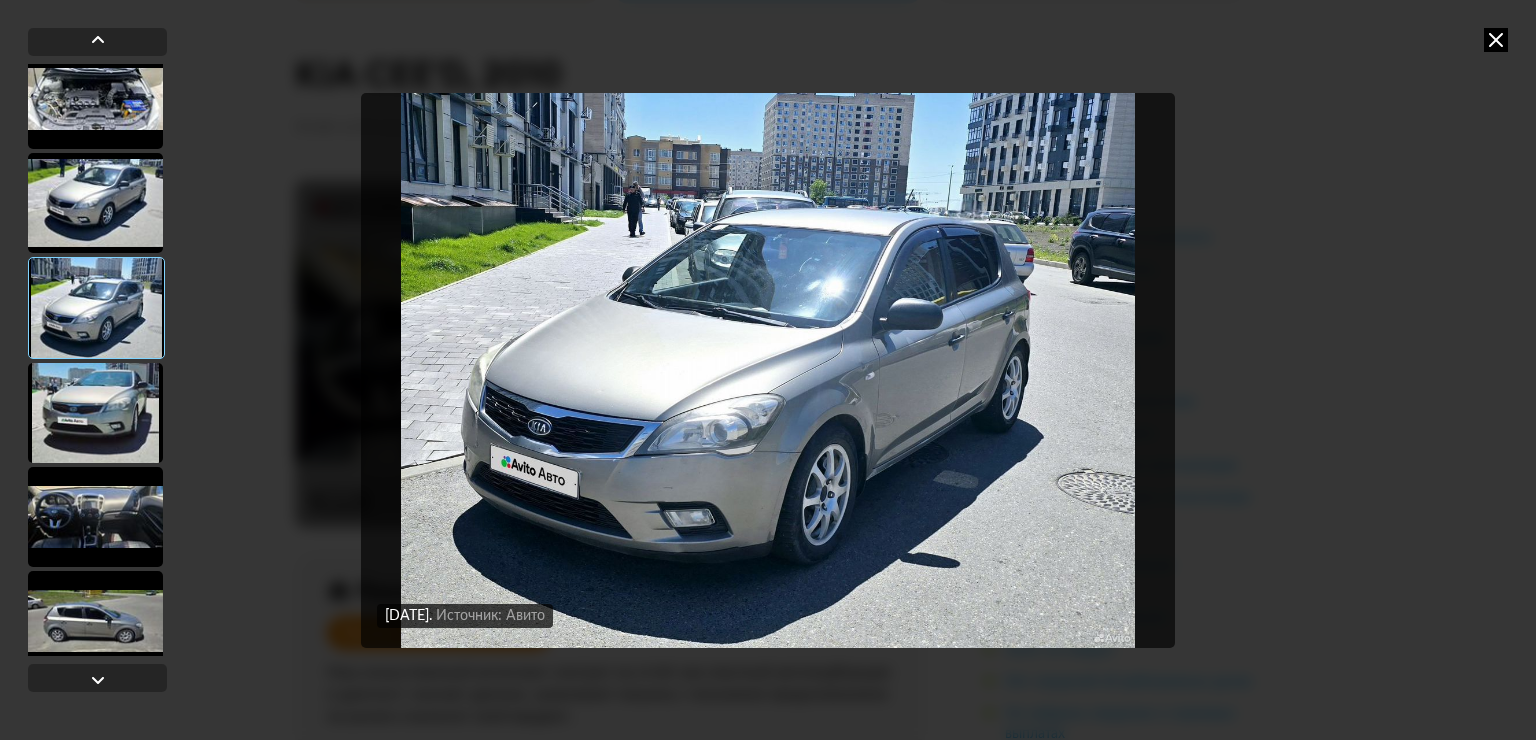 scroll, scrollTop: 2000, scrollLeft: 0, axis: vertical 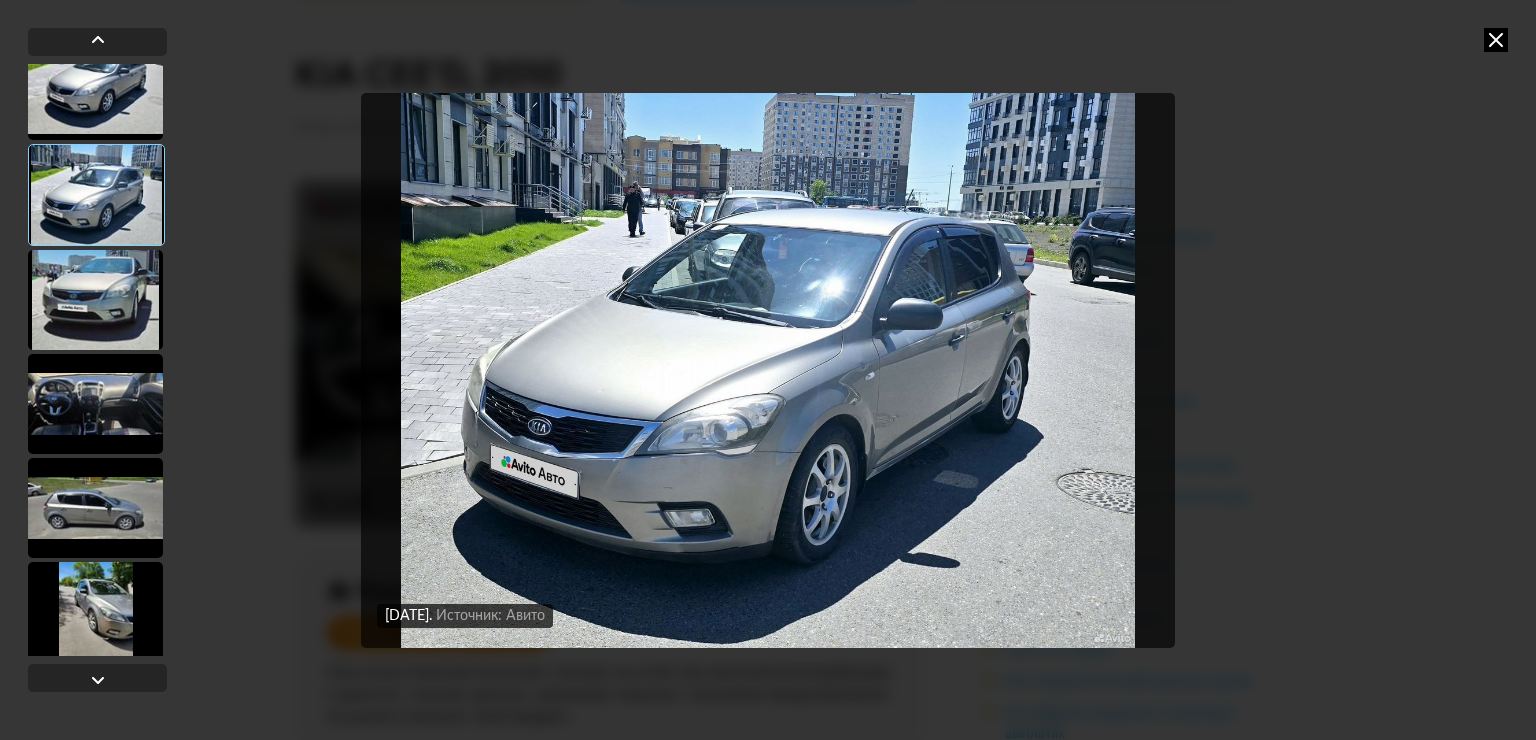 click at bounding box center (95, 404) 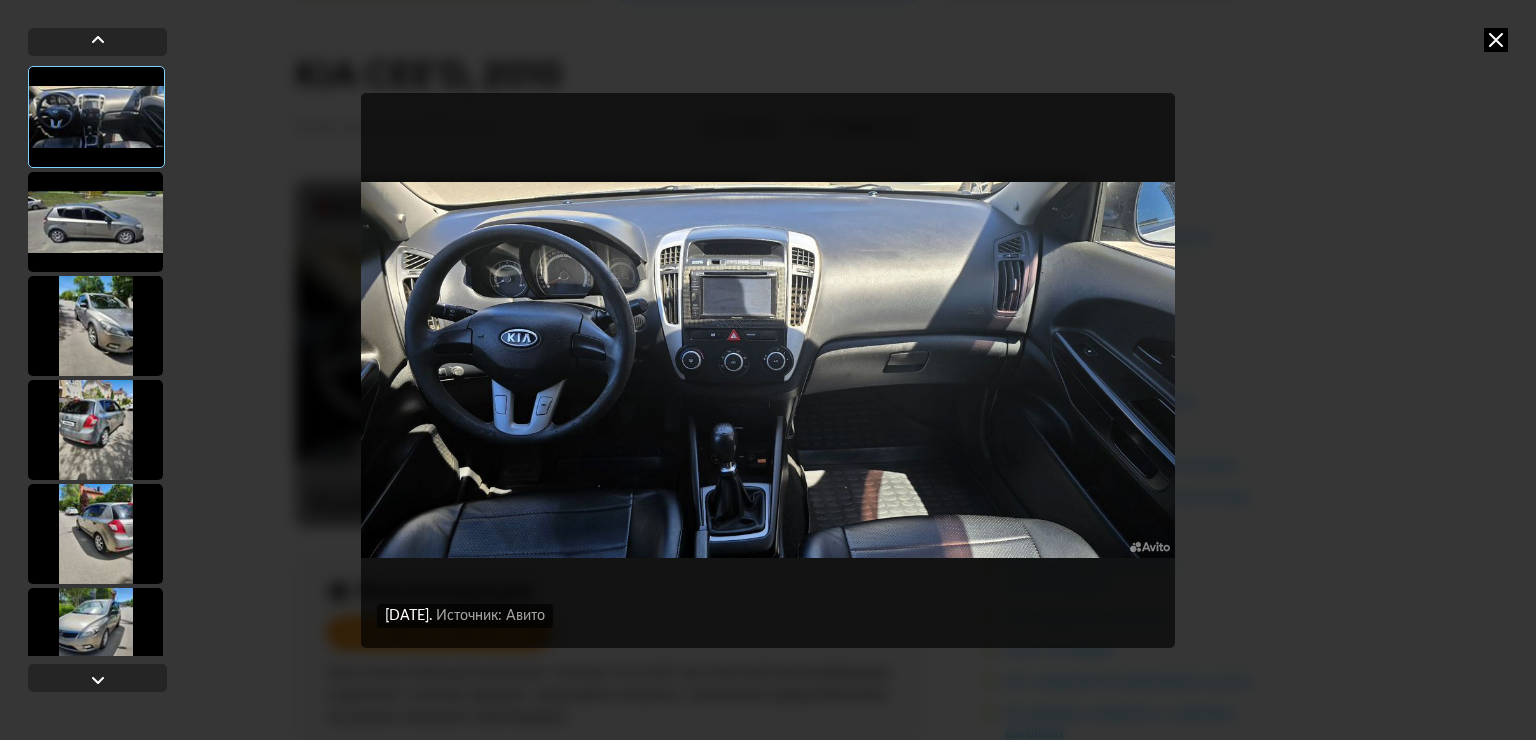 scroll, scrollTop: 2300, scrollLeft: 0, axis: vertical 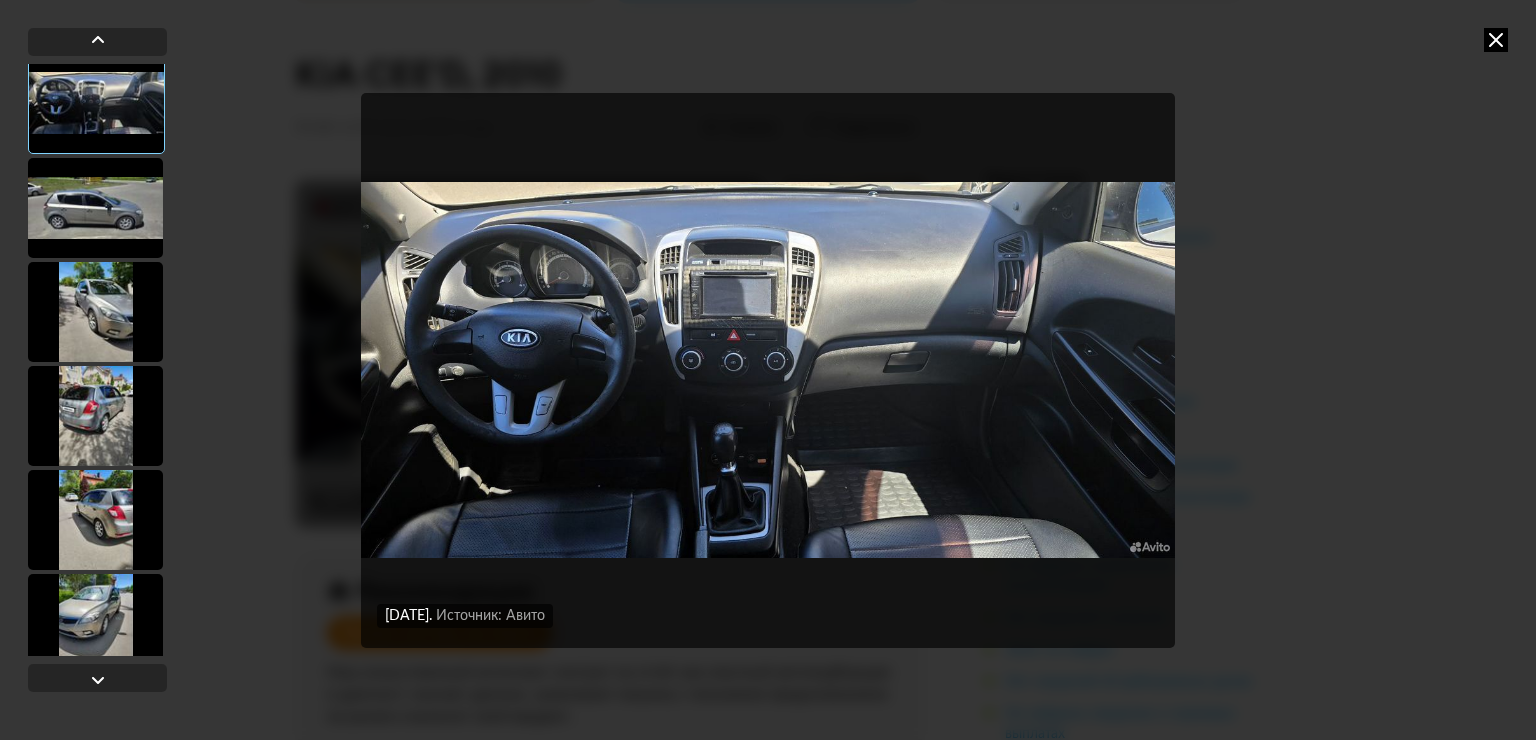 click at bounding box center (95, 312) 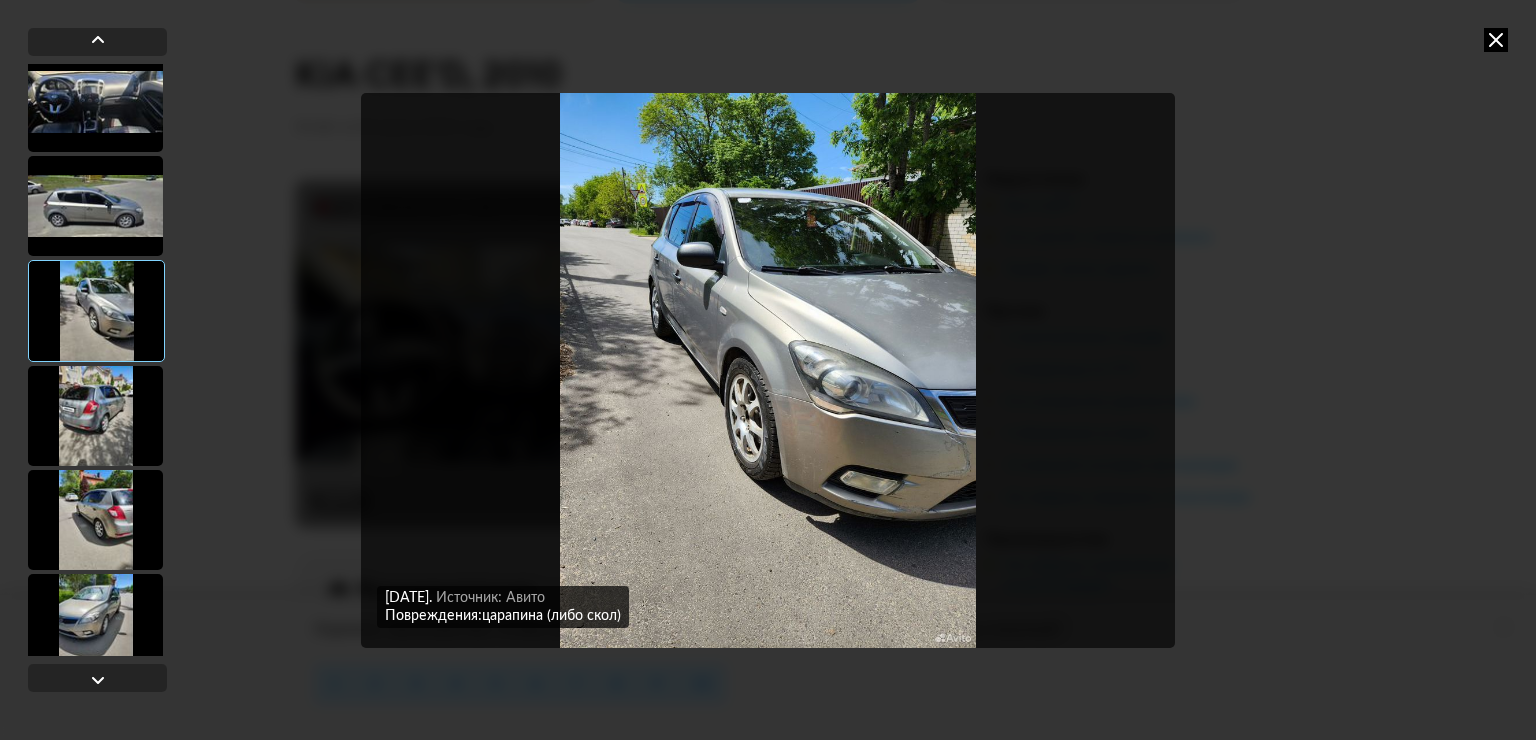 click at bounding box center (95, 416) 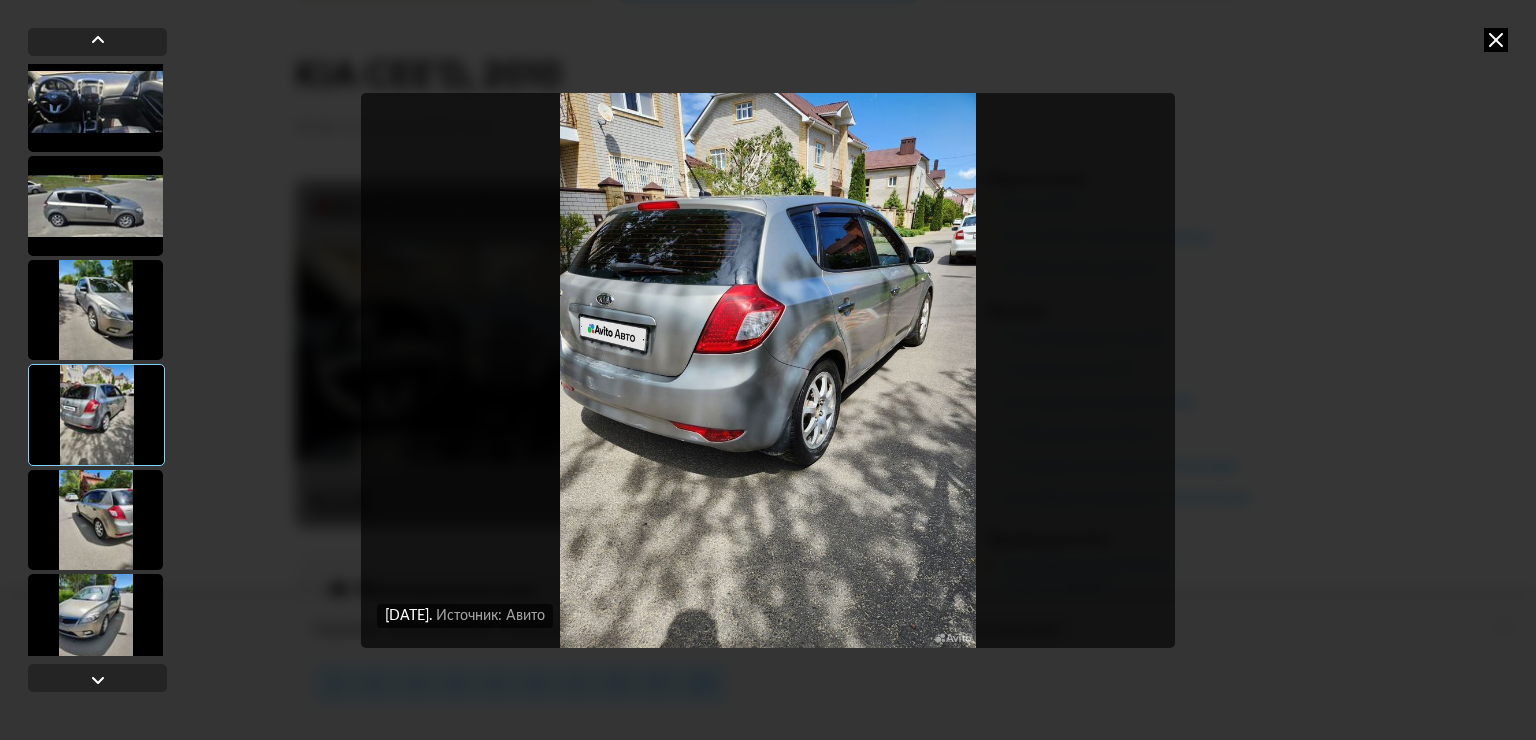click at bounding box center (95, 520) 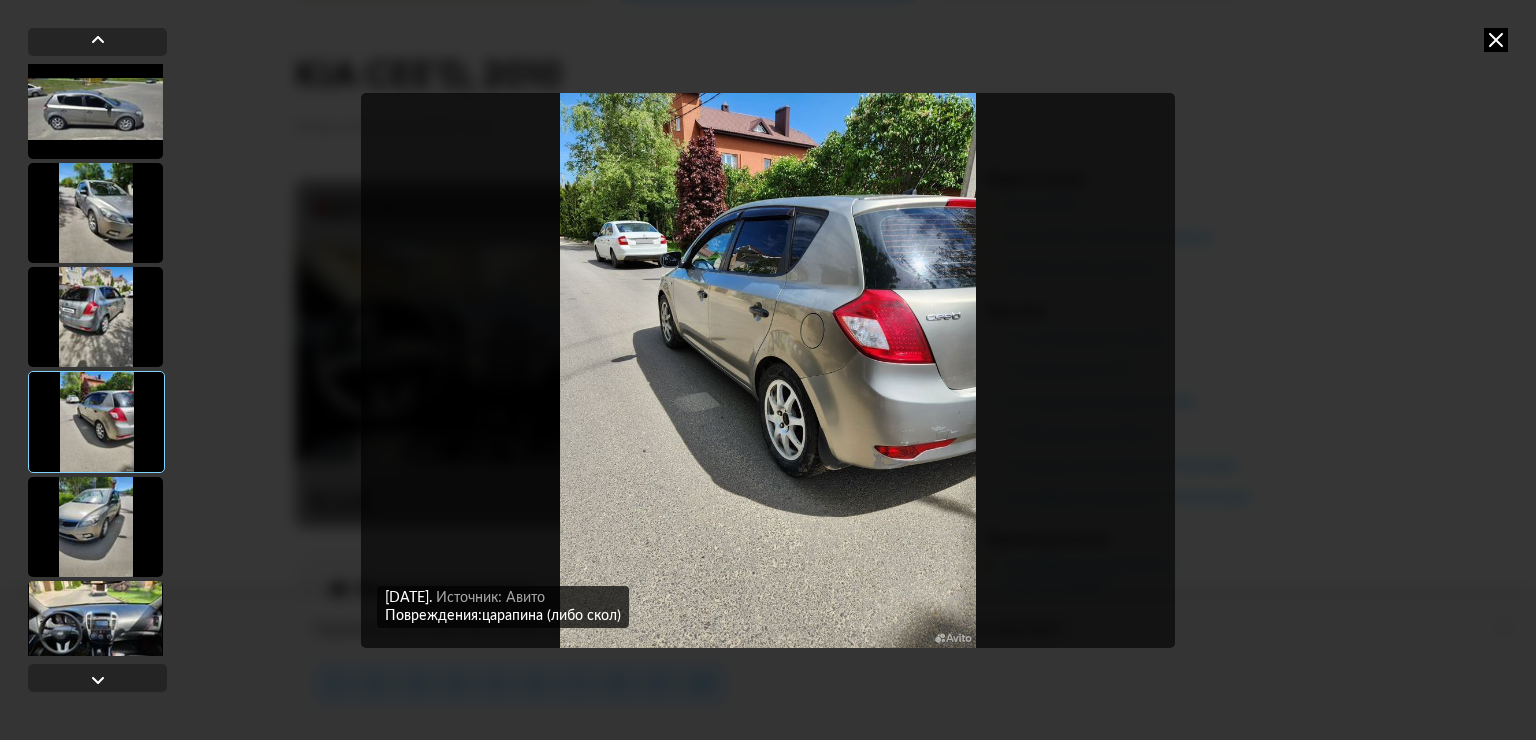 scroll, scrollTop: 2400, scrollLeft: 0, axis: vertical 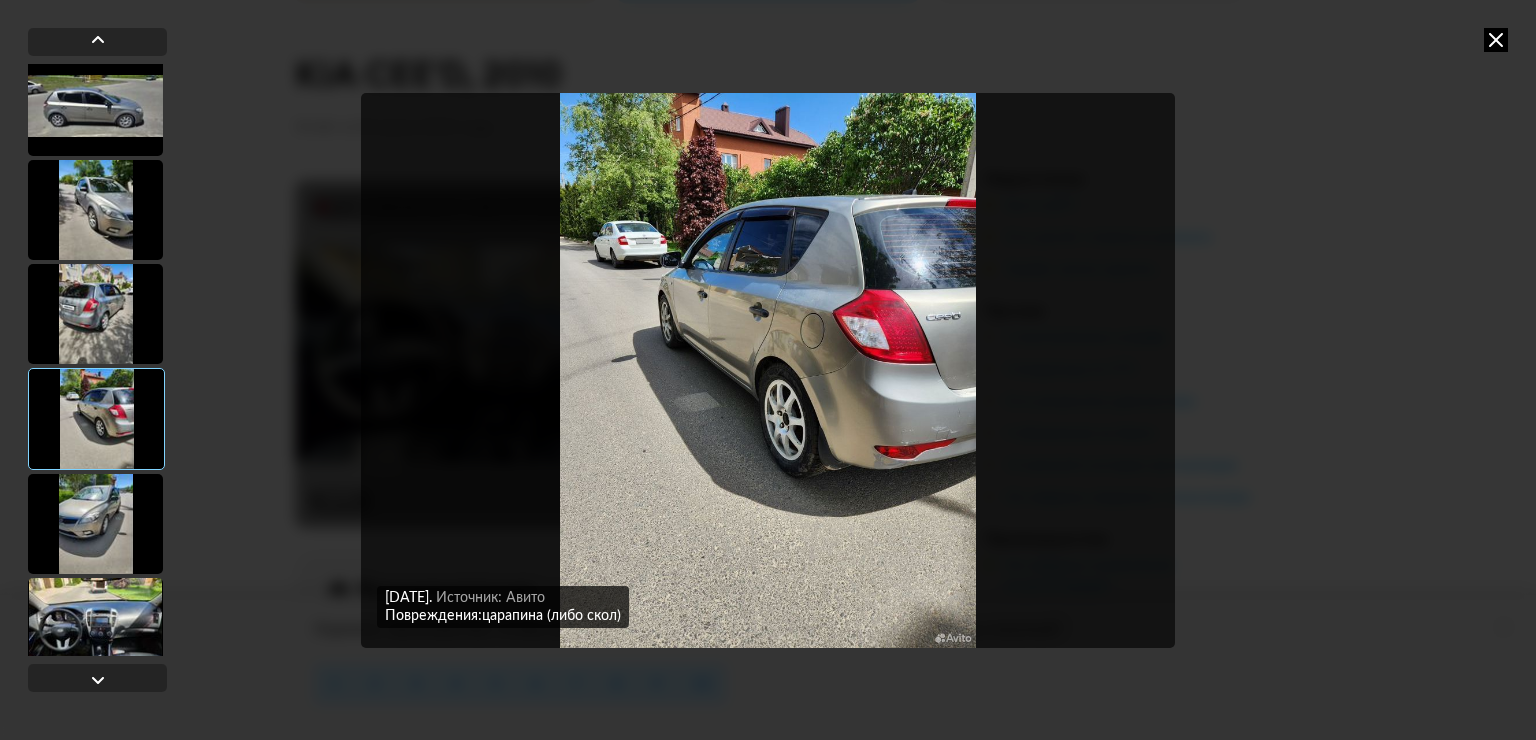 click at bounding box center [95, 524] 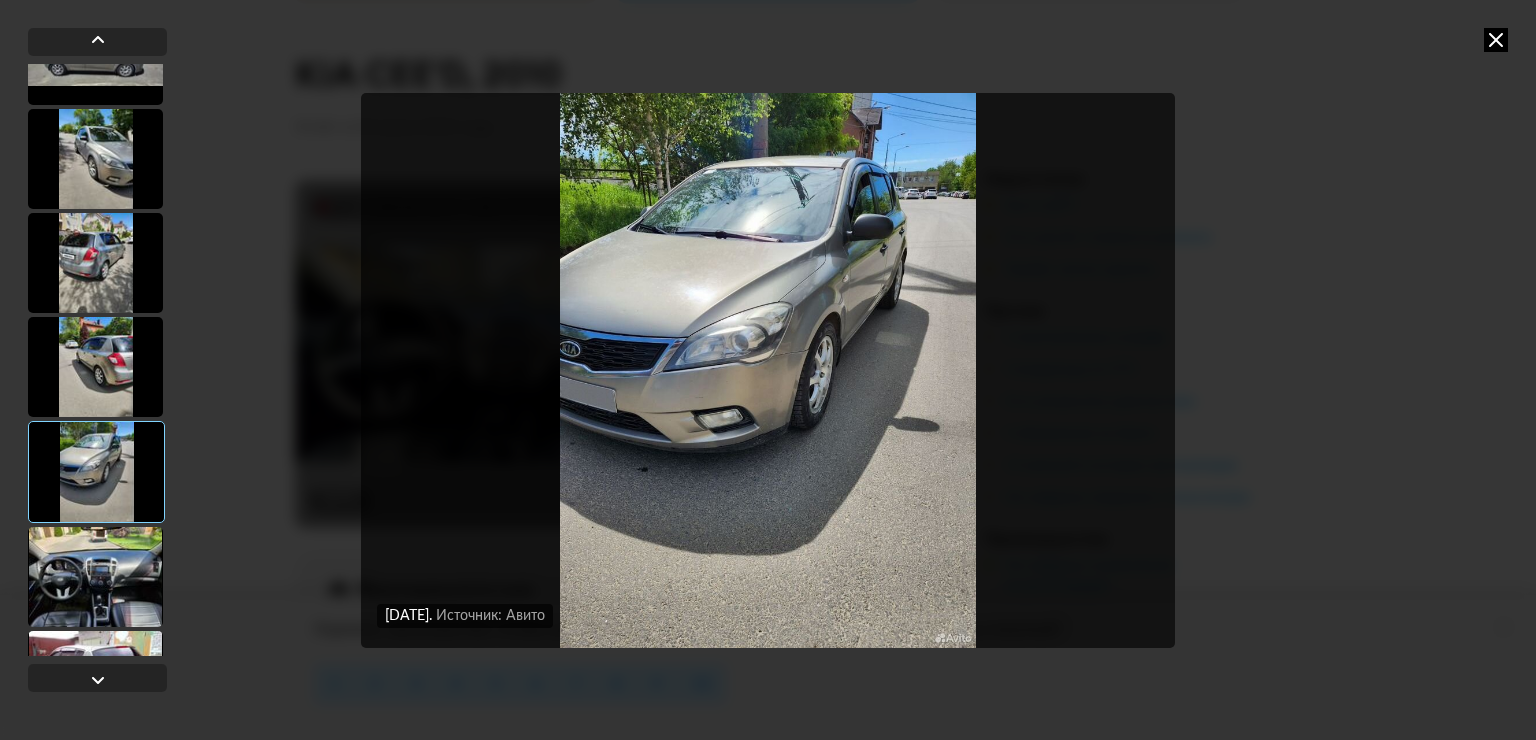 scroll, scrollTop: 2500, scrollLeft: 0, axis: vertical 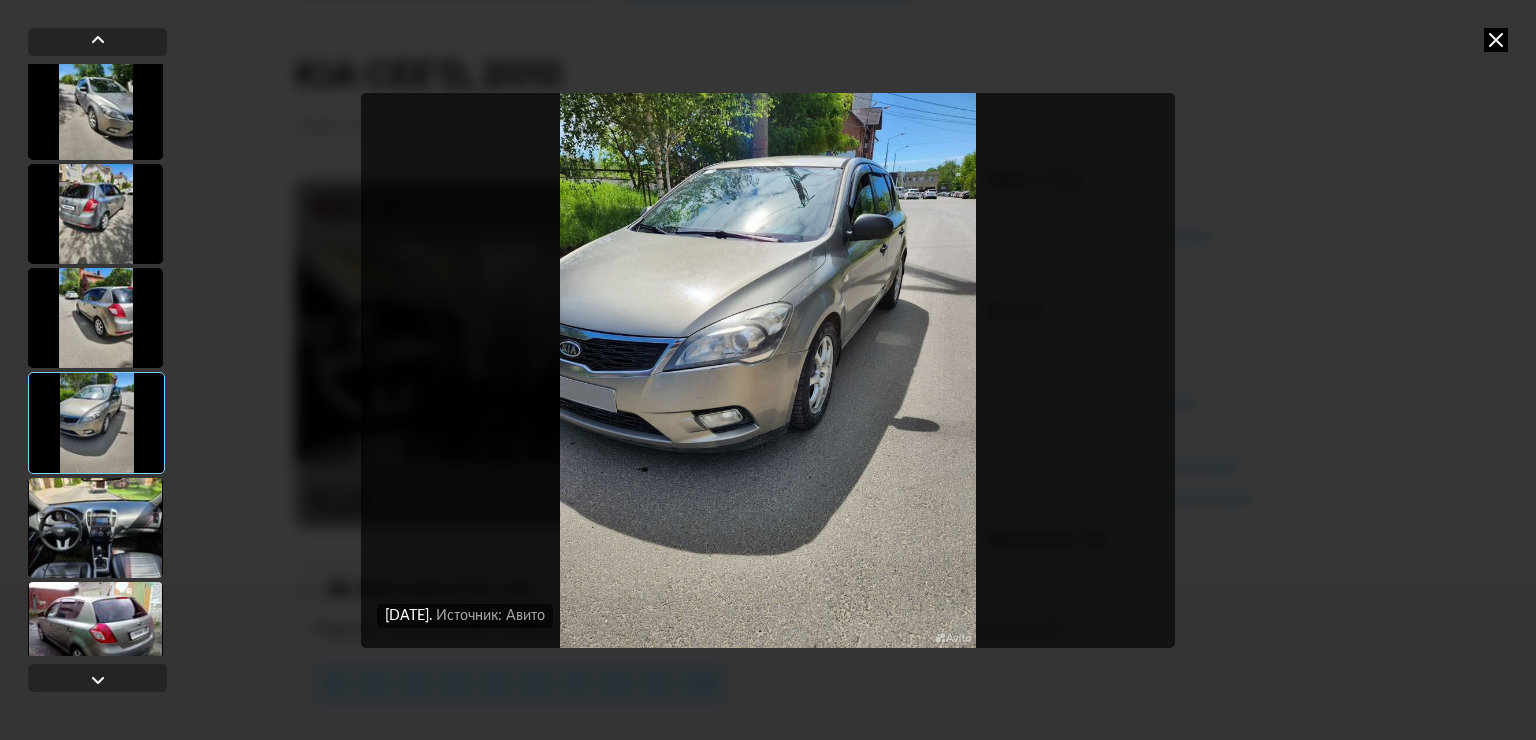 click at bounding box center [95, 528] 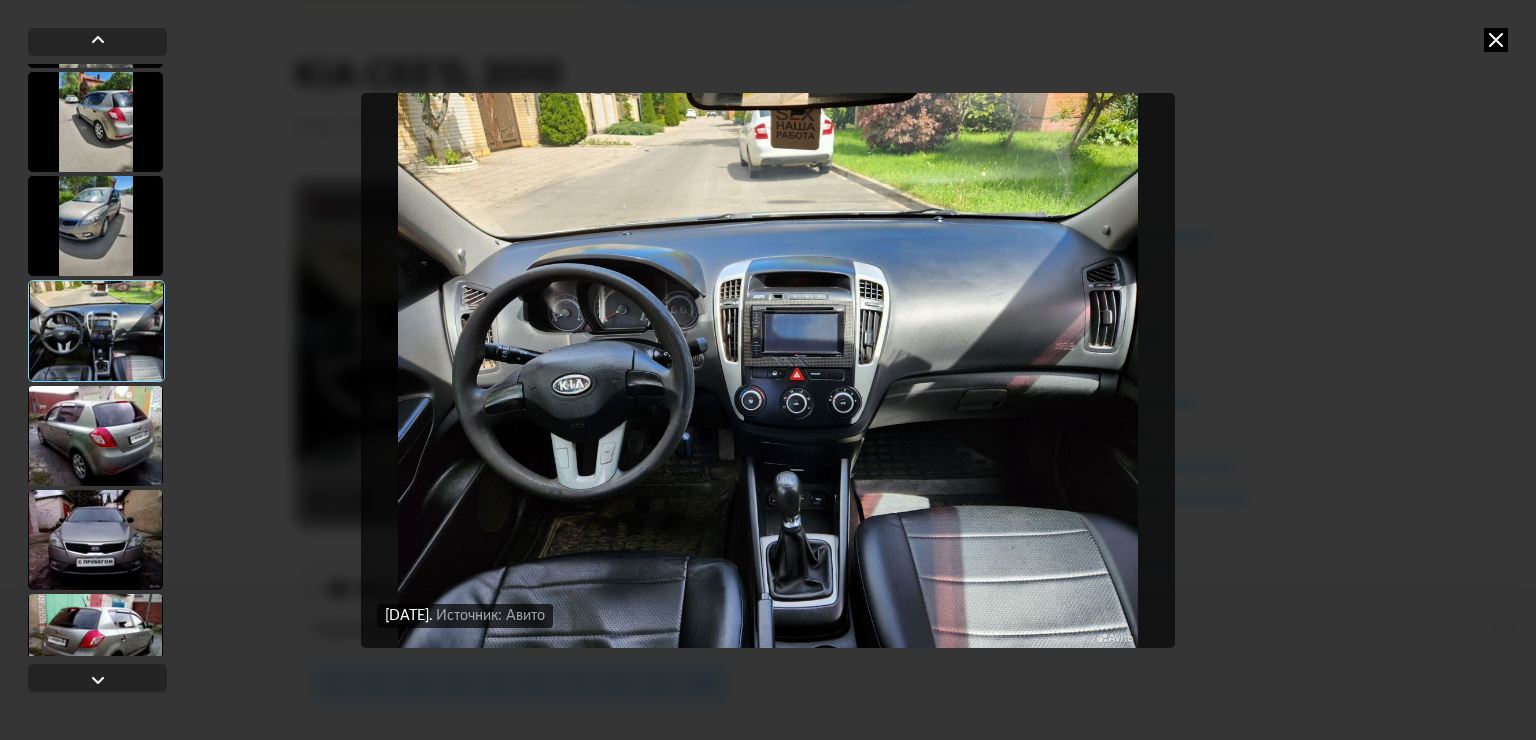 scroll, scrollTop: 2700, scrollLeft: 0, axis: vertical 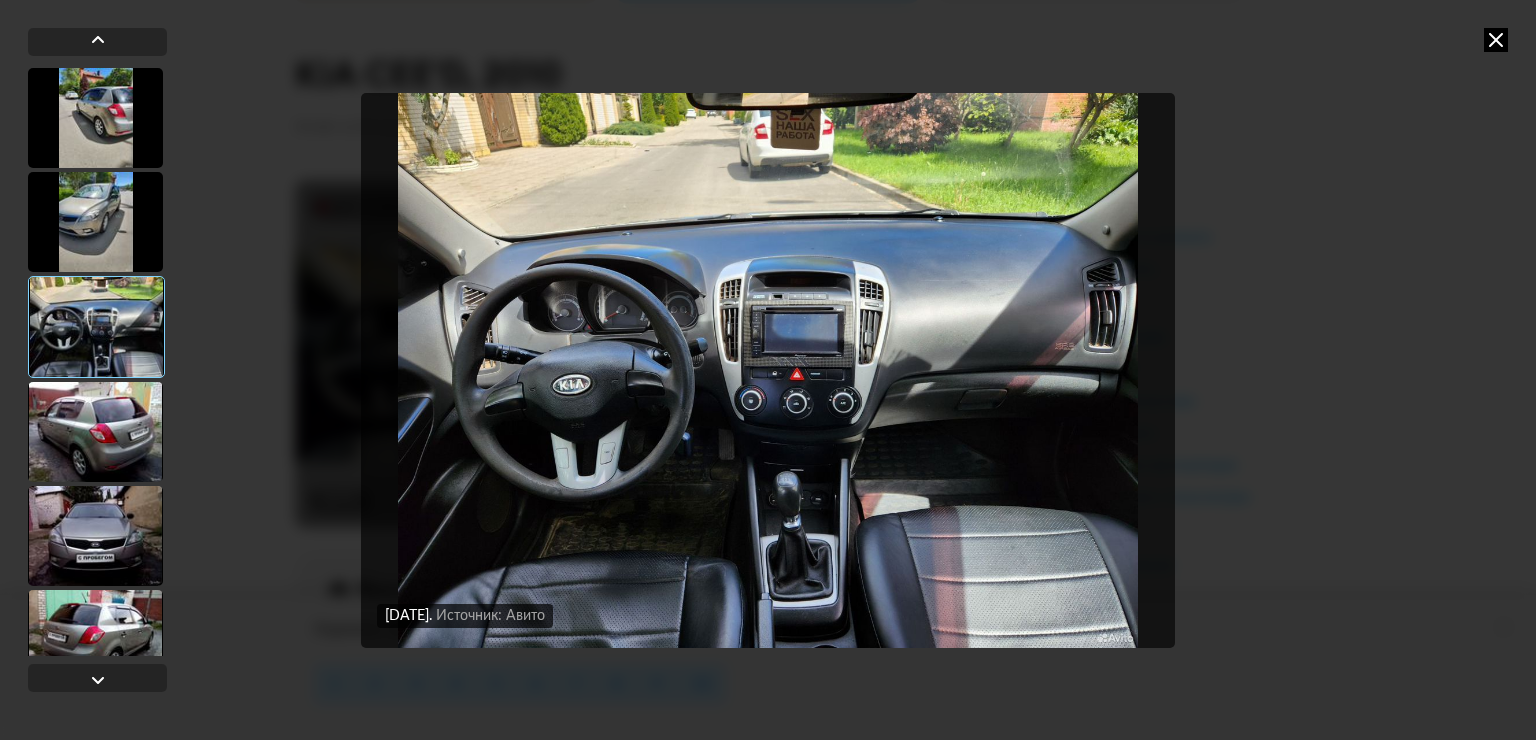 click at bounding box center [95, 432] 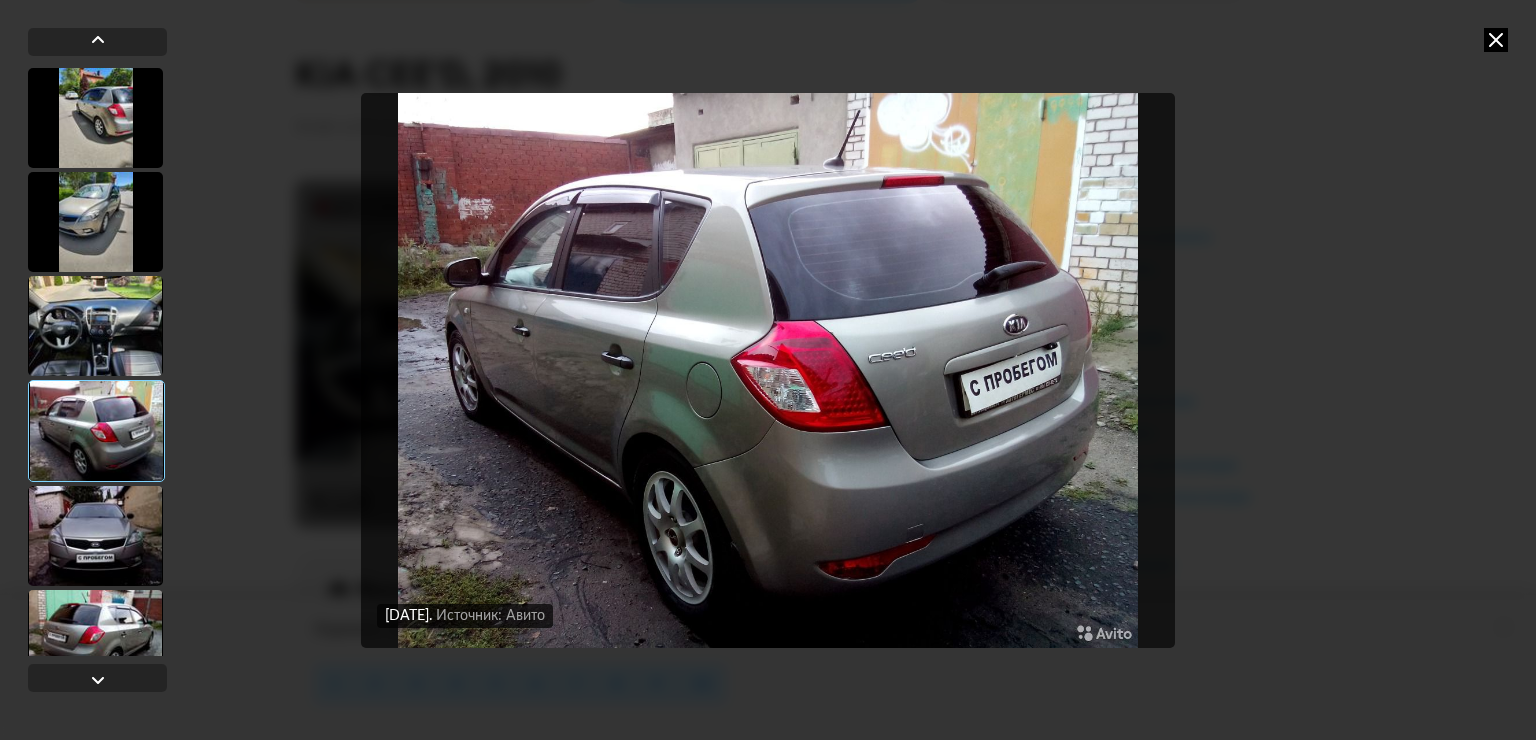click at bounding box center [95, 536] 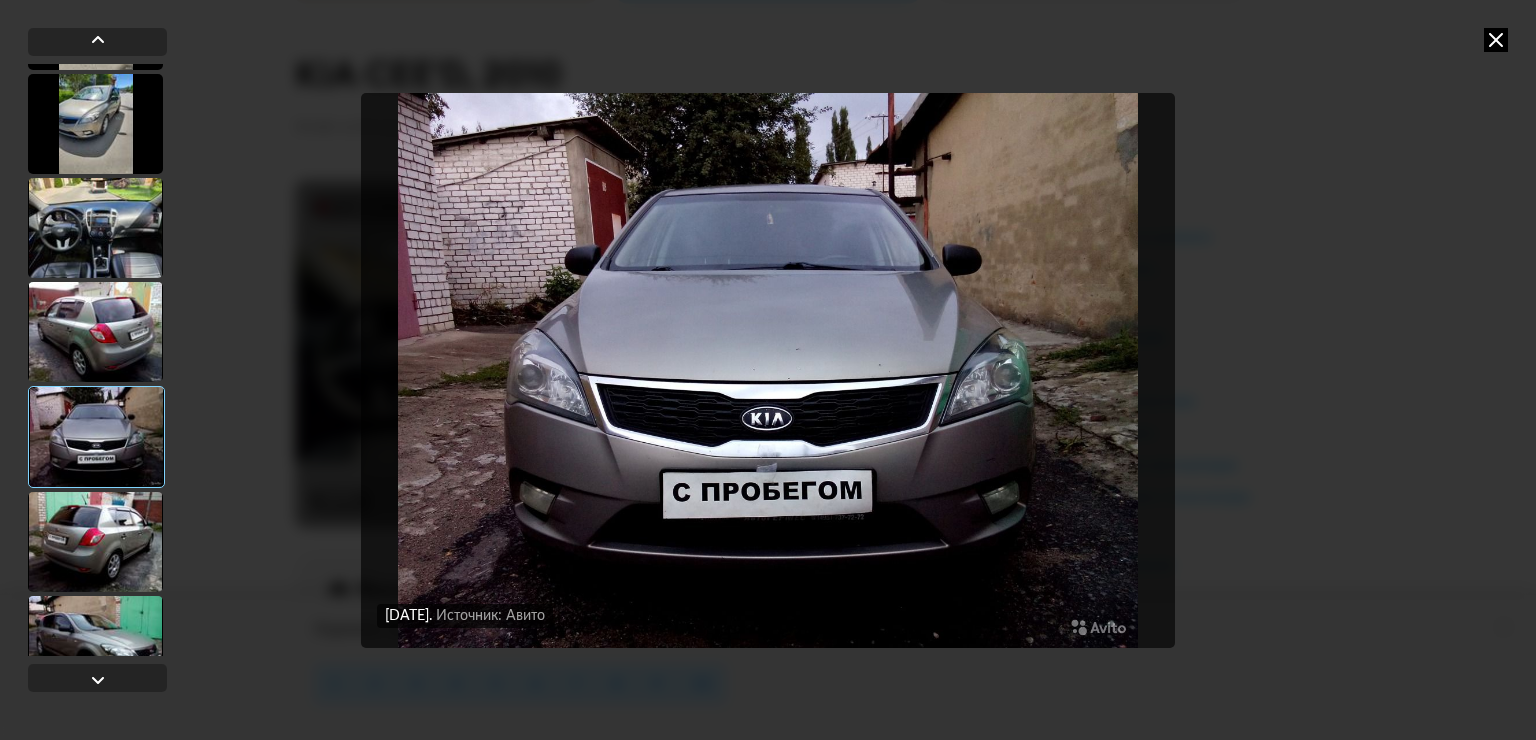 scroll, scrollTop: 2800, scrollLeft: 0, axis: vertical 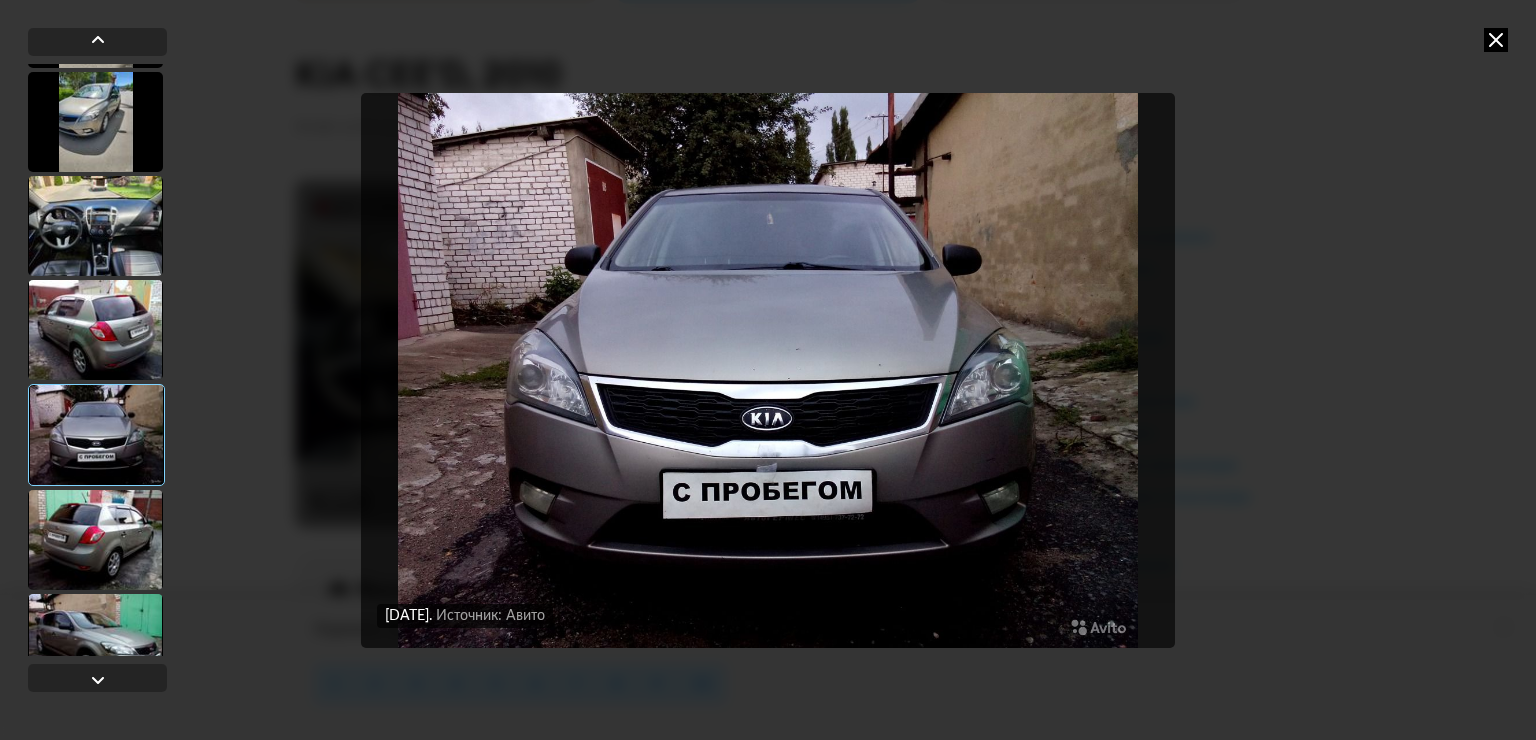 click at bounding box center [95, 540] 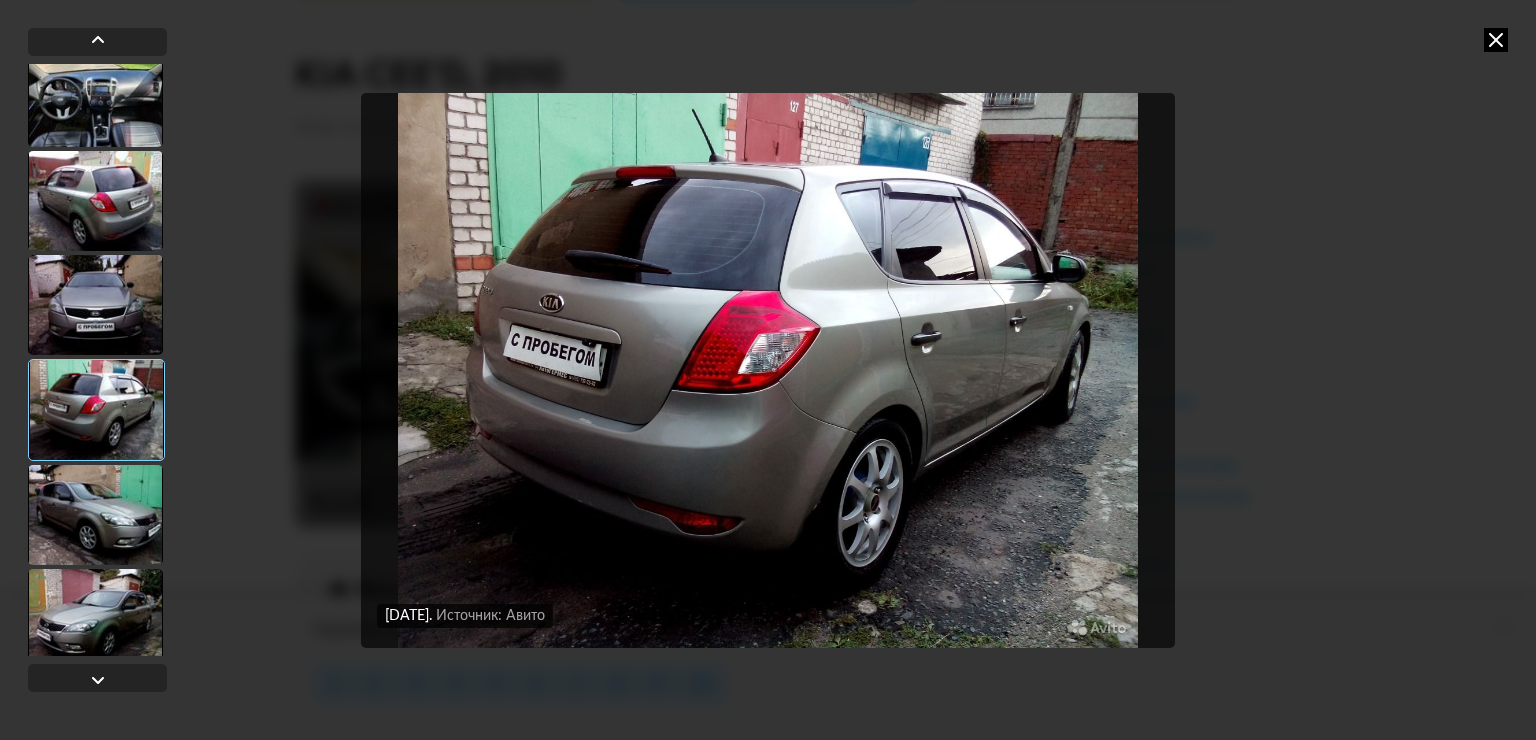 scroll, scrollTop: 3000, scrollLeft: 0, axis: vertical 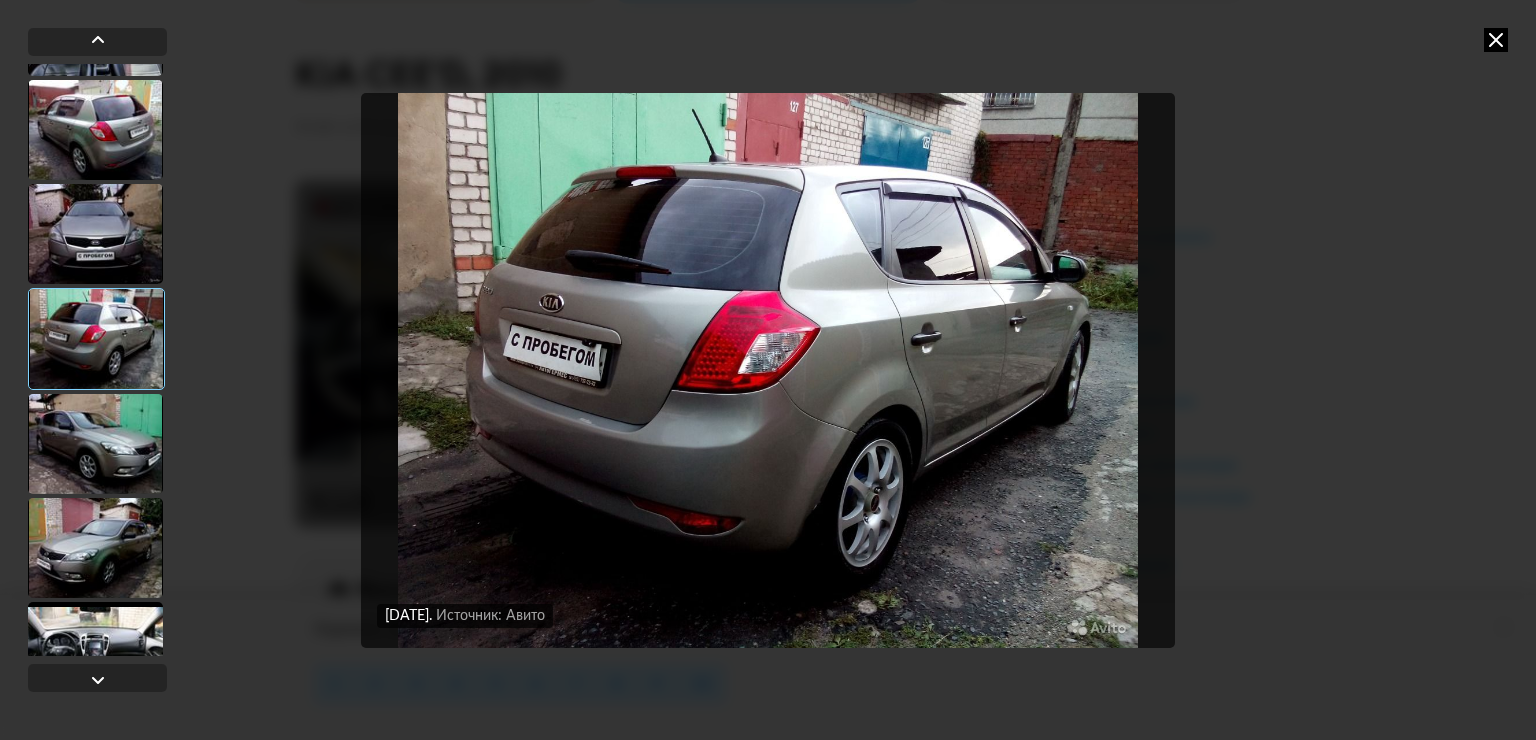 click at bounding box center (95, 548) 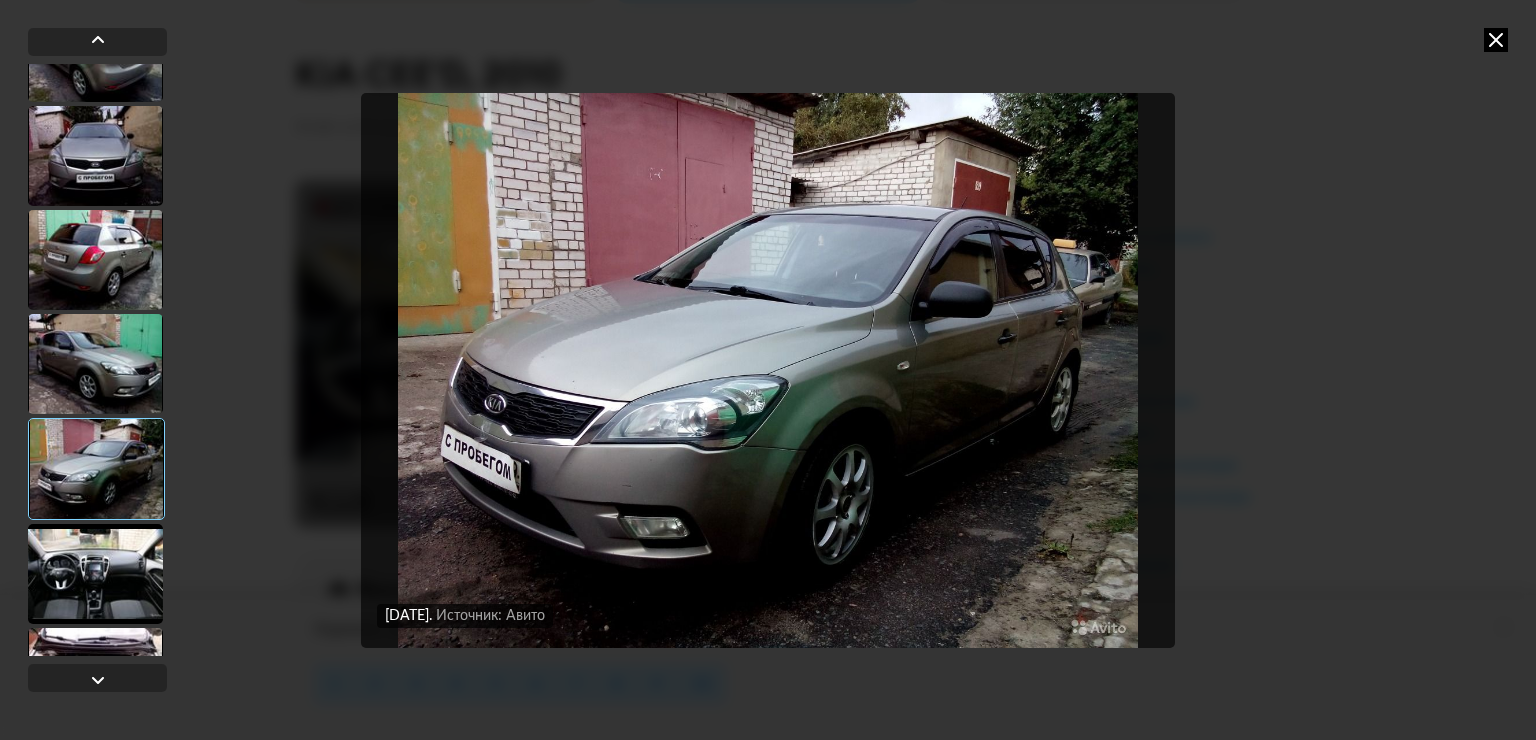 scroll, scrollTop: 3100, scrollLeft: 0, axis: vertical 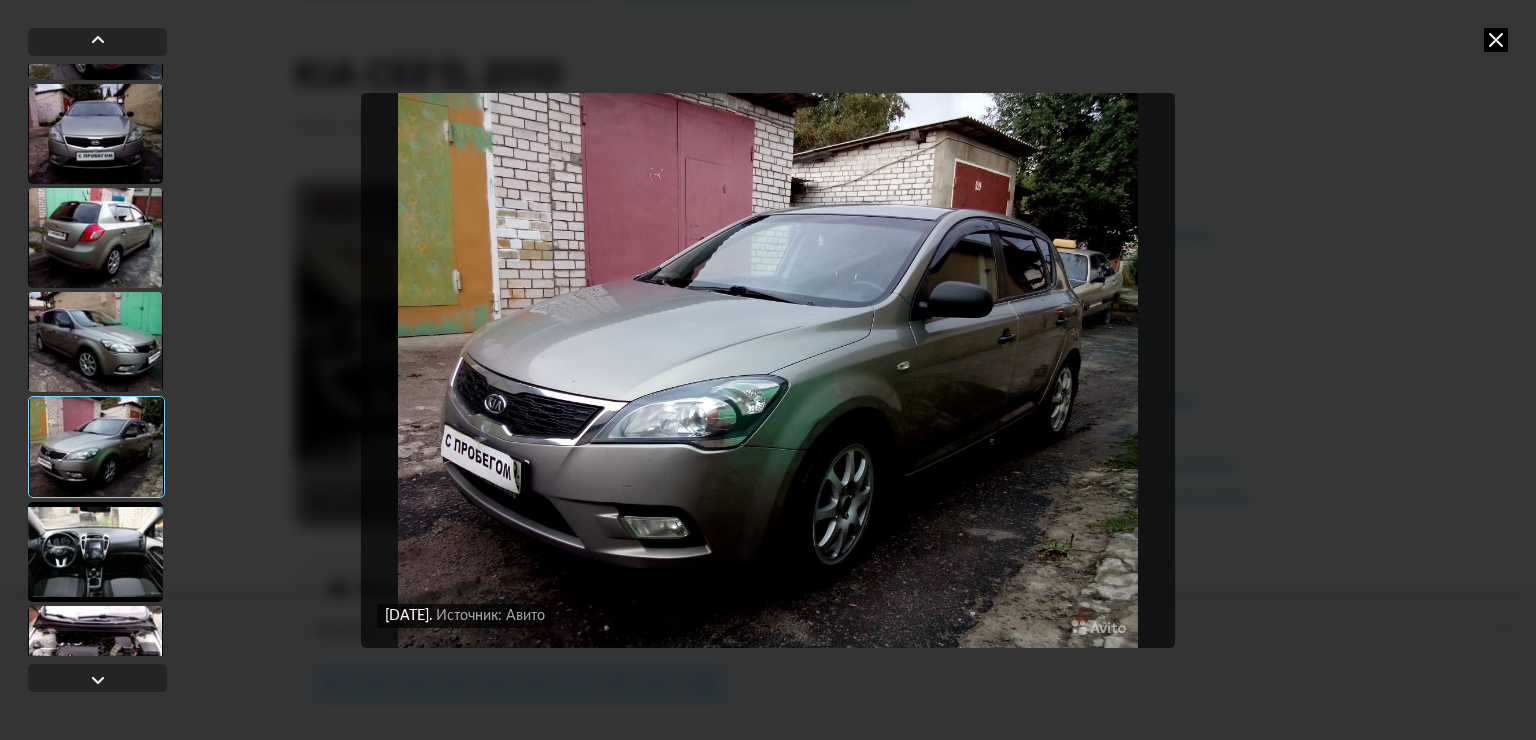 click at bounding box center (95, 552) 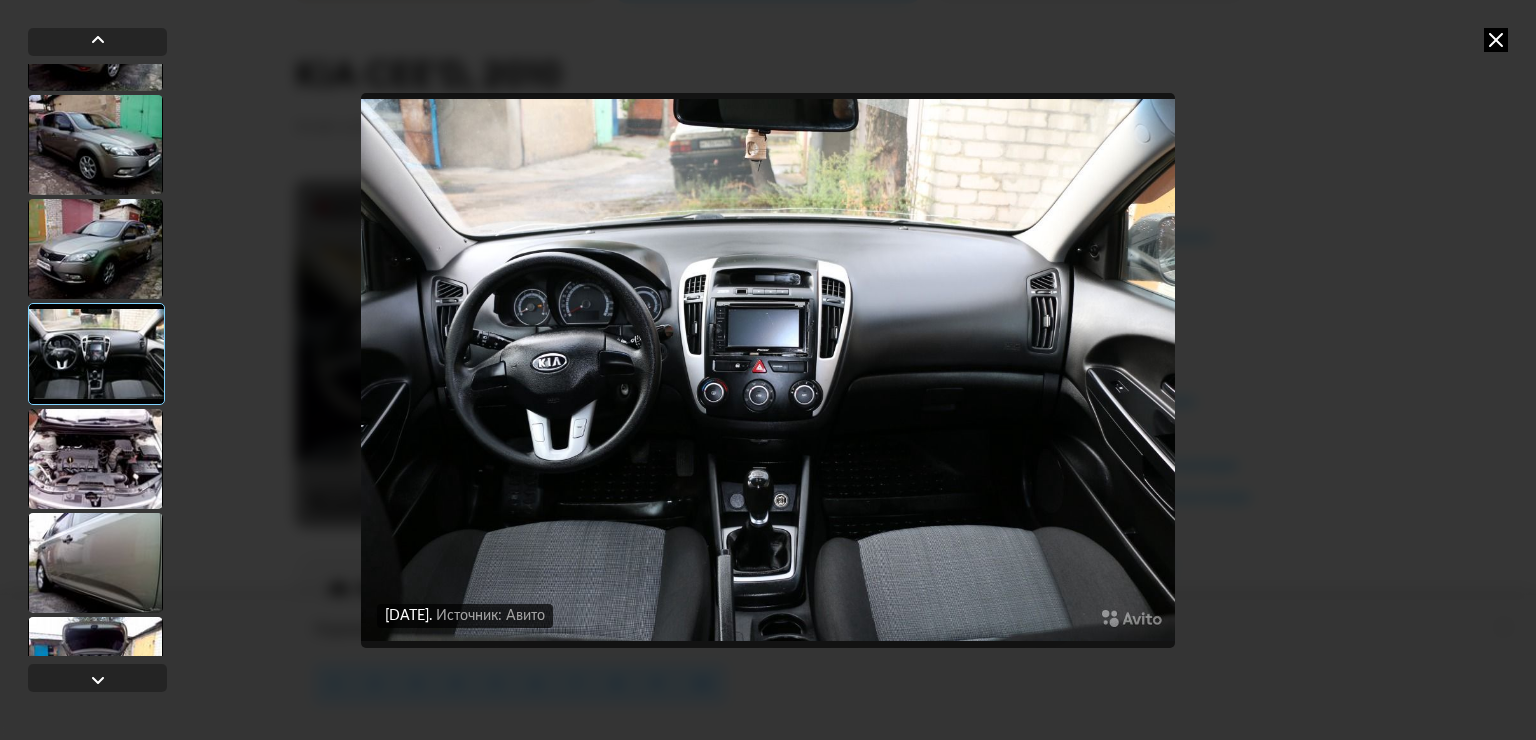 scroll, scrollTop: 3300, scrollLeft: 0, axis: vertical 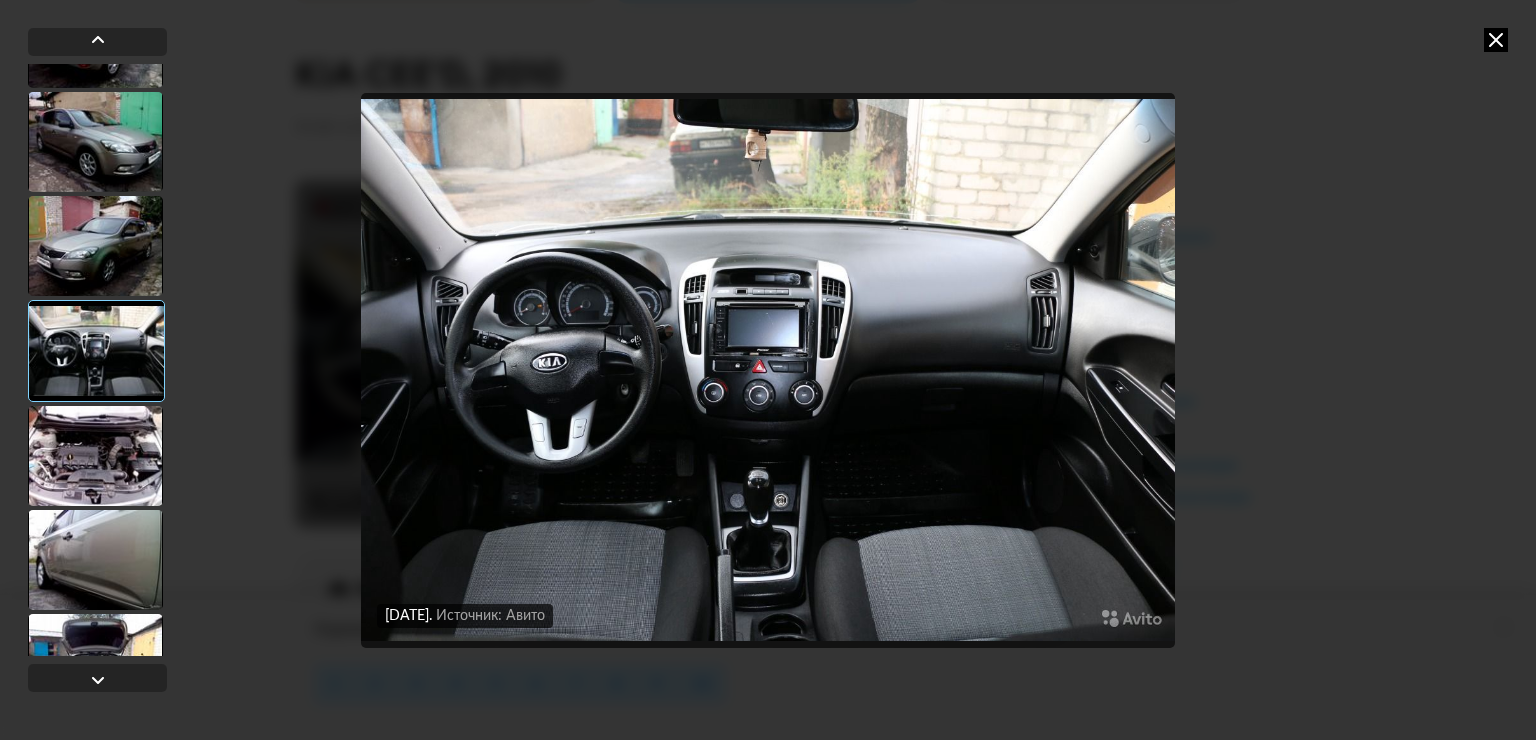 click at bounding box center [95, 456] 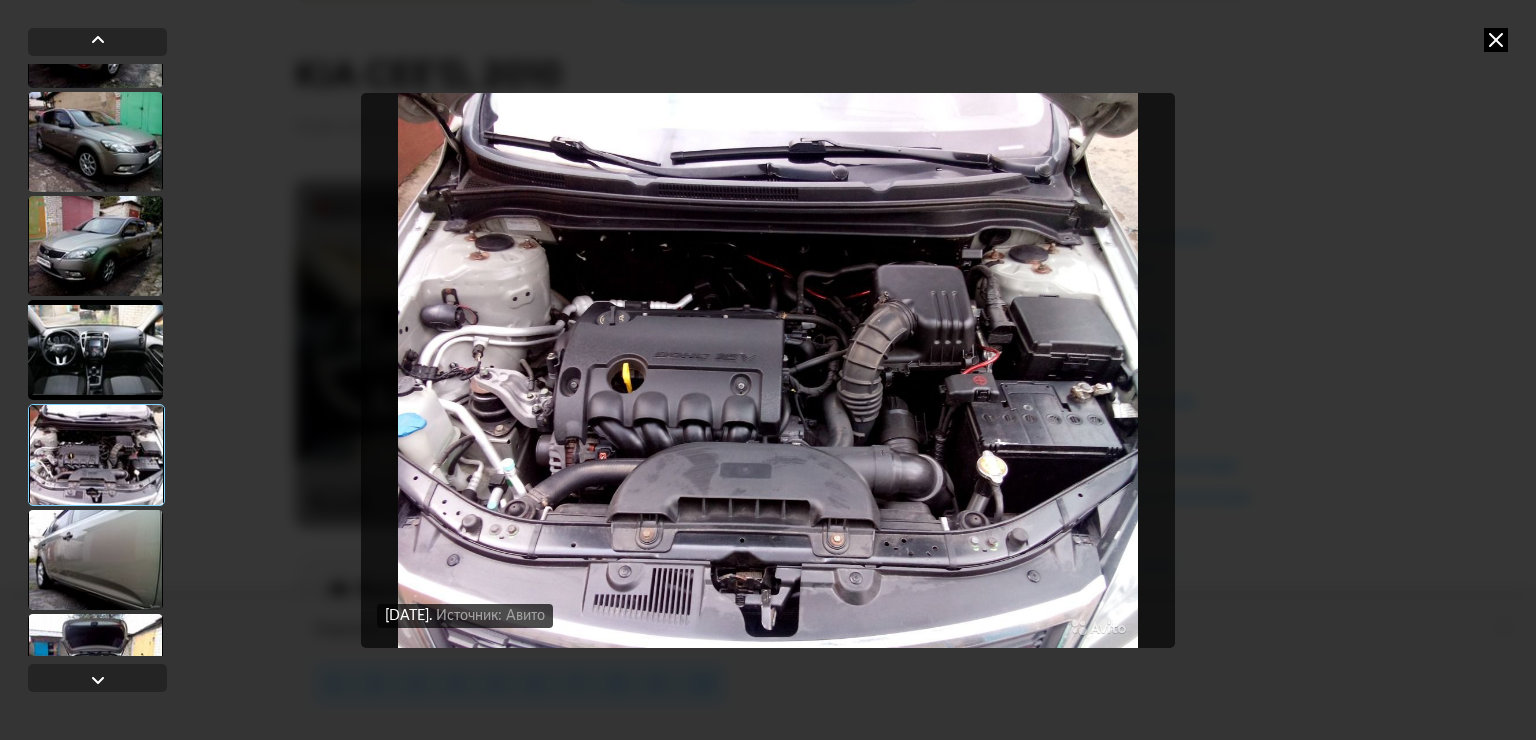click at bounding box center [95, 560] 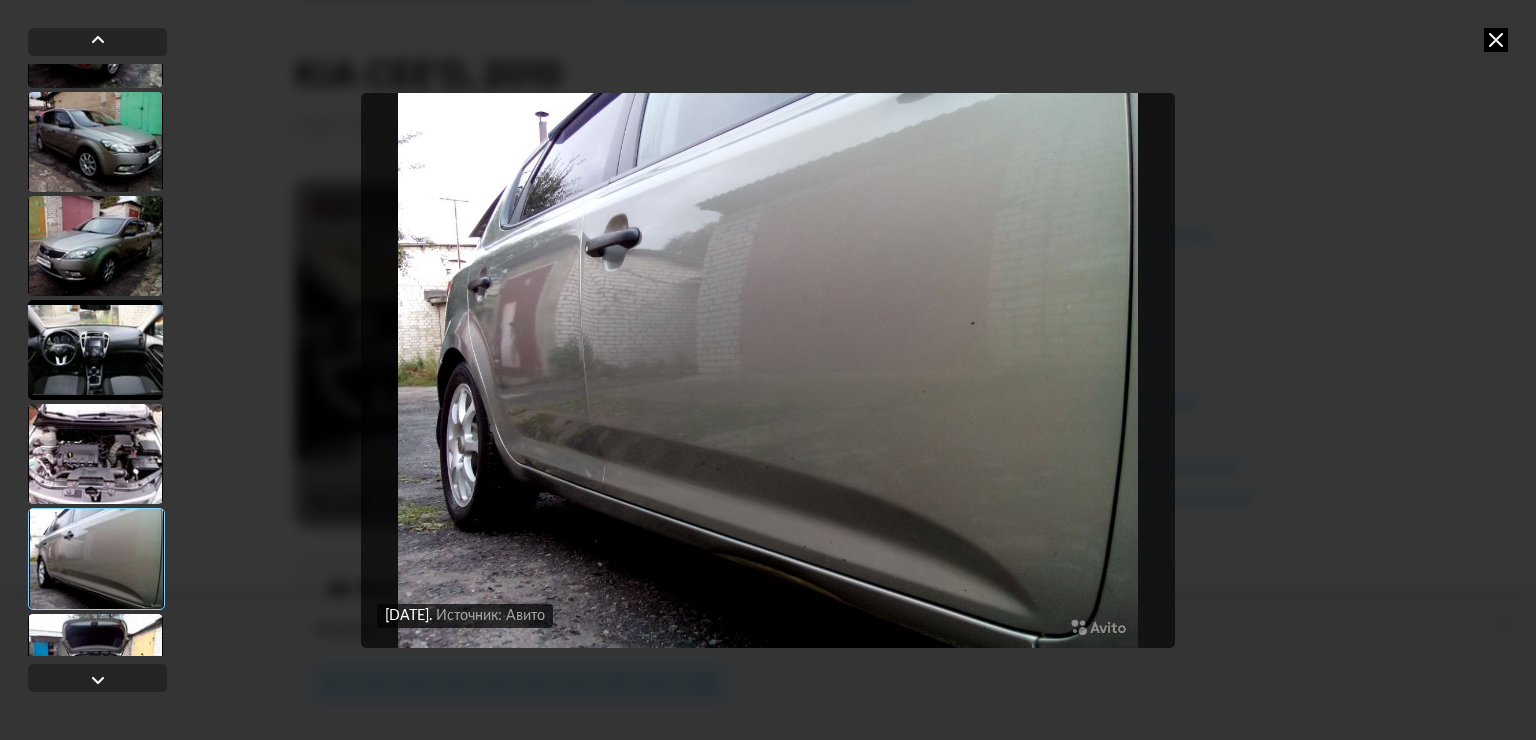 click at bounding box center (95, 454) 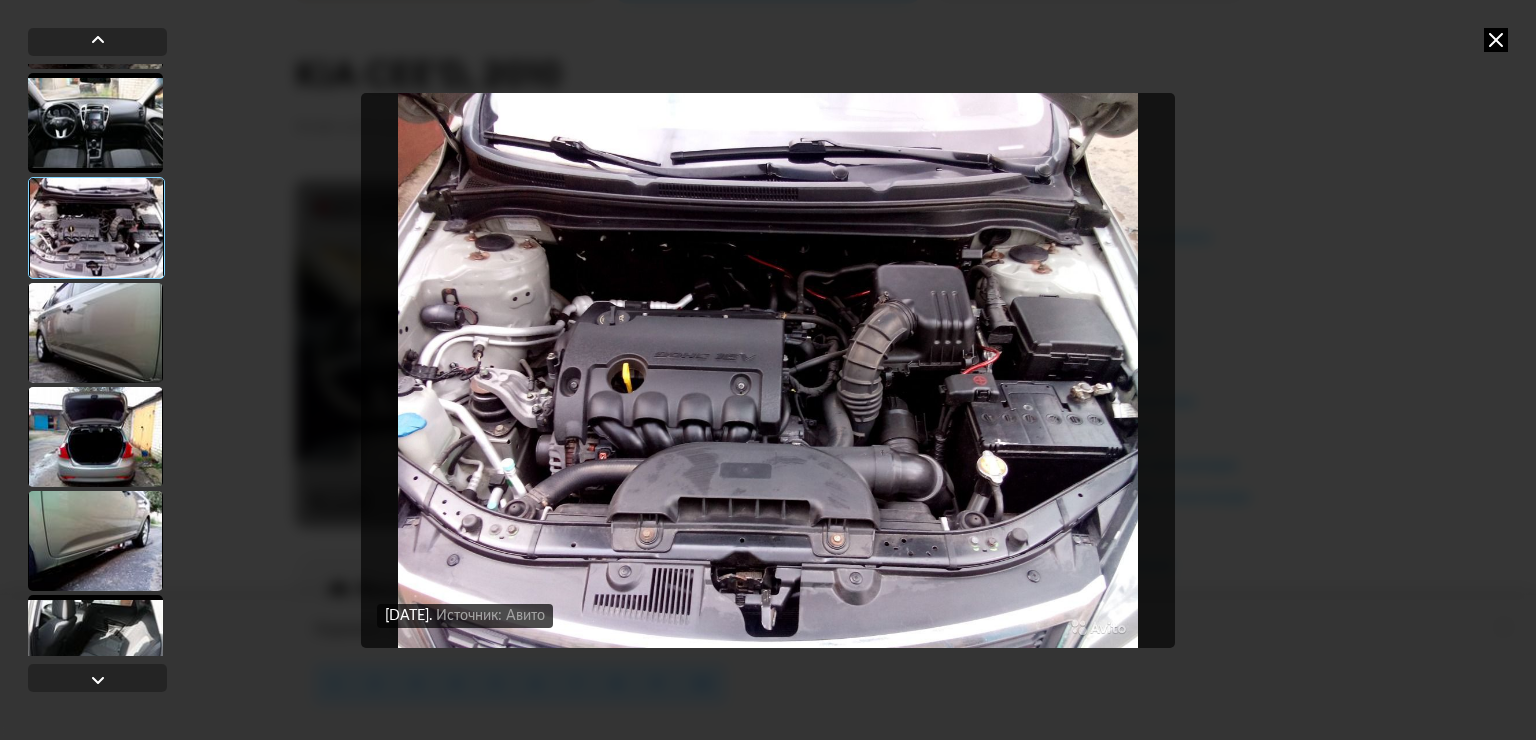 scroll, scrollTop: 3600, scrollLeft: 0, axis: vertical 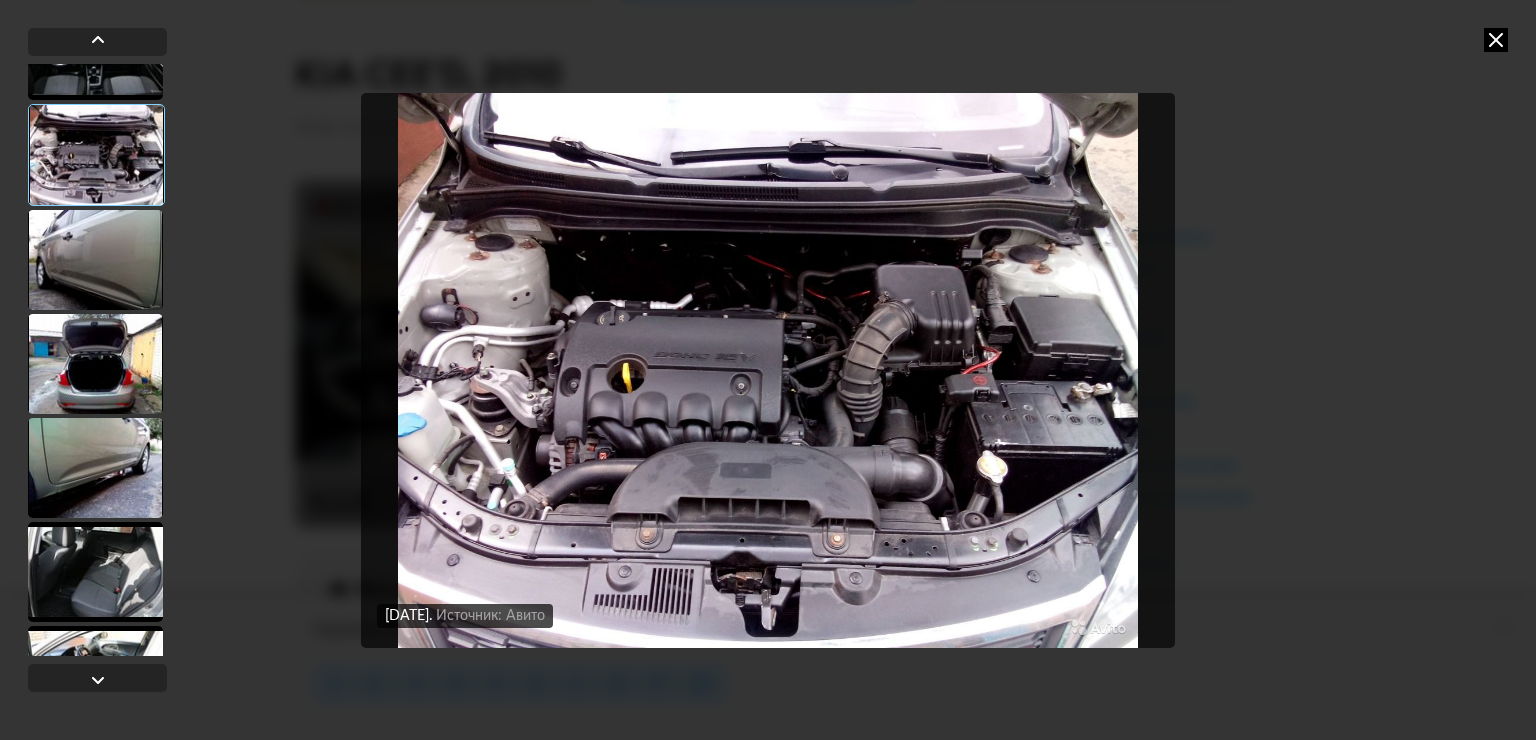 click at bounding box center [95, 260] 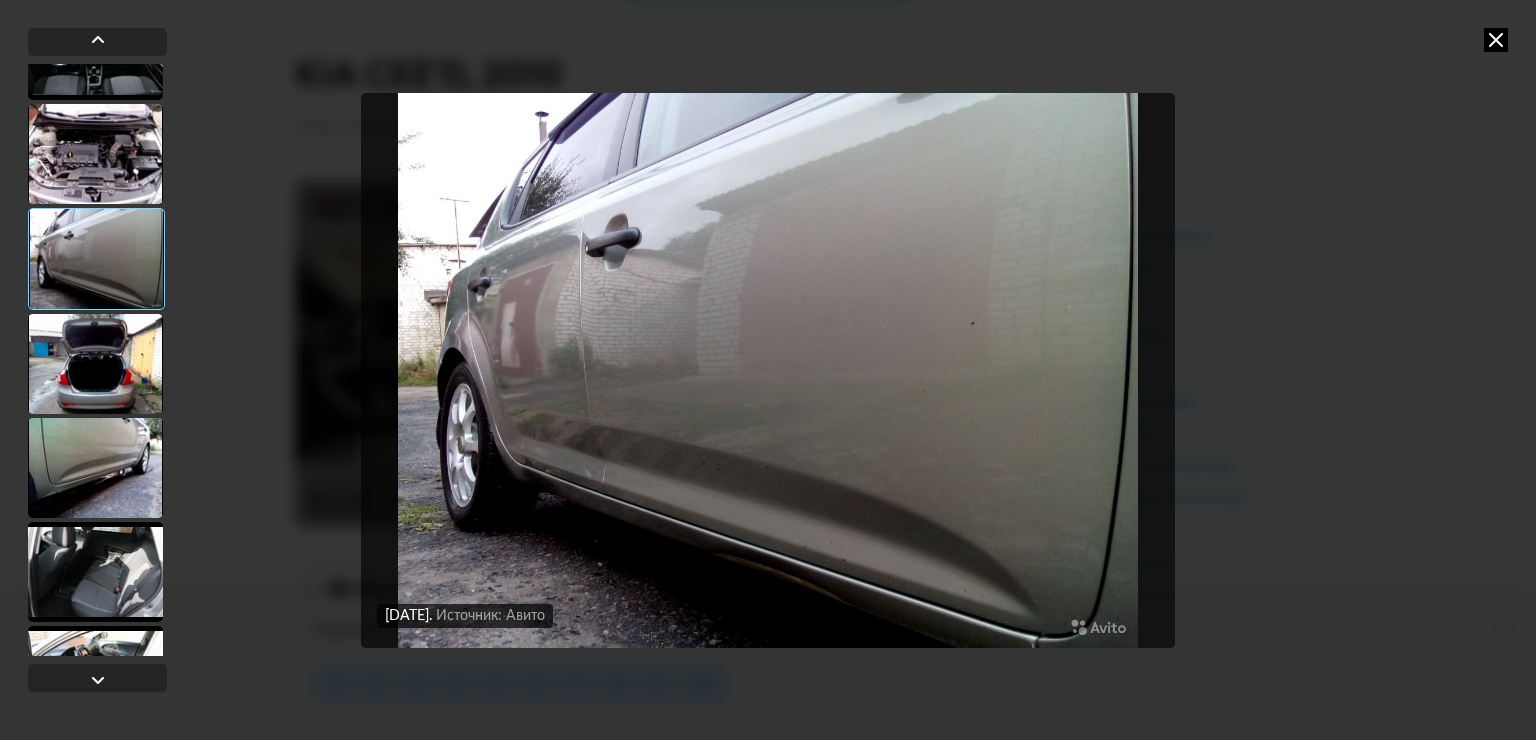 click at bounding box center (95, 364) 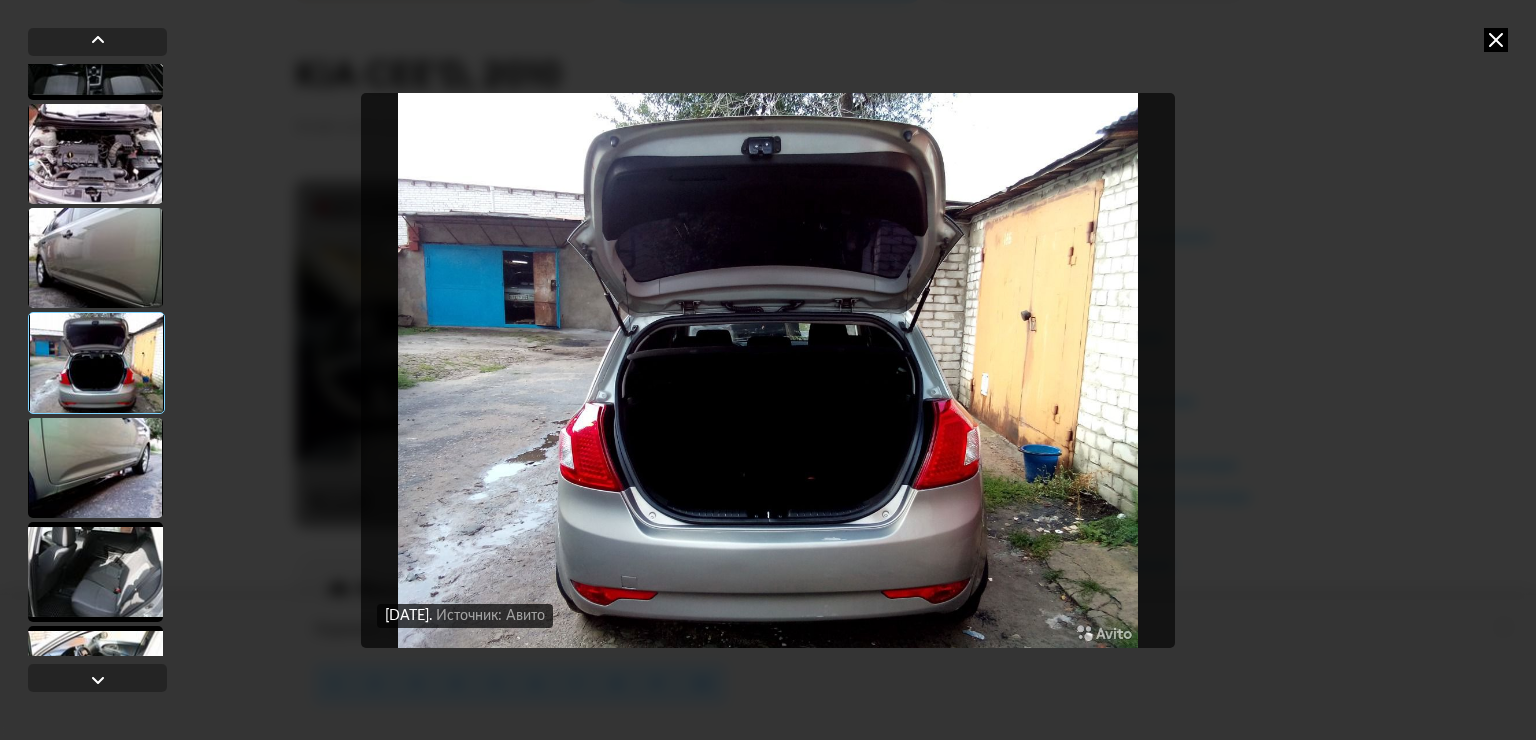 click at bounding box center (95, 468) 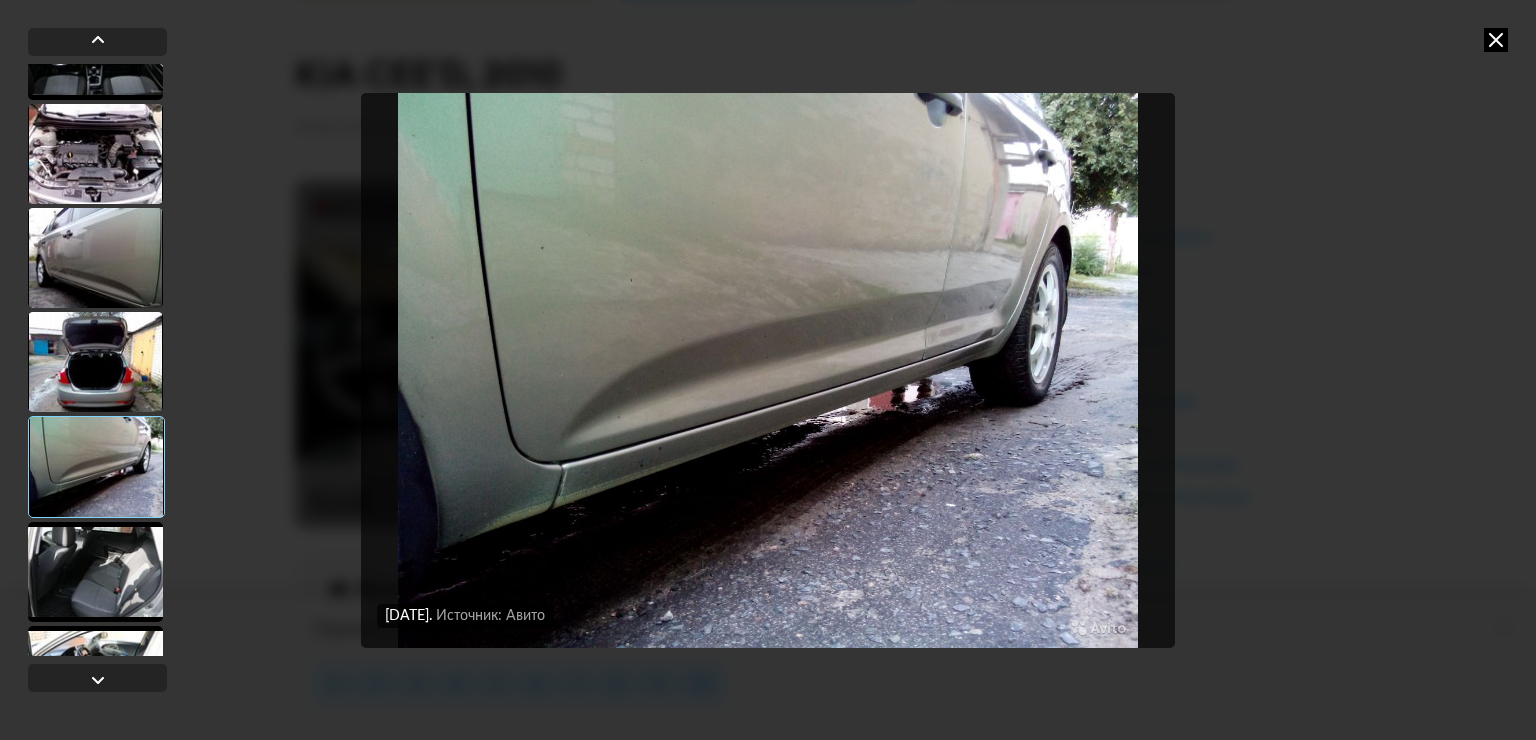 click at bounding box center [95, 362] 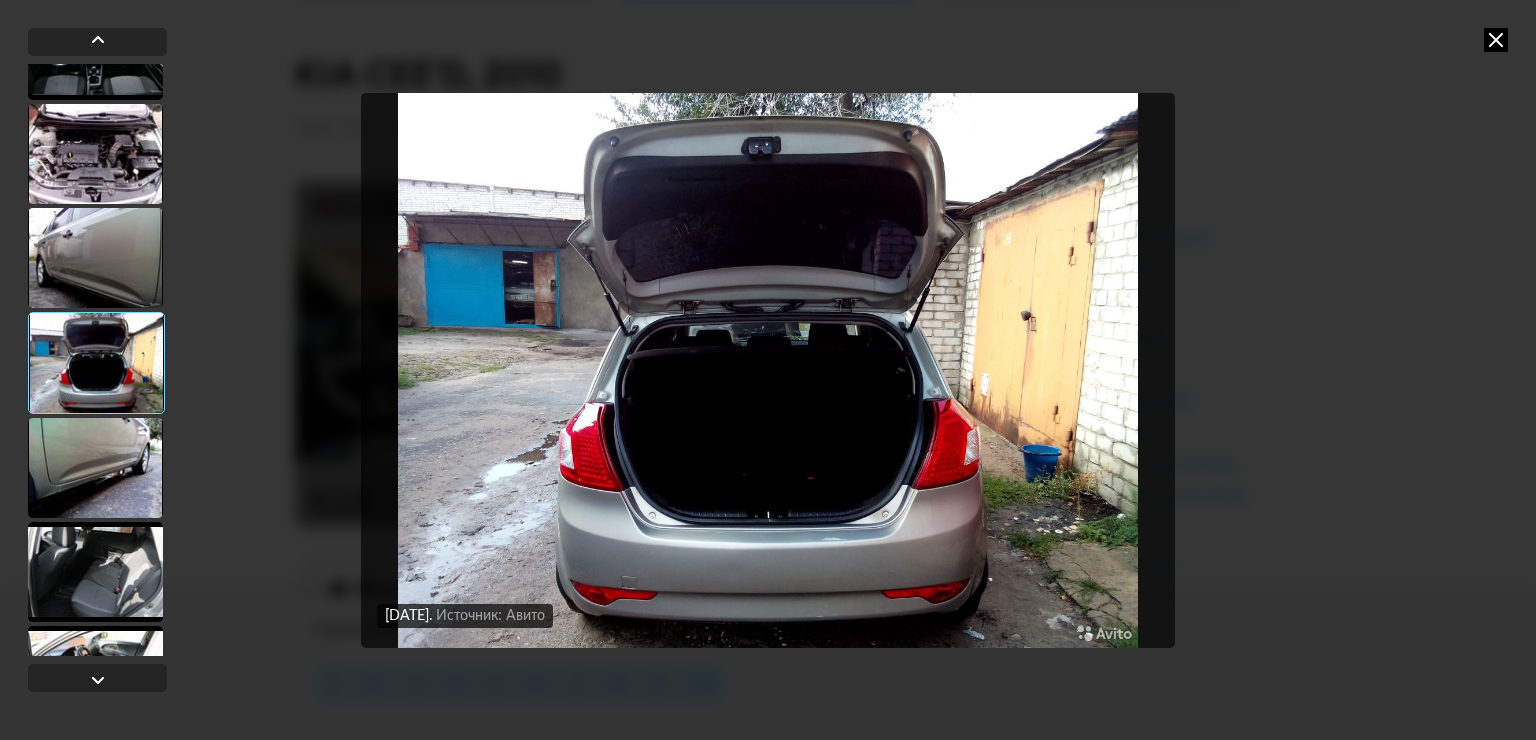 click at bounding box center [95, 468] 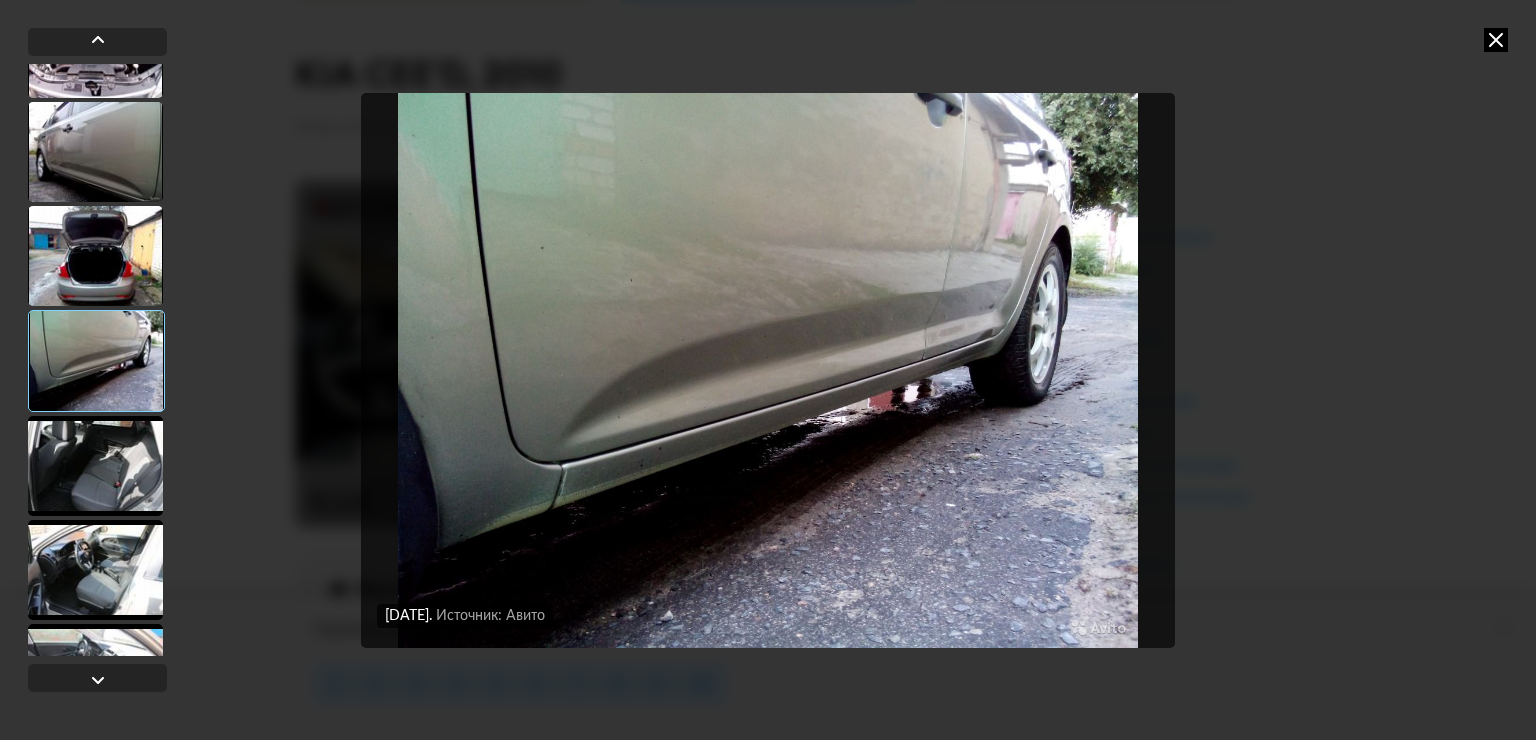 scroll, scrollTop: 3800, scrollLeft: 0, axis: vertical 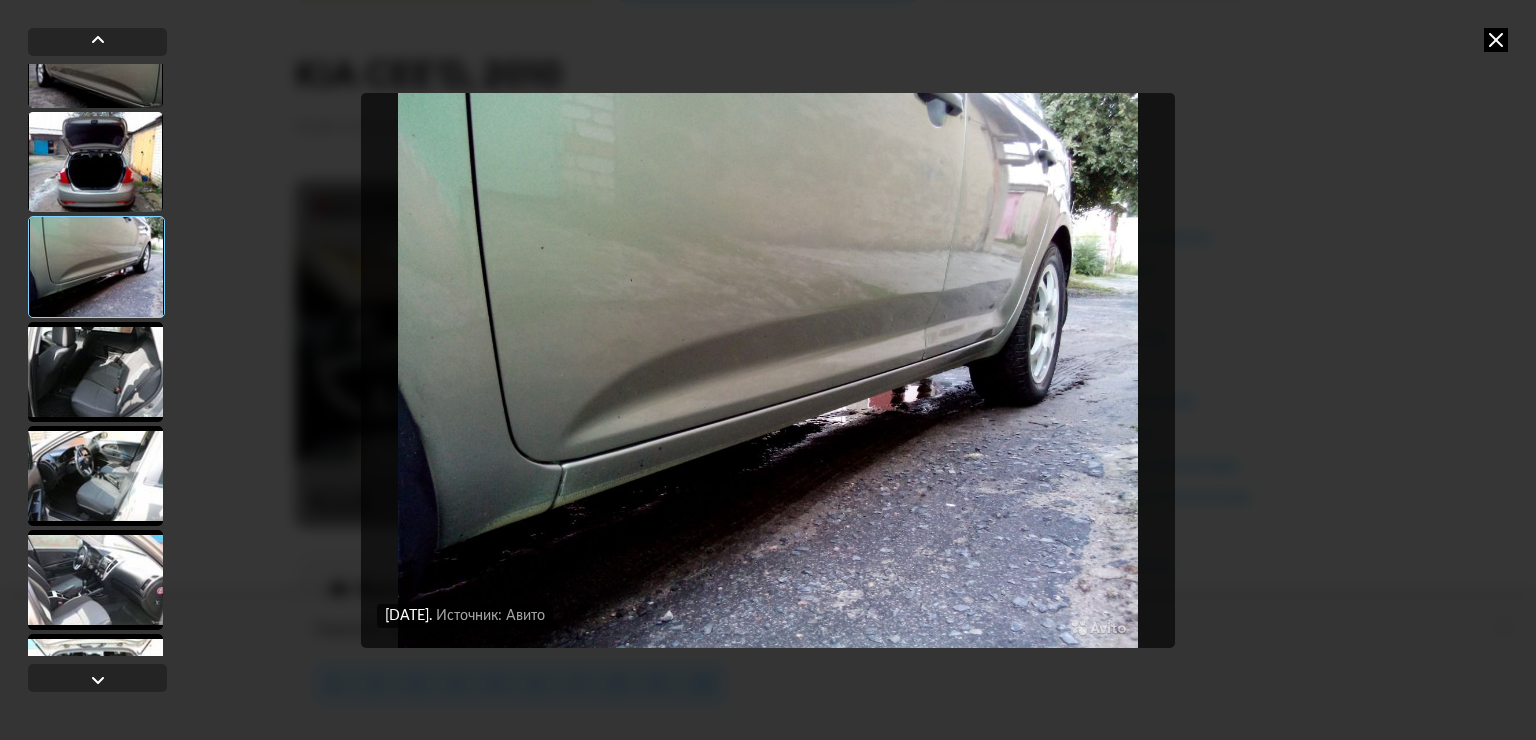 click at bounding box center [95, 372] 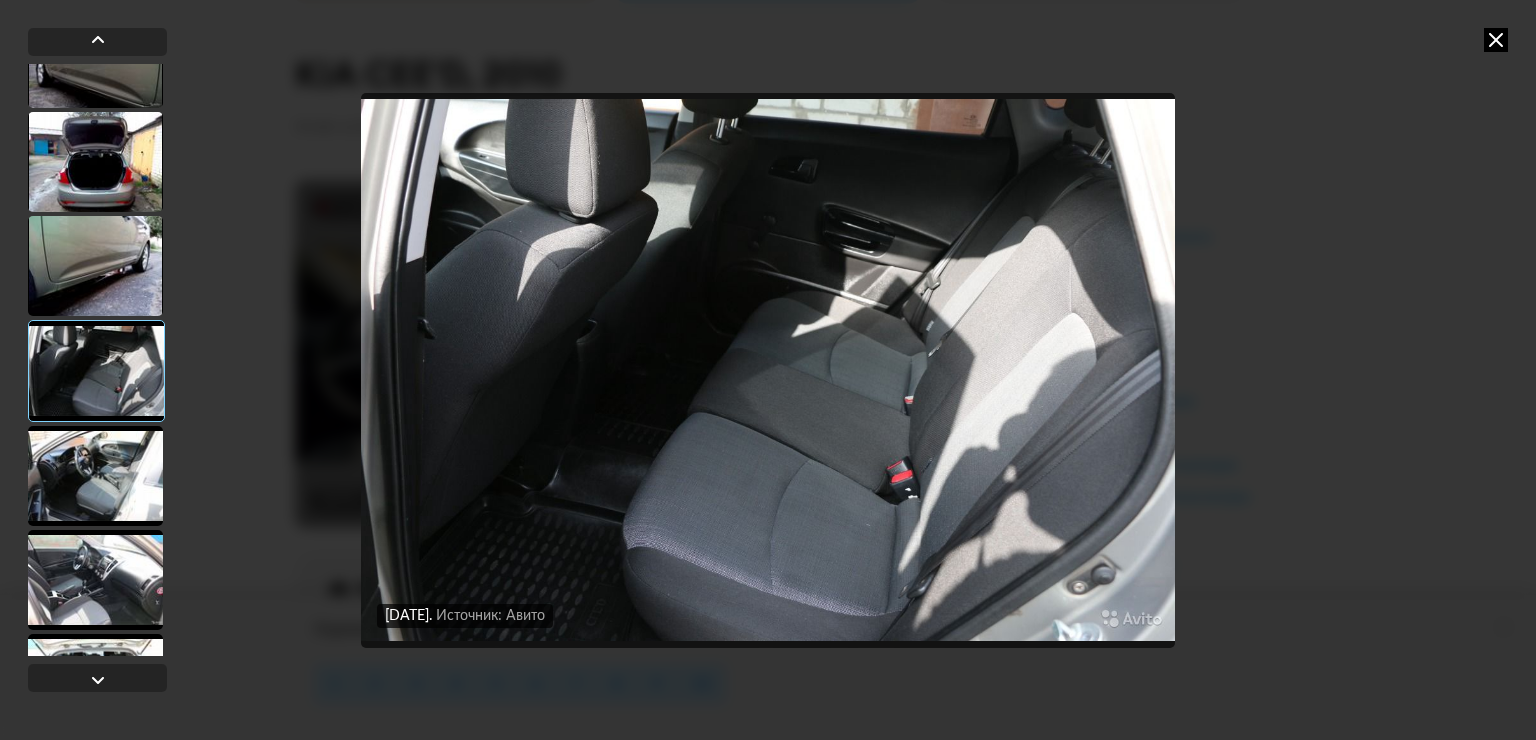 click at bounding box center [95, 476] 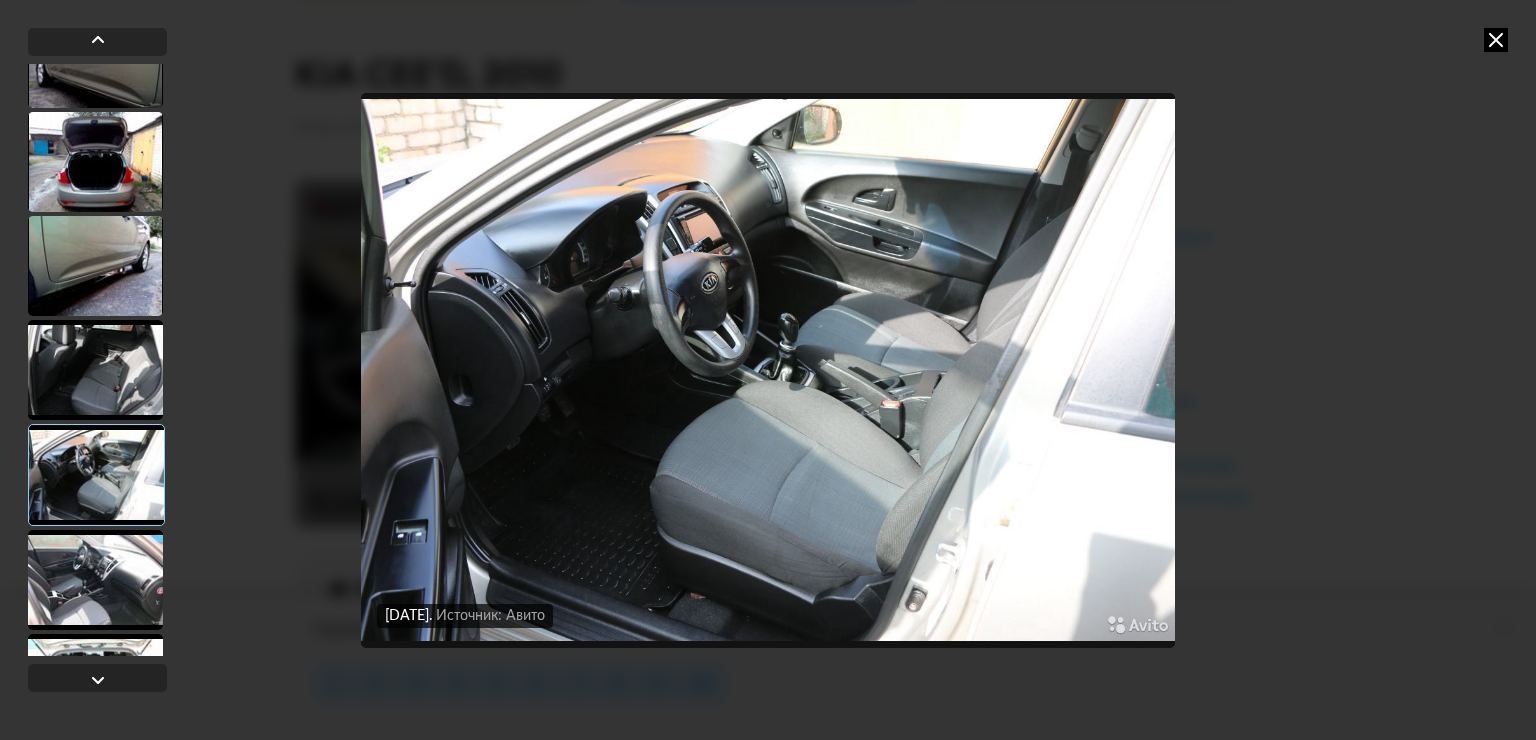 click at bounding box center [95, 580] 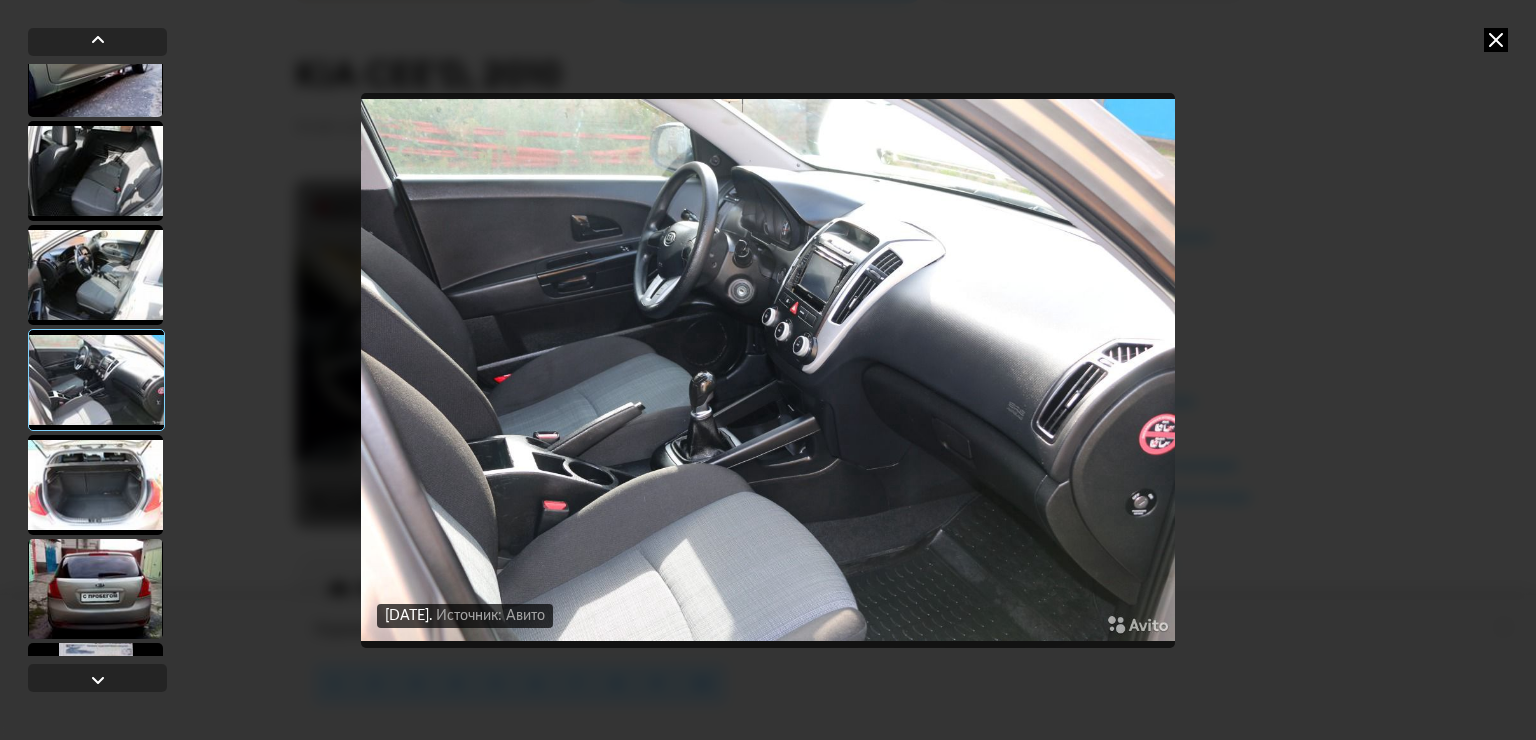 scroll, scrollTop: 4000, scrollLeft: 0, axis: vertical 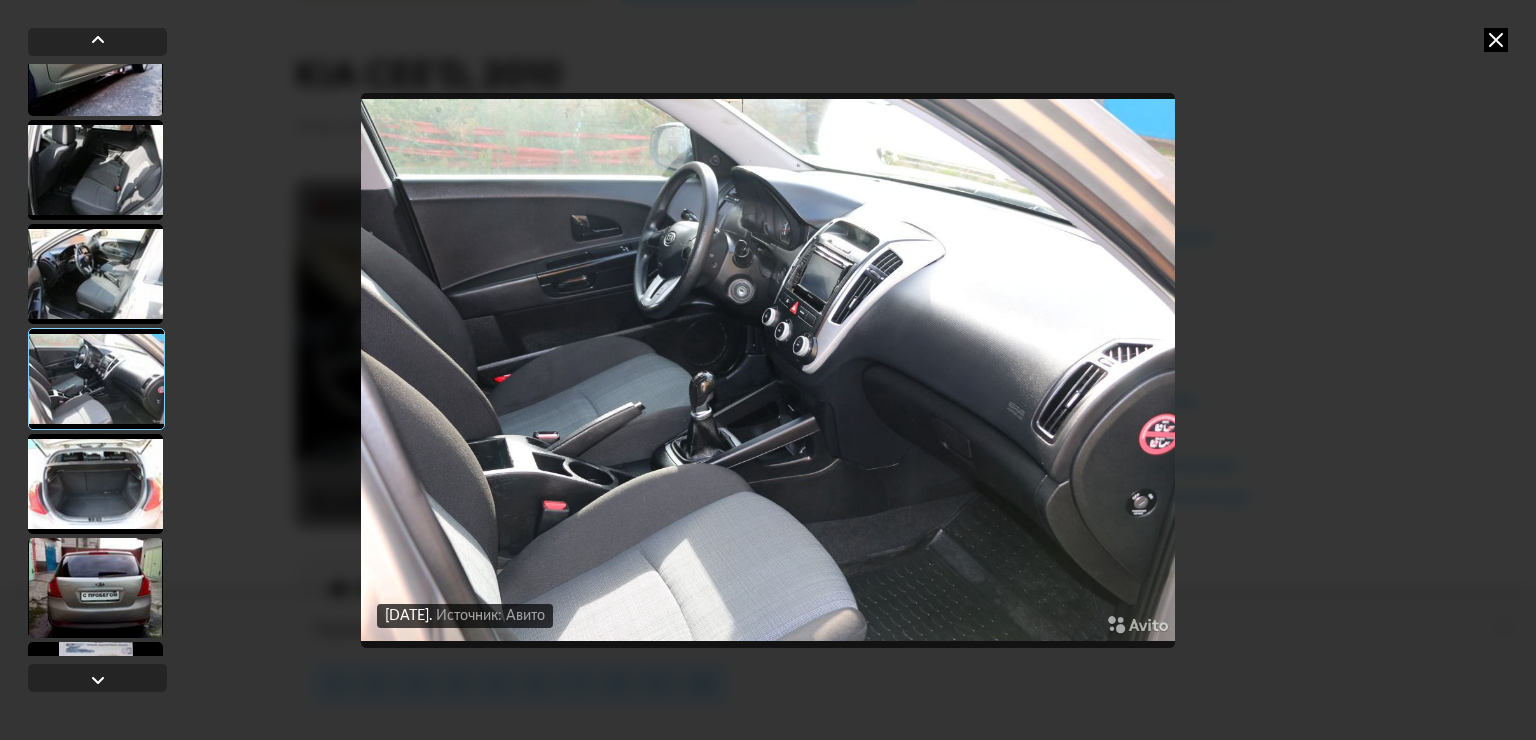 click at bounding box center (96, 379) 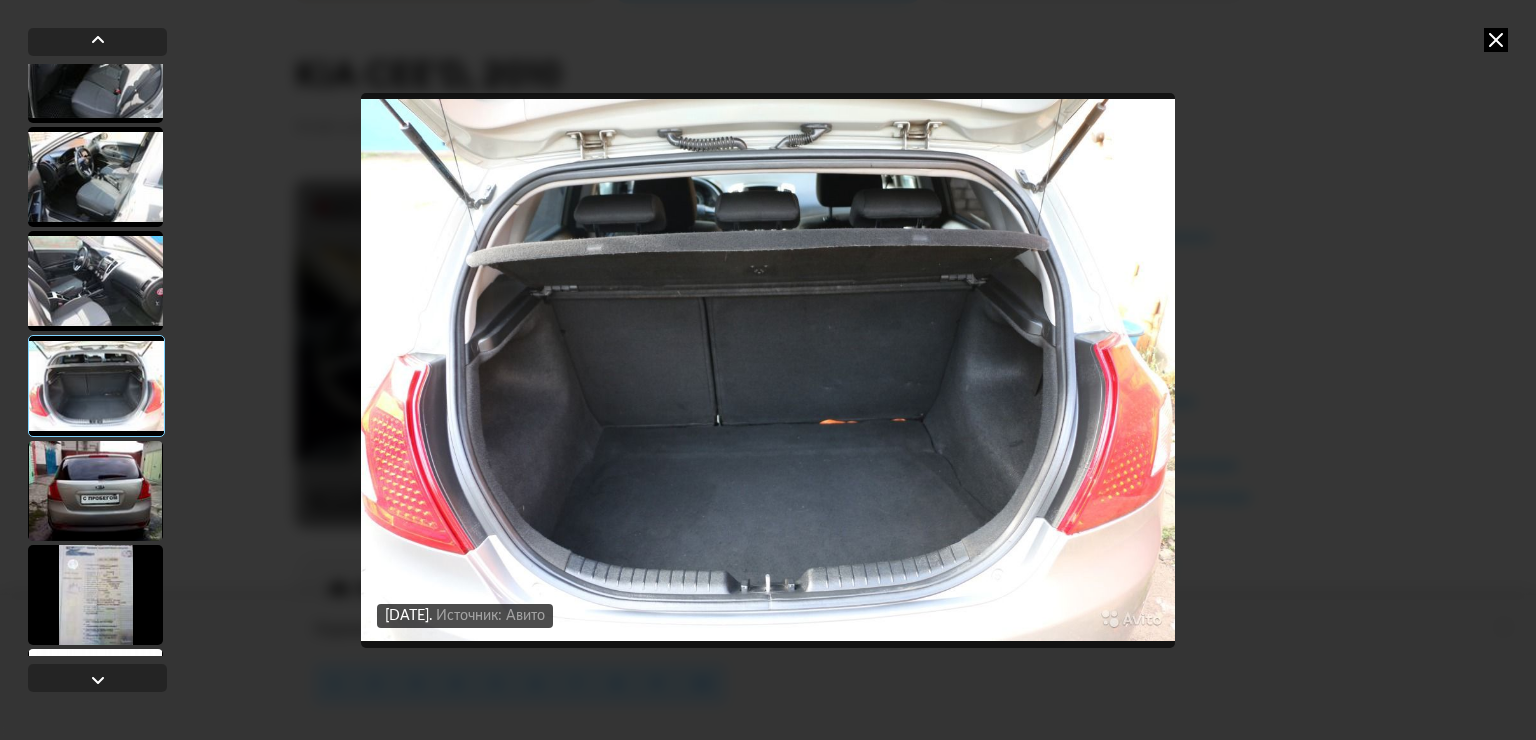 scroll, scrollTop: 4100, scrollLeft: 0, axis: vertical 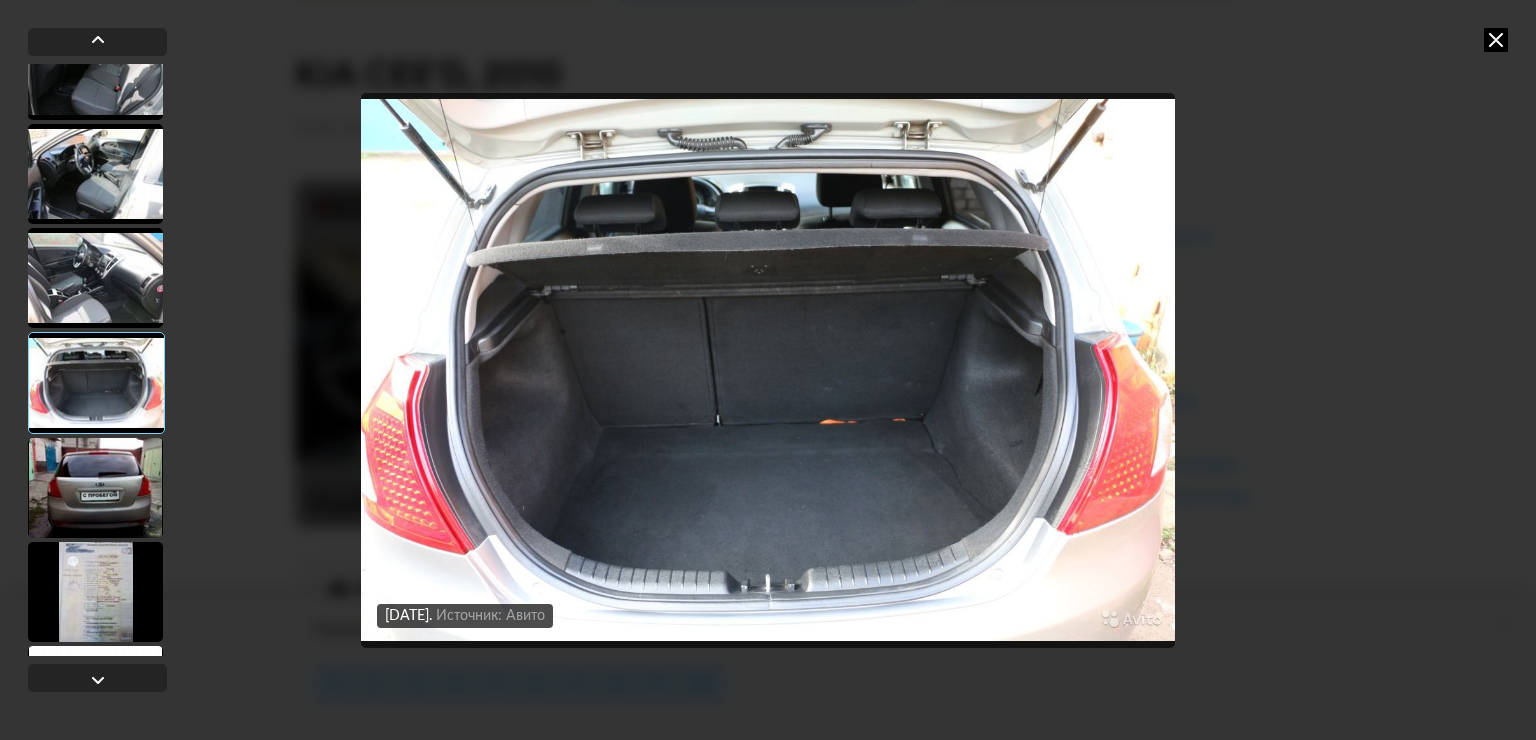 click at bounding box center [95, 488] 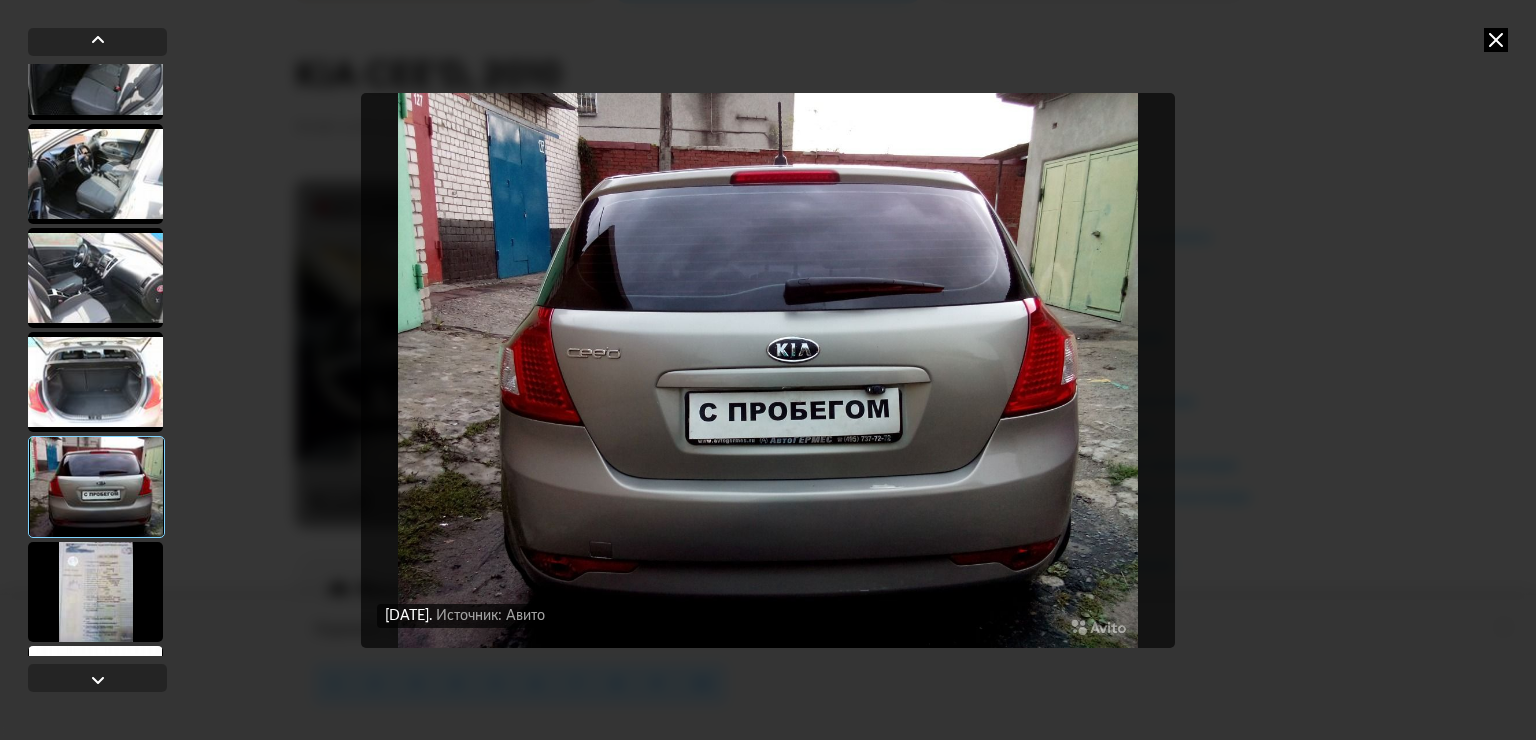 click at bounding box center (95, 592) 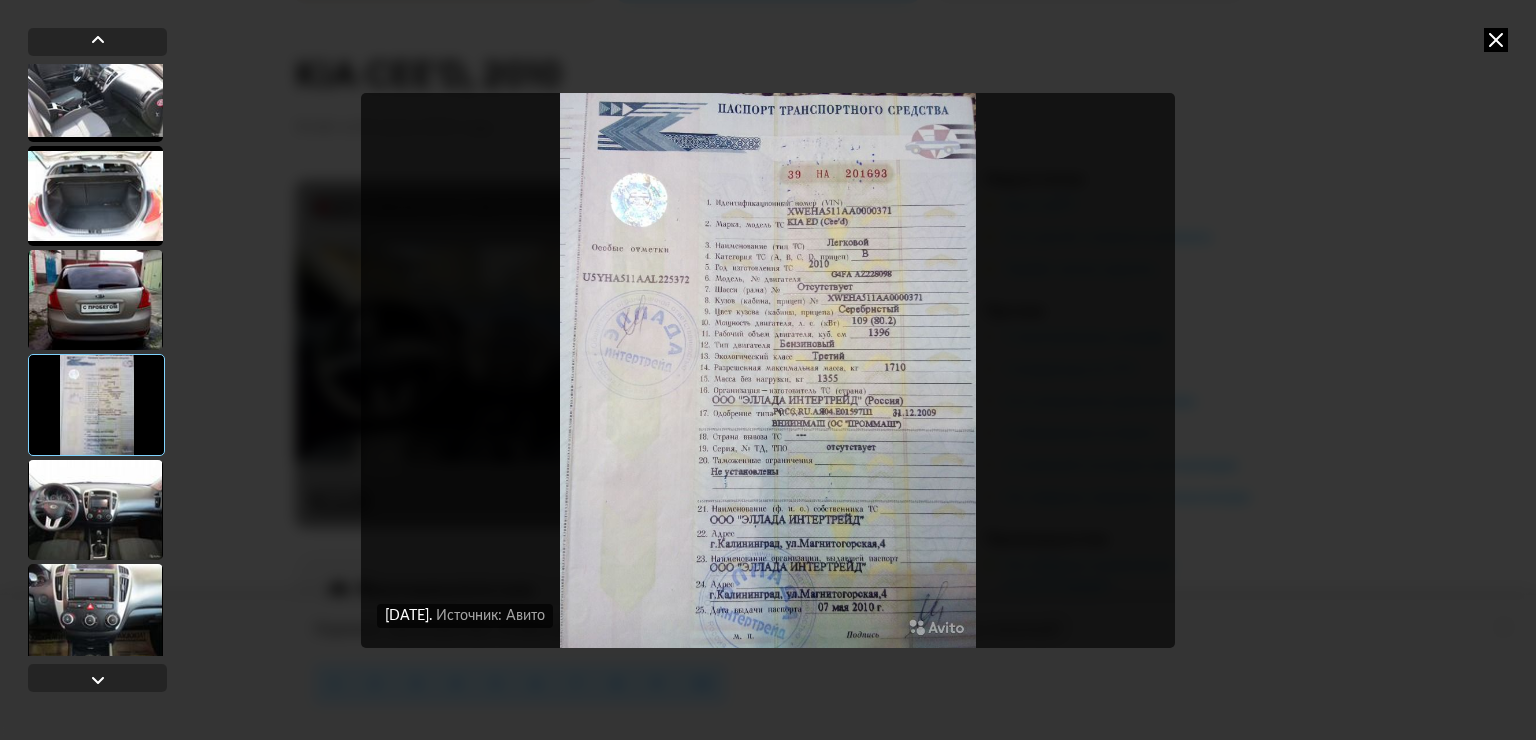 scroll, scrollTop: 4300, scrollLeft: 0, axis: vertical 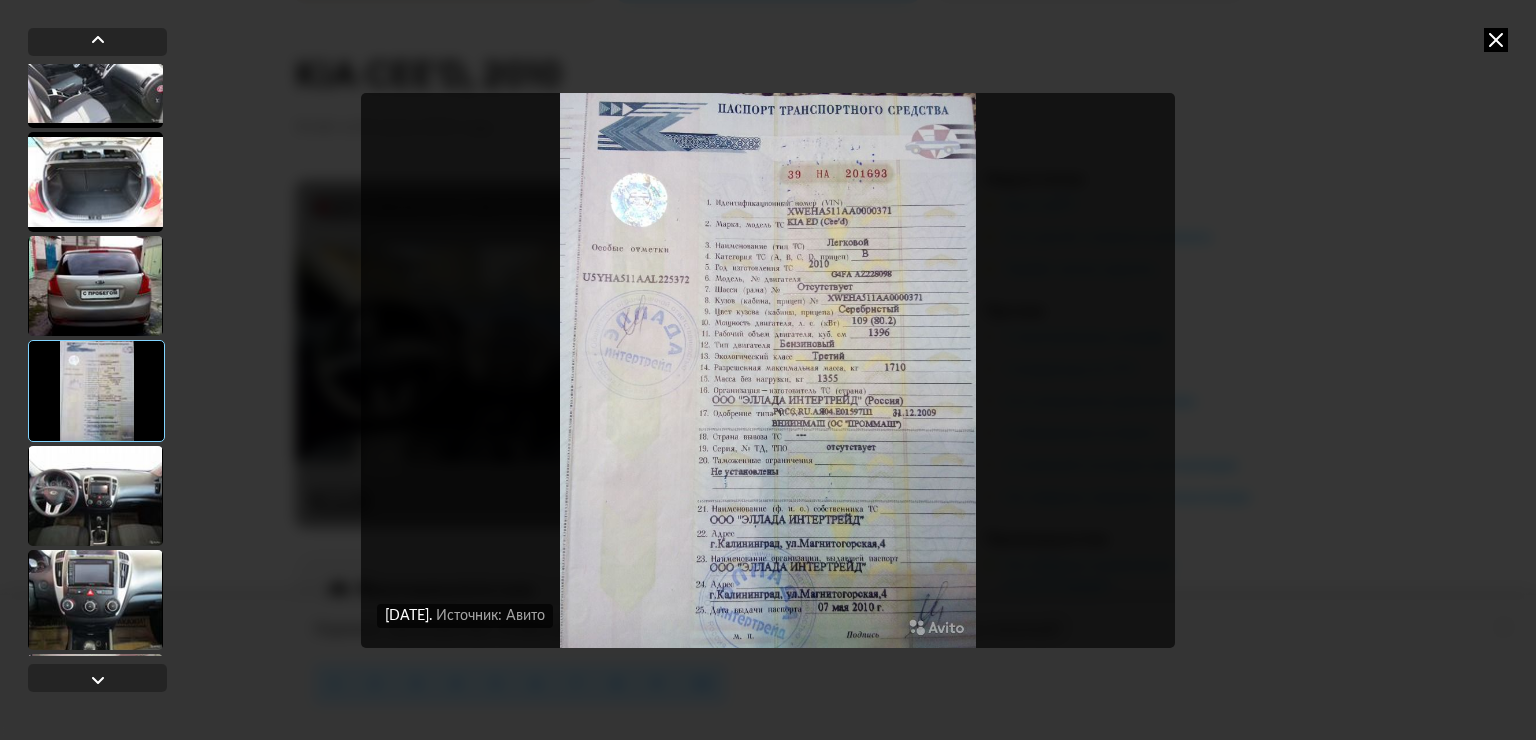 click at bounding box center (95, 496) 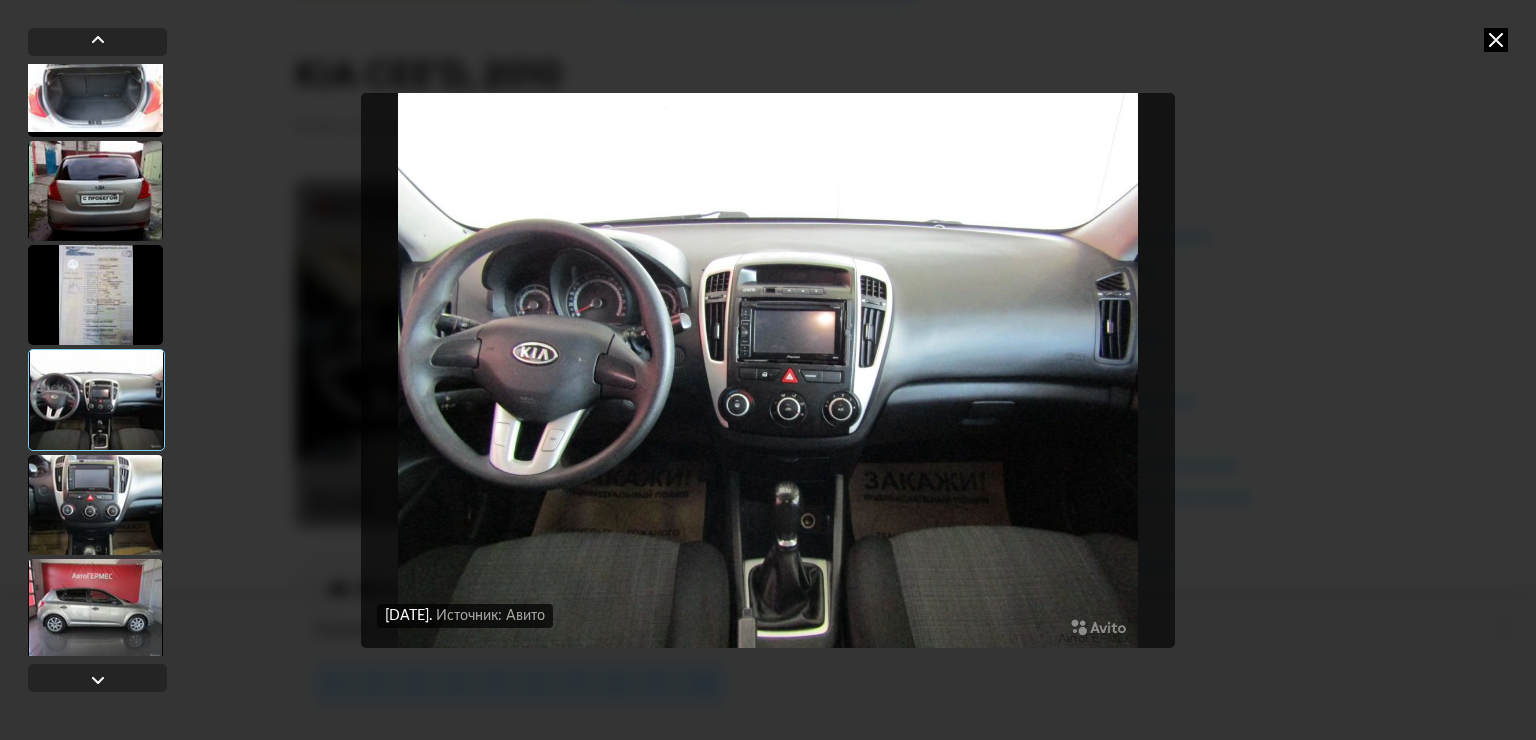 scroll, scrollTop: 4400, scrollLeft: 0, axis: vertical 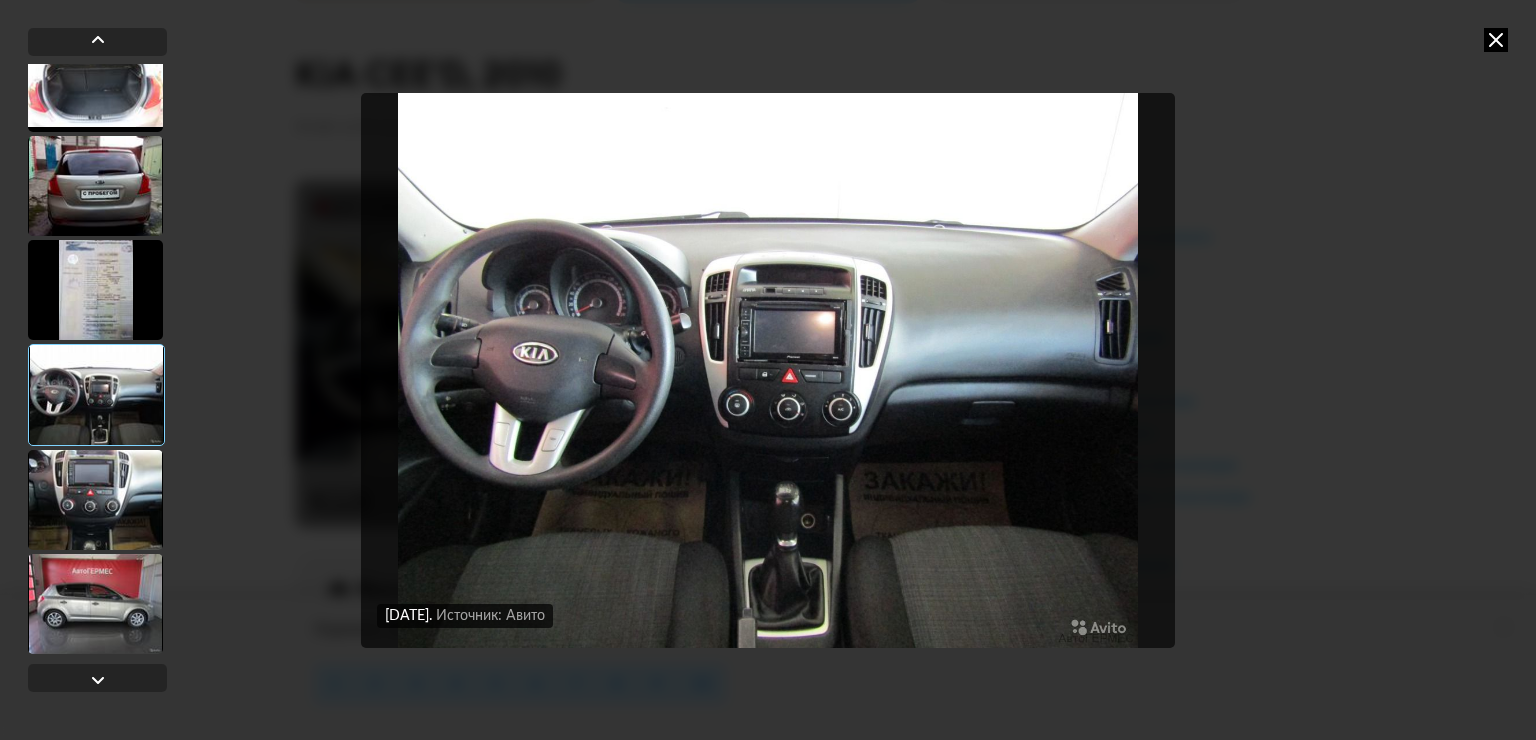 click at bounding box center (95, 500) 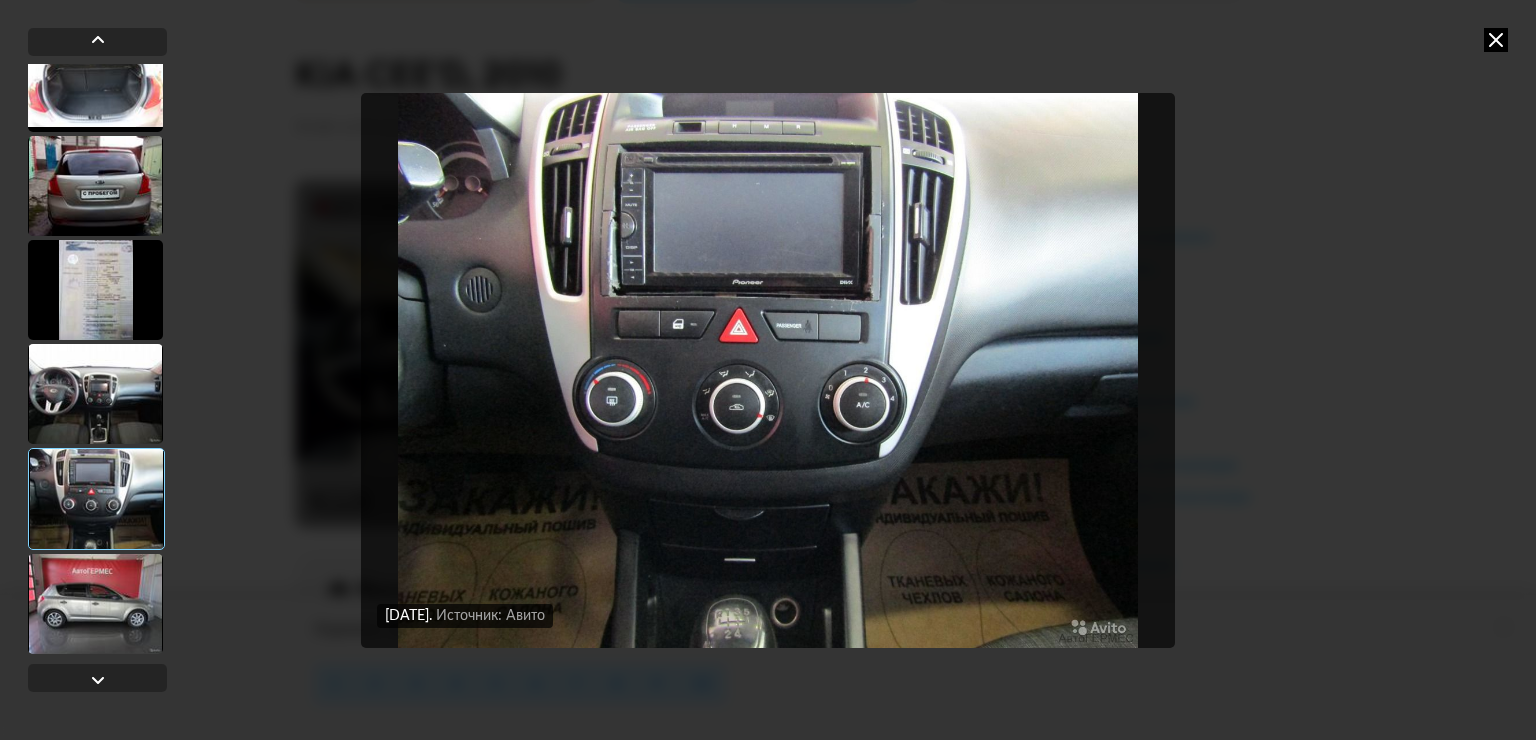 scroll, scrollTop: 4500, scrollLeft: 0, axis: vertical 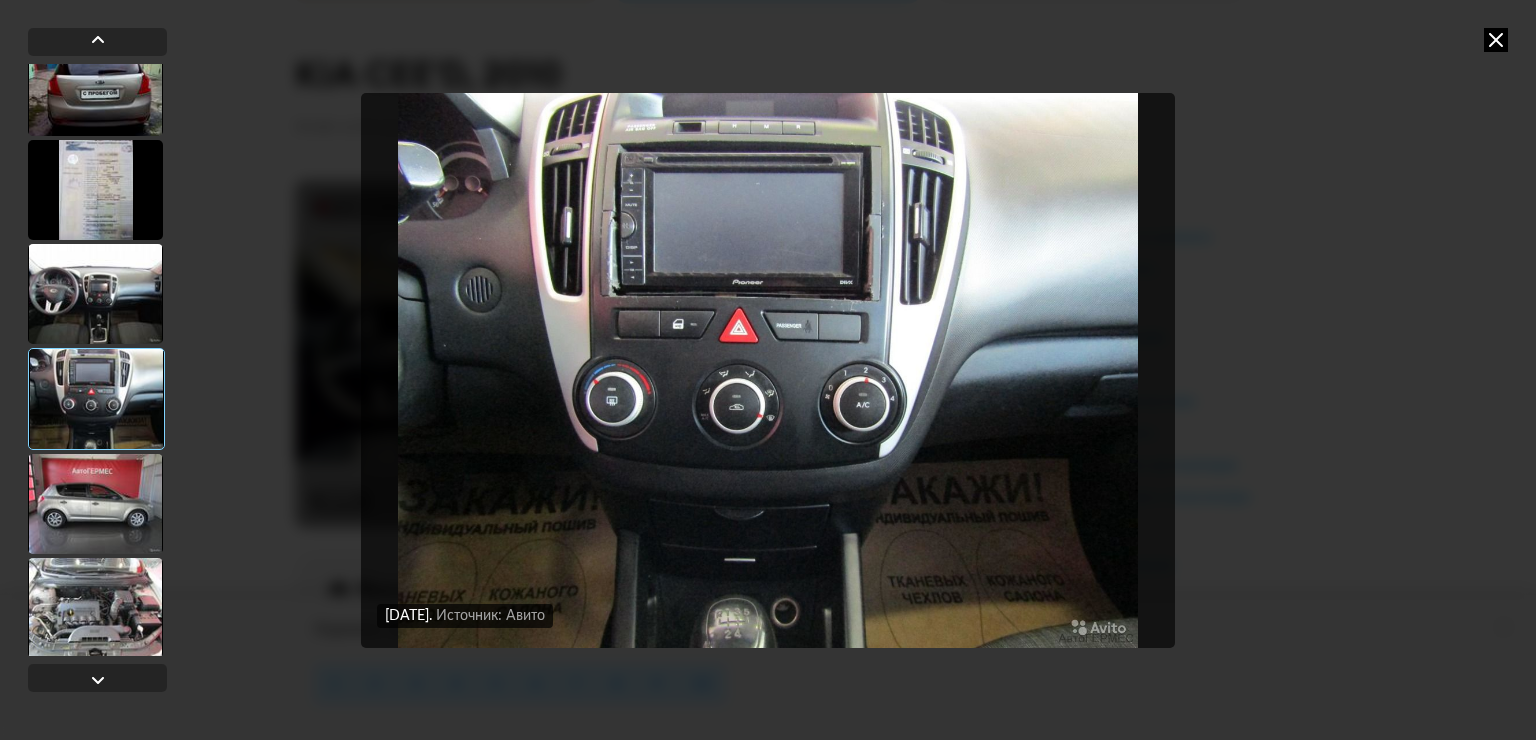 click at bounding box center (95, 504) 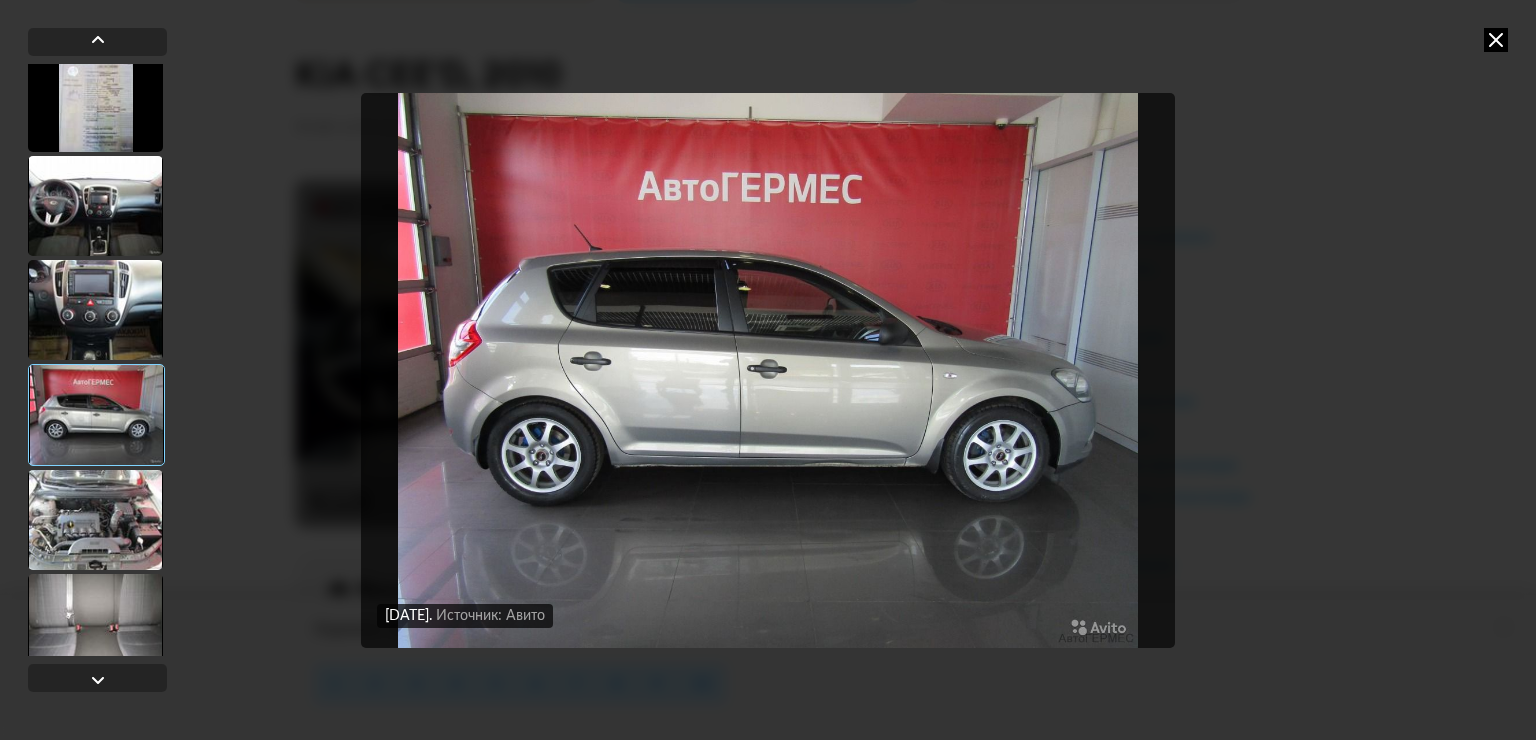 scroll, scrollTop: 4600, scrollLeft: 0, axis: vertical 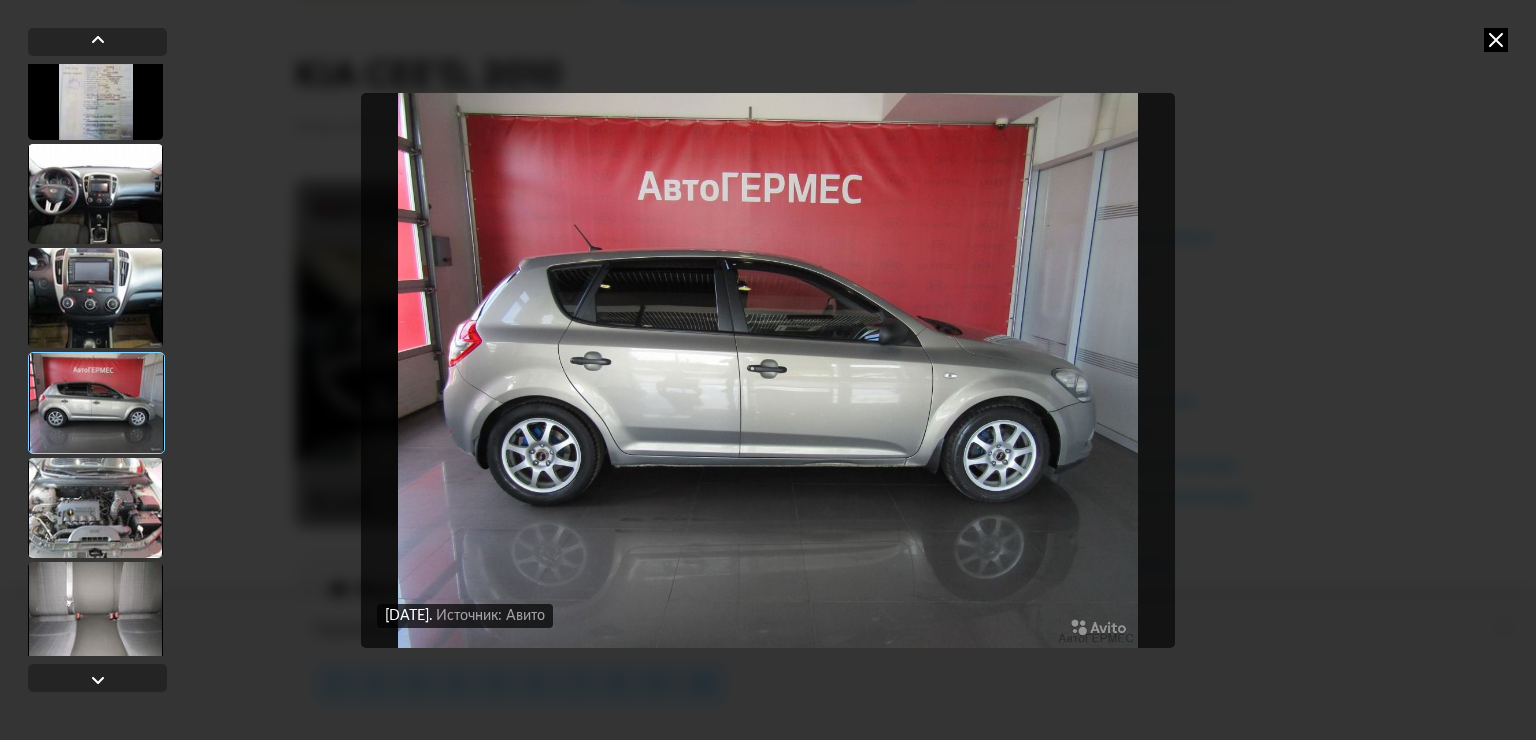 click at bounding box center (95, 508) 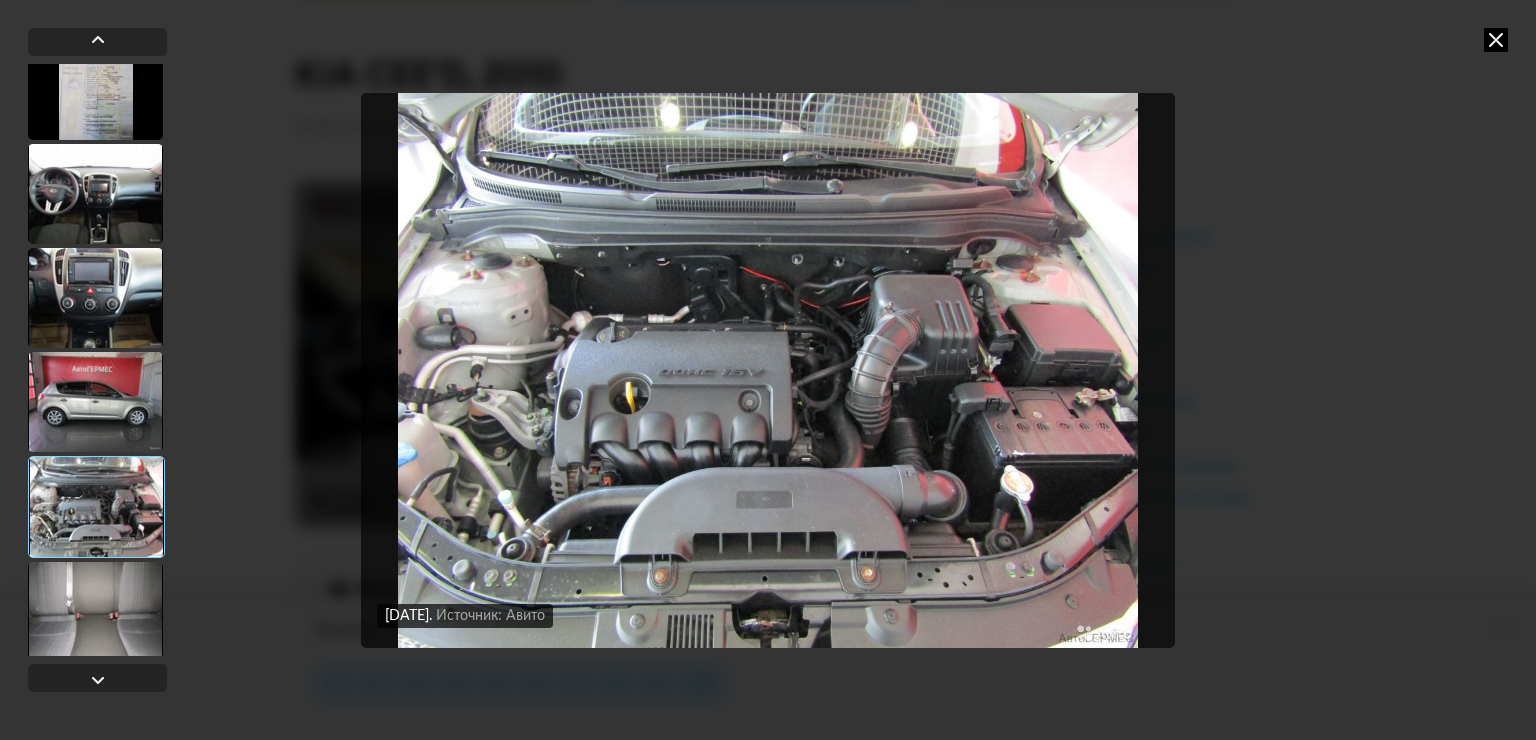 scroll, scrollTop: 4700, scrollLeft: 0, axis: vertical 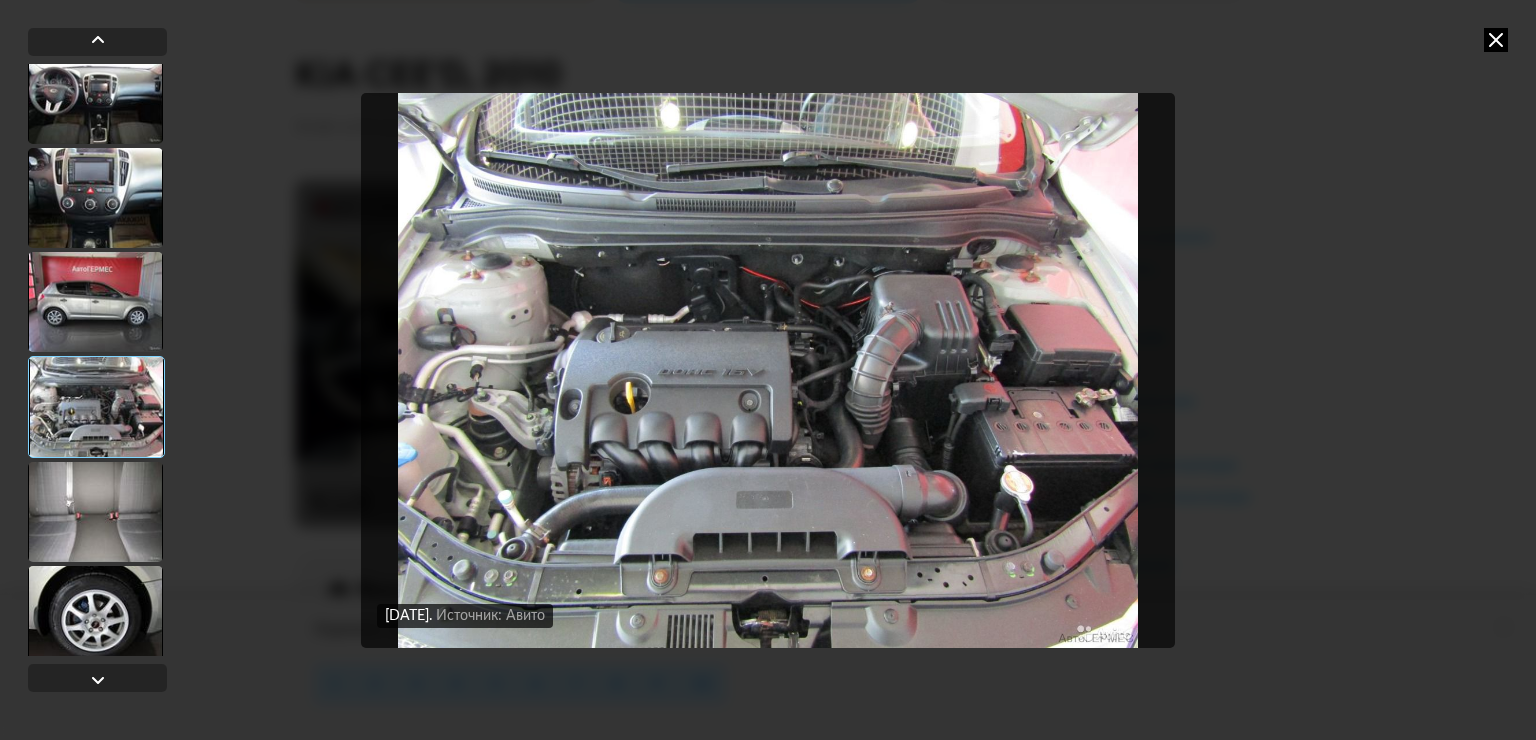 click at bounding box center (95, 512) 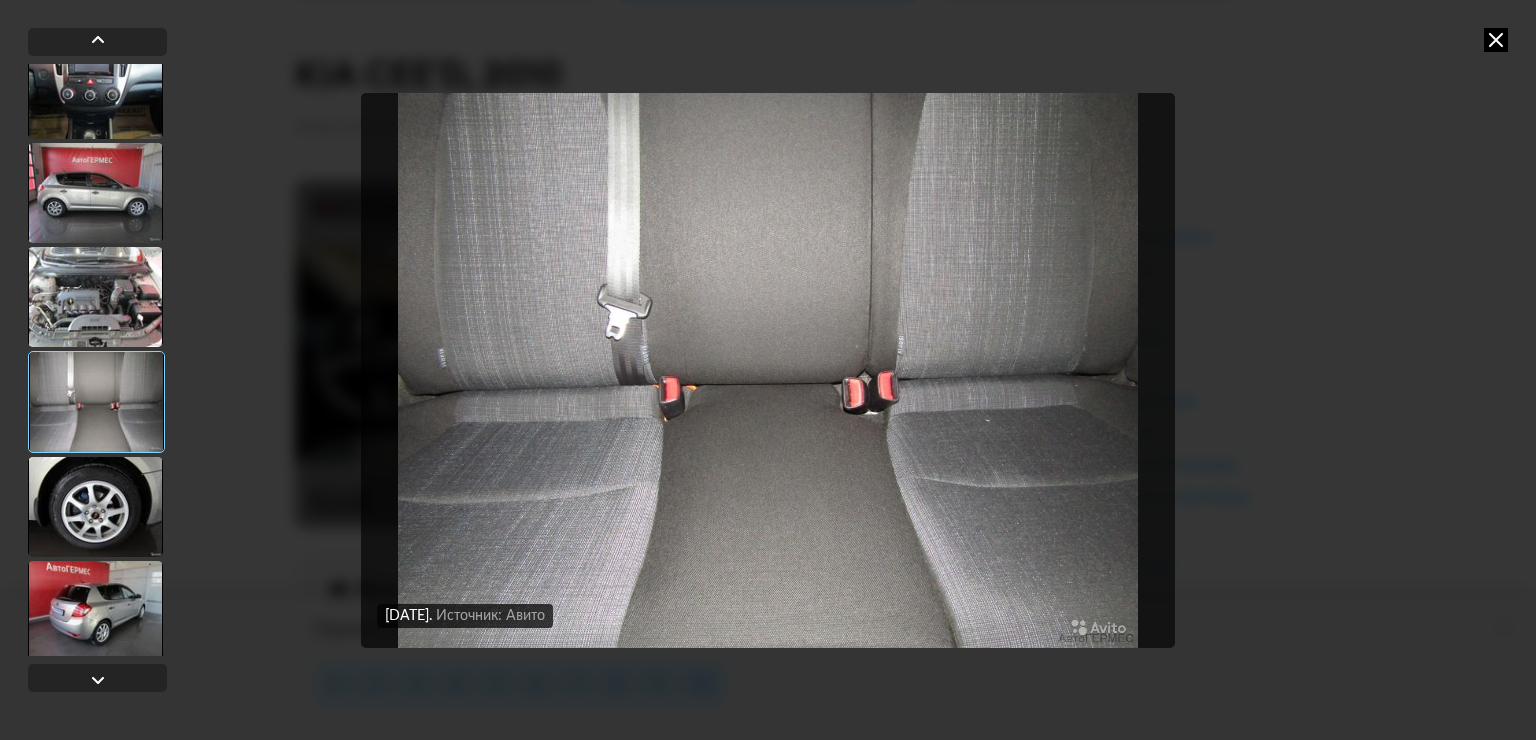 scroll, scrollTop: 4900, scrollLeft: 0, axis: vertical 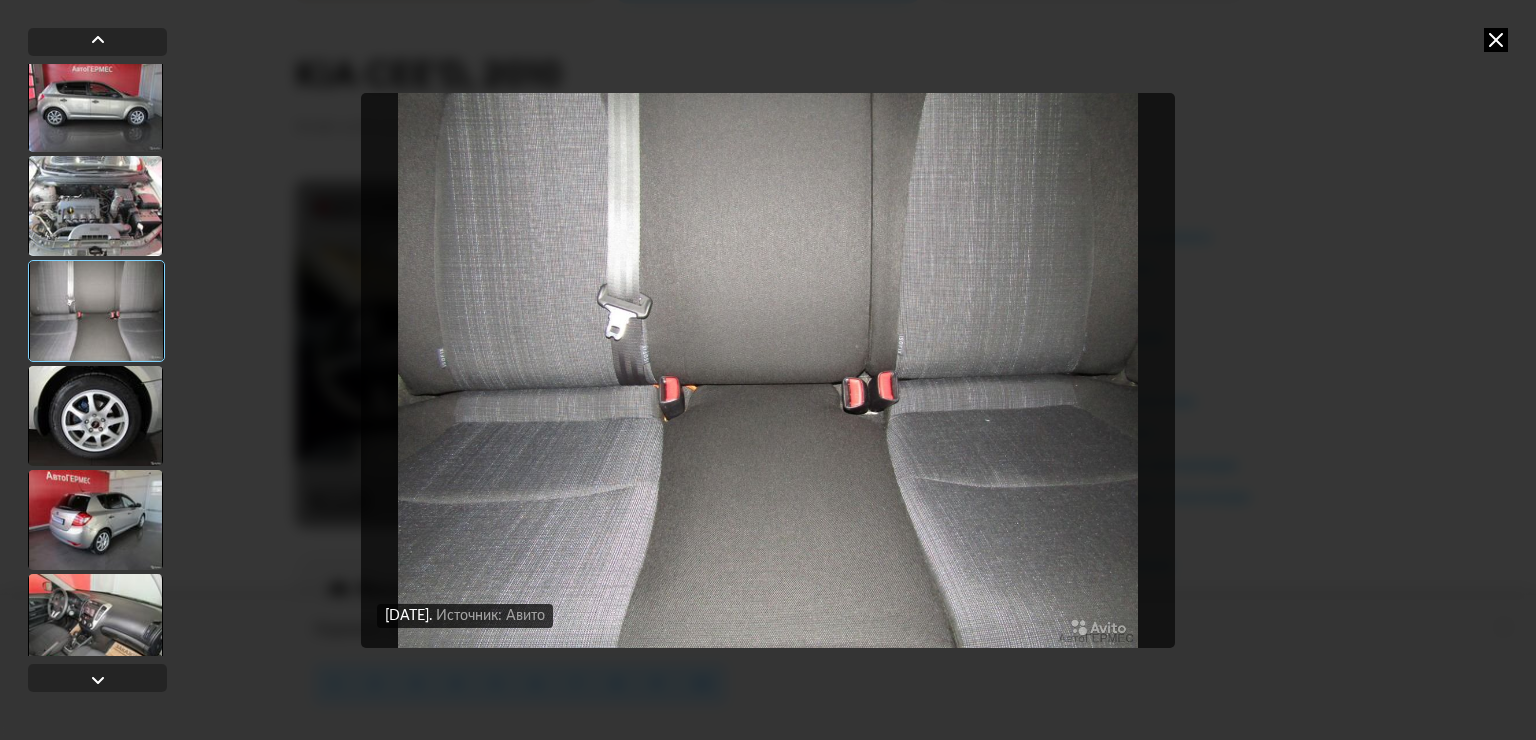 click at bounding box center [95, 416] 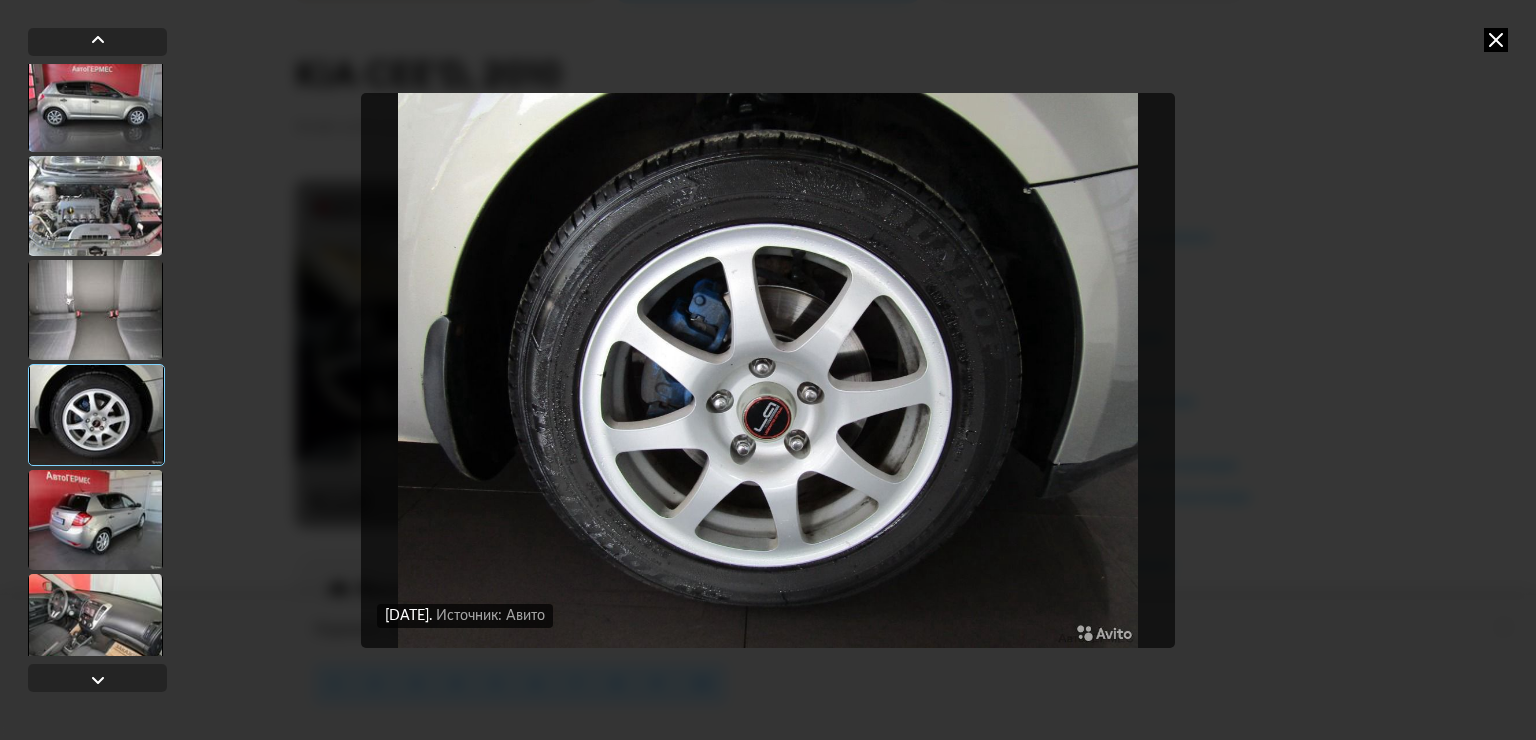 click at bounding box center (95, 520) 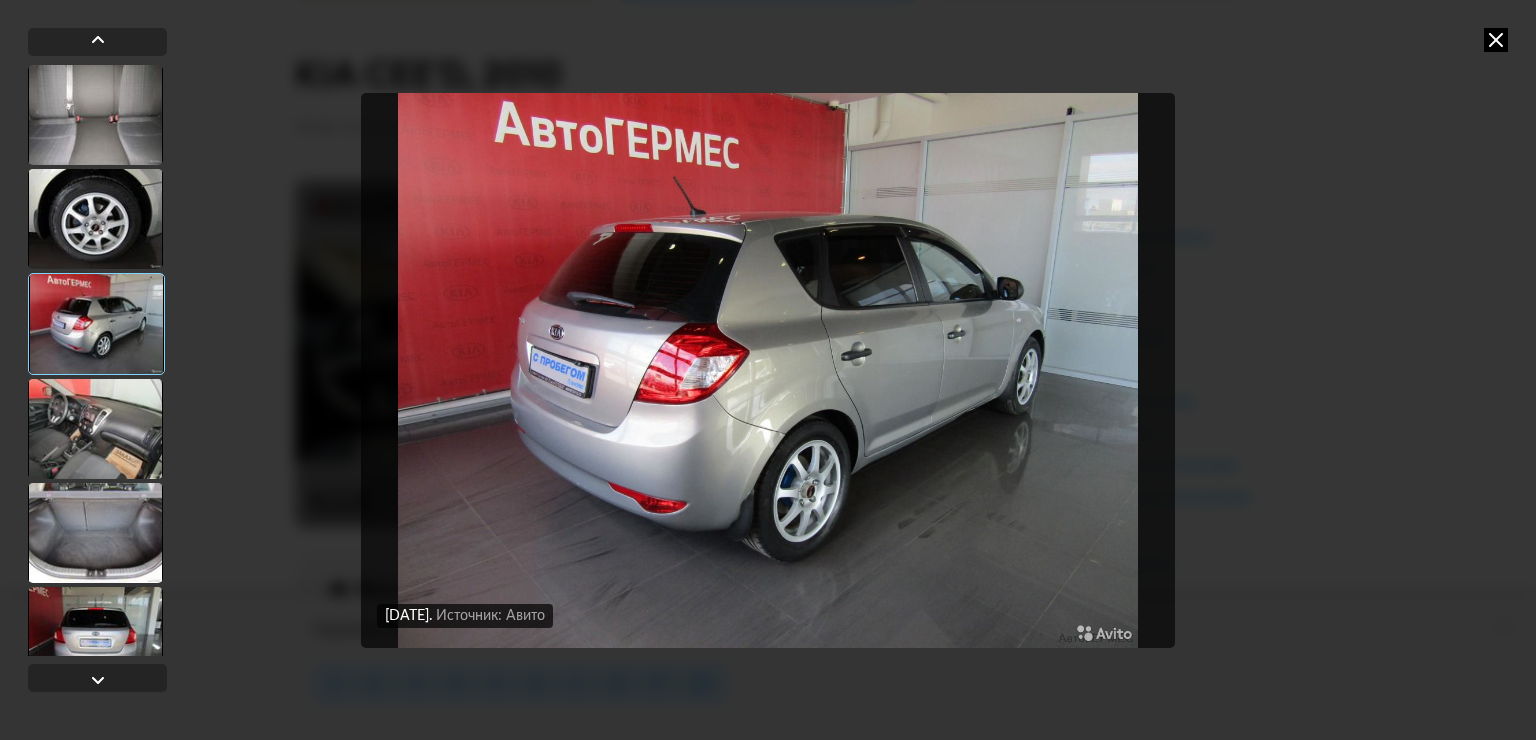scroll, scrollTop: 5100, scrollLeft: 0, axis: vertical 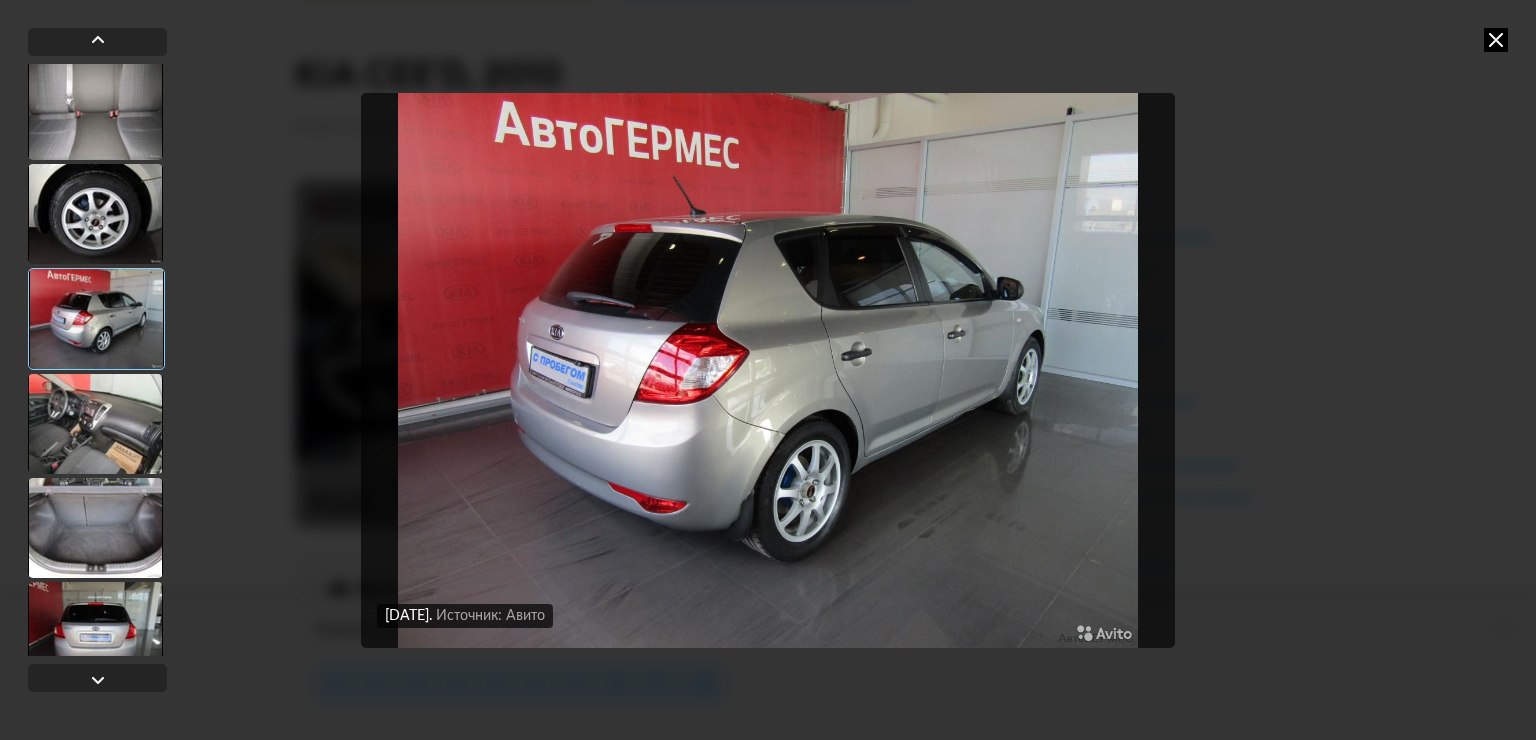 click at bounding box center [95, 528] 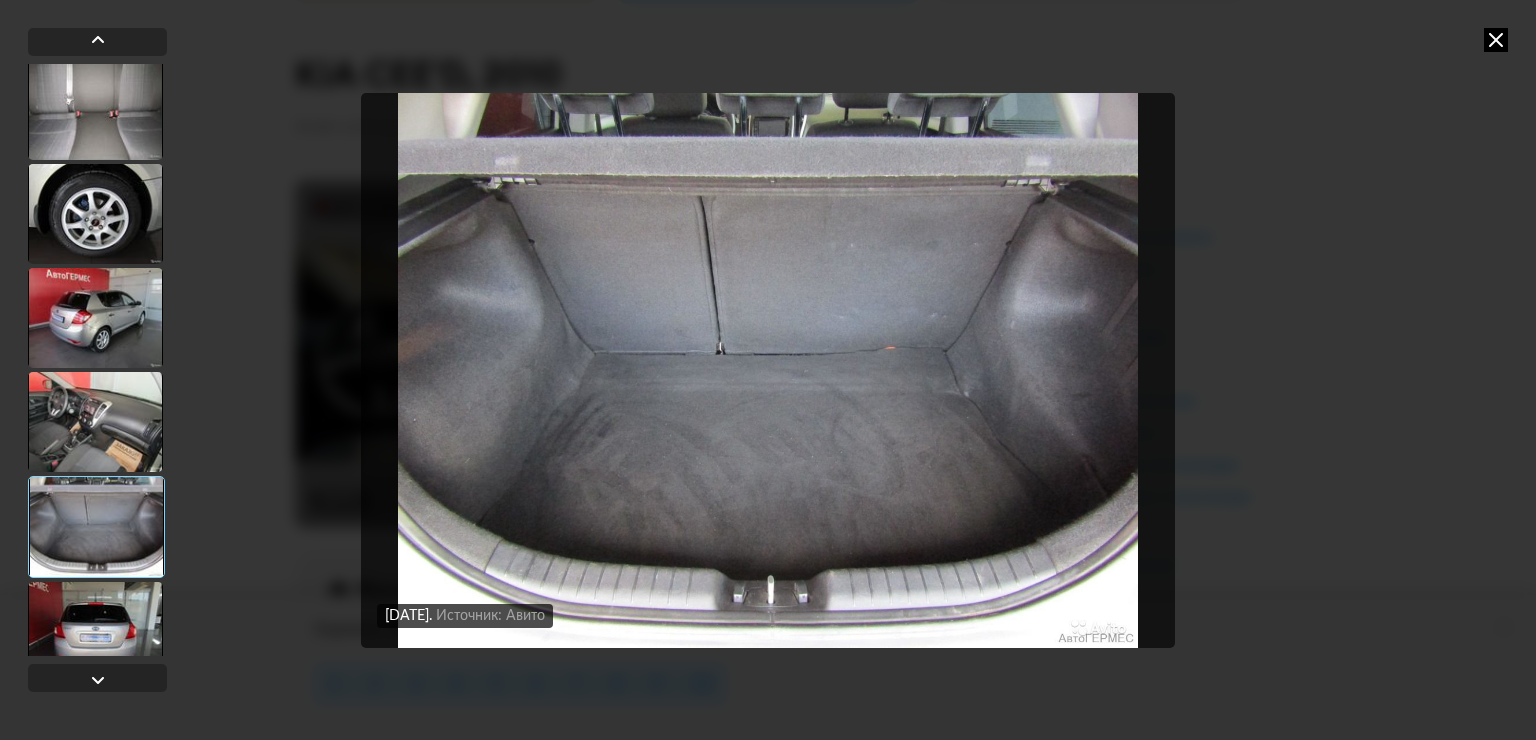 click at bounding box center (95, 422) 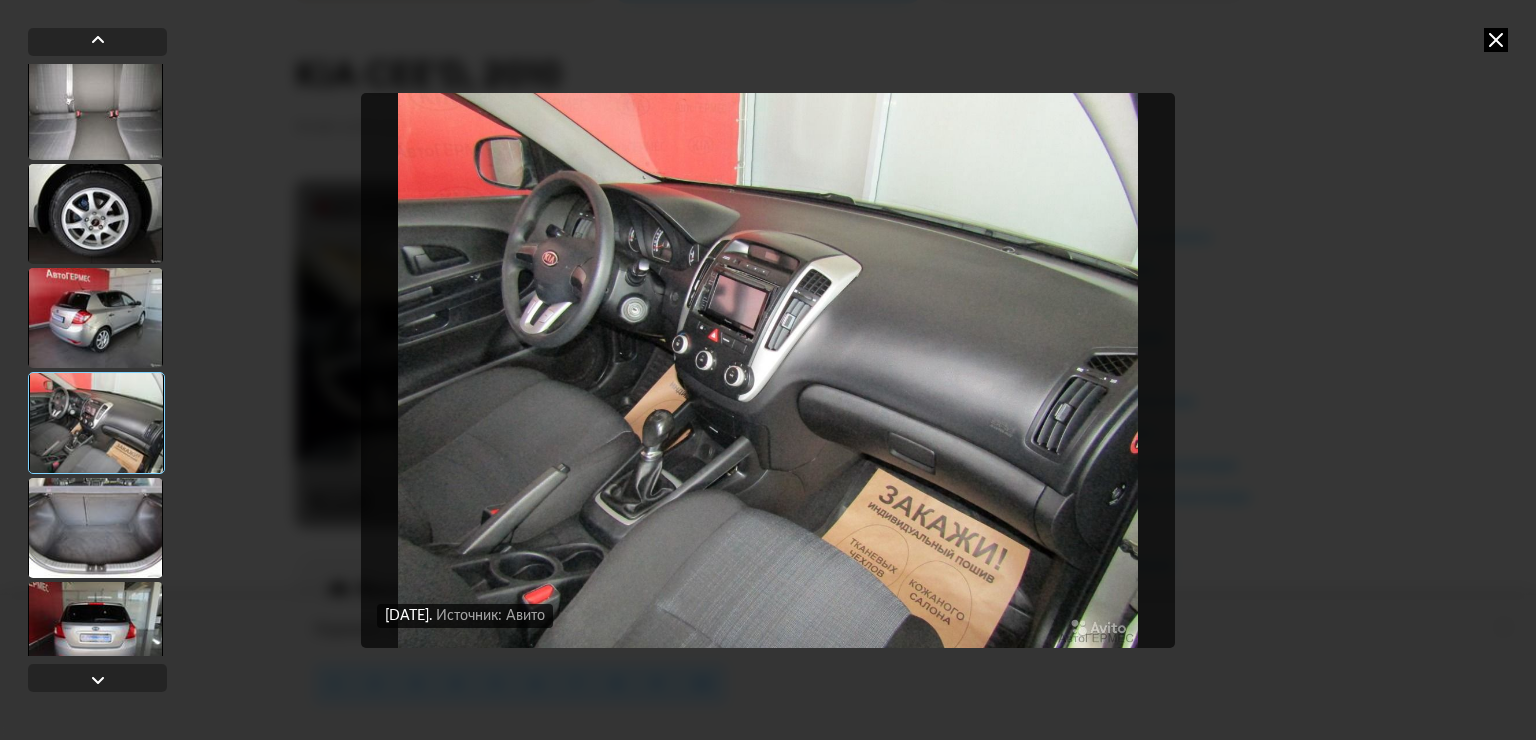 click at bounding box center (95, 528) 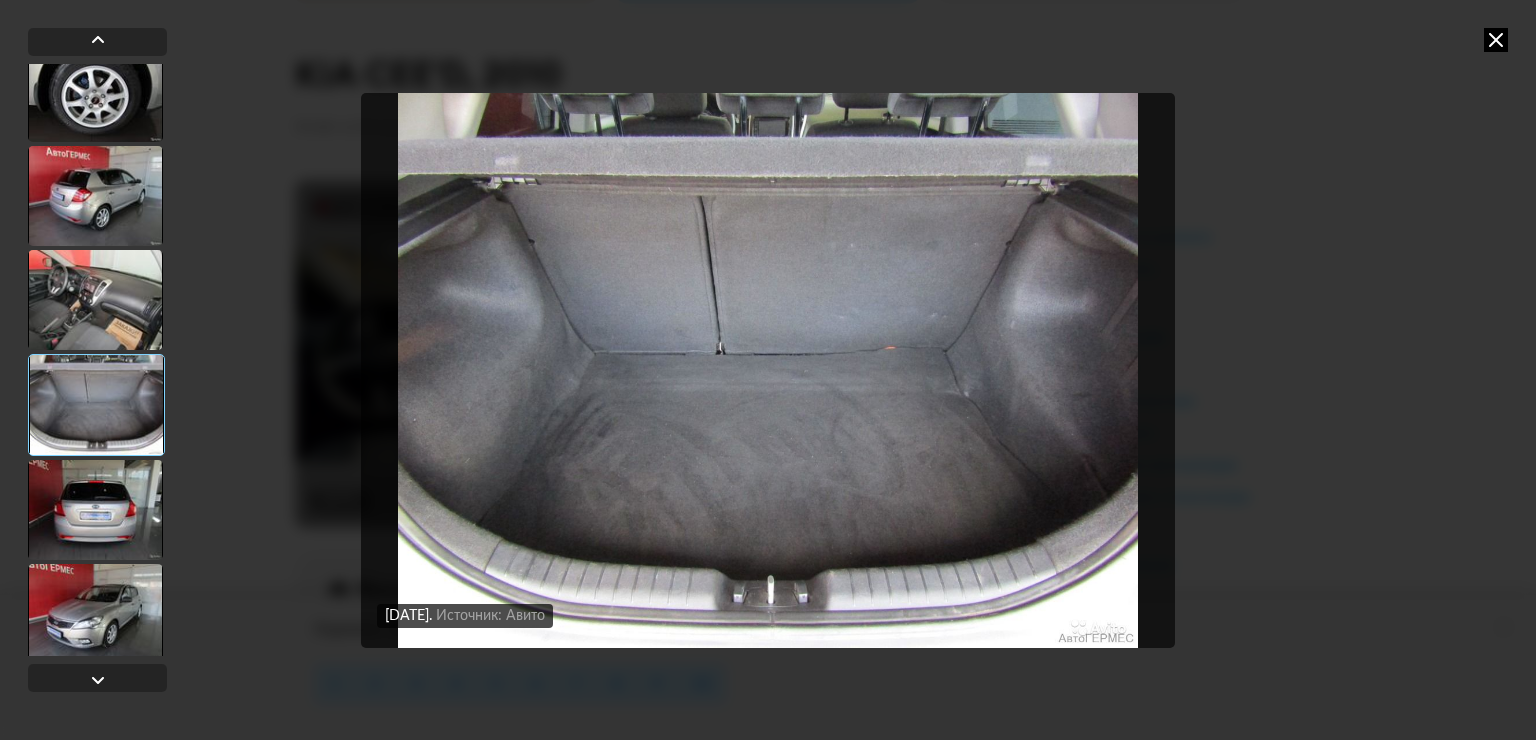 scroll, scrollTop: 5300, scrollLeft: 0, axis: vertical 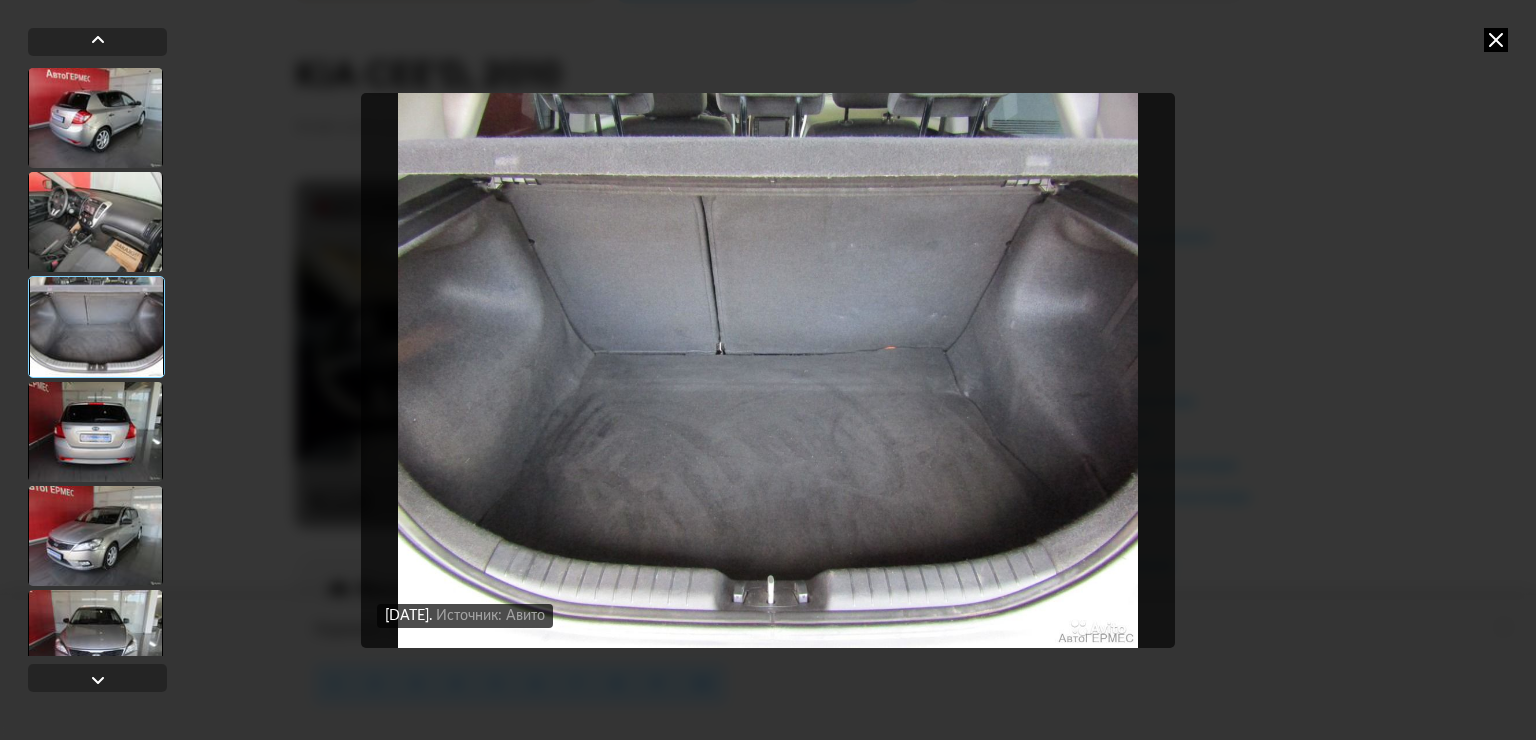click at bounding box center [95, 432] 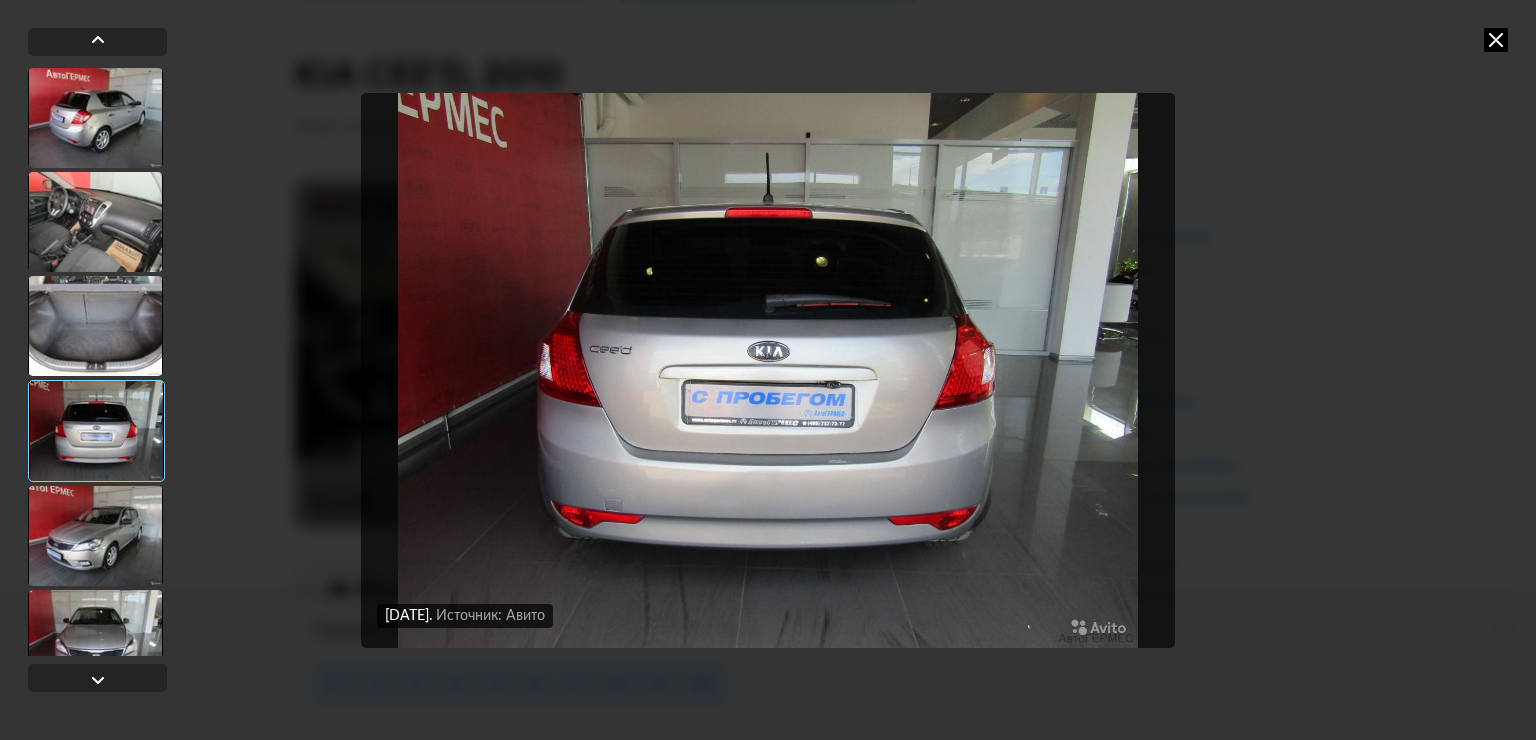 click at bounding box center (95, 536) 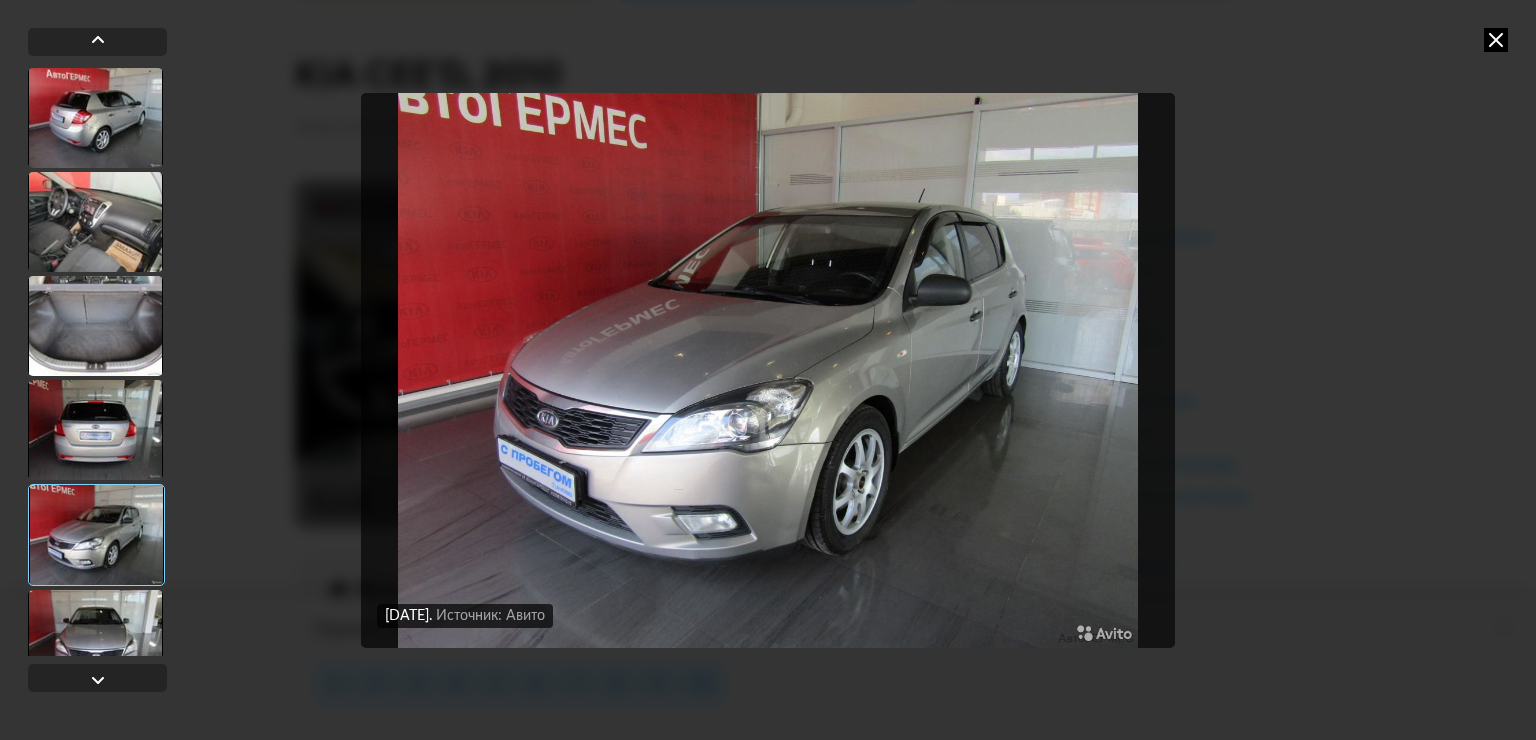 click at bounding box center (96, 535) 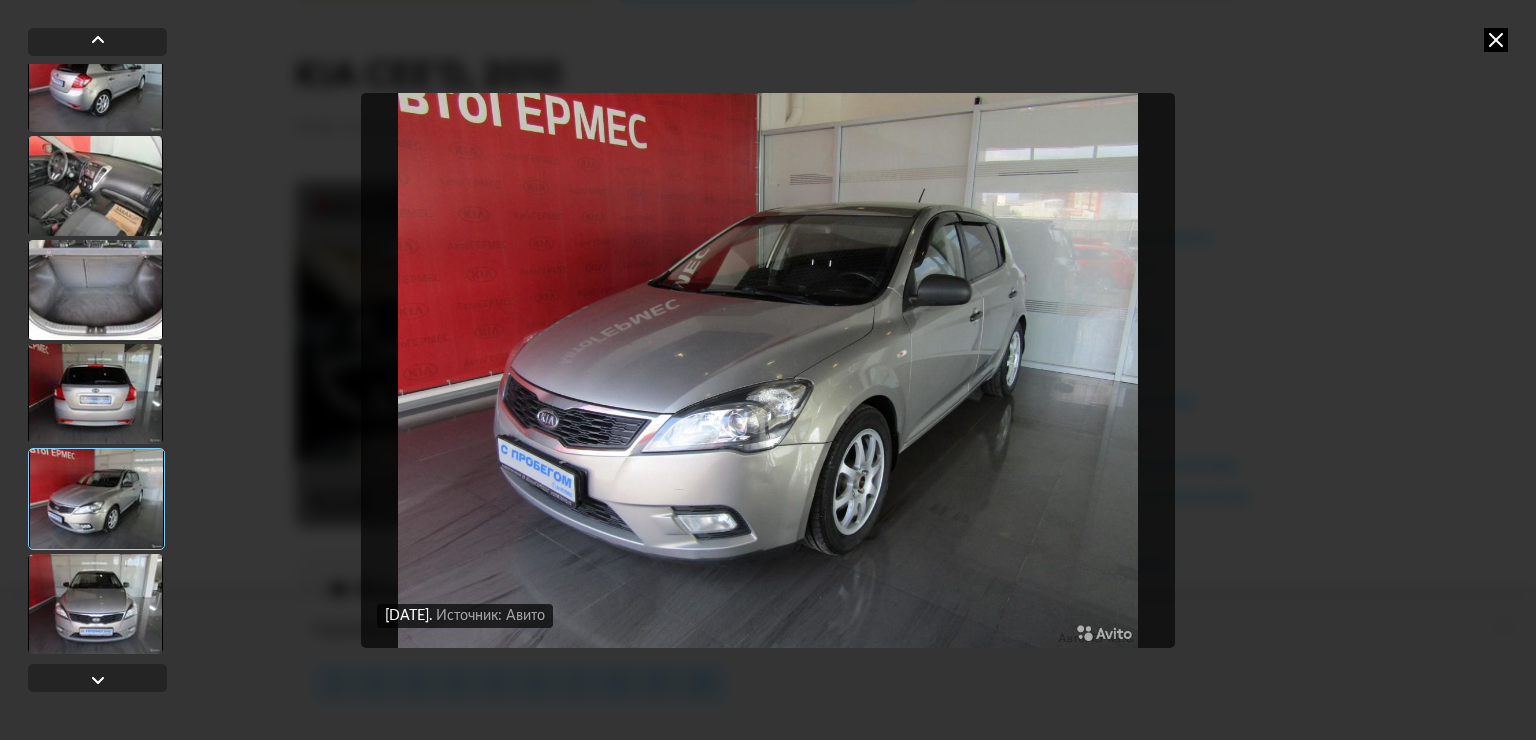 scroll, scrollTop: 5337, scrollLeft: 0, axis: vertical 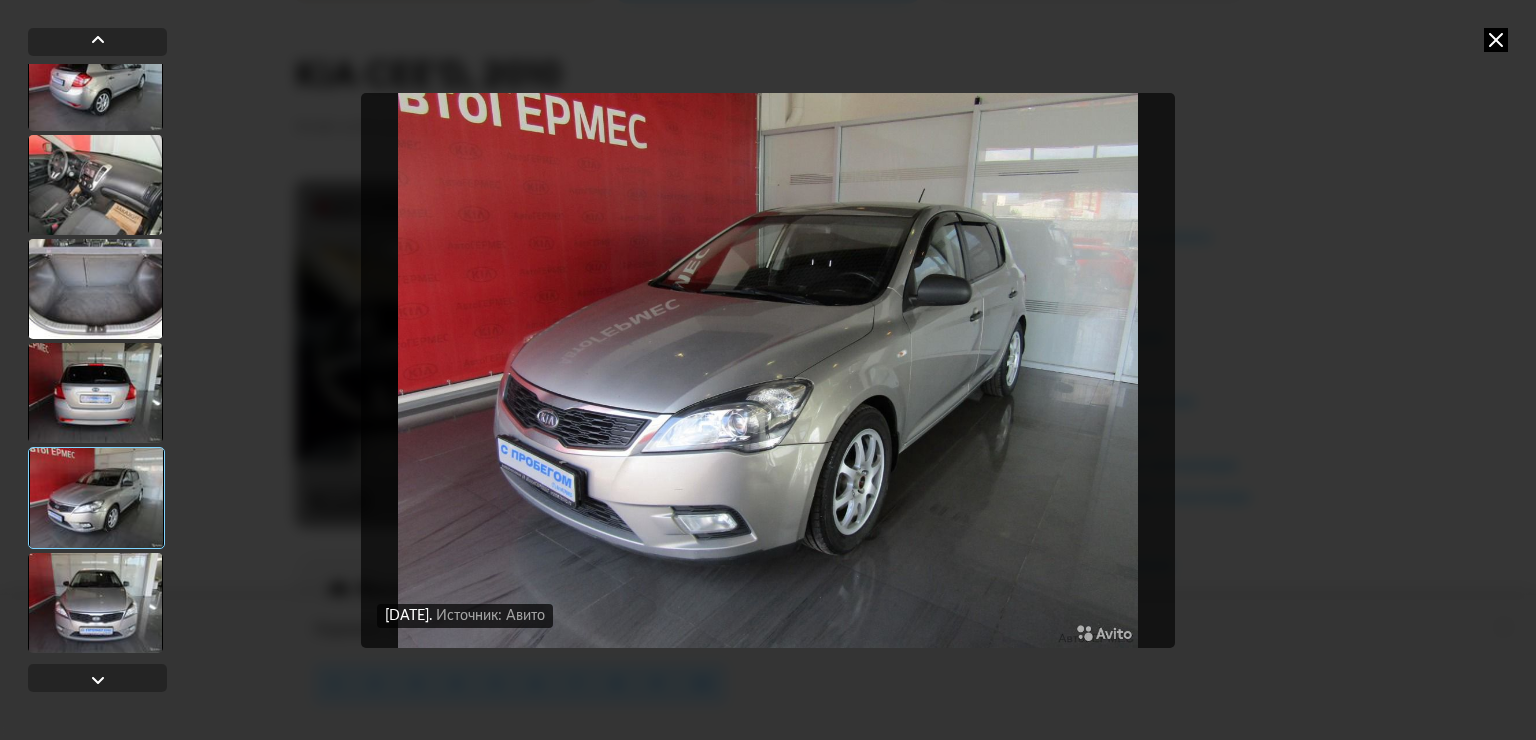 click at bounding box center [95, 603] 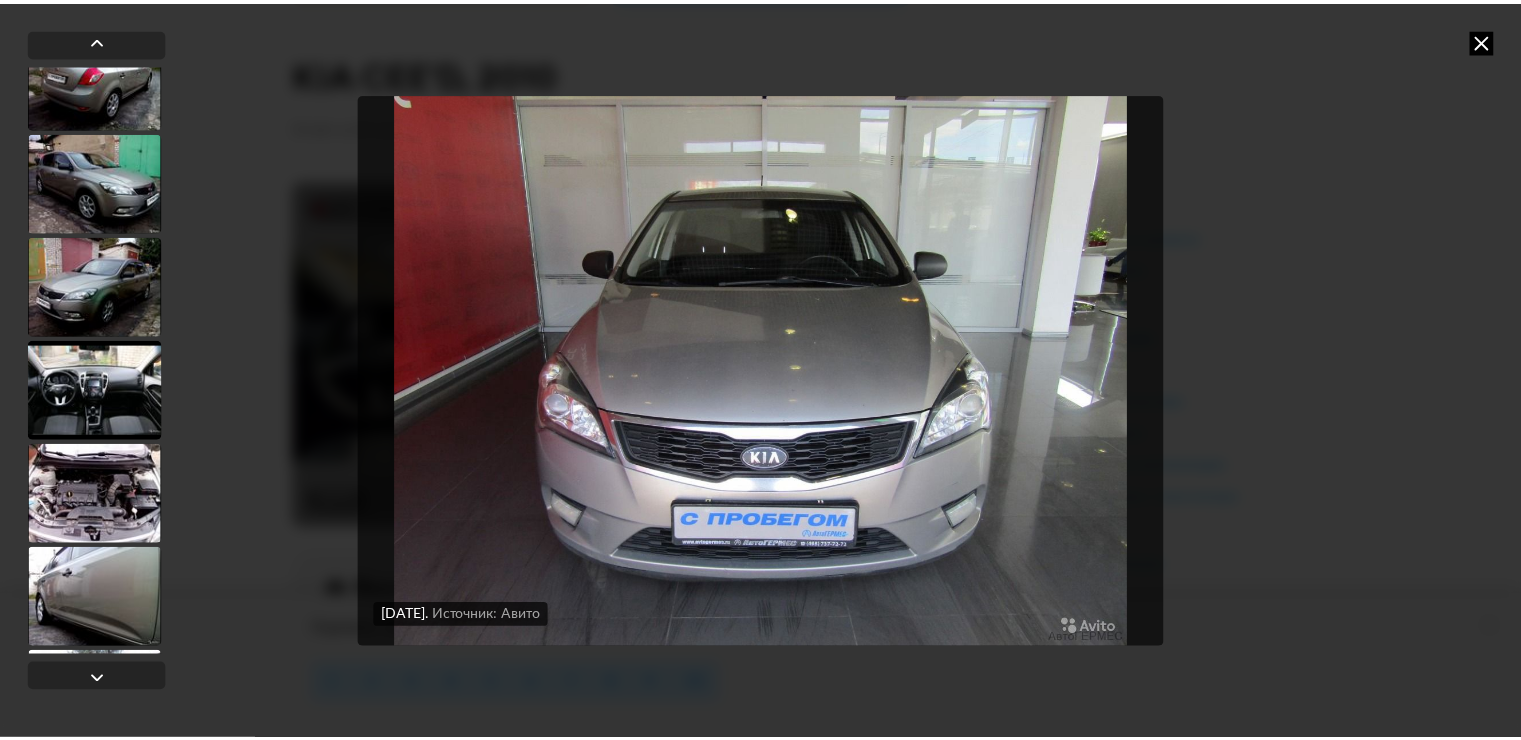 scroll, scrollTop: 3237, scrollLeft: 0, axis: vertical 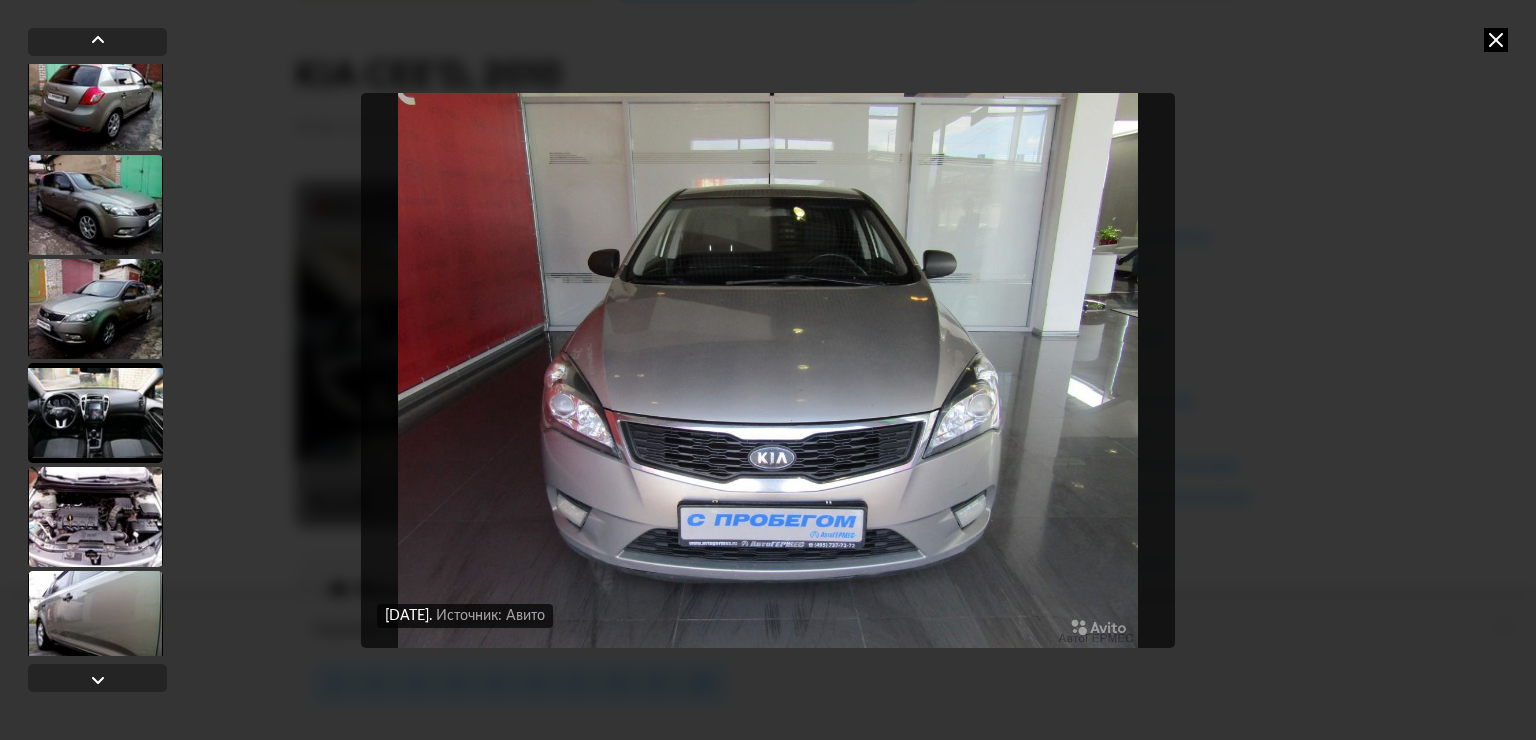 click at bounding box center [95, 517] 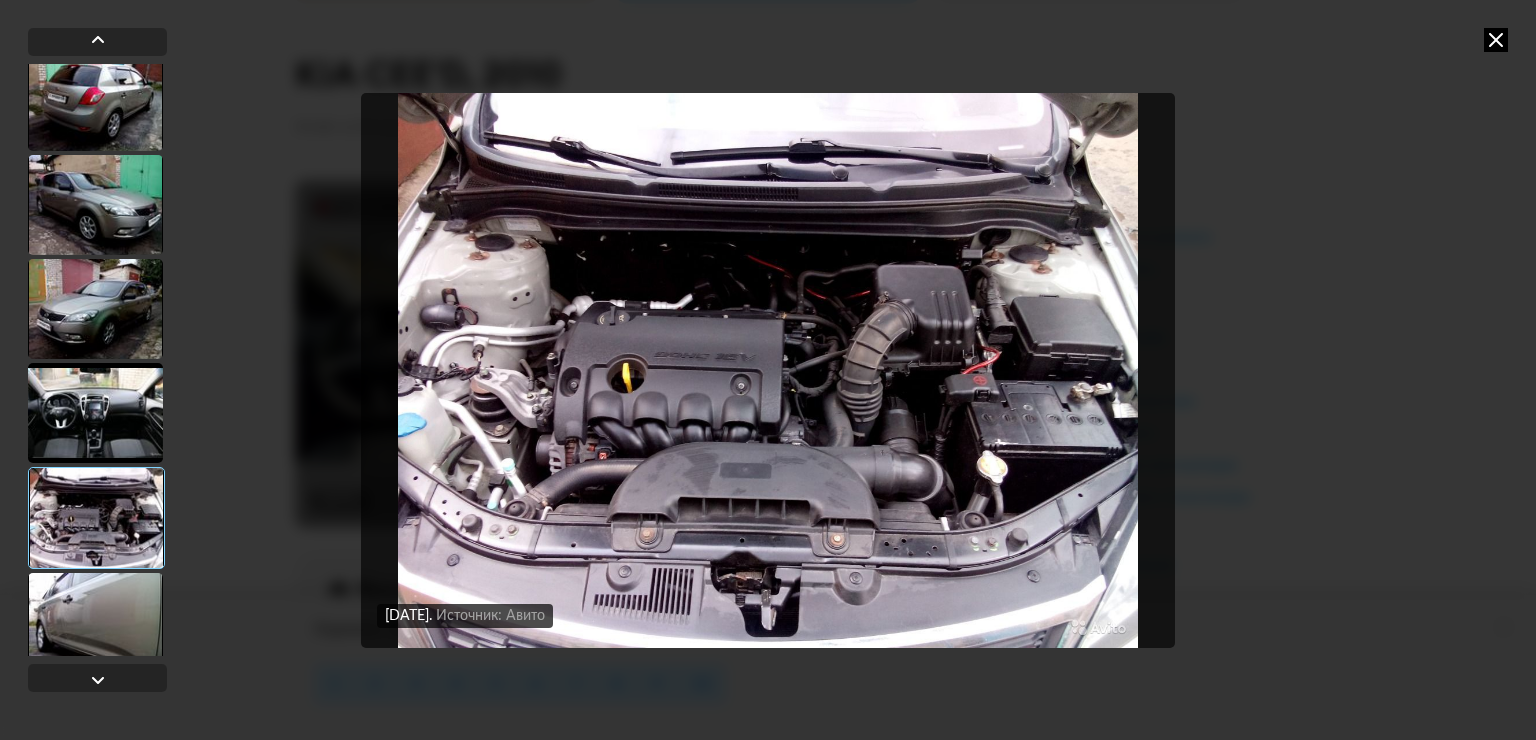 click at bounding box center [1496, 40] 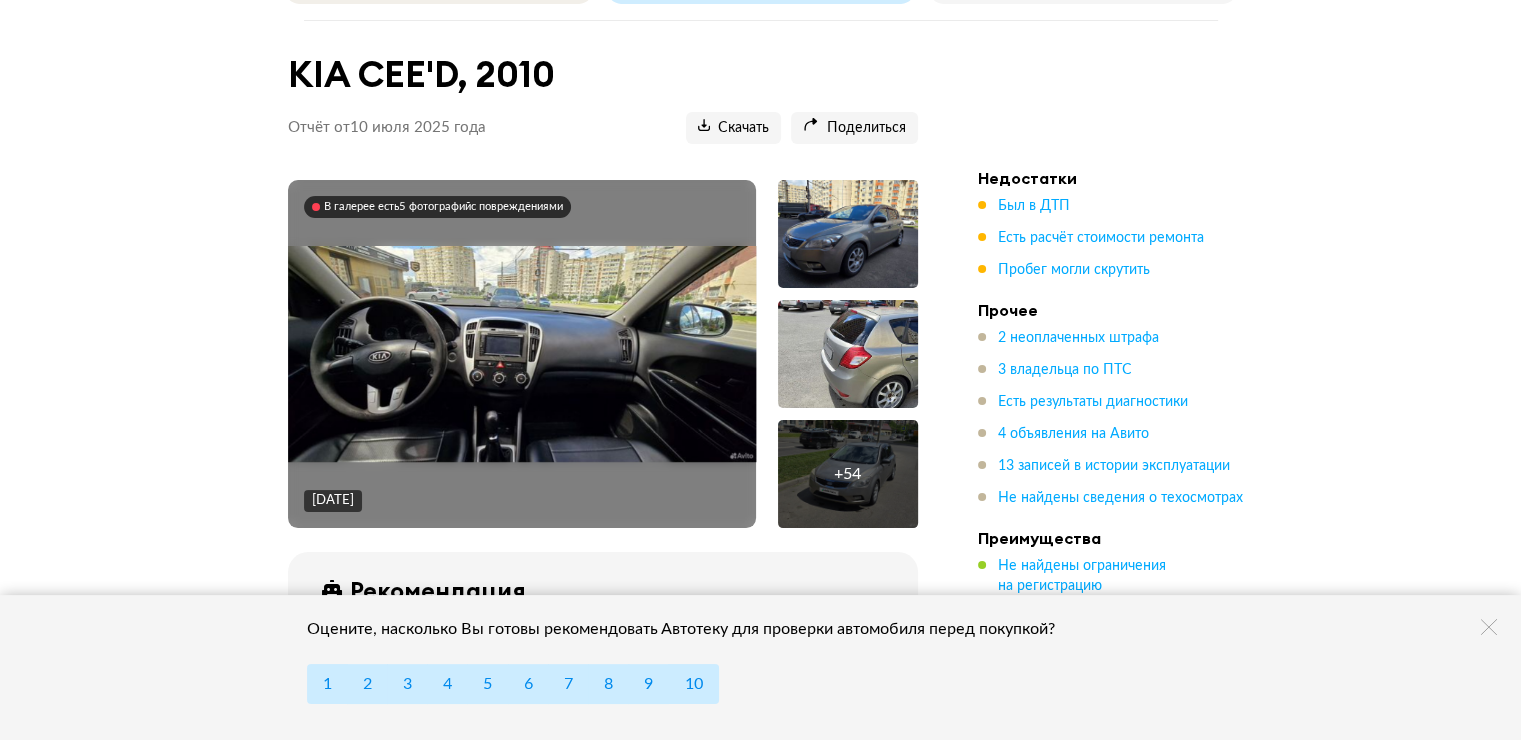 click on "В галерее есть  5   фотографий  с повреждениями" at bounding box center (443, 207) 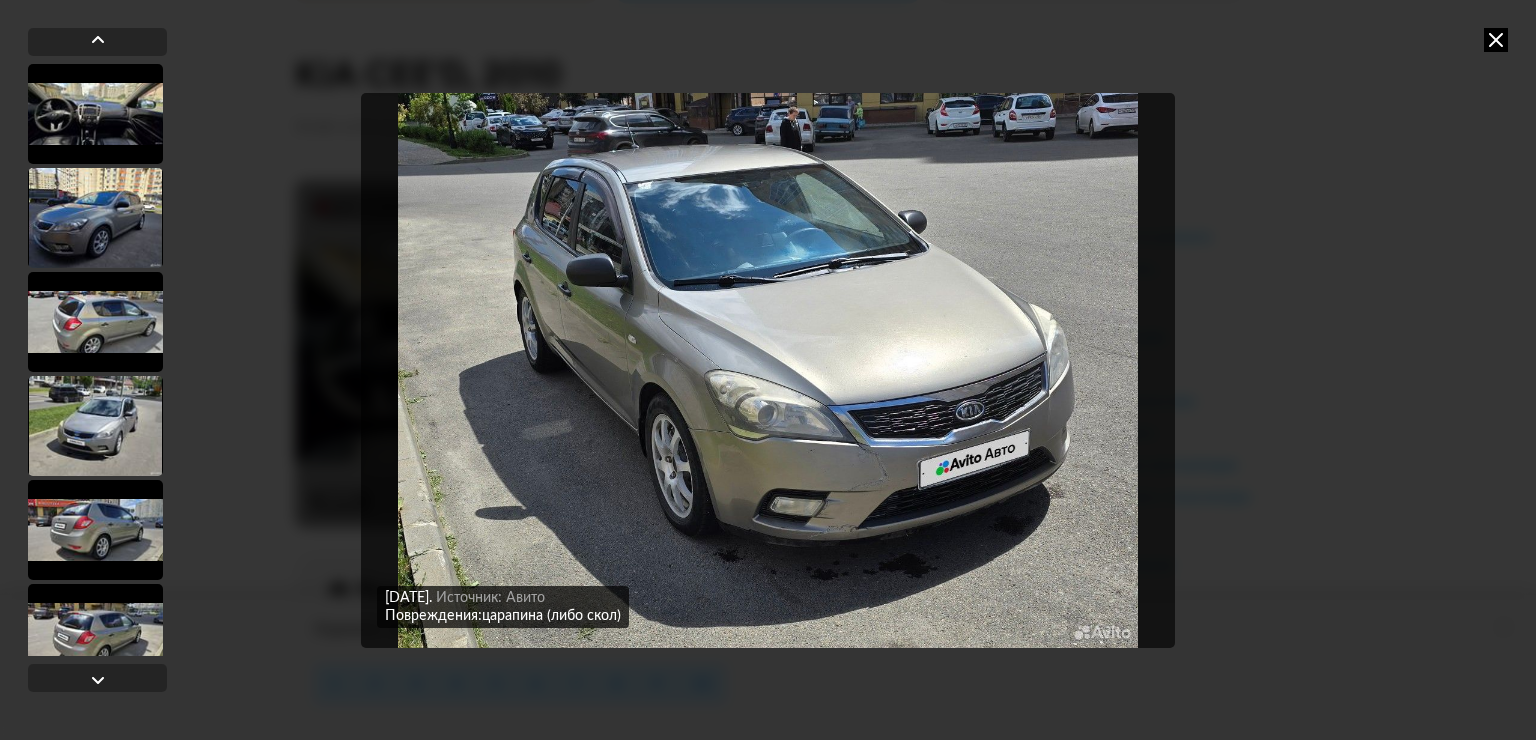 click at bounding box center (768, 370) 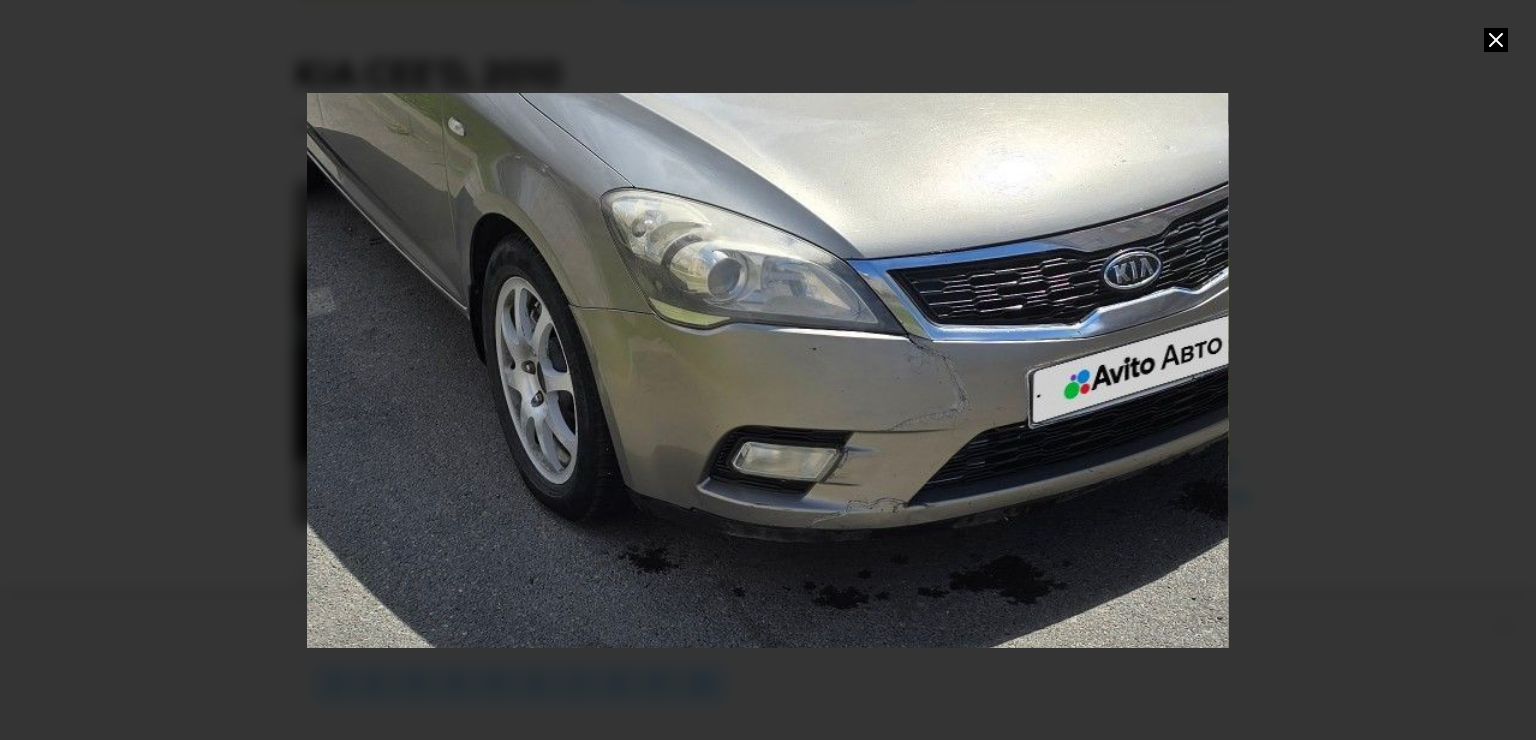 drag, startPoint x: 1024, startPoint y: 512, endPoint x: 956, endPoint y: 332, distance: 192.41621 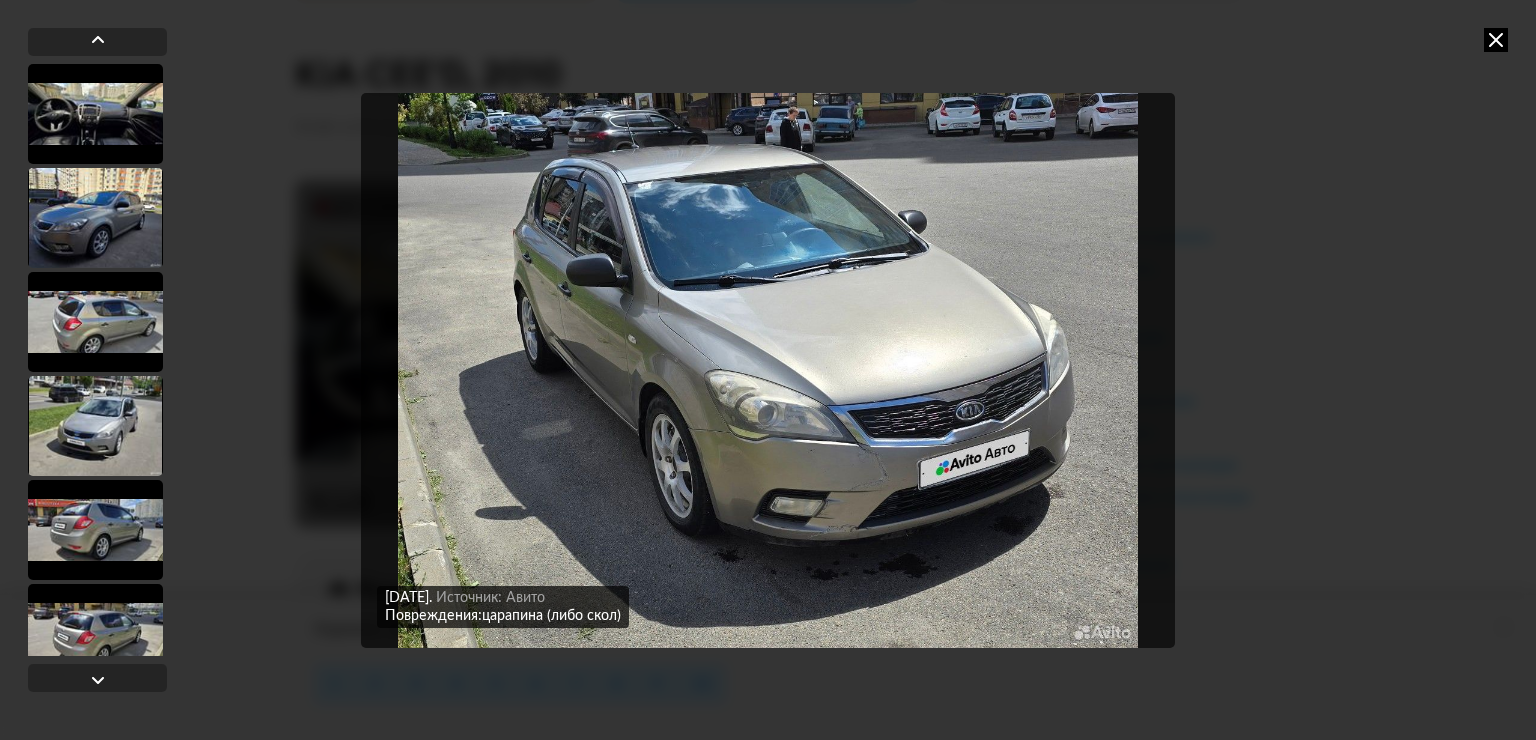 click at bounding box center [768, 370] 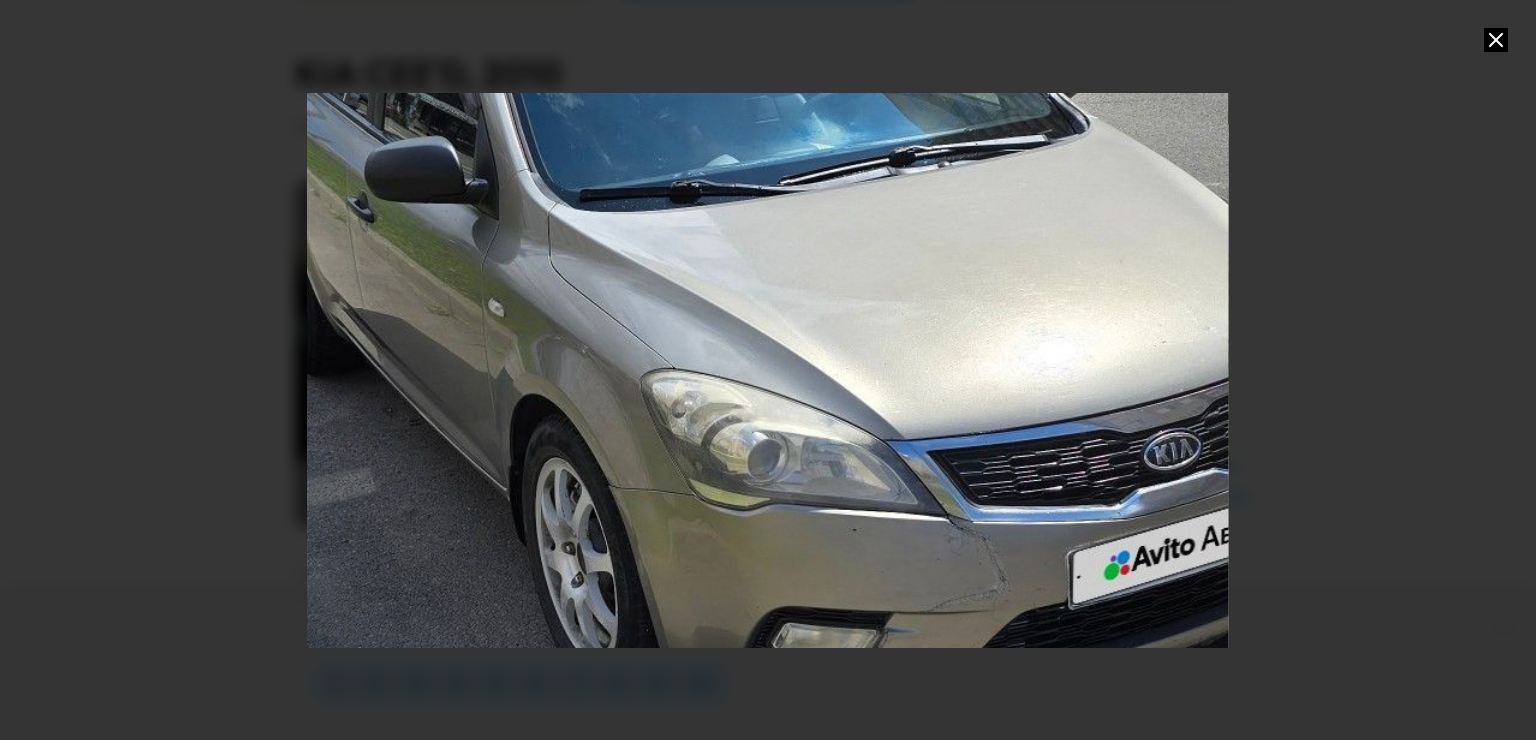 click at bounding box center (767, 370) 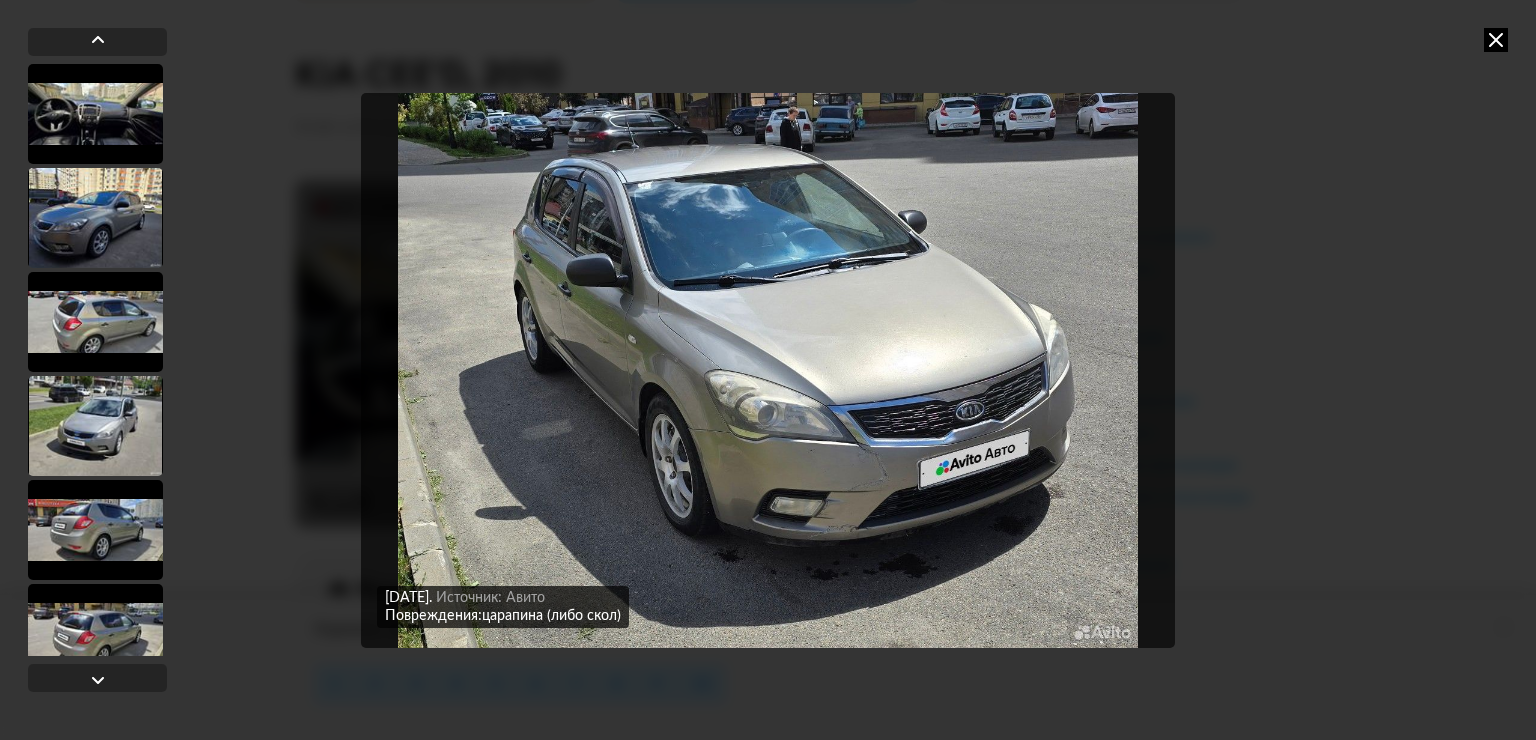 click at bounding box center (1496, 40) 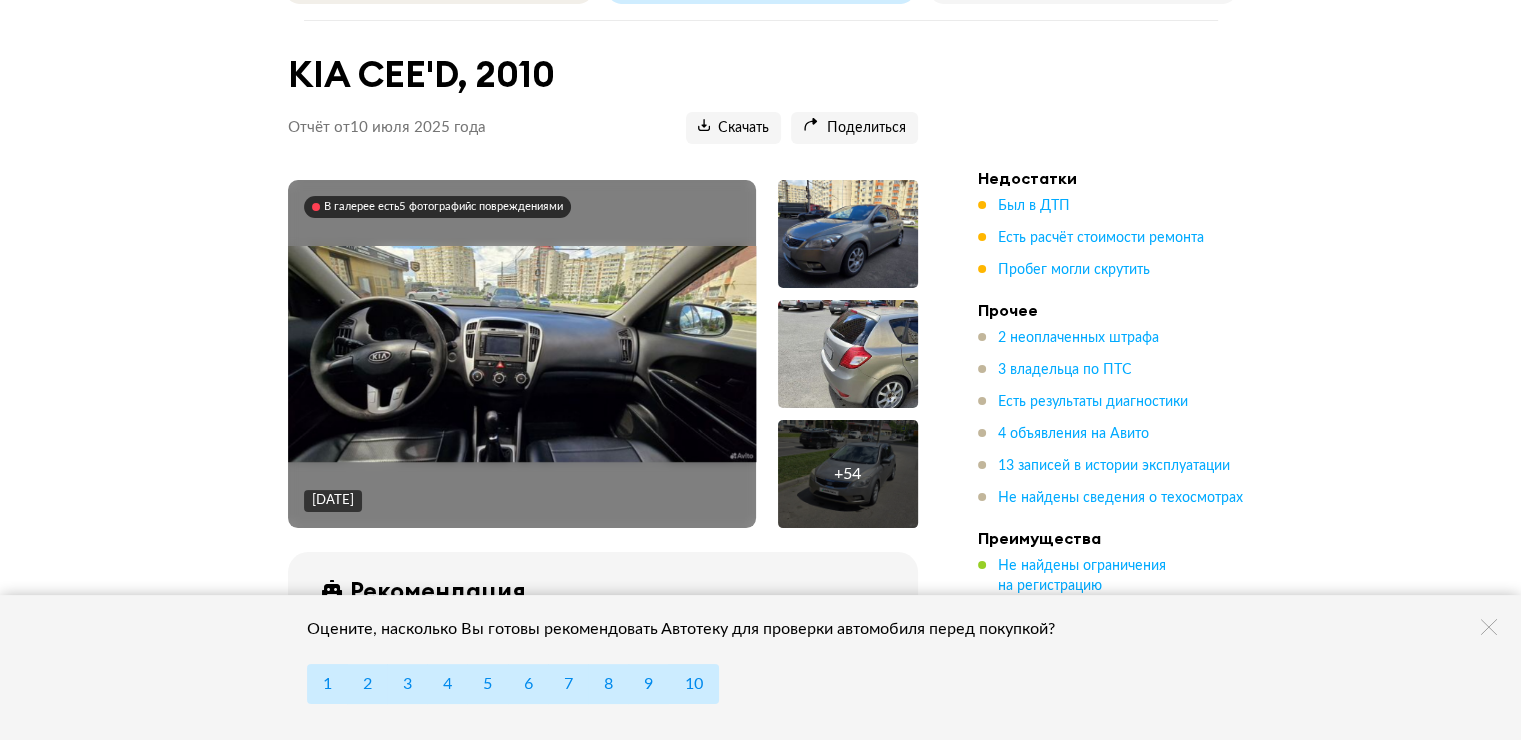 click on "В галерее есть  5   фотографий  с повреждениями" at bounding box center [437, 207] 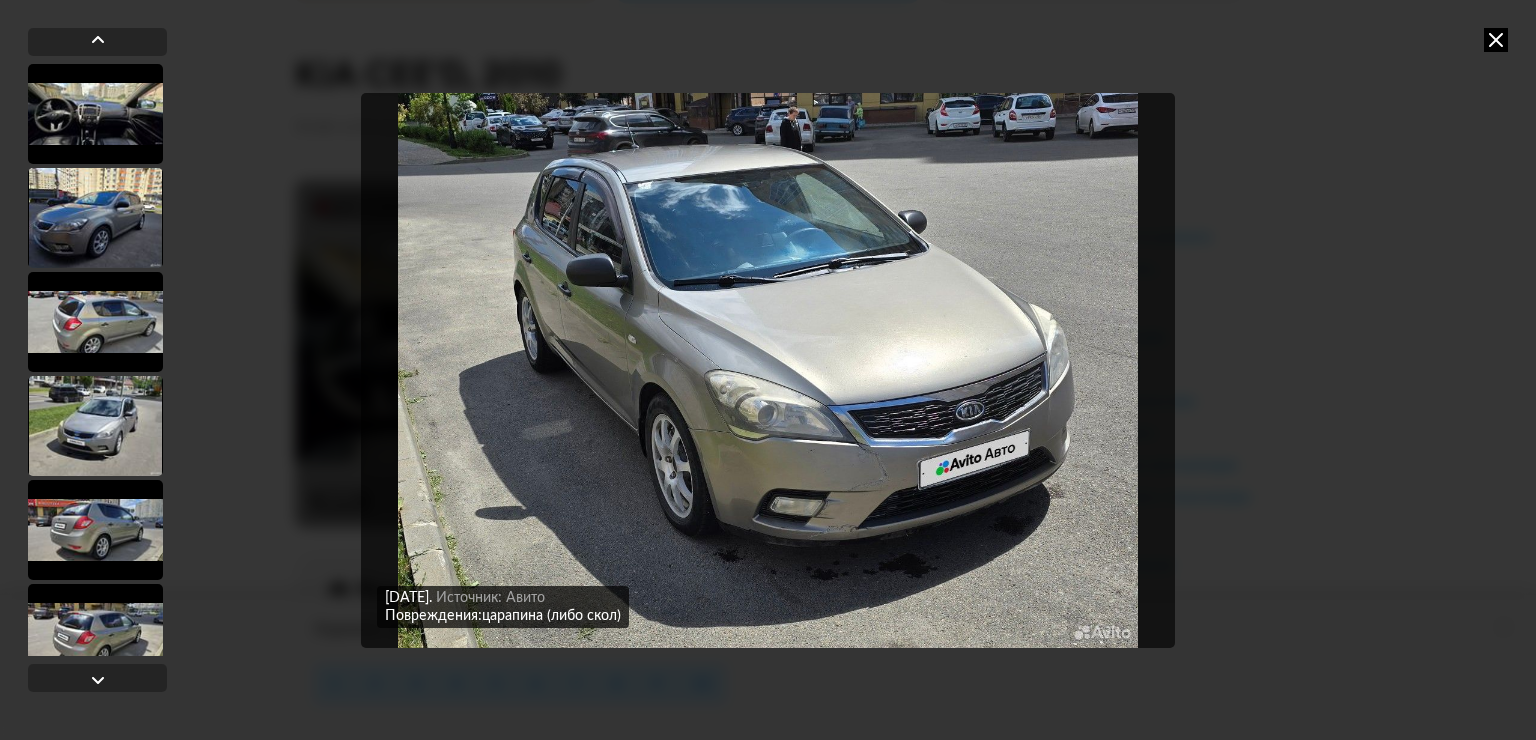 click on "Повреждения:  царапина (либо скол)" at bounding box center (503, 616) 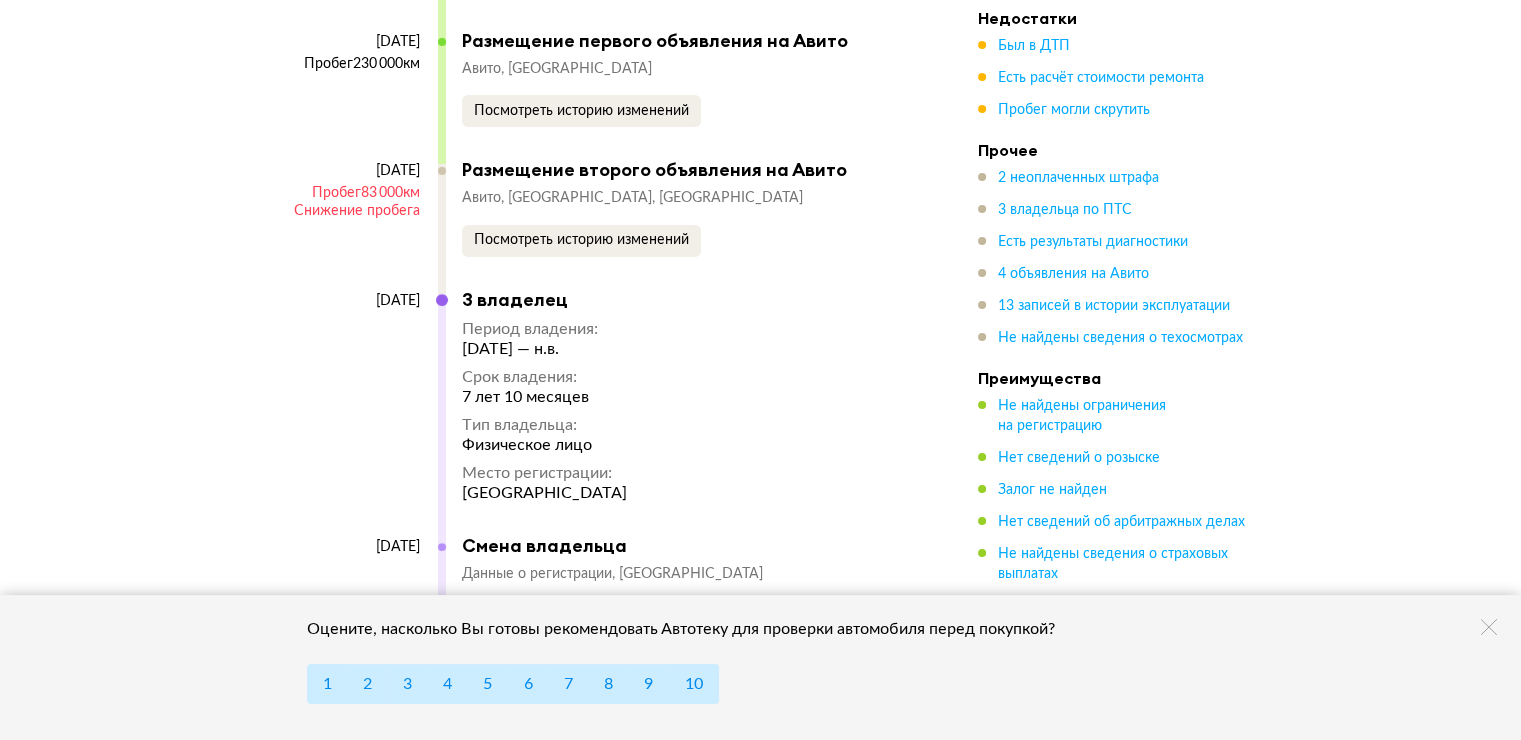 scroll, scrollTop: 7100, scrollLeft: 0, axis: vertical 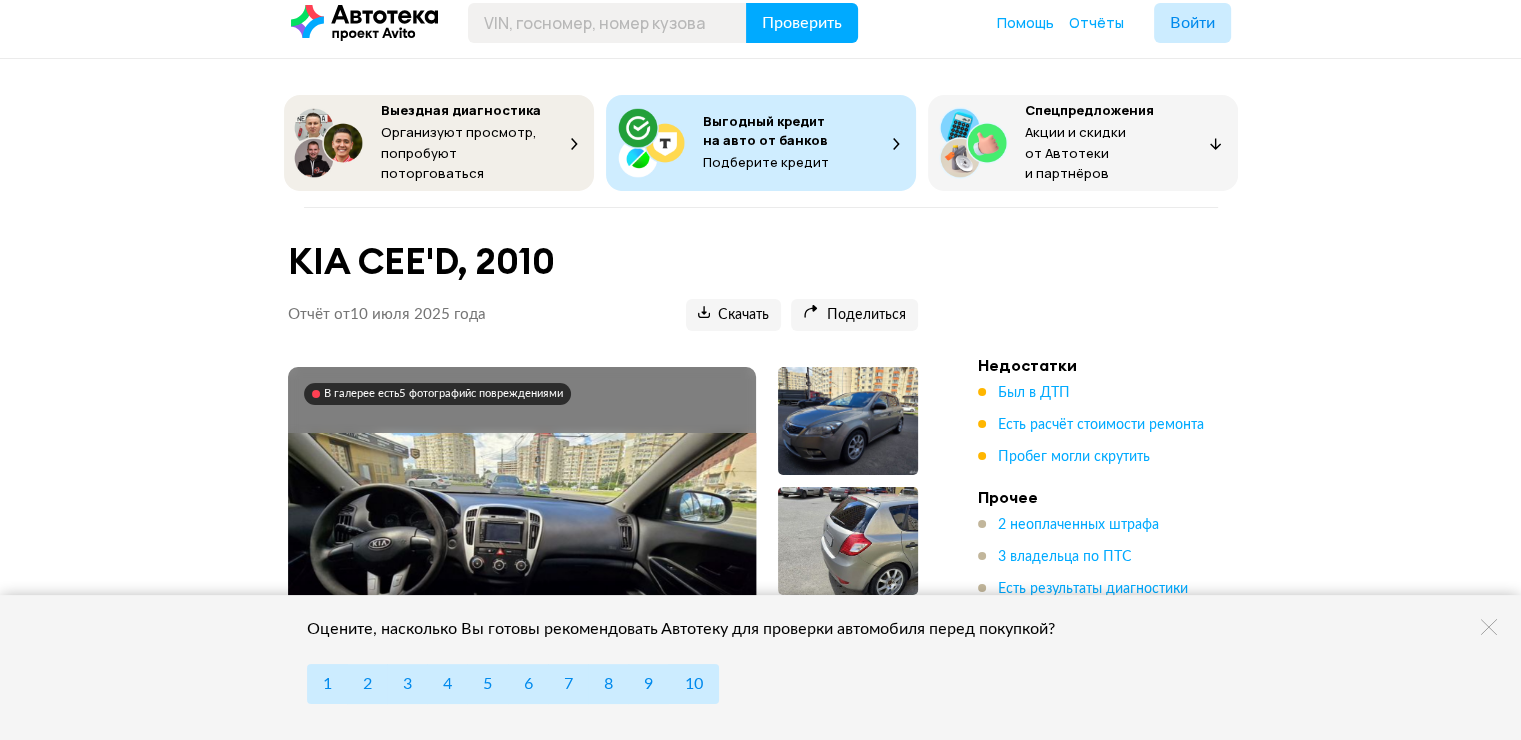 click on "В галерее есть  5   фотографий  с повреждениями" at bounding box center [443, 394] 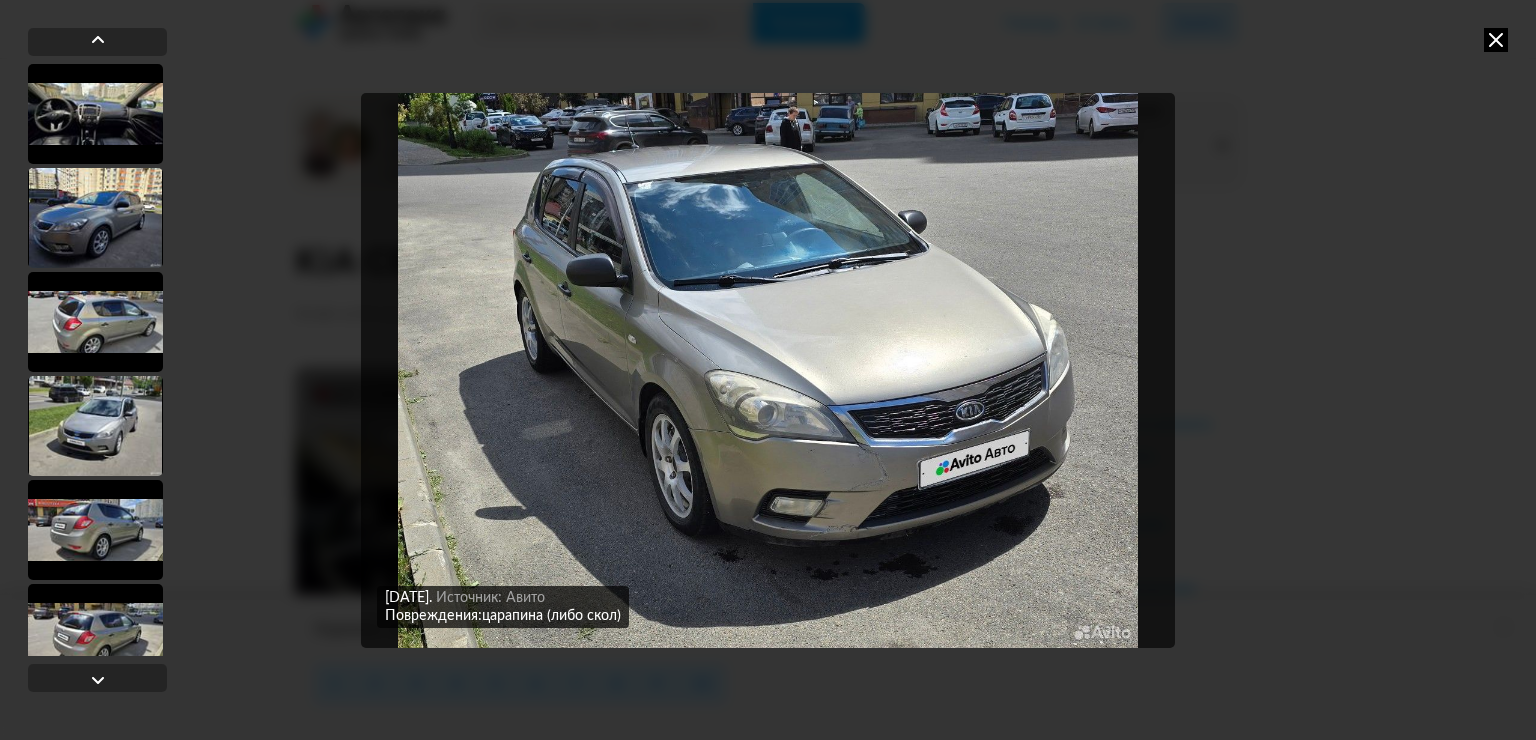 click at bounding box center [768, 370] 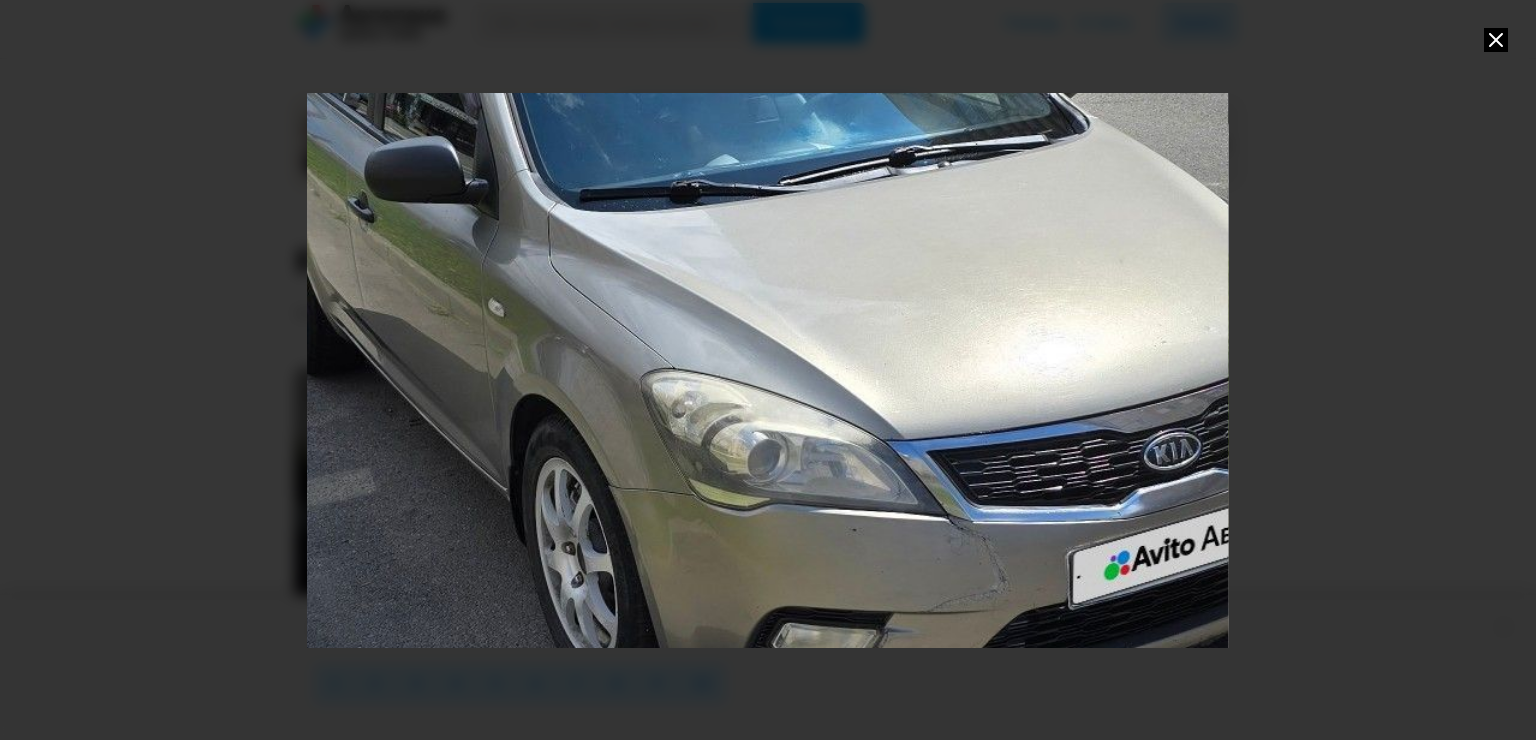 click at bounding box center [1496, 40] 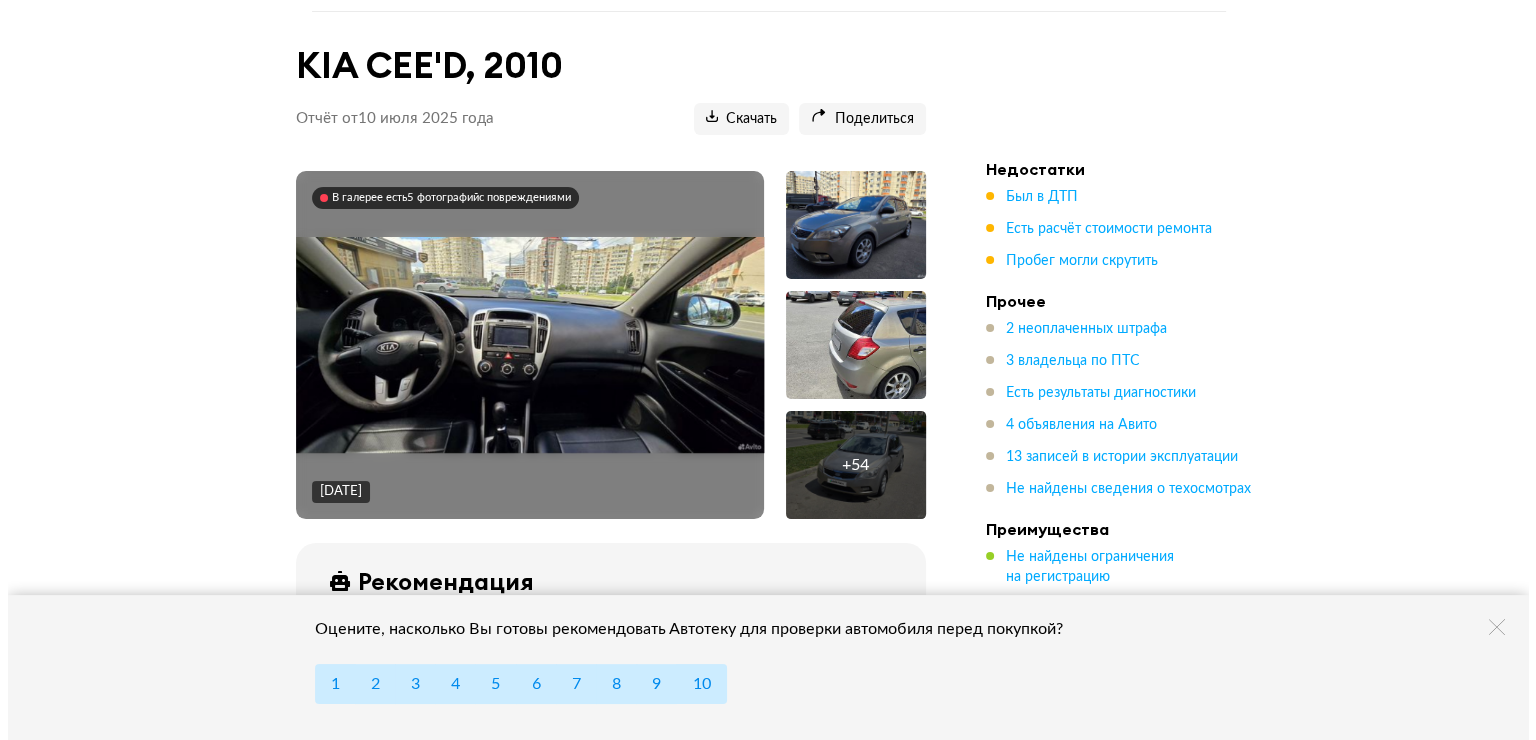 scroll, scrollTop: 213, scrollLeft: 0, axis: vertical 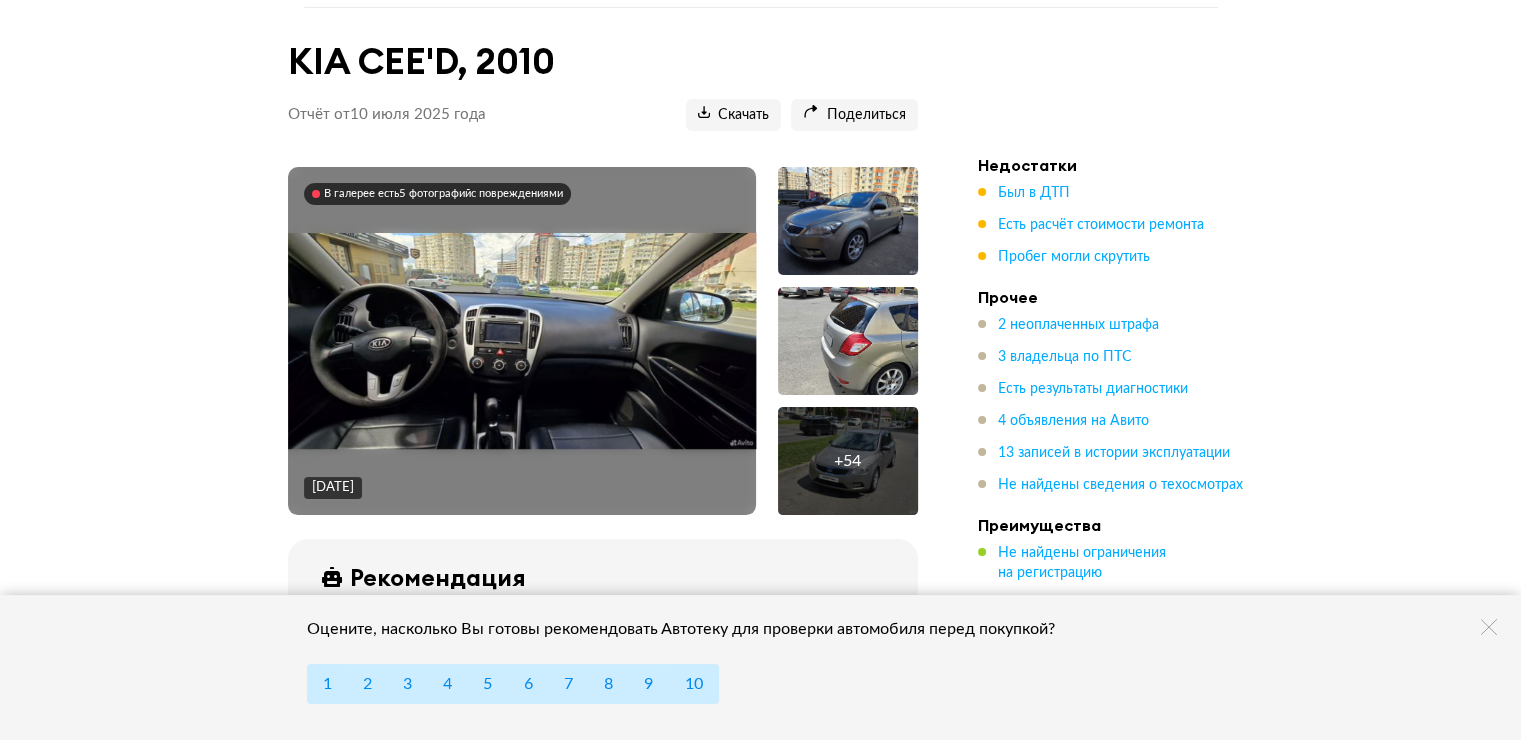 click at bounding box center (522, 341) 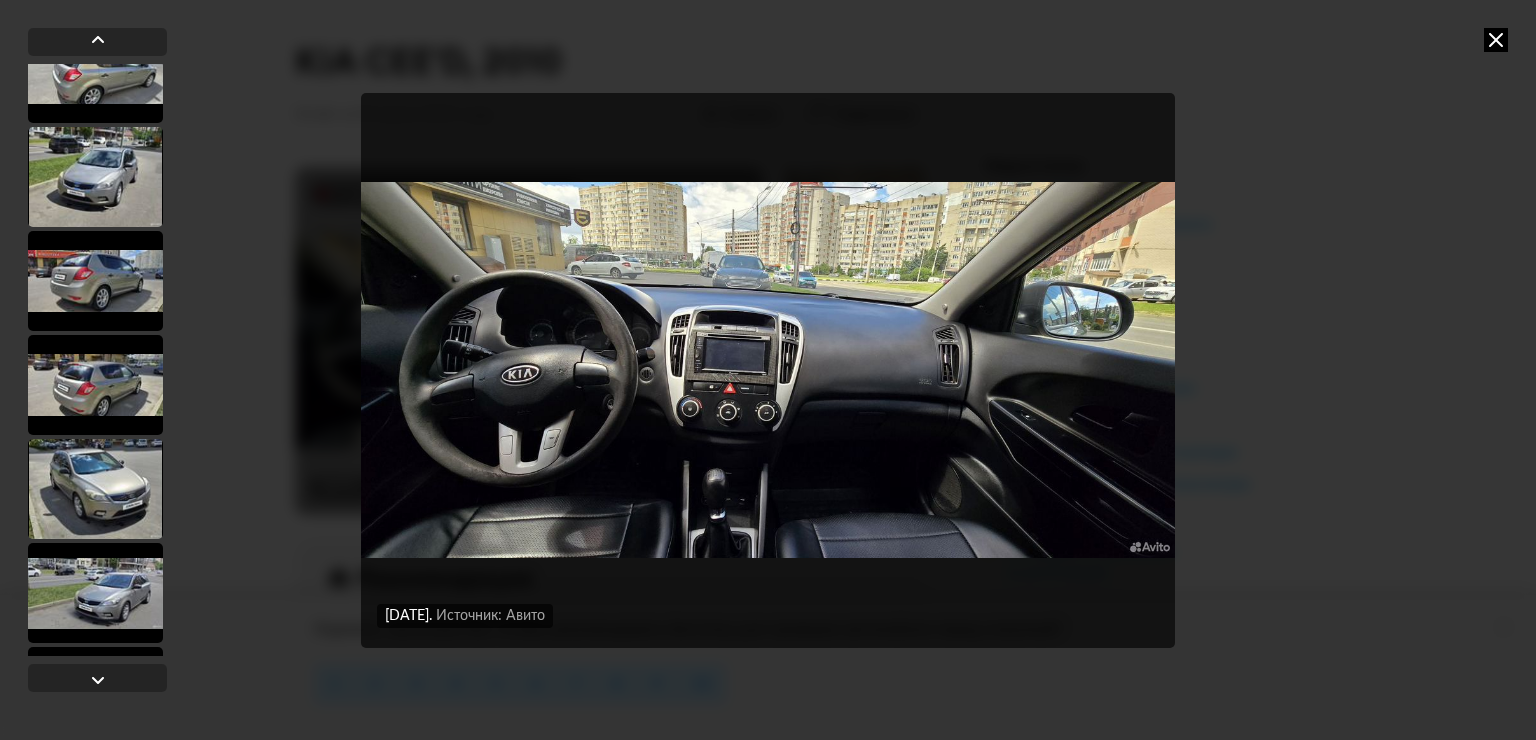 scroll, scrollTop: 300, scrollLeft: 0, axis: vertical 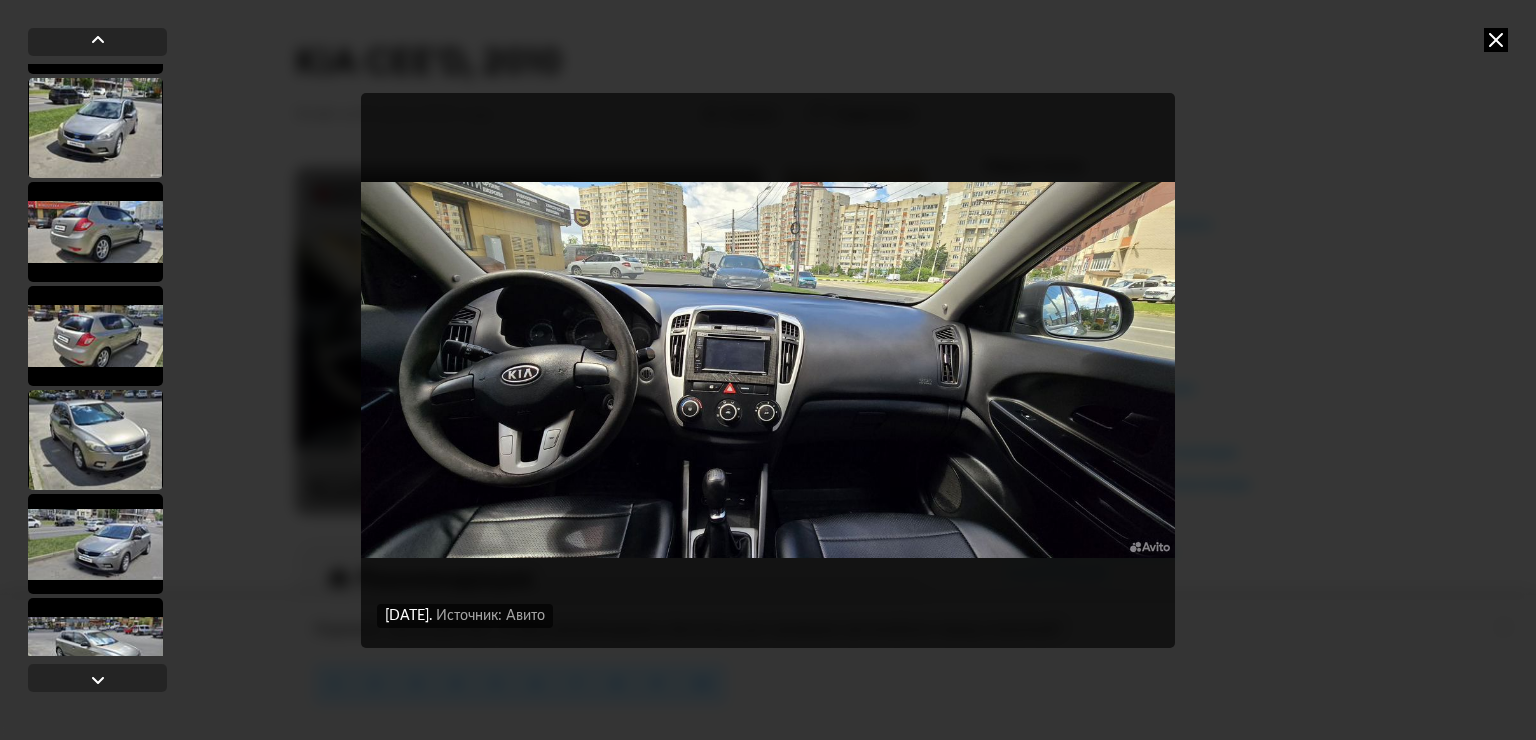 click at bounding box center [95, 232] 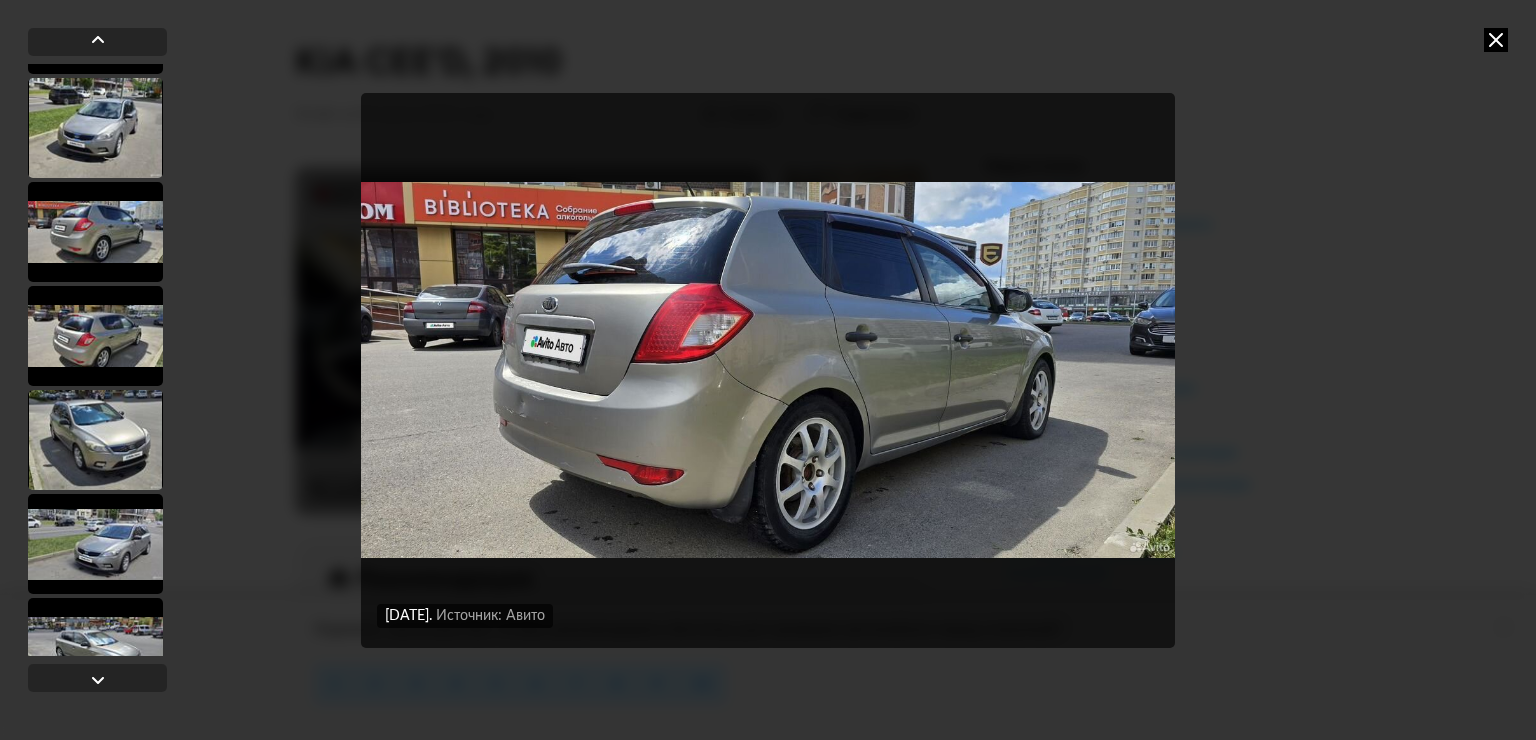 scroll, scrollTop: 298, scrollLeft: 0, axis: vertical 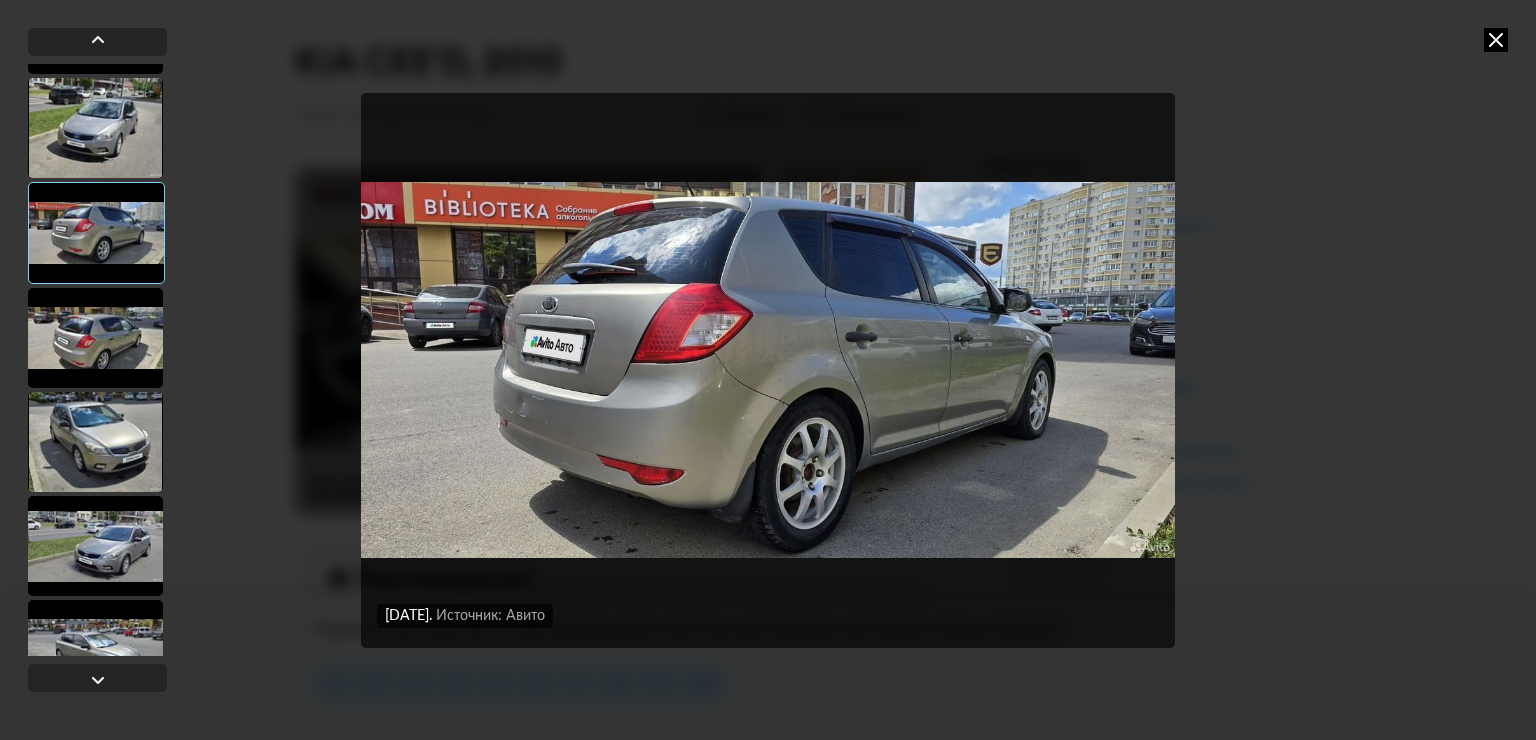 click at bounding box center (95, 338) 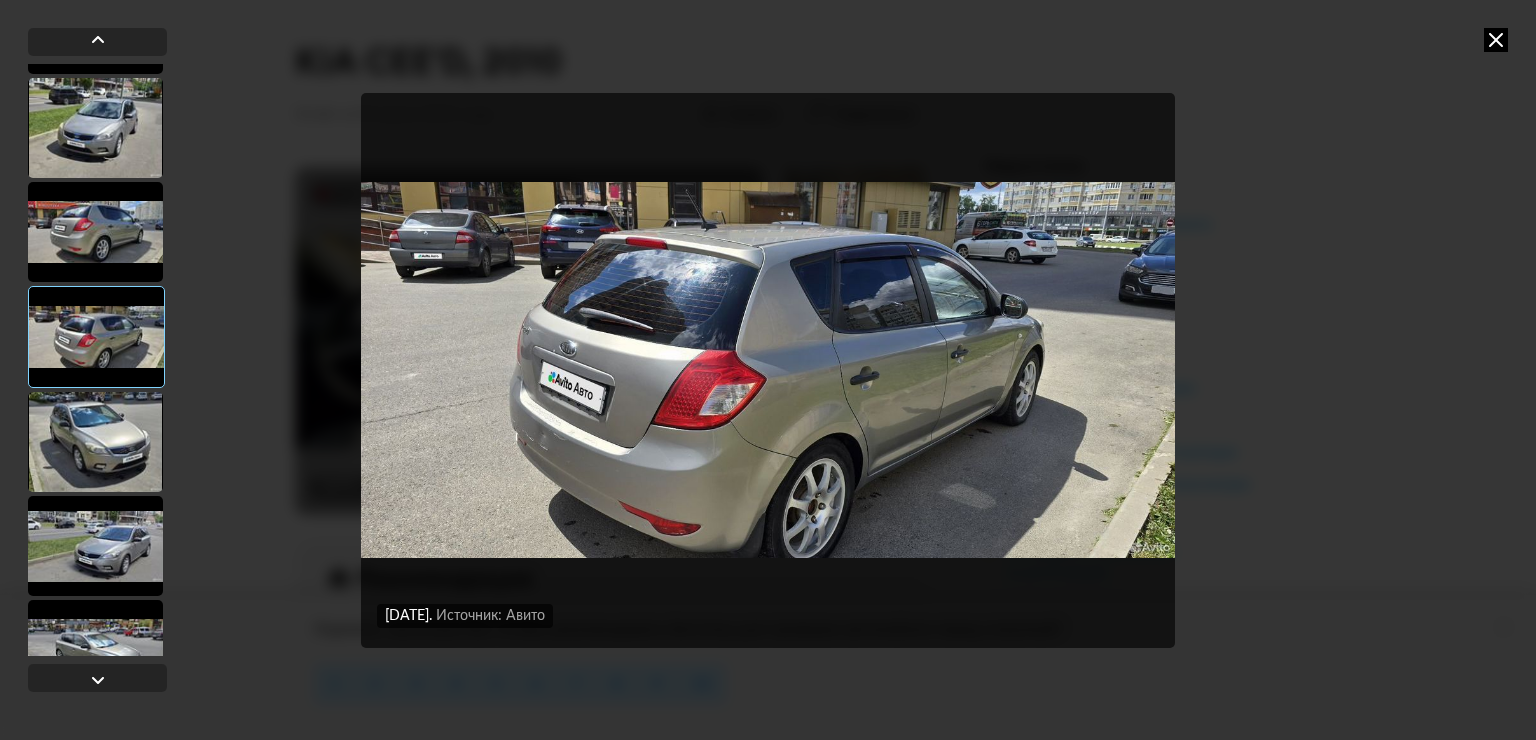 click at bounding box center [95, 442] 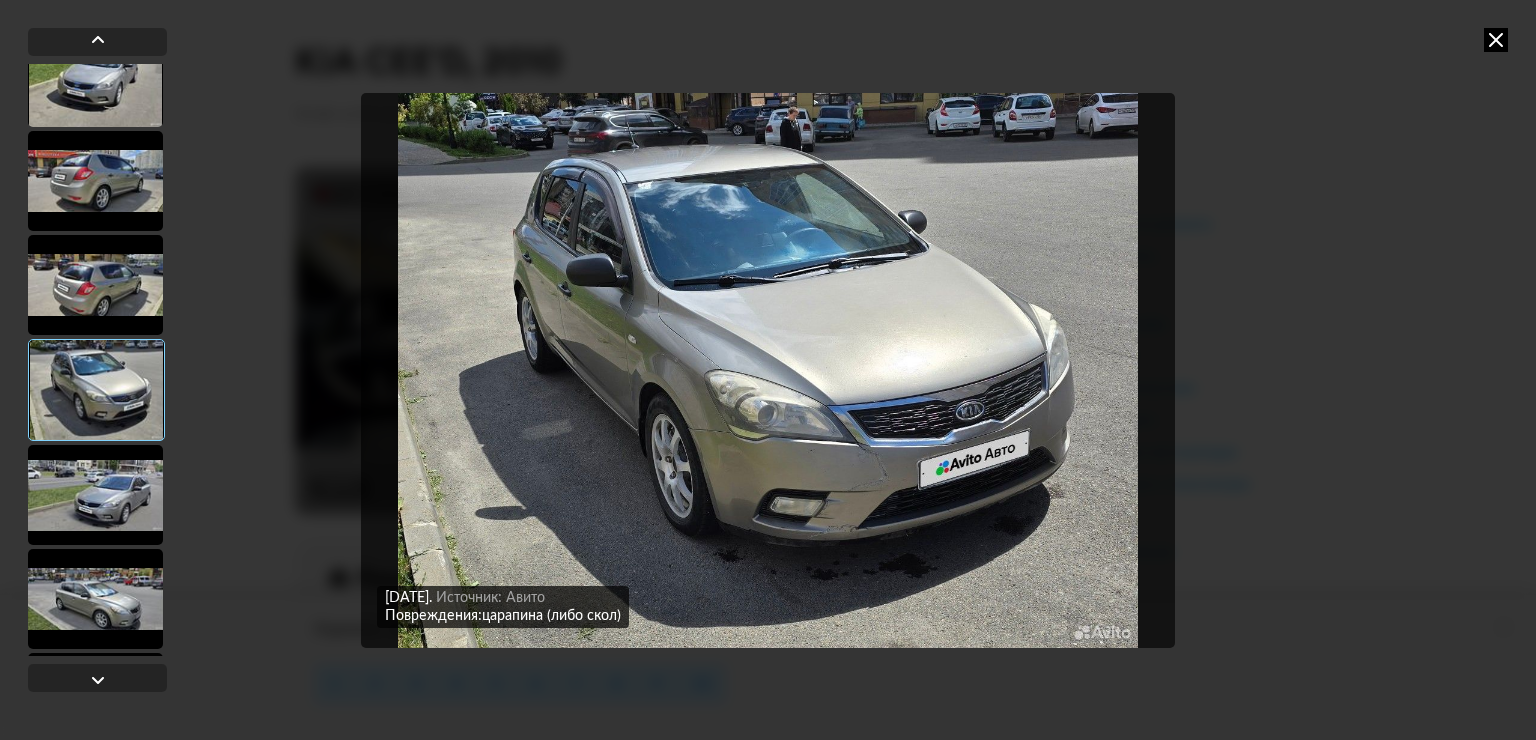 scroll, scrollTop: 398, scrollLeft: 0, axis: vertical 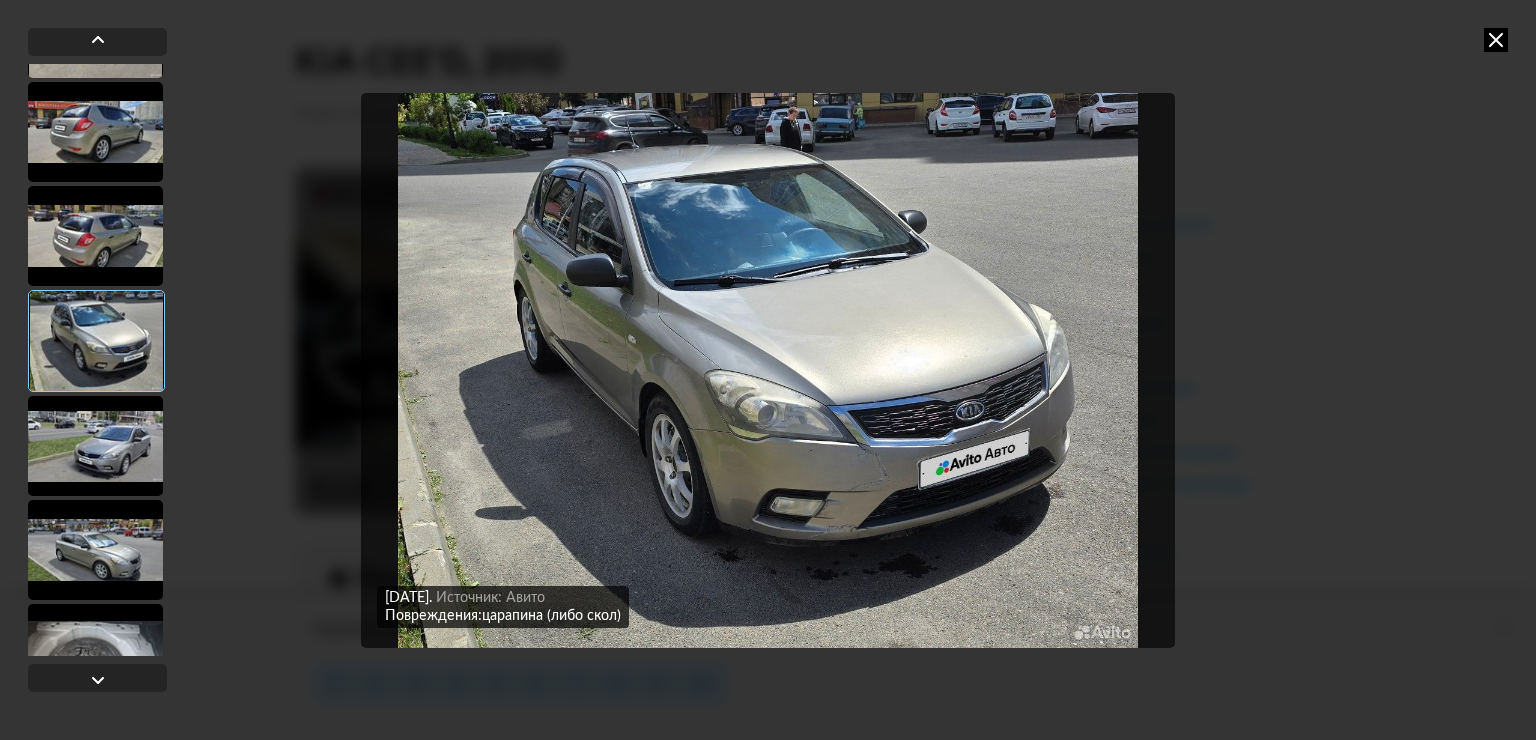 click at bounding box center (768, 370) 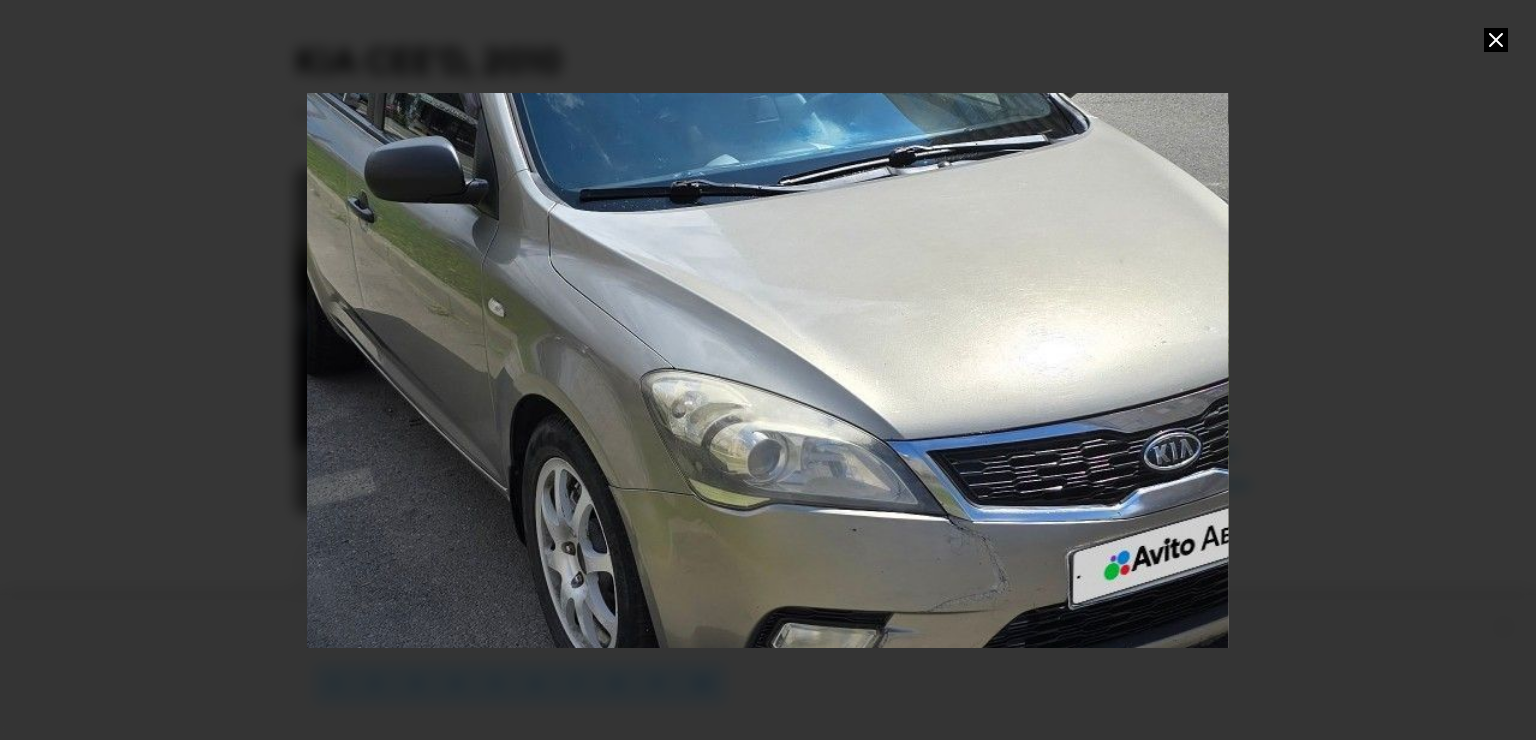 click at bounding box center [767, 370] 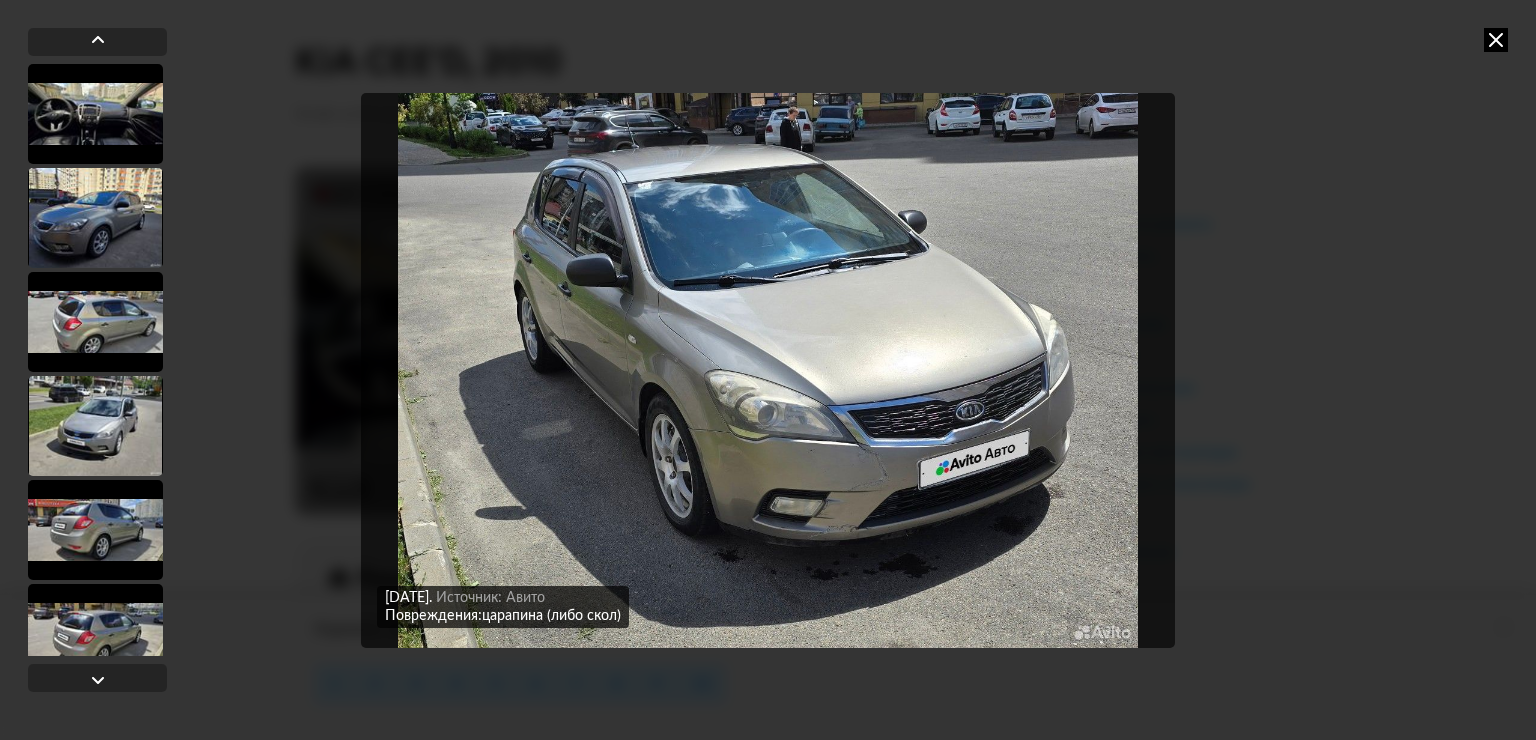 click at bounding box center [95, 530] 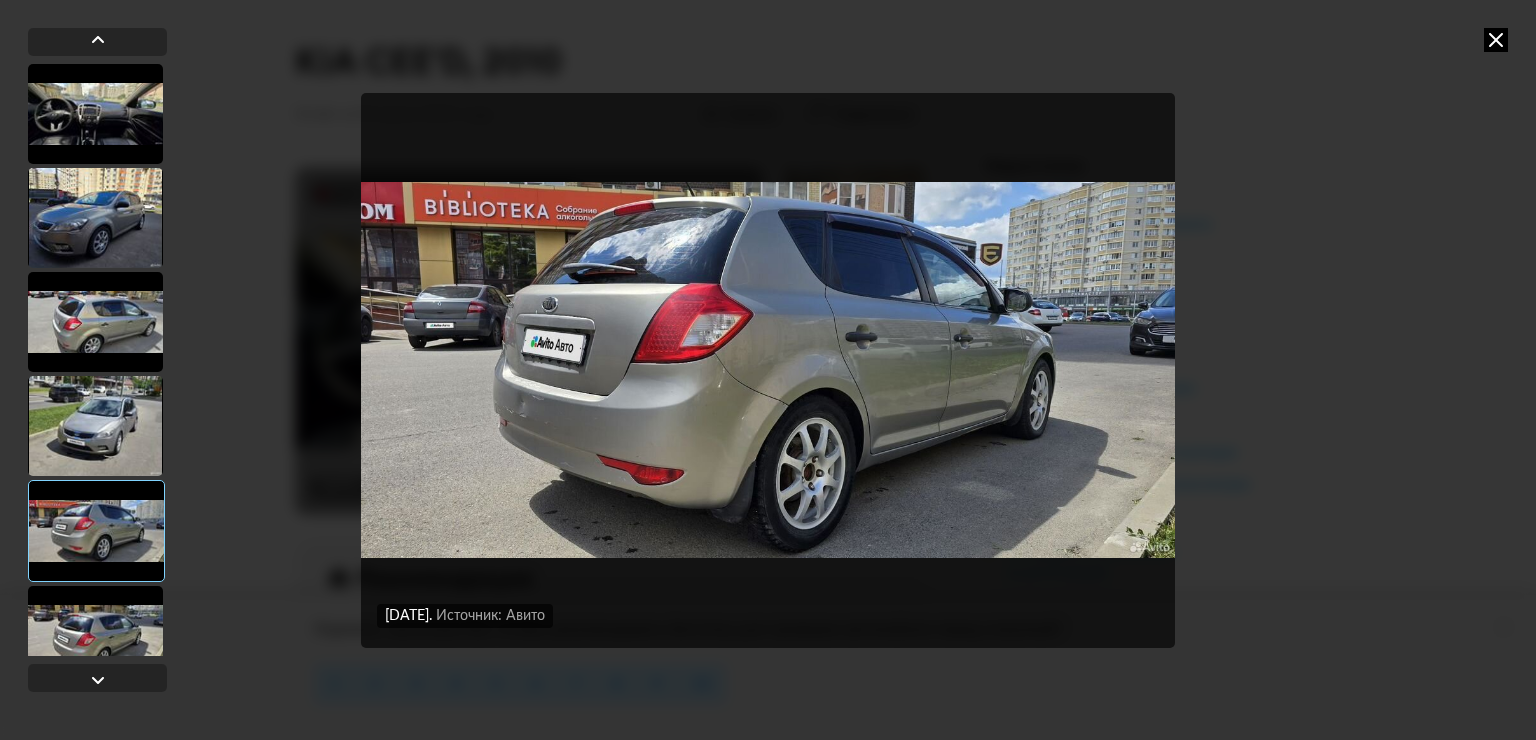 click at bounding box center (95, 636) 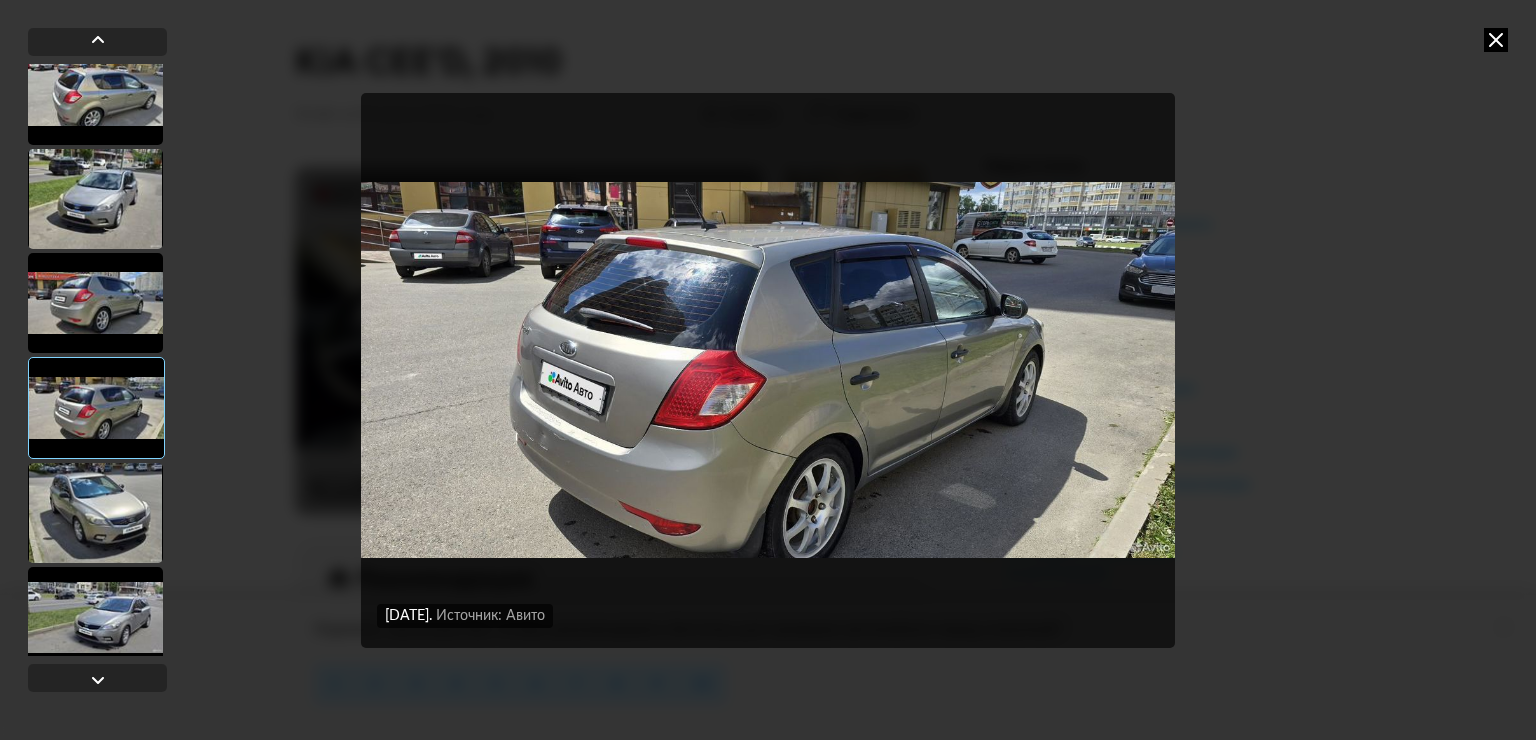 scroll, scrollTop: 300, scrollLeft: 0, axis: vertical 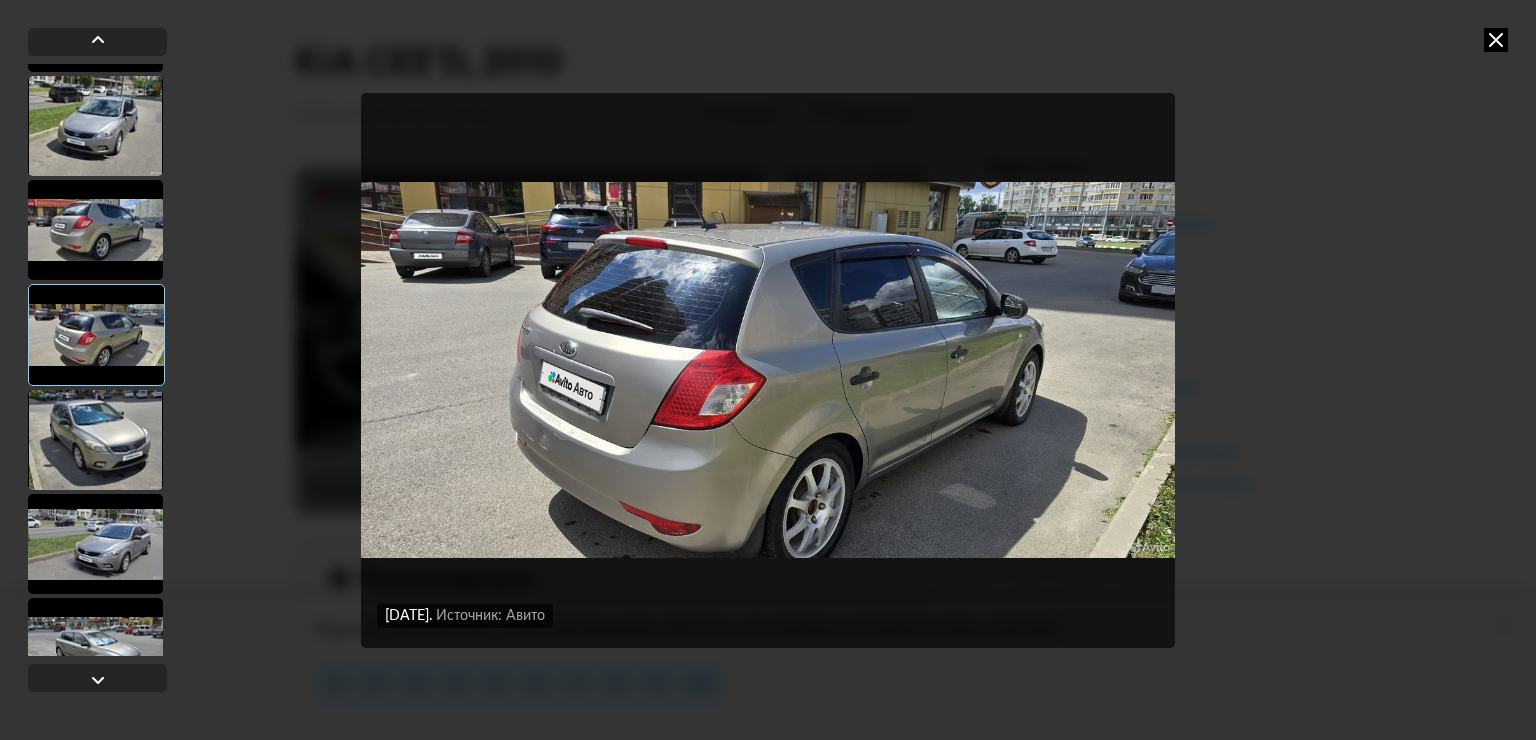 click at bounding box center (95, 440) 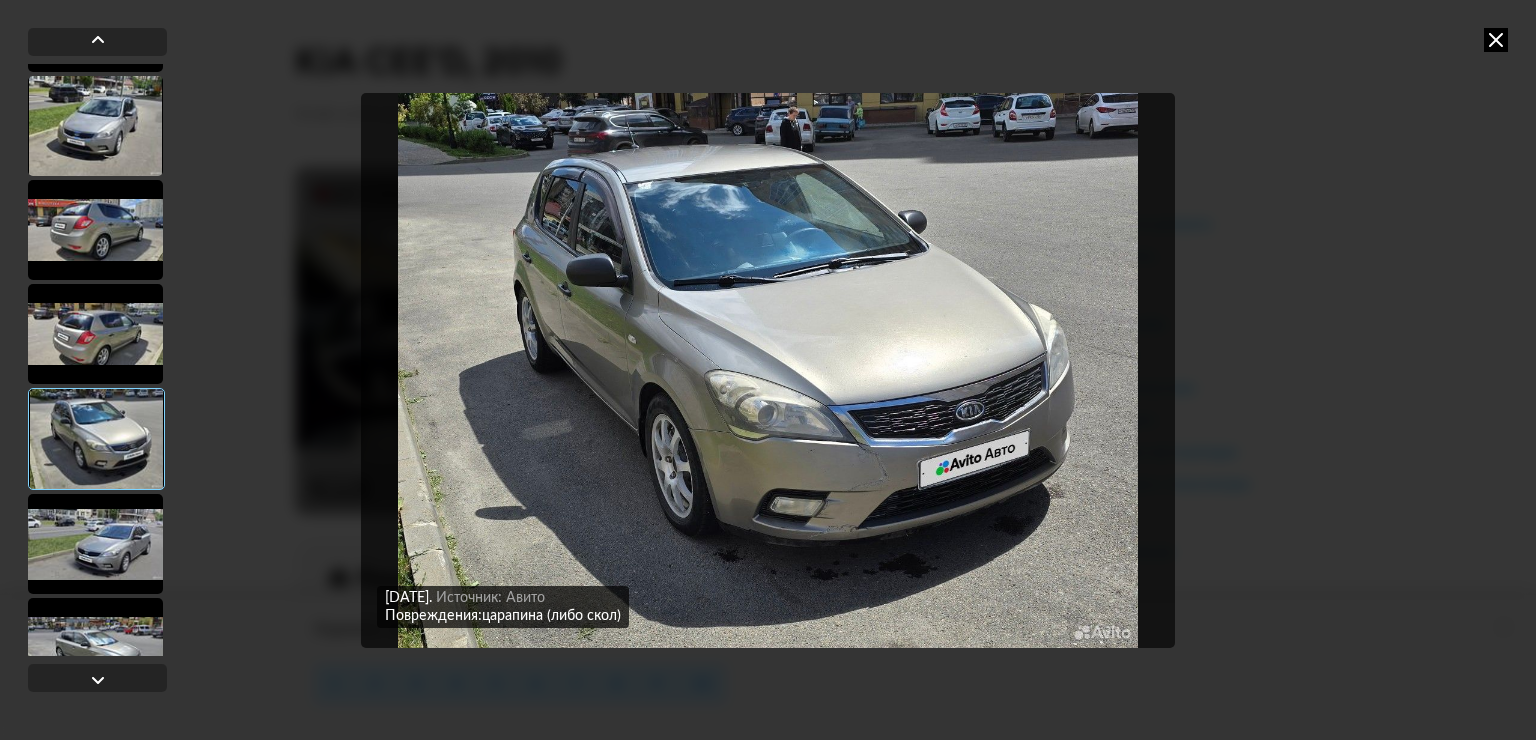 click at bounding box center (95, 544) 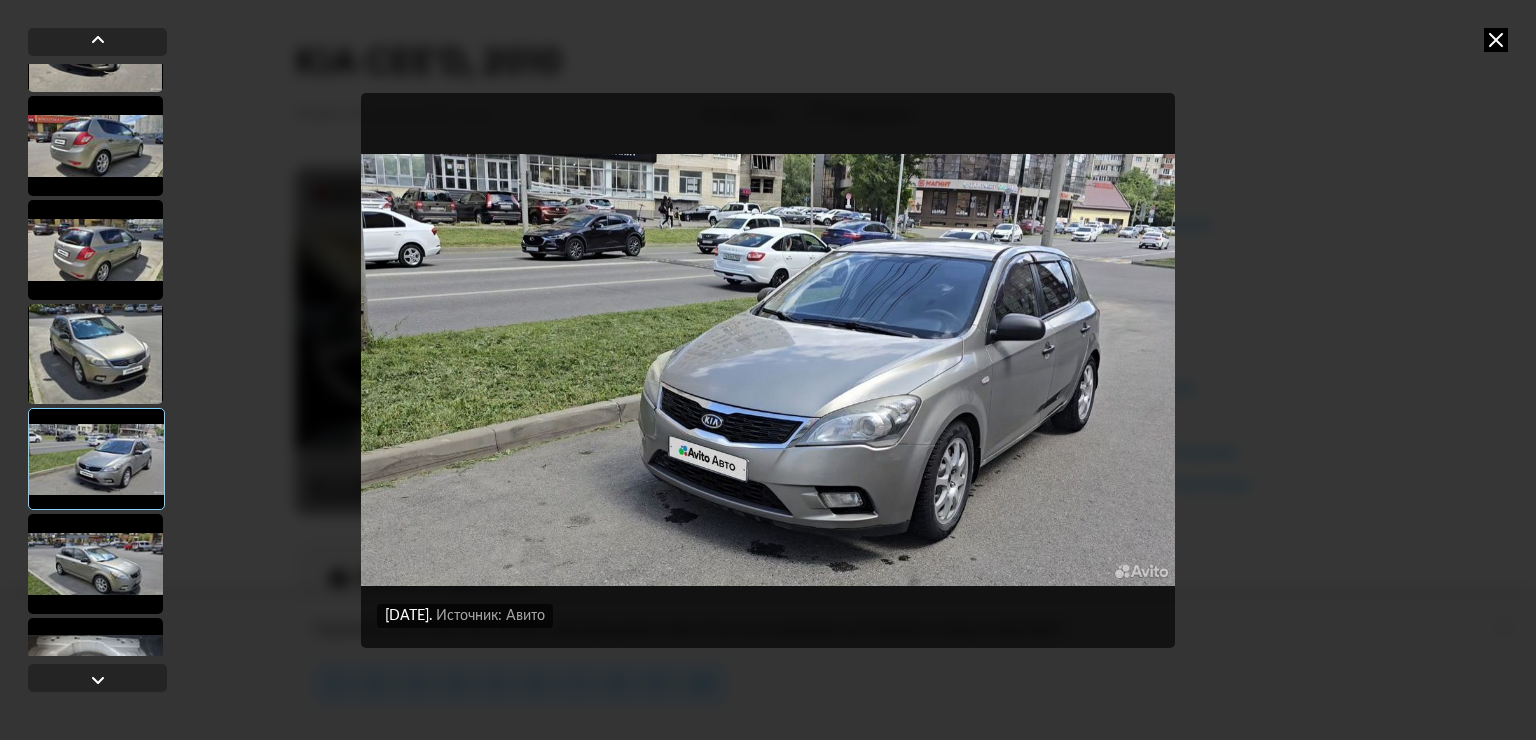 scroll, scrollTop: 500, scrollLeft: 0, axis: vertical 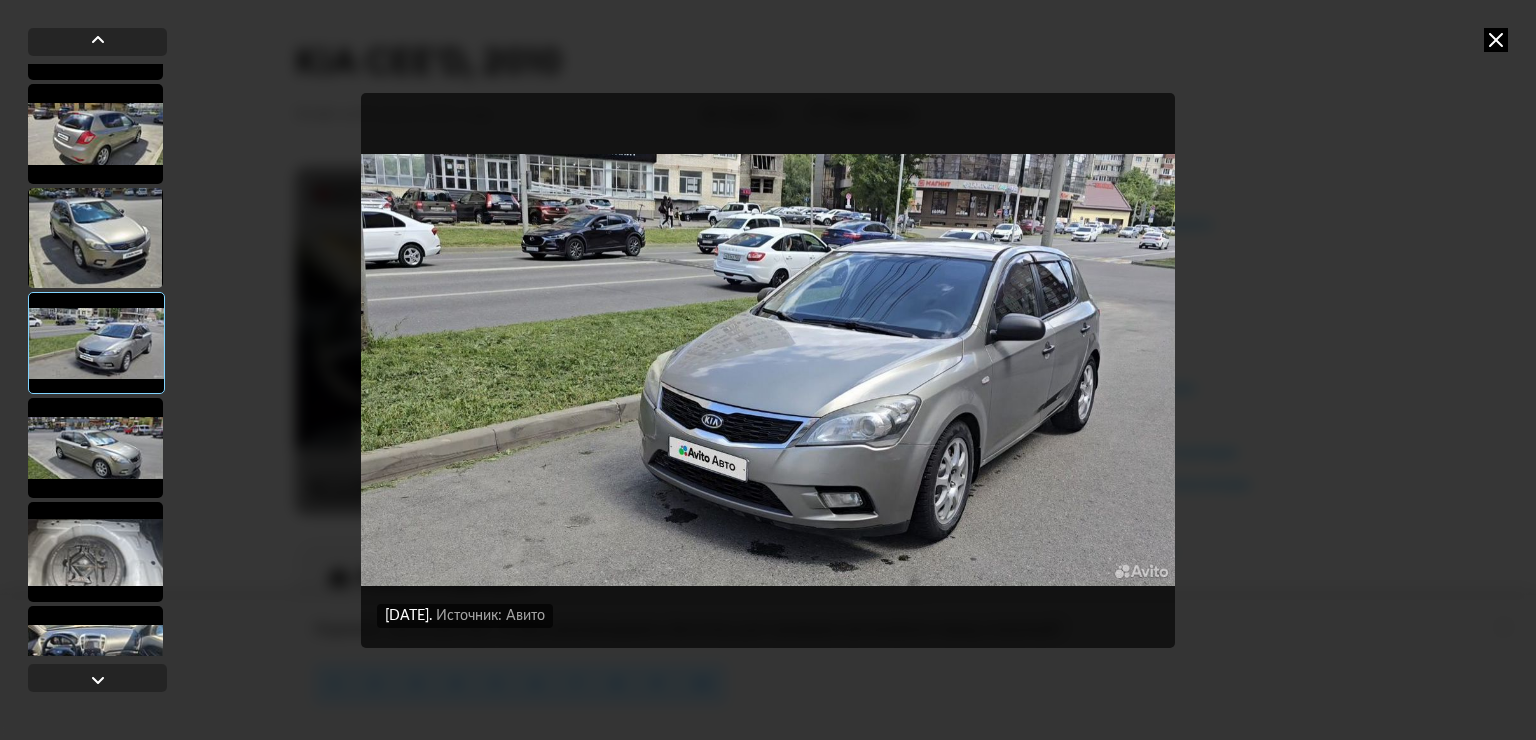 click at bounding box center [95, 448] 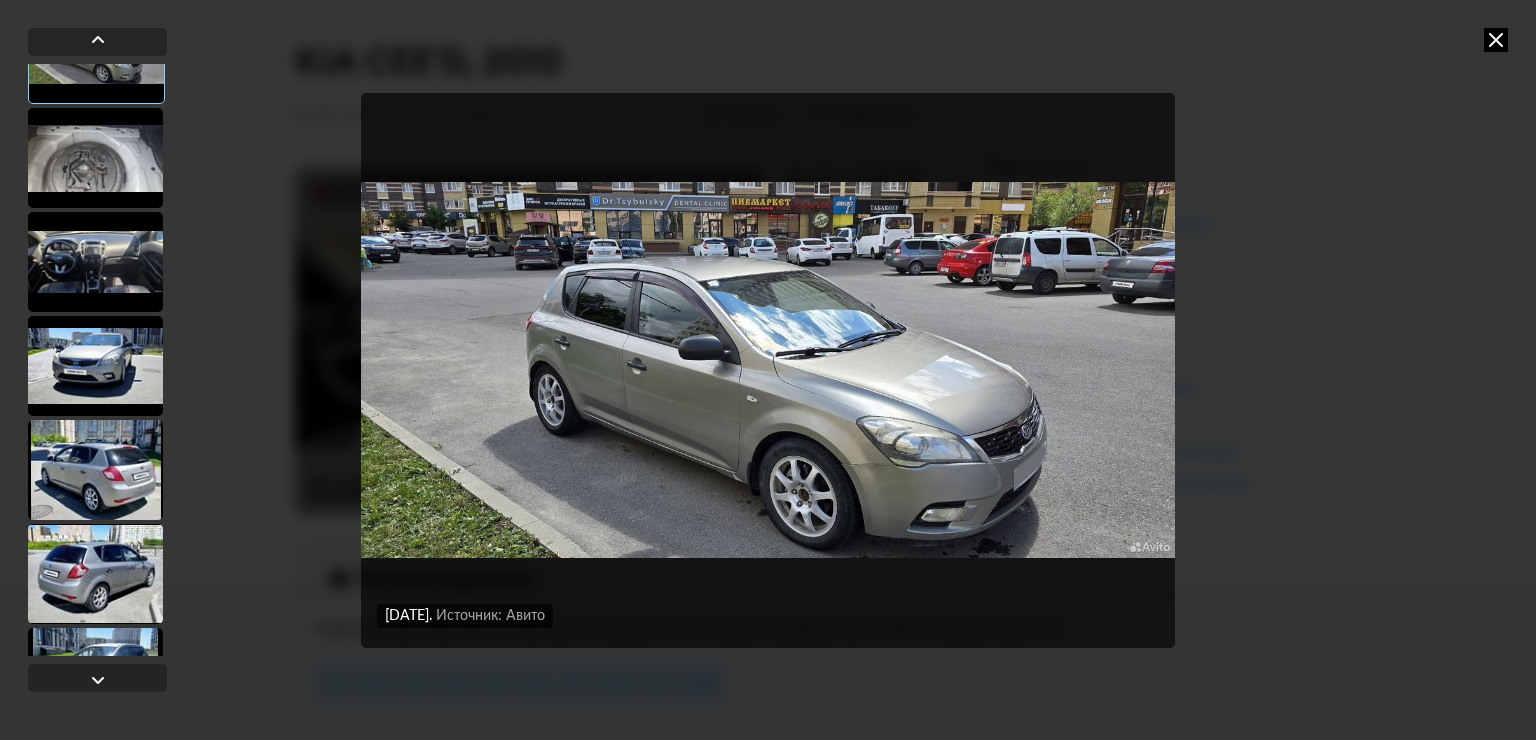 scroll, scrollTop: 900, scrollLeft: 0, axis: vertical 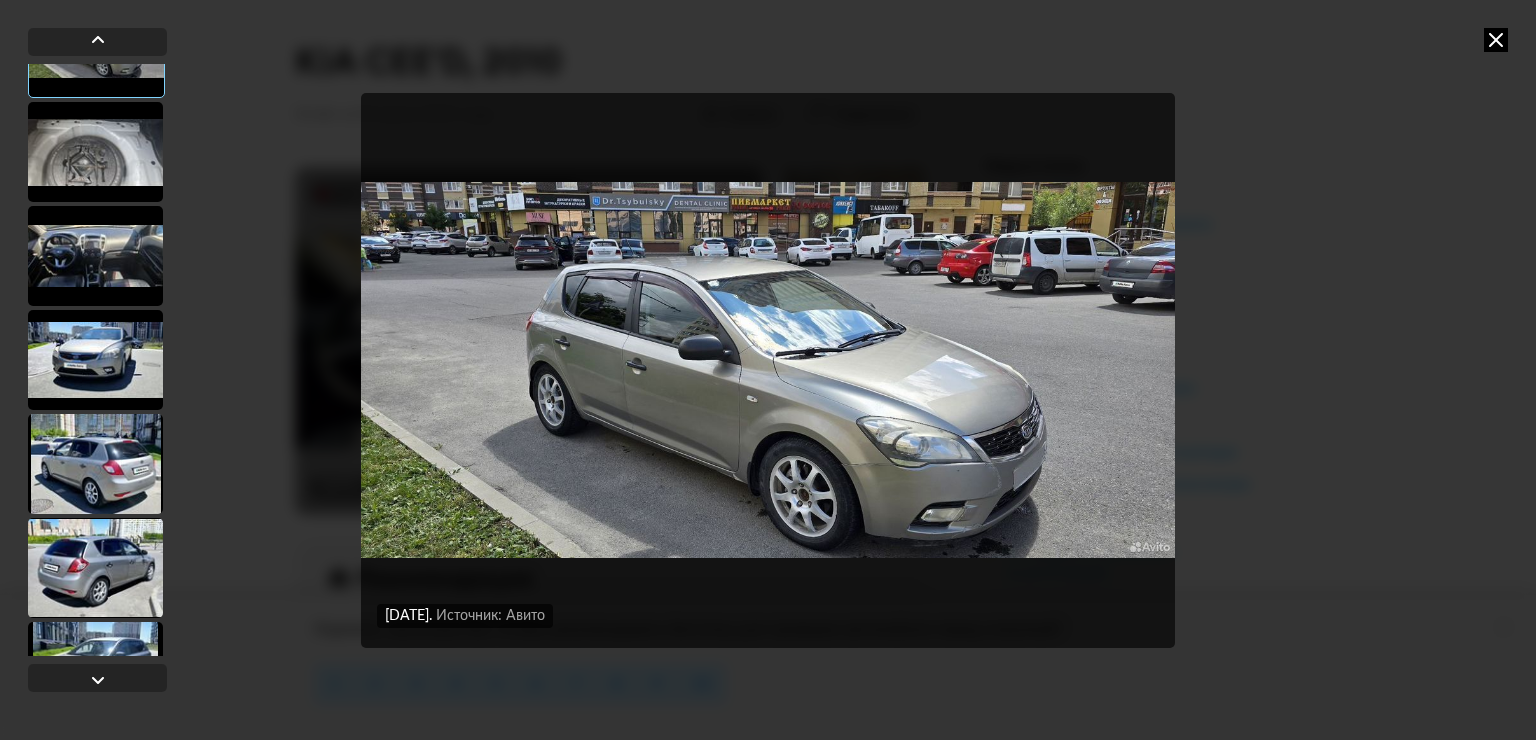 click at bounding box center (95, 464) 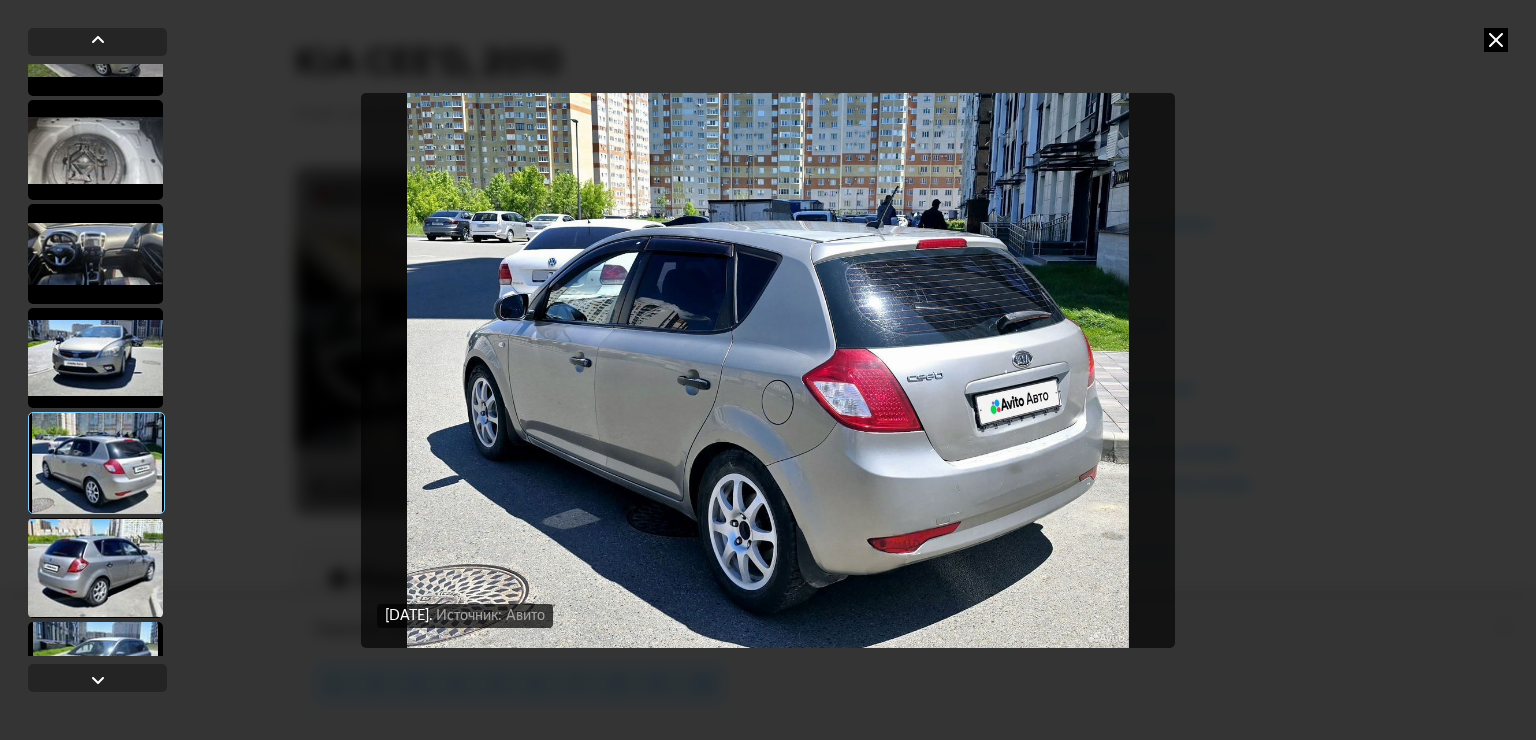 click at bounding box center (95, 568) 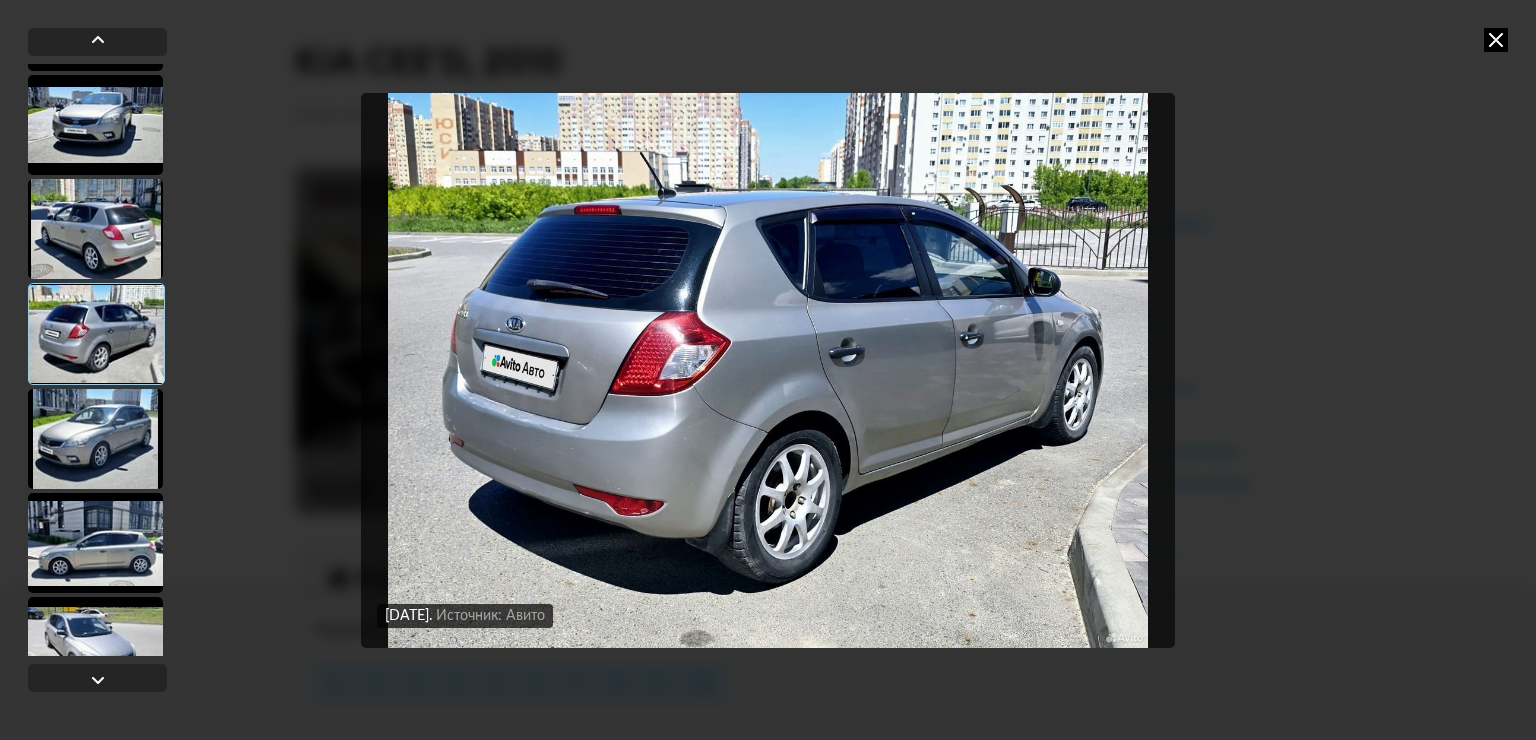 scroll, scrollTop: 1200, scrollLeft: 0, axis: vertical 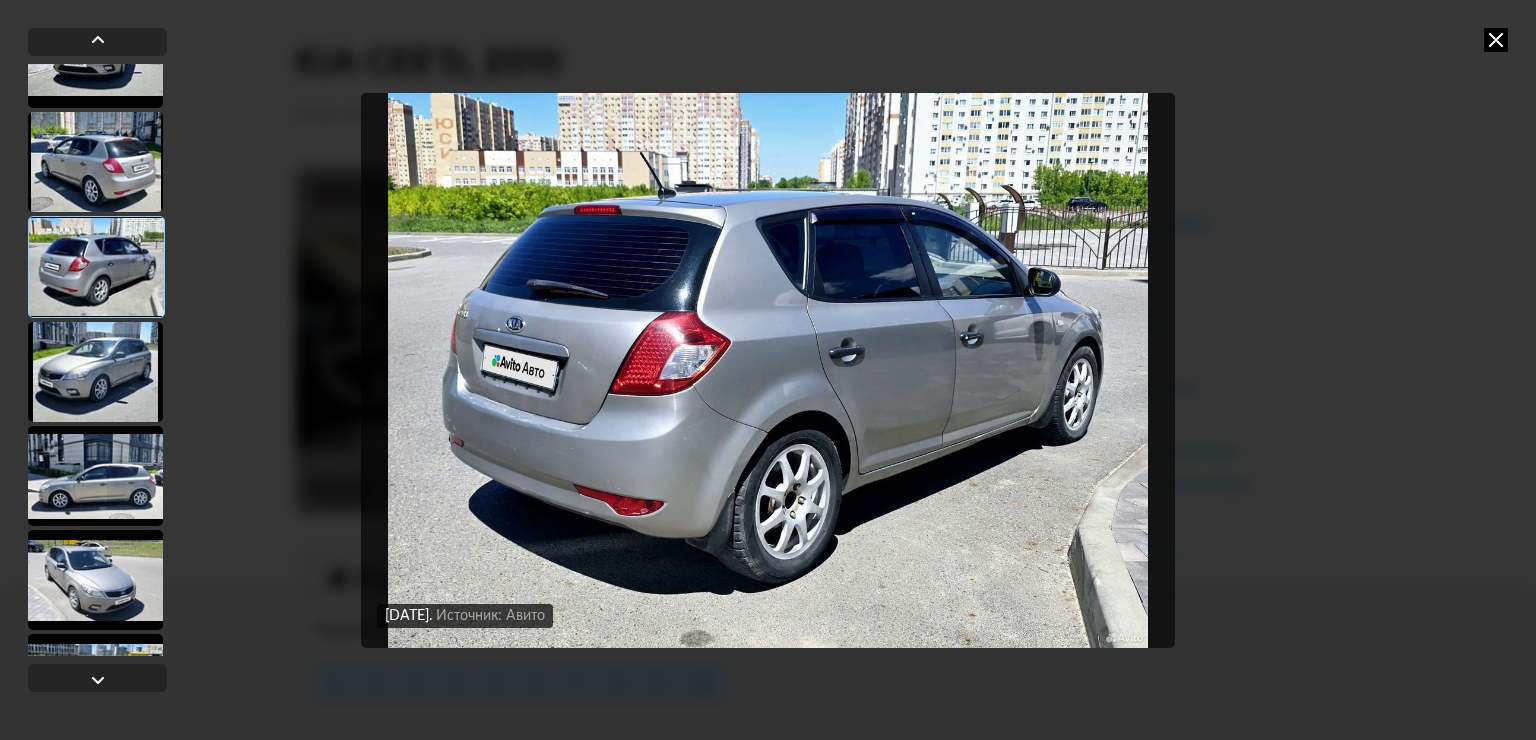 click at bounding box center (95, 372) 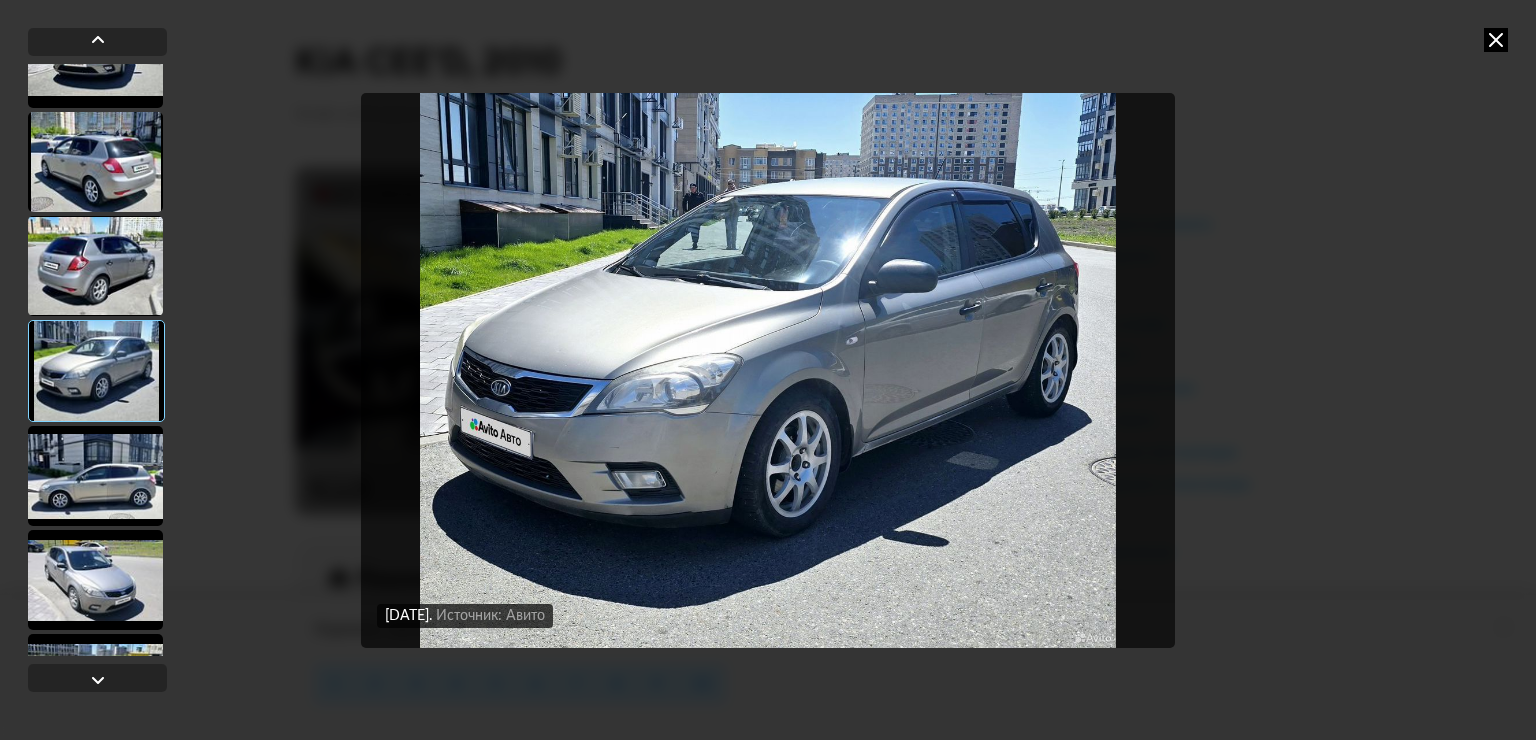 click at bounding box center [95, 476] 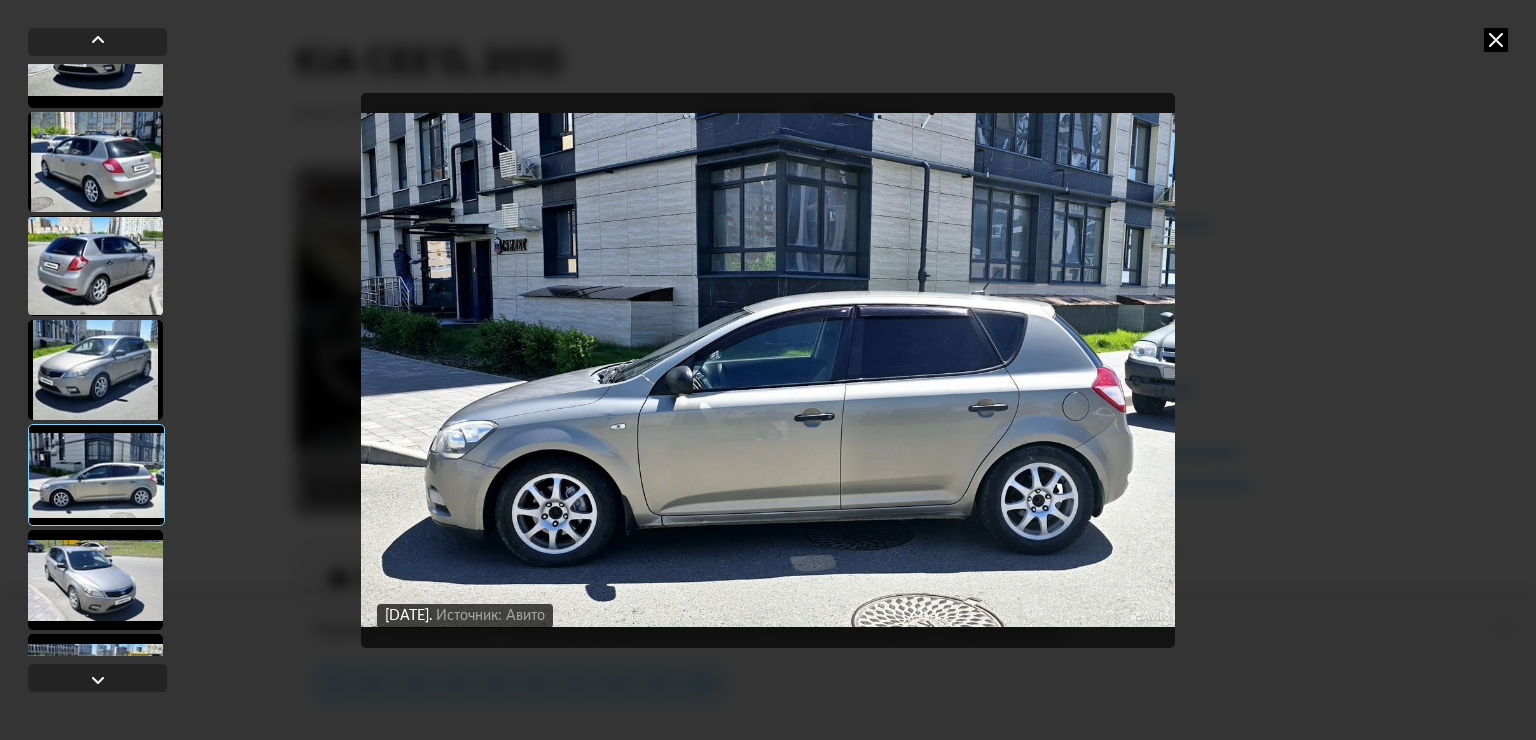 click at bounding box center (95, 580) 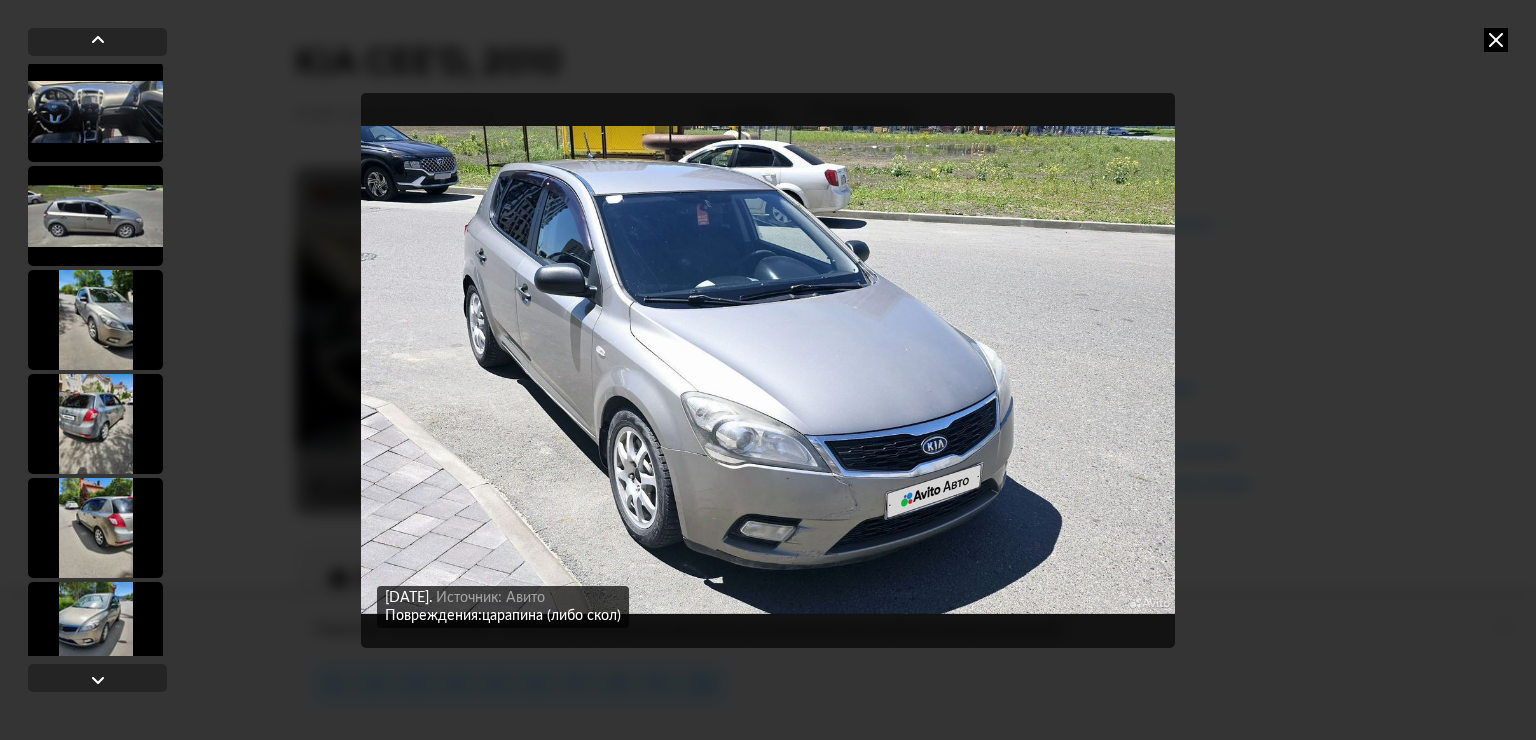 scroll, scrollTop: 2400, scrollLeft: 0, axis: vertical 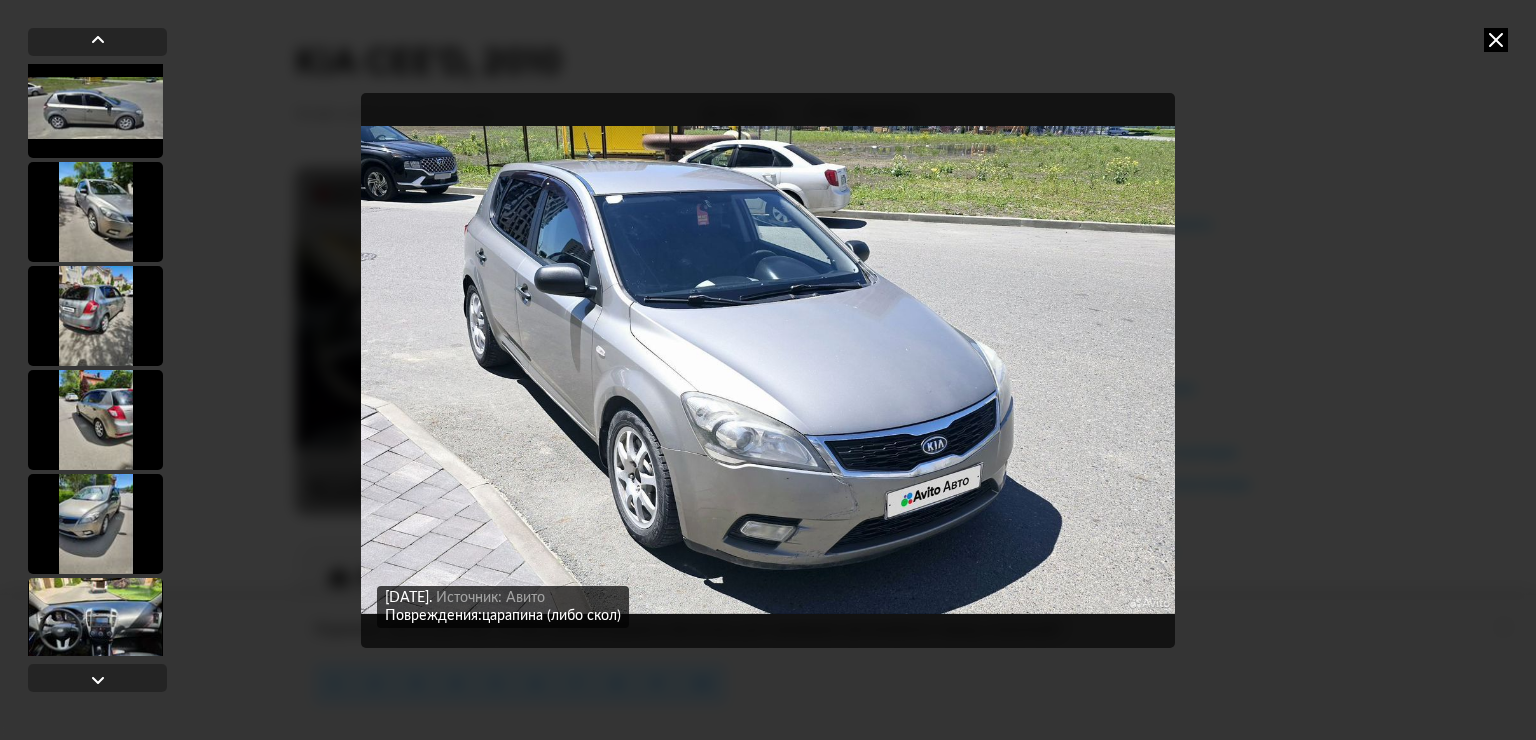 click at bounding box center (95, 316) 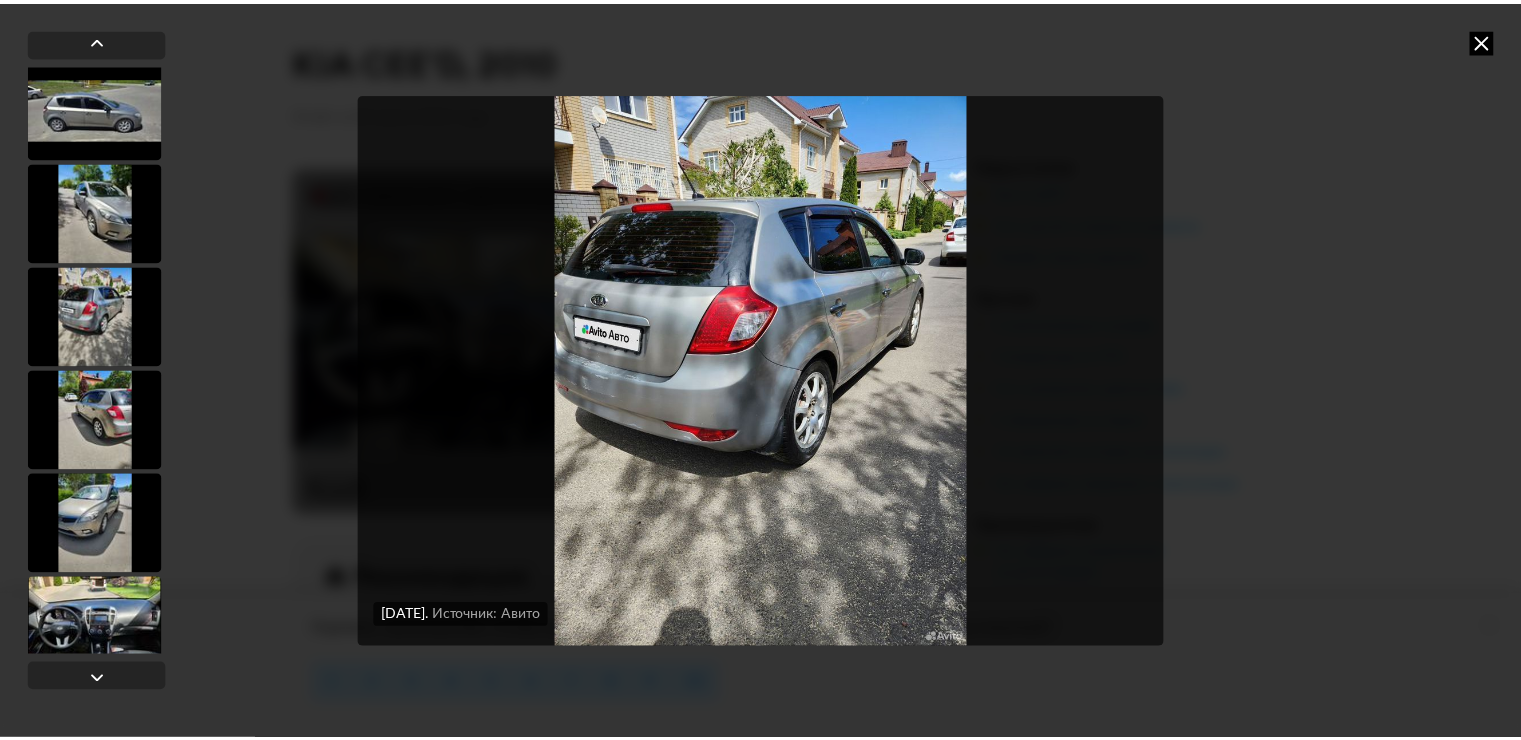 scroll, scrollTop: 2398, scrollLeft: 0, axis: vertical 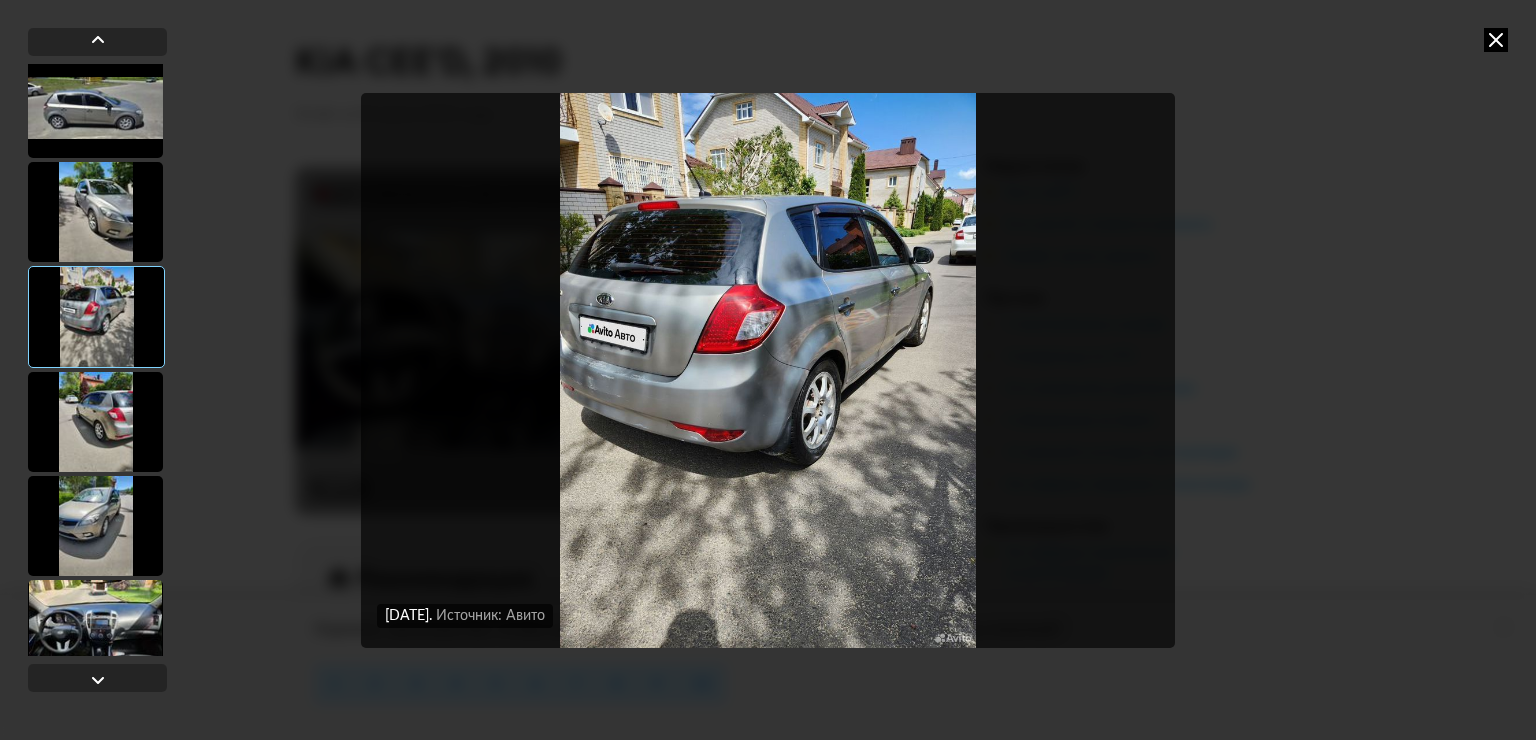 click at bounding box center [95, 422] 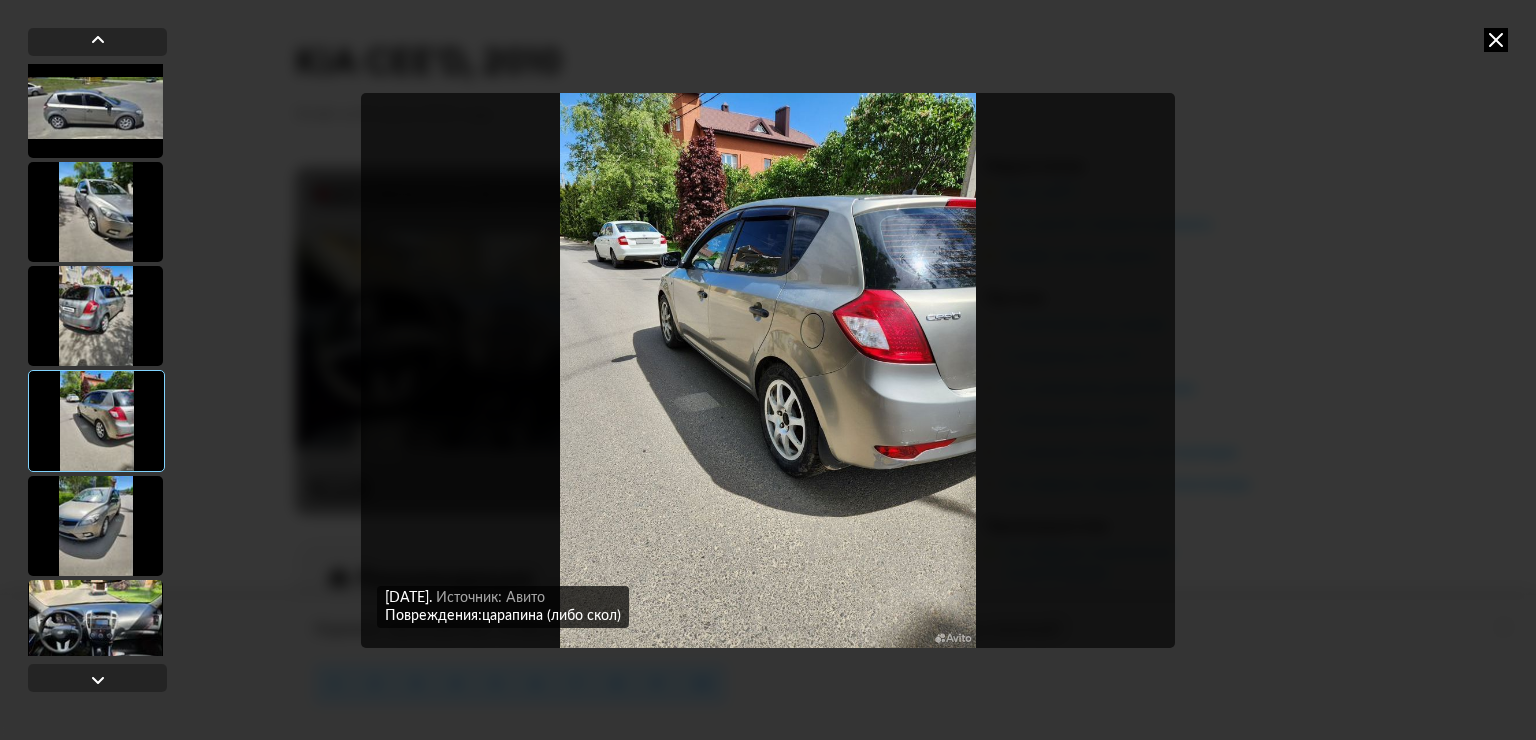 click at bounding box center (768, 370) 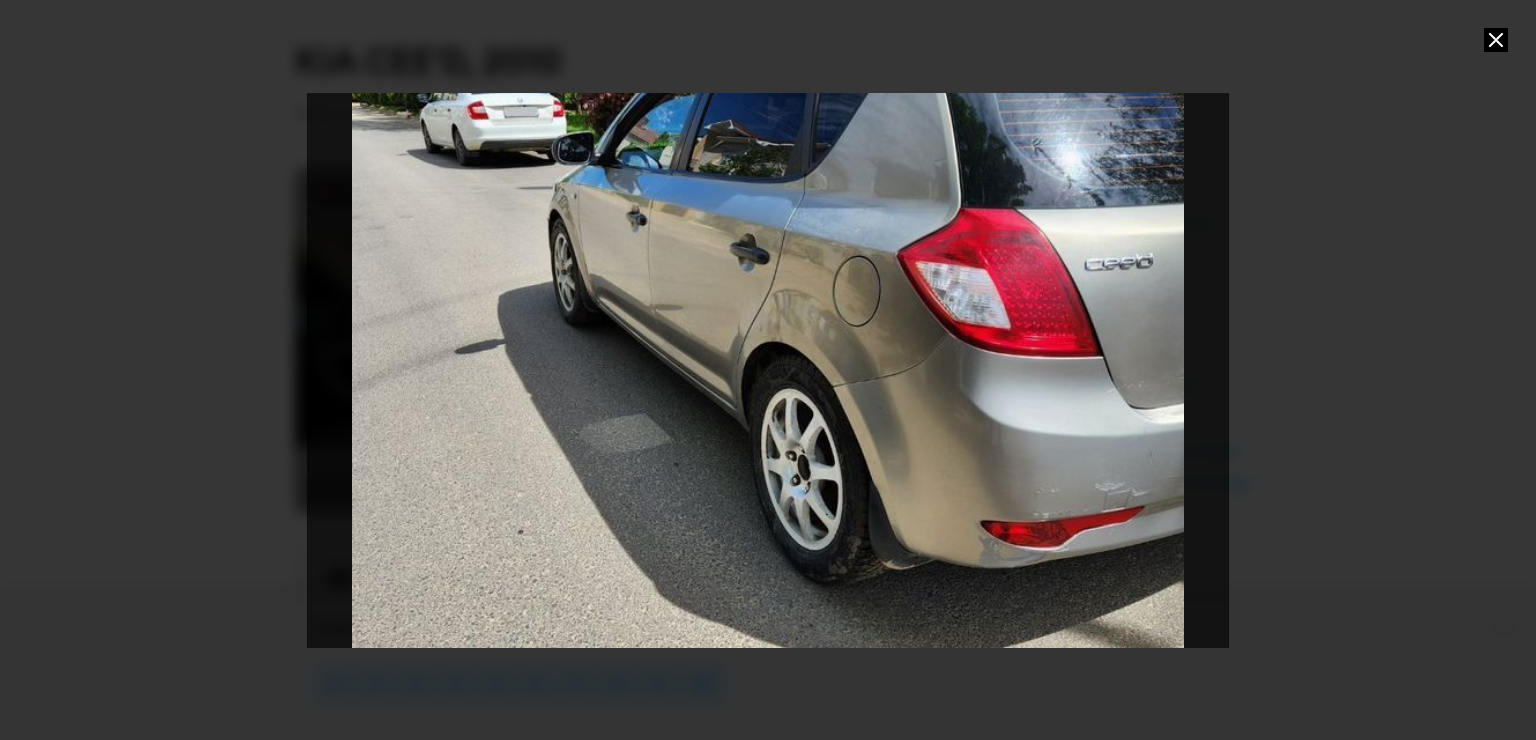 click at bounding box center [767, 370] 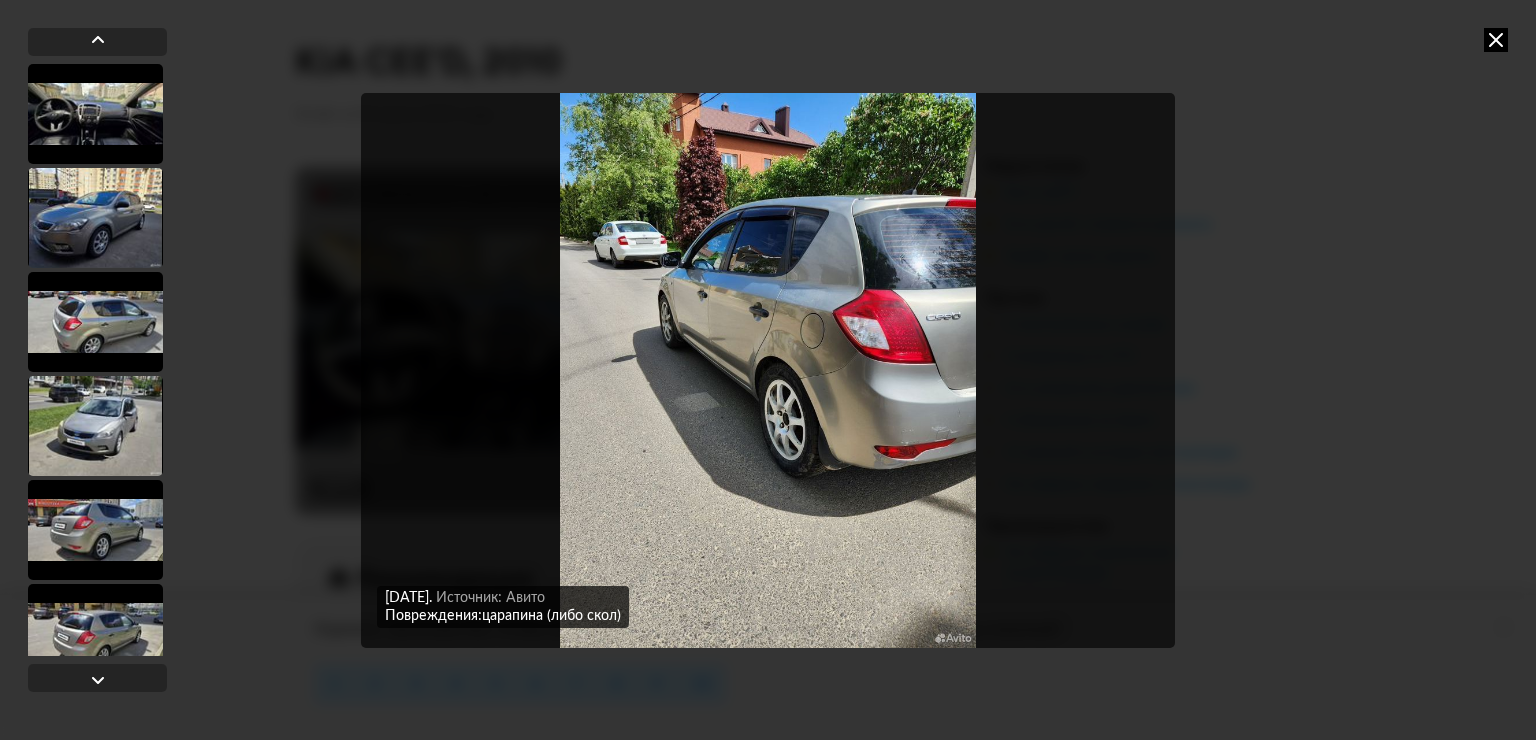 click at bounding box center (1496, 40) 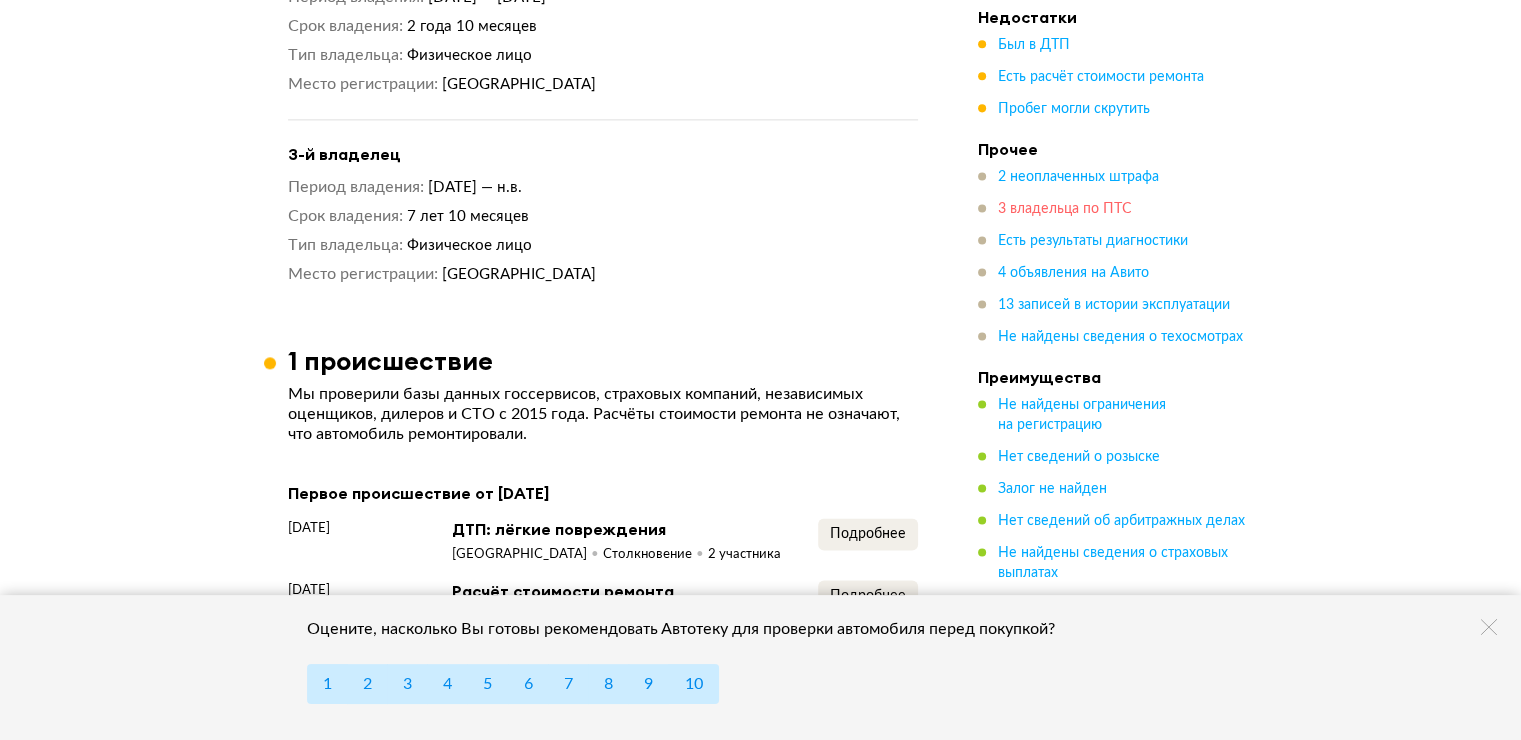 scroll, scrollTop: 2513, scrollLeft: 0, axis: vertical 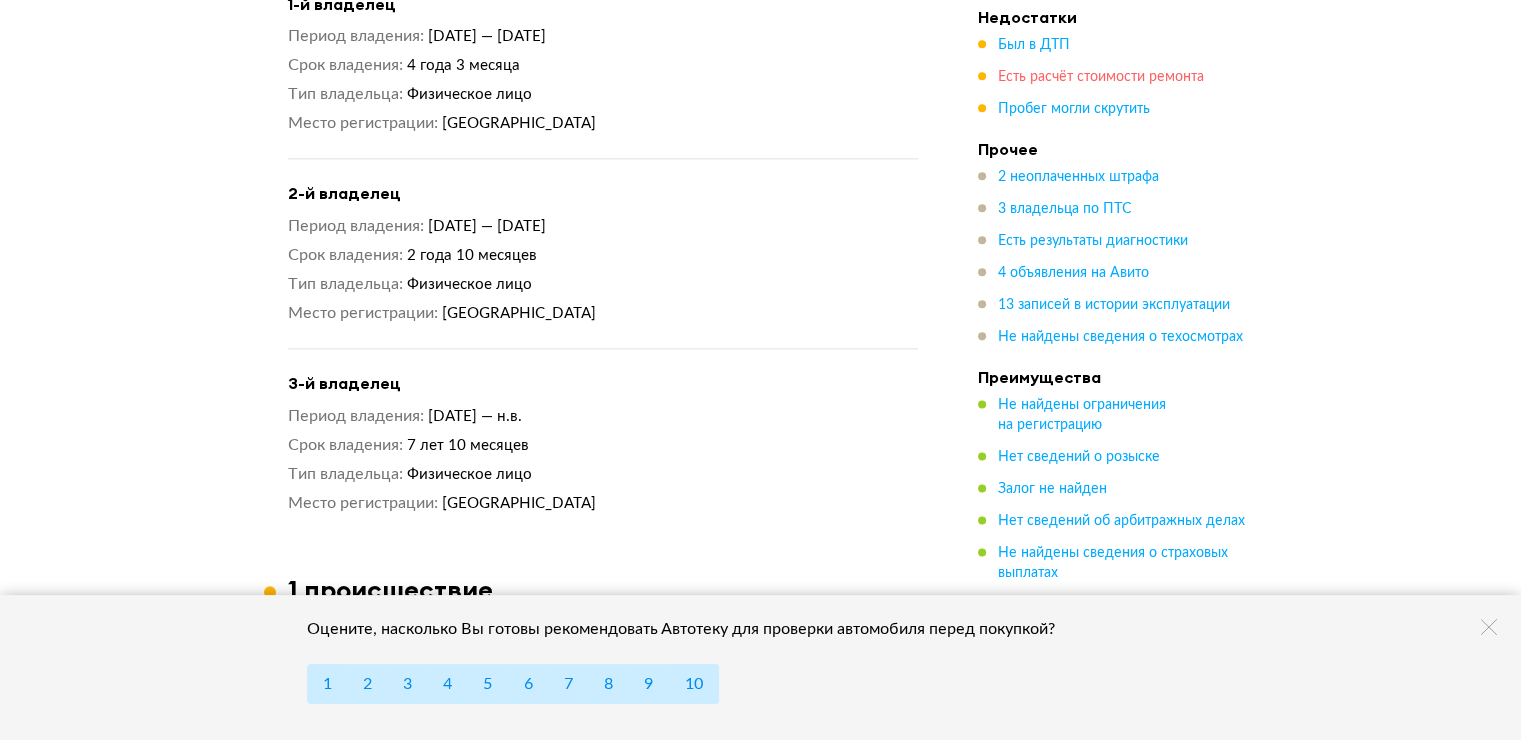 click on "Есть расчёт стоимости ремонта" at bounding box center (1101, 78) 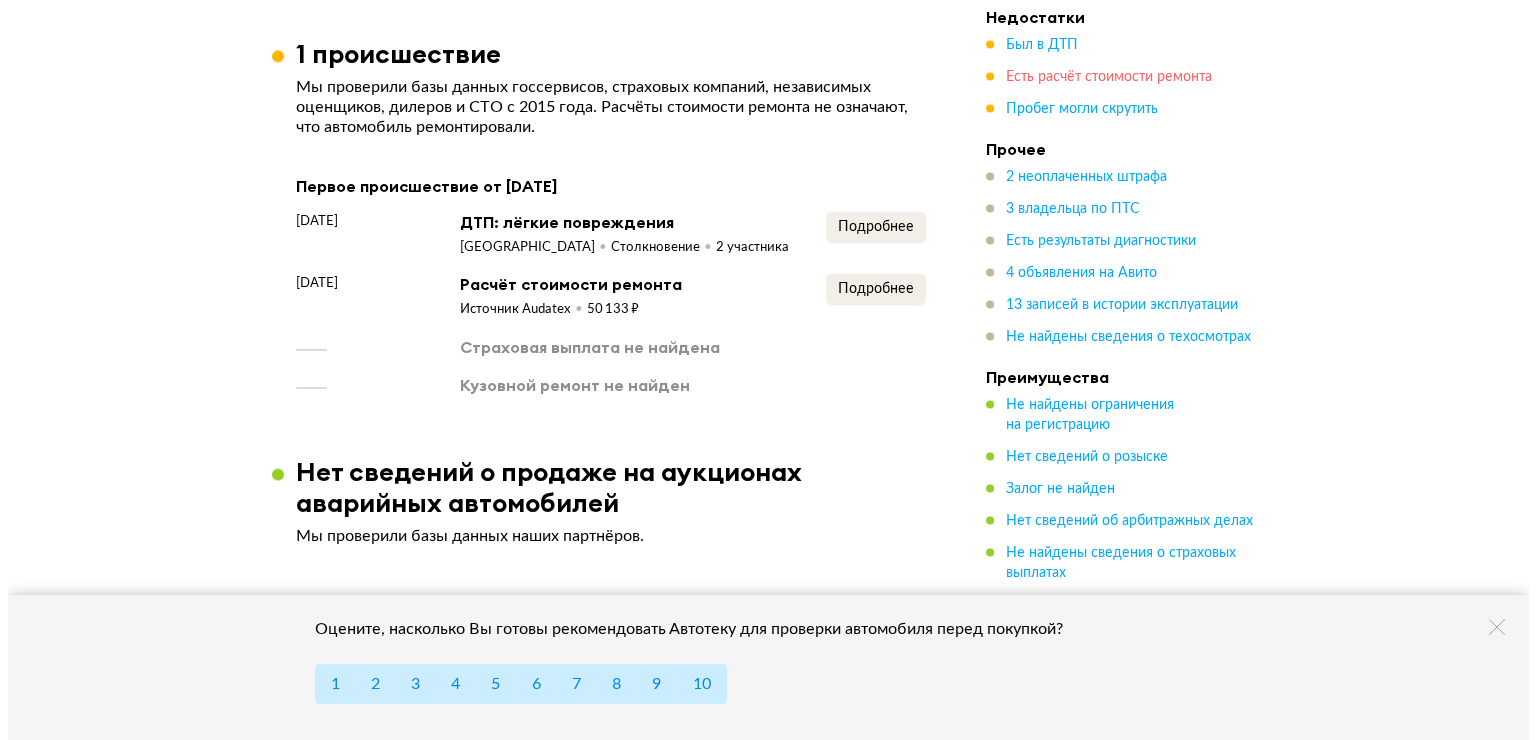 scroll, scrollTop: 3202, scrollLeft: 0, axis: vertical 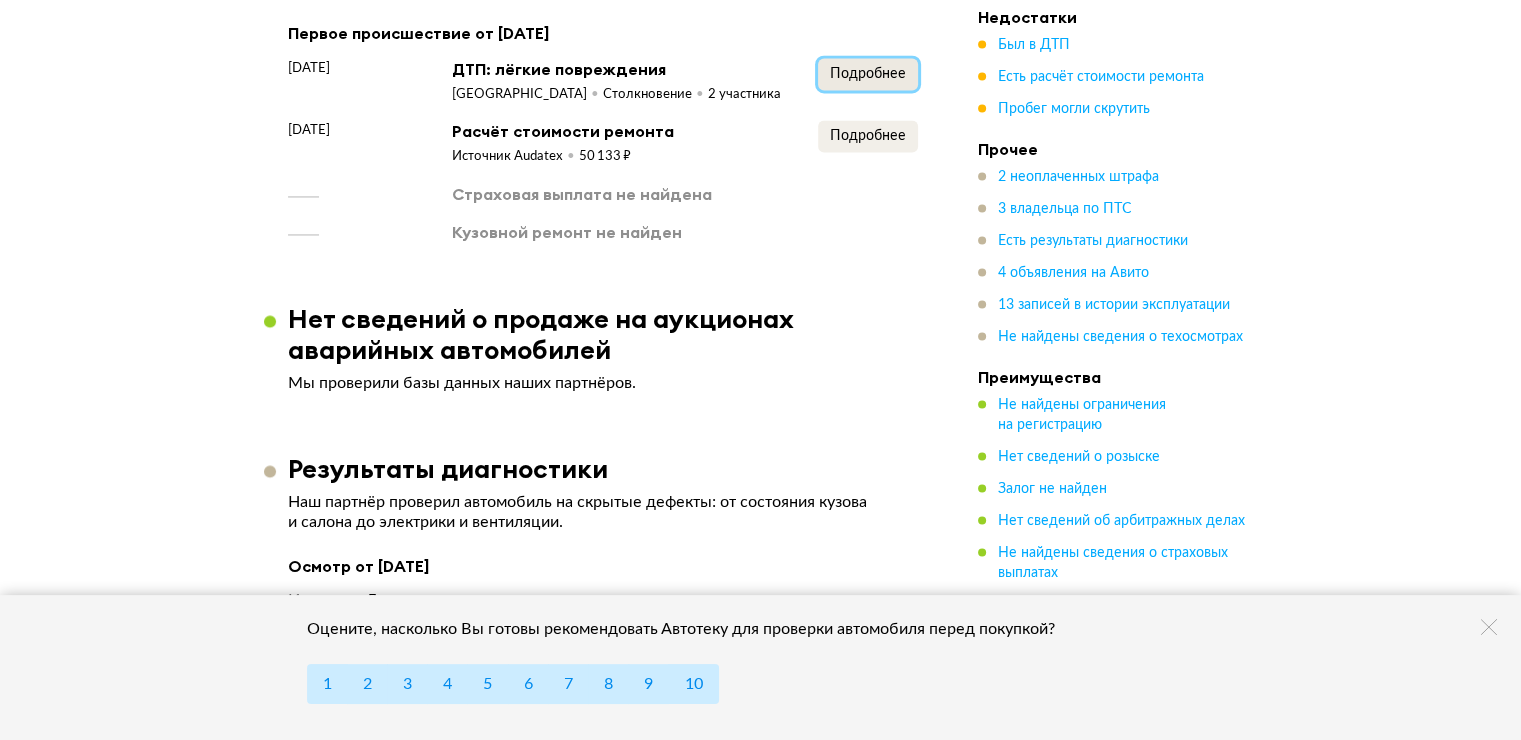 click on "Подробнее" at bounding box center [868, 74] 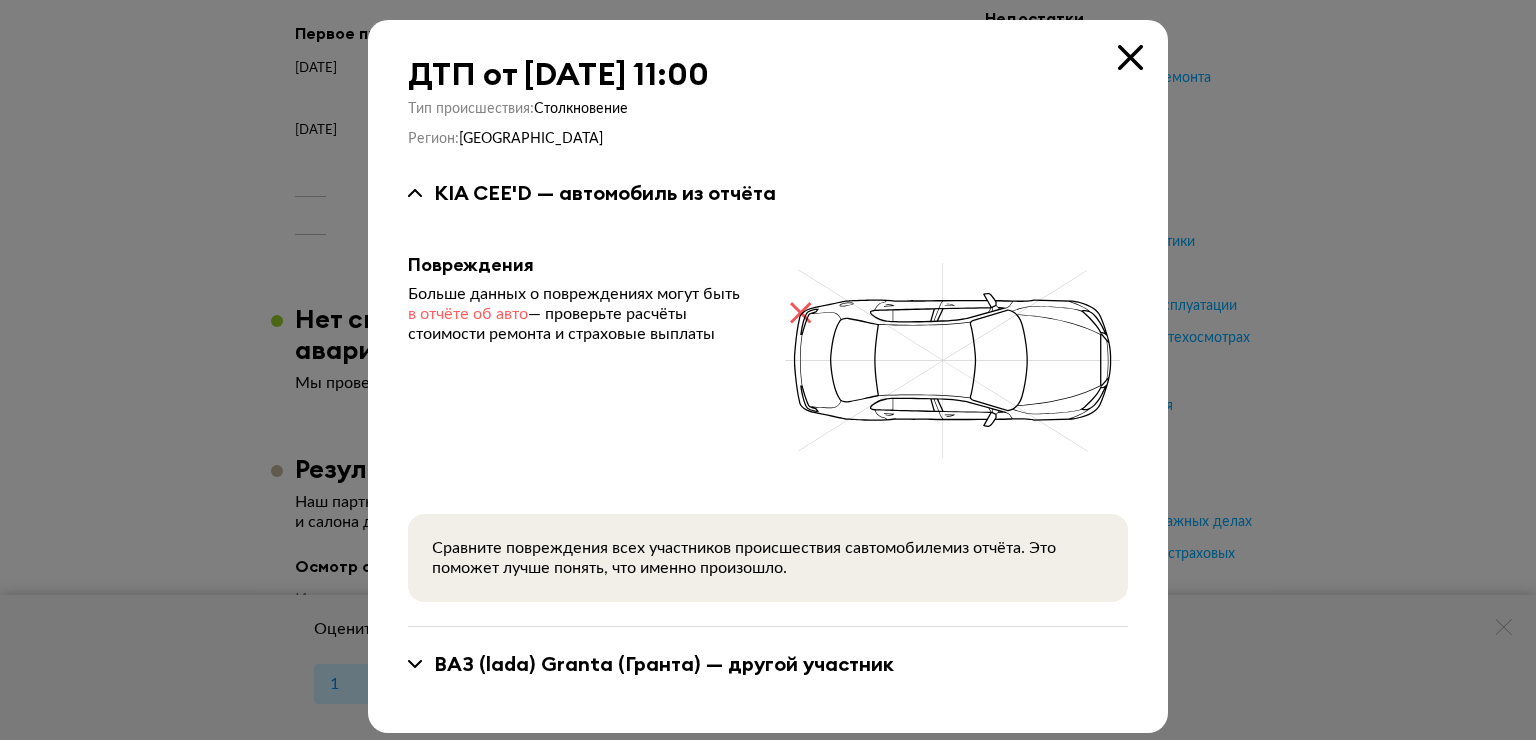 click on "в отчёте об авто" at bounding box center [468, 314] 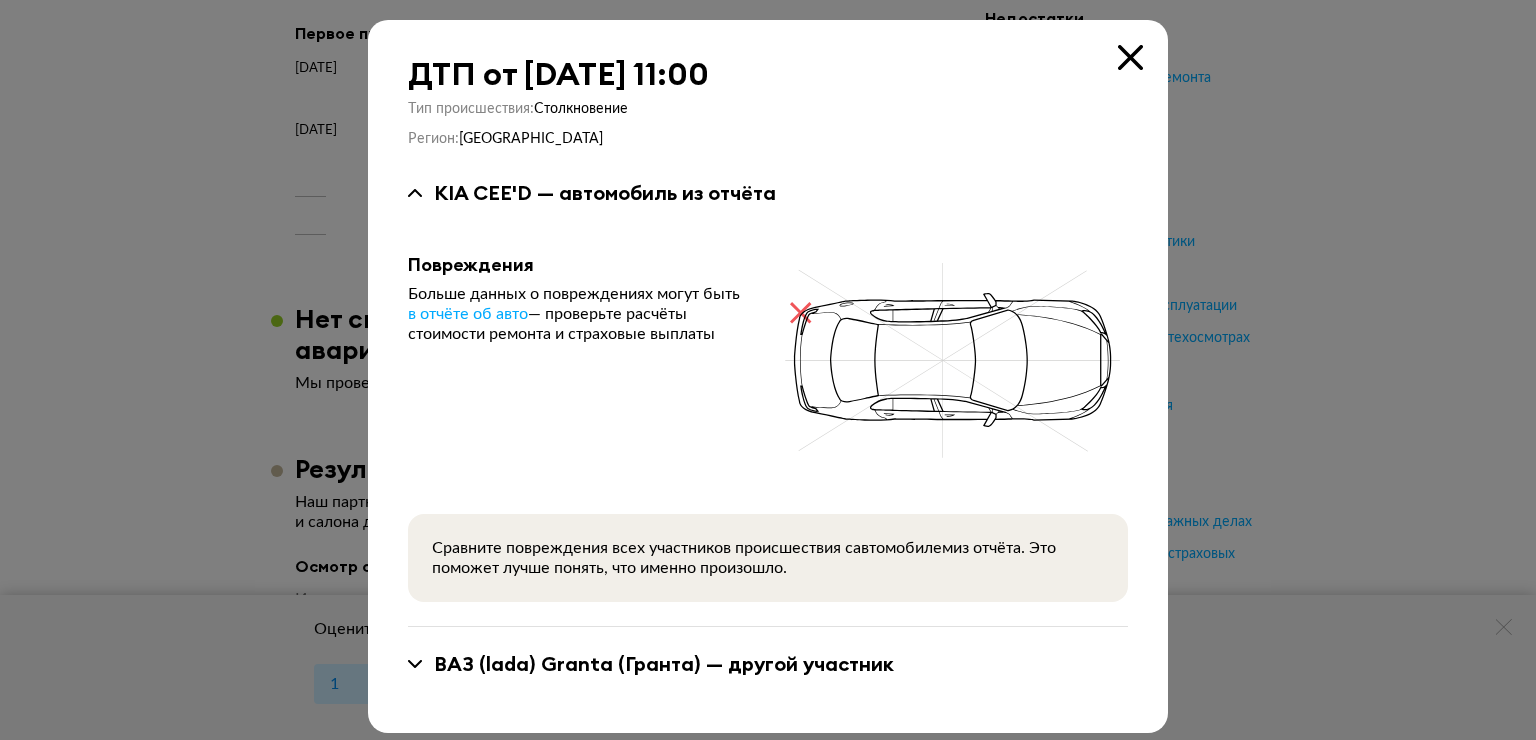 click at bounding box center (1130, 57) 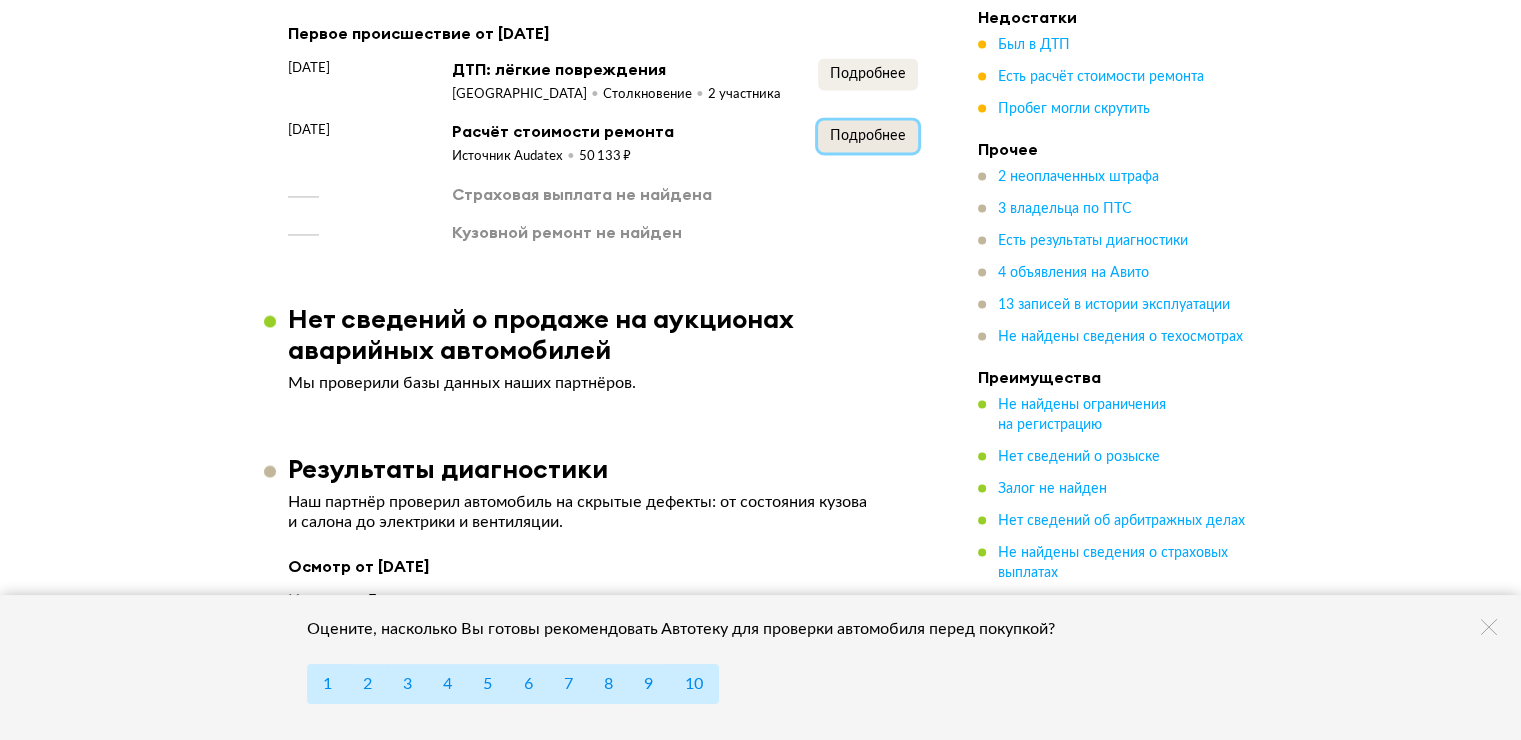 click on "Подробнее" at bounding box center [868, 136] 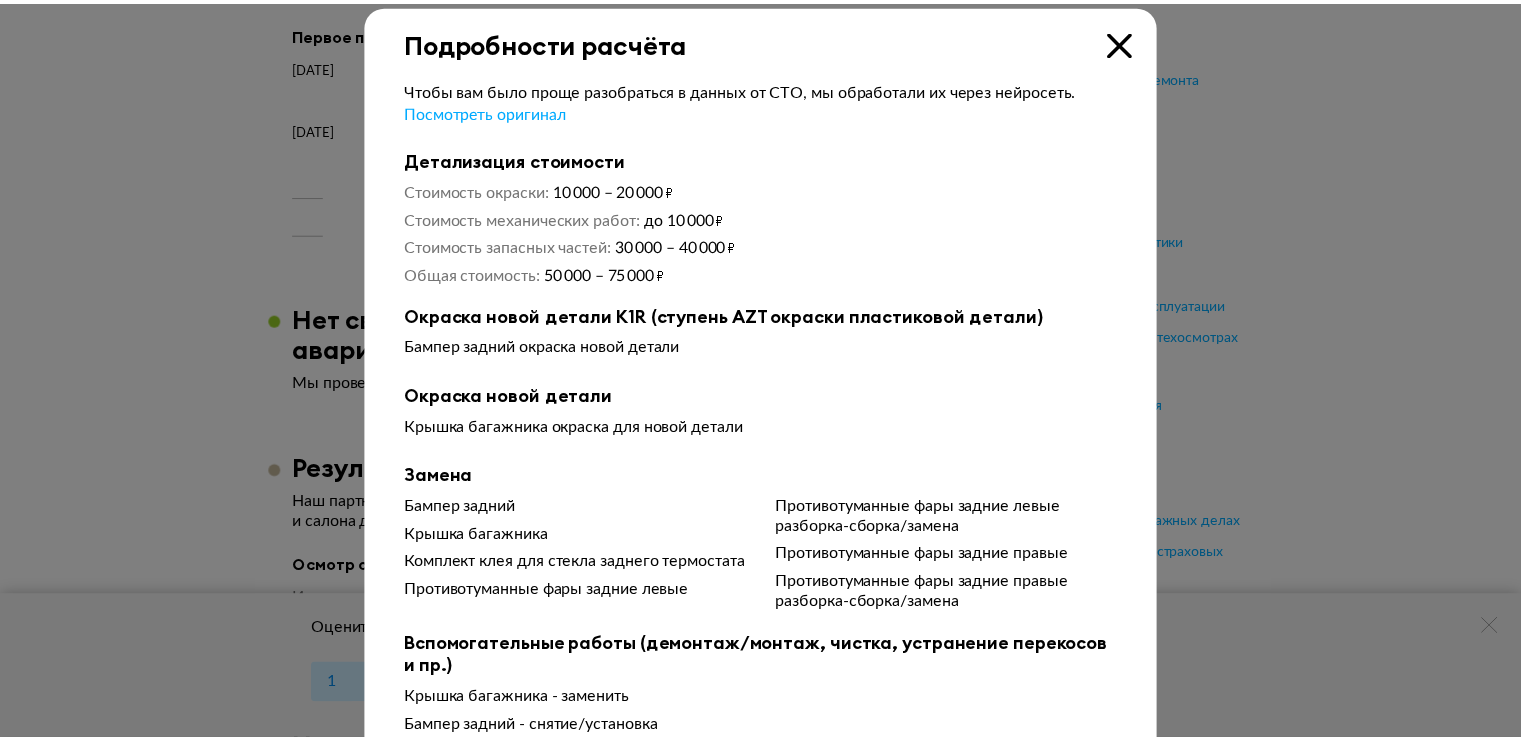scroll, scrollTop: 0, scrollLeft: 0, axis: both 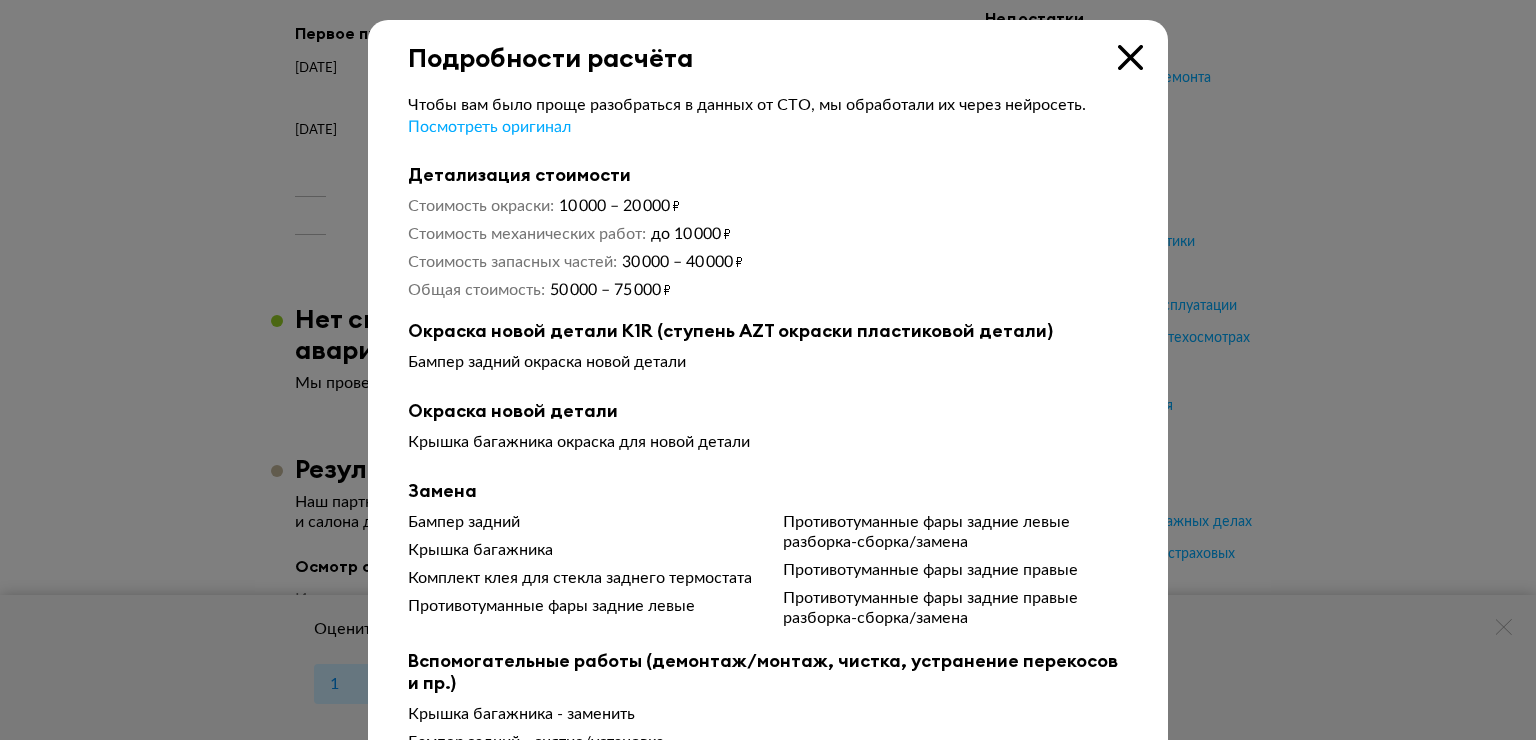 click on "Подробности расчёта" at bounding box center [768, 46] 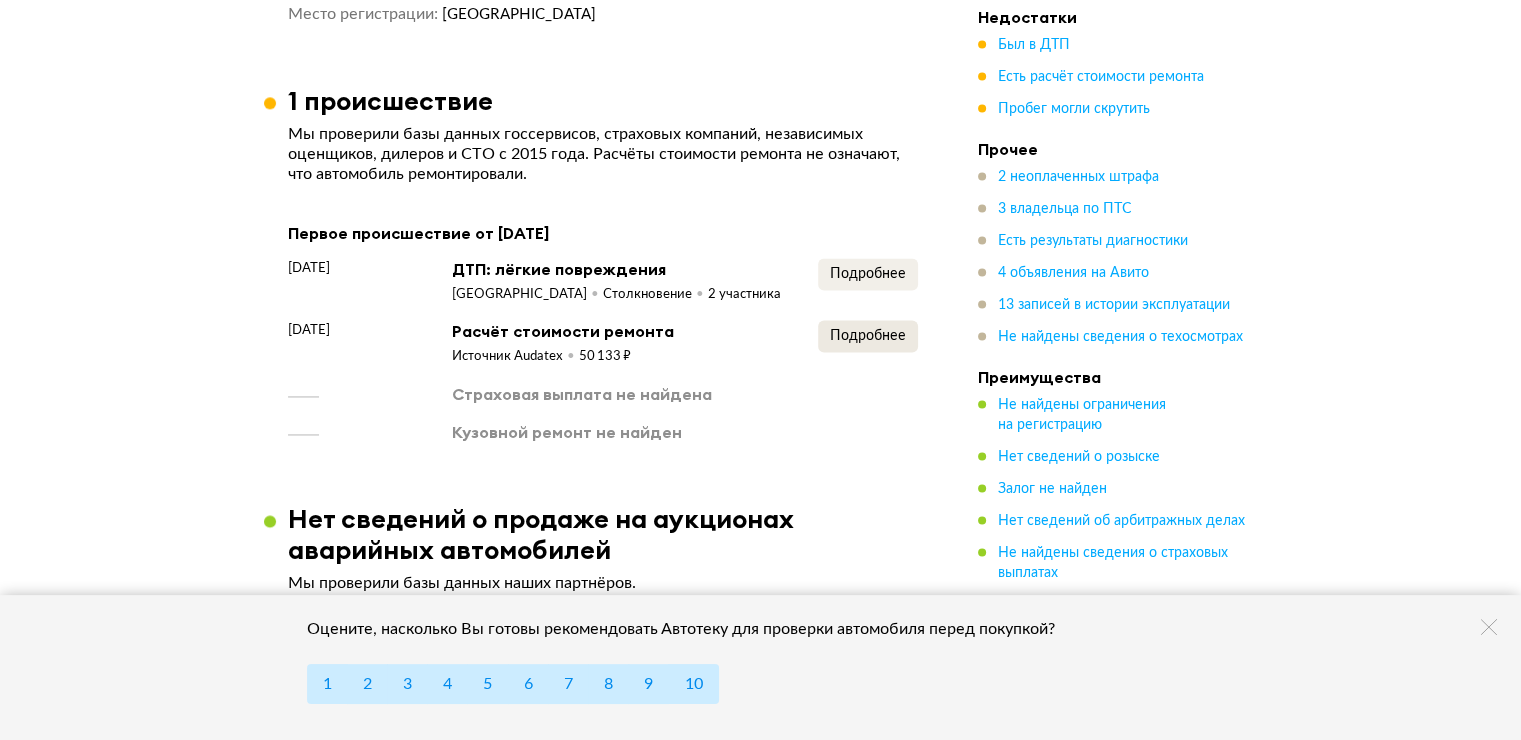 scroll, scrollTop: 3102, scrollLeft: 0, axis: vertical 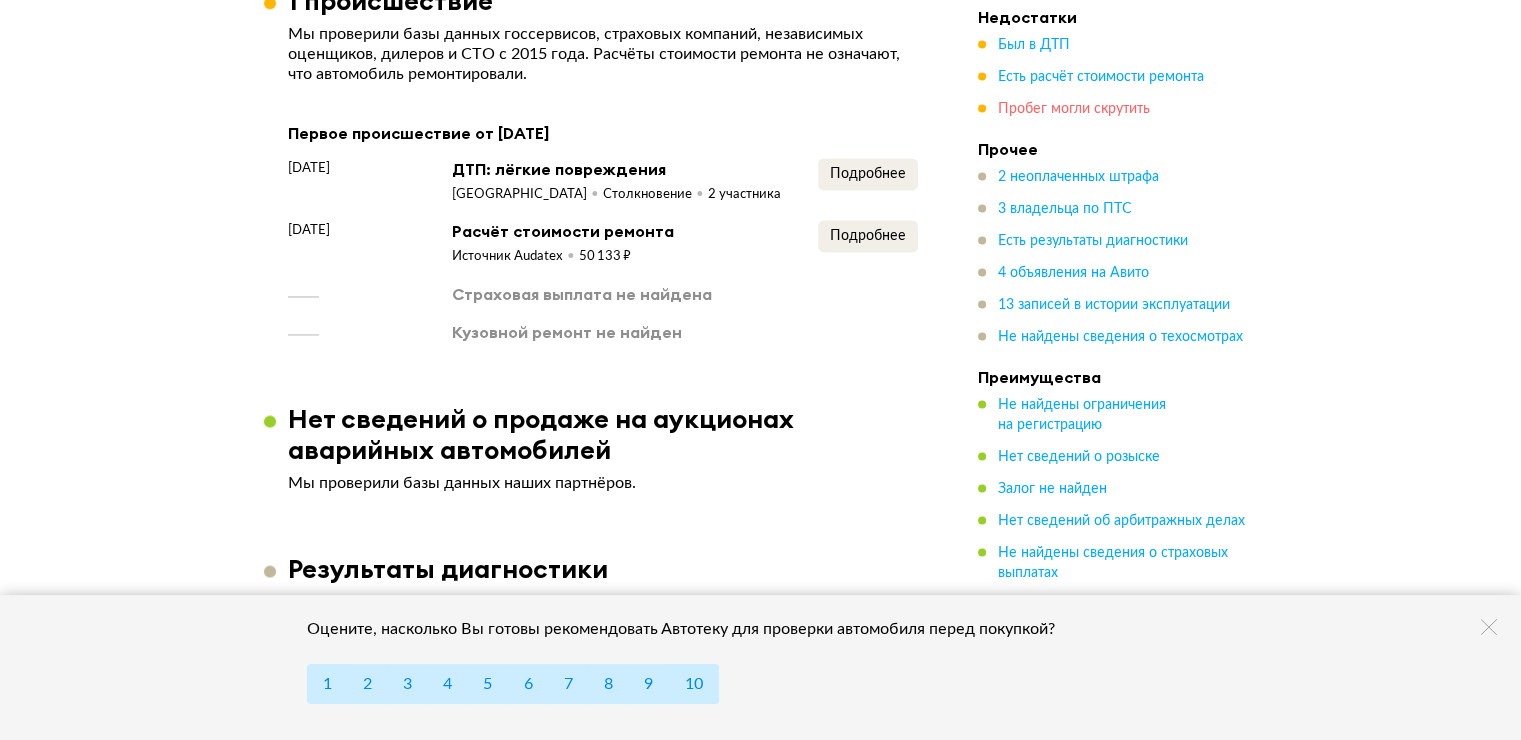 click on "Пробег могли скрутить" at bounding box center (1074, 110) 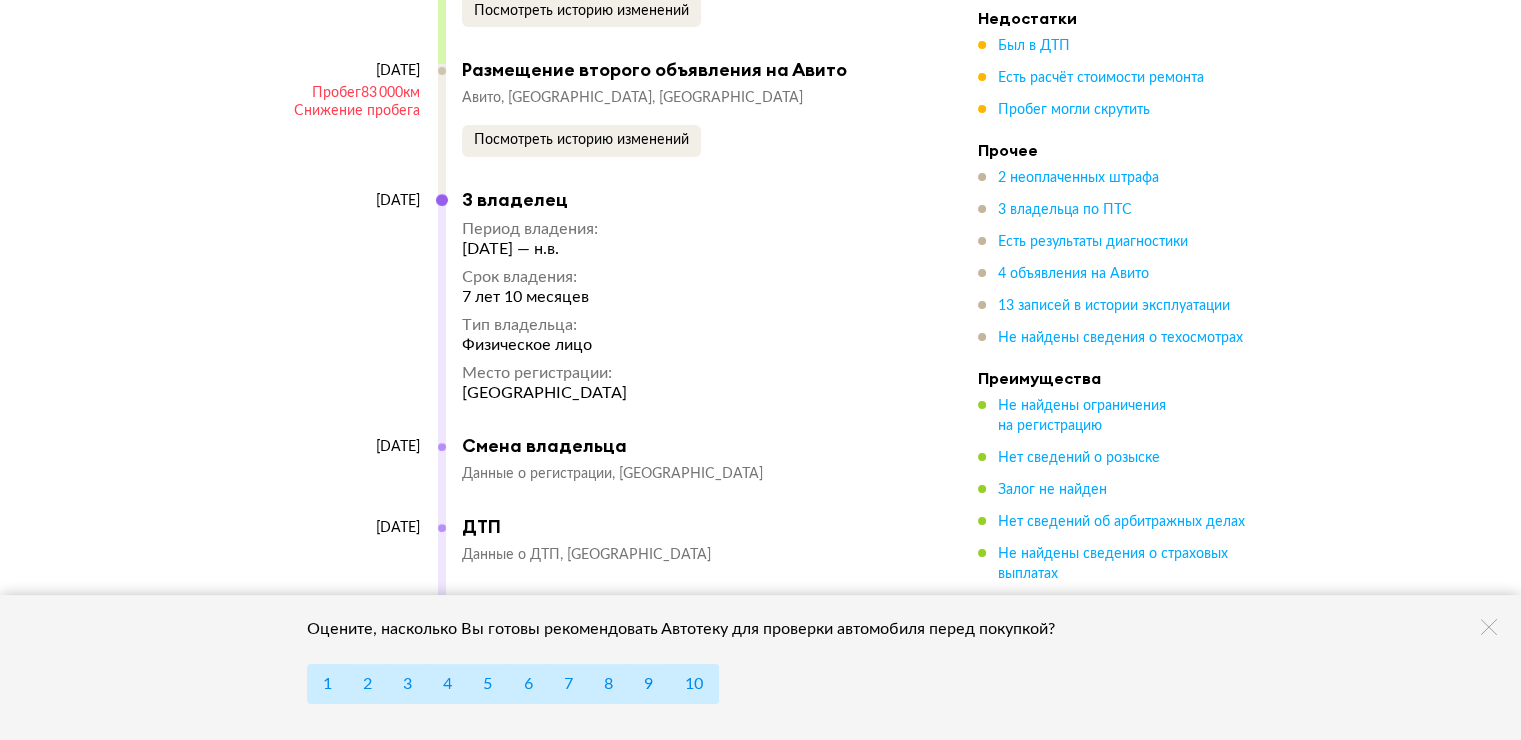 scroll, scrollTop: 7393, scrollLeft: 0, axis: vertical 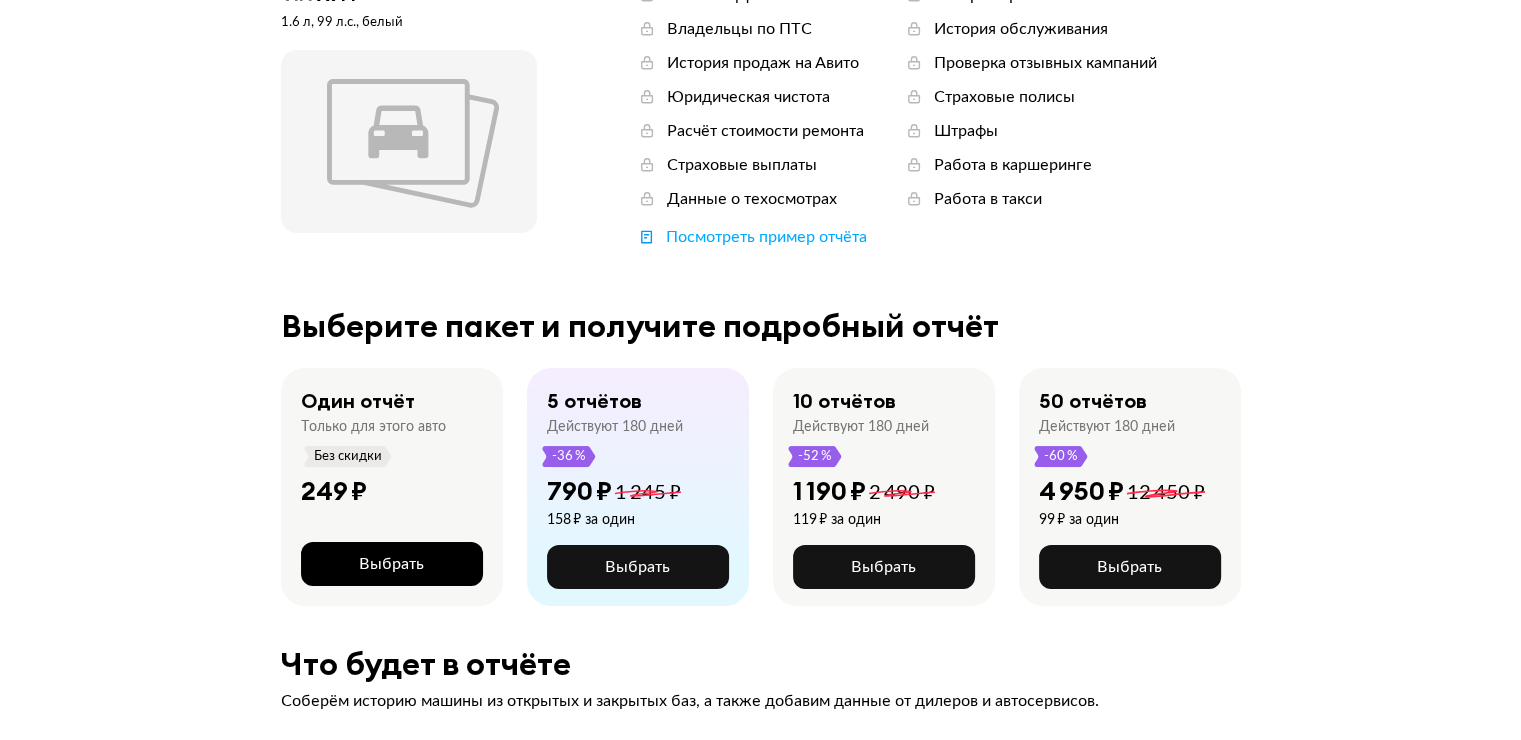 click on "Выбрать" at bounding box center (392, 564) 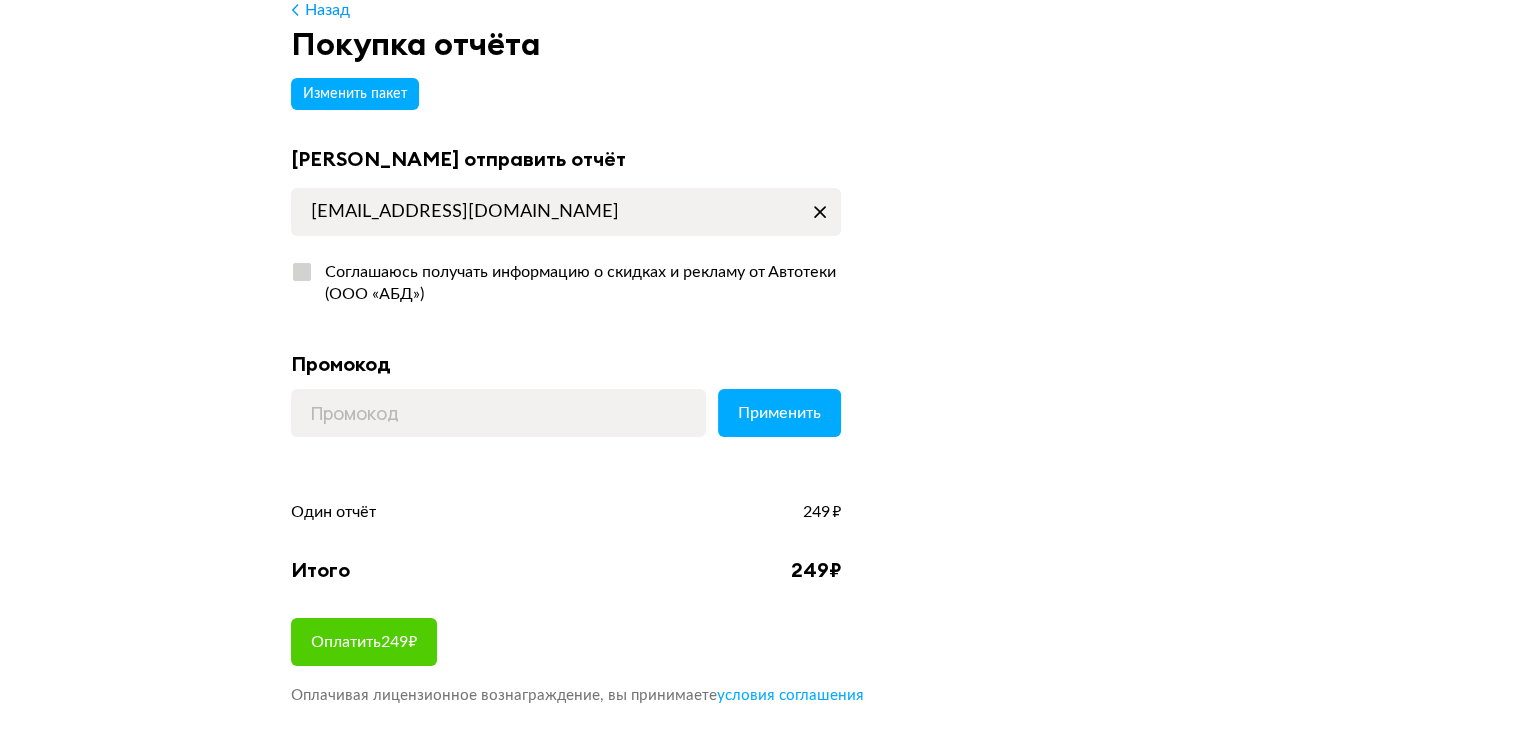 scroll, scrollTop: 100, scrollLeft: 0, axis: vertical 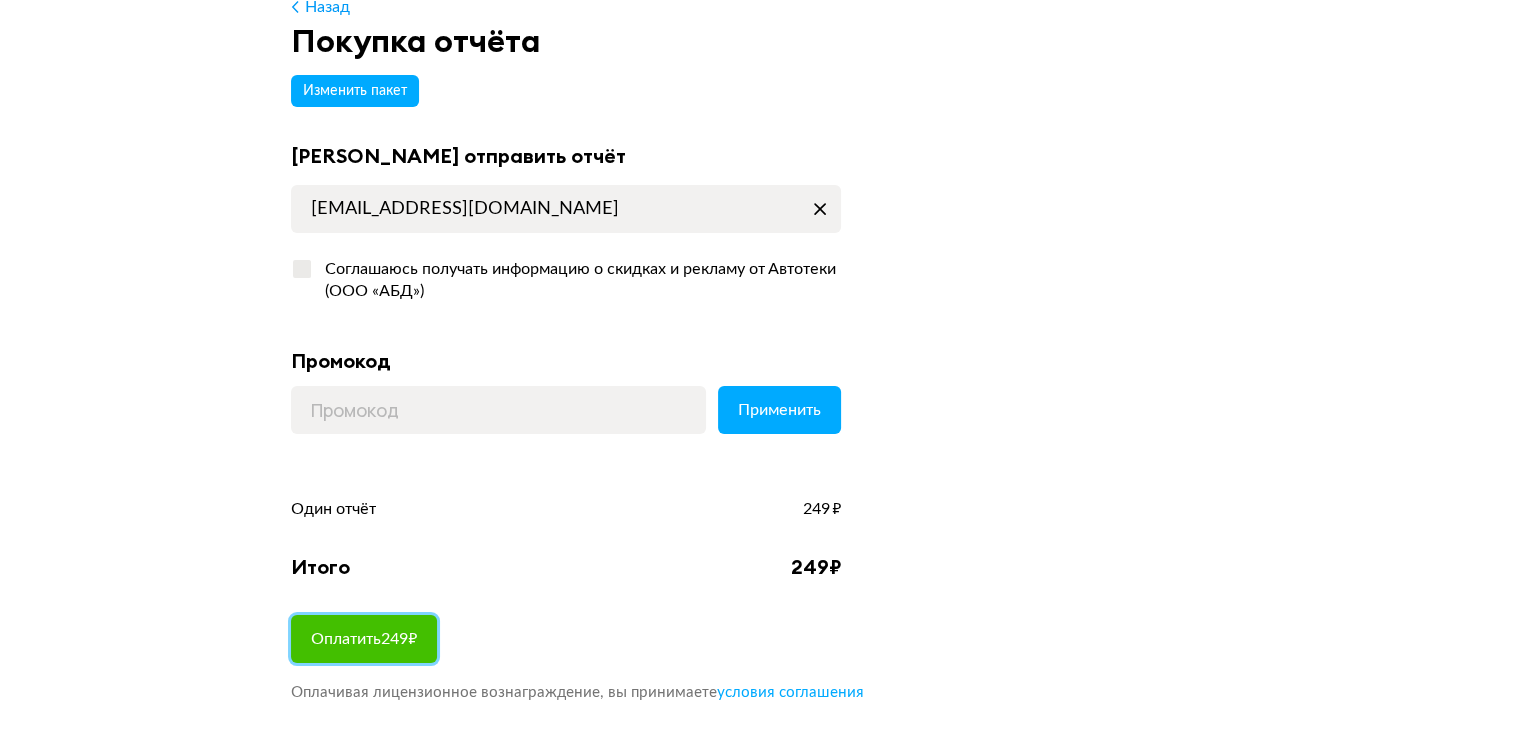 click on "Оплатить  249  ₽" at bounding box center [364, 639] 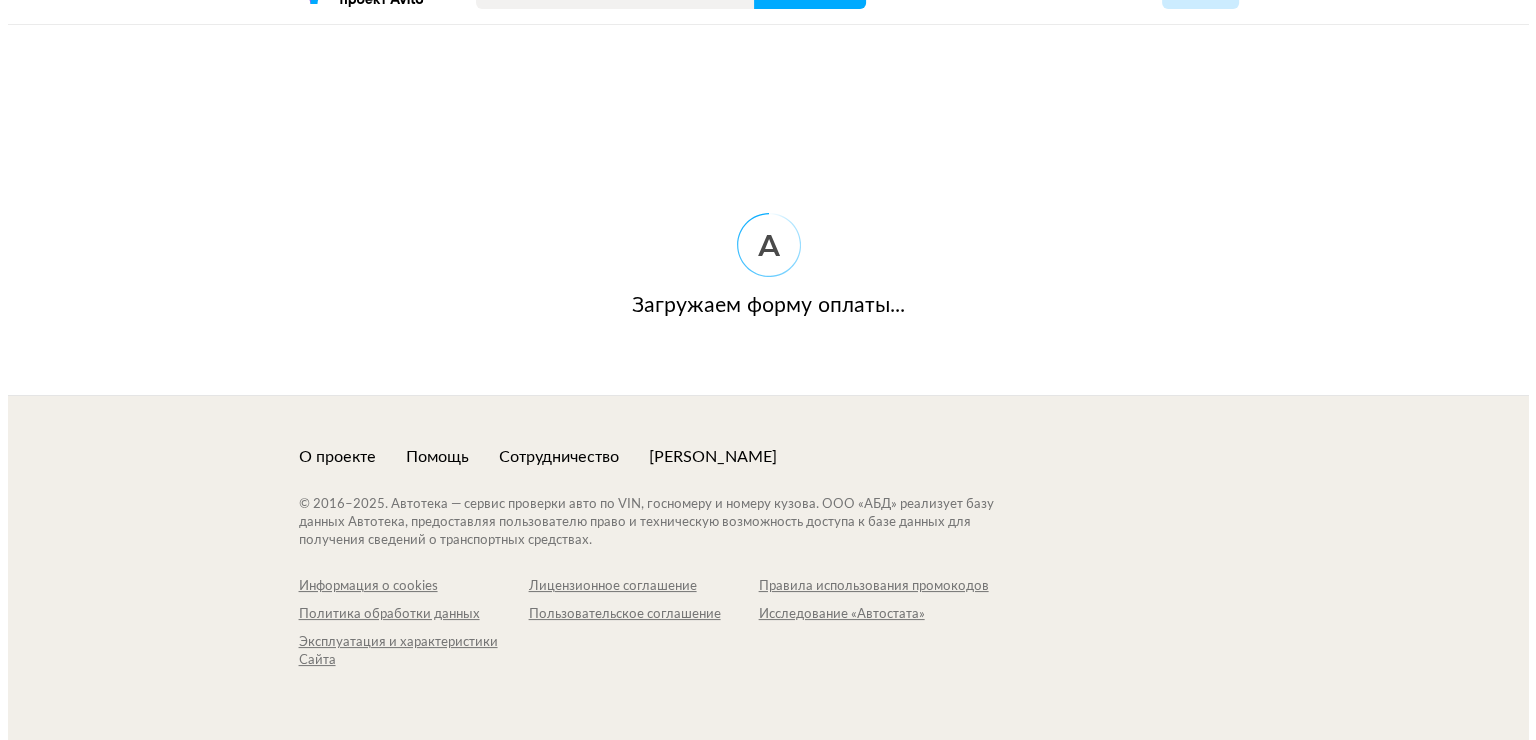 scroll, scrollTop: 0, scrollLeft: 0, axis: both 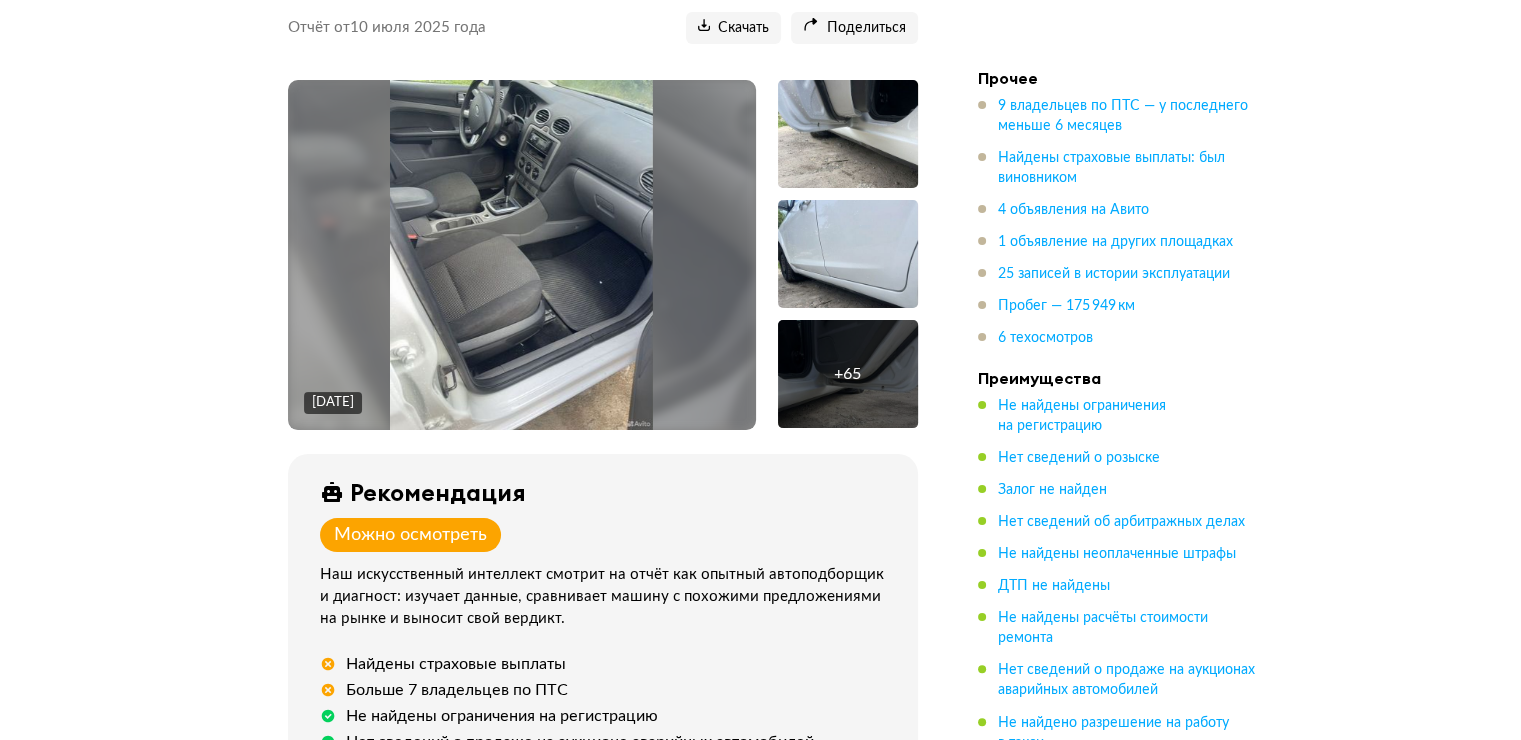 click at bounding box center [521, 255] 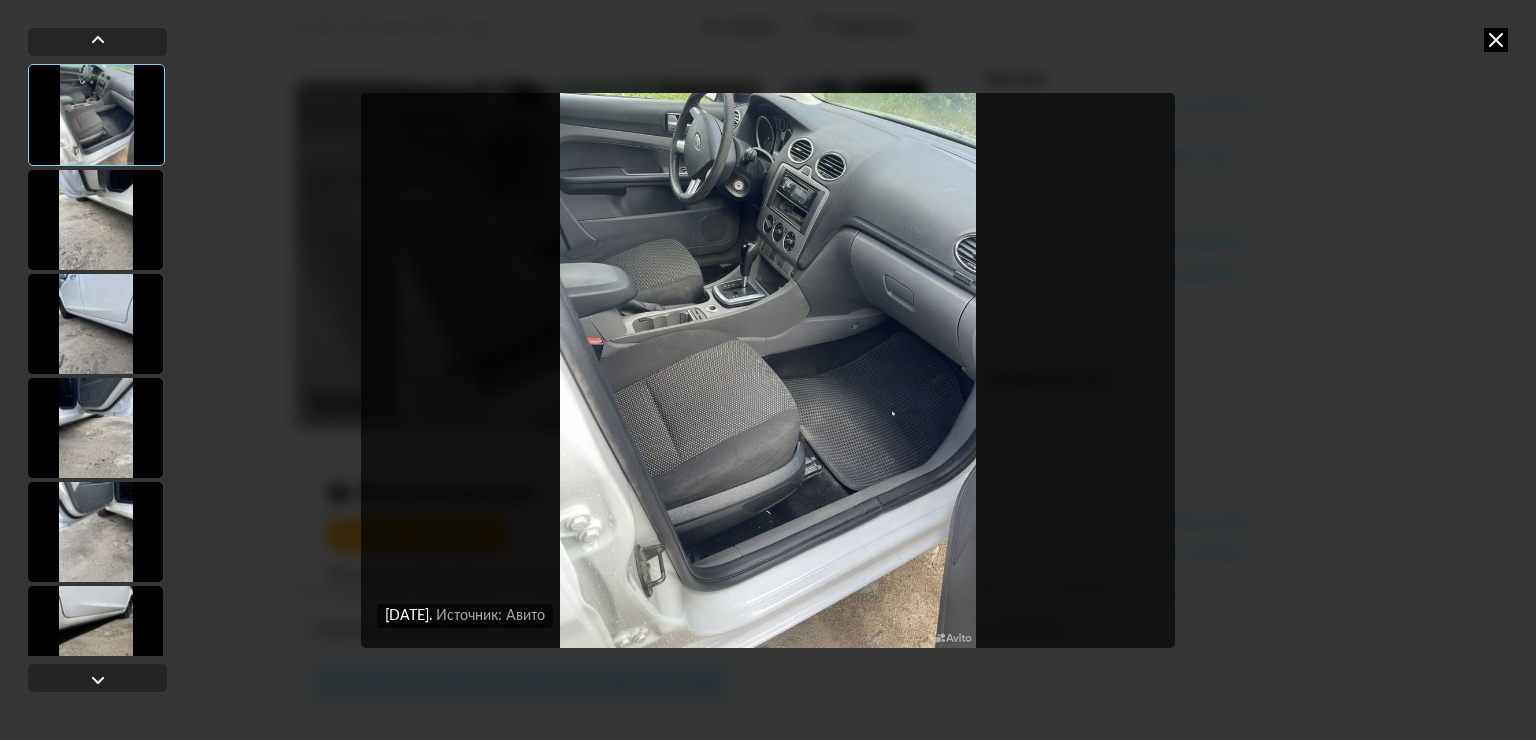 click at bounding box center [95, 220] 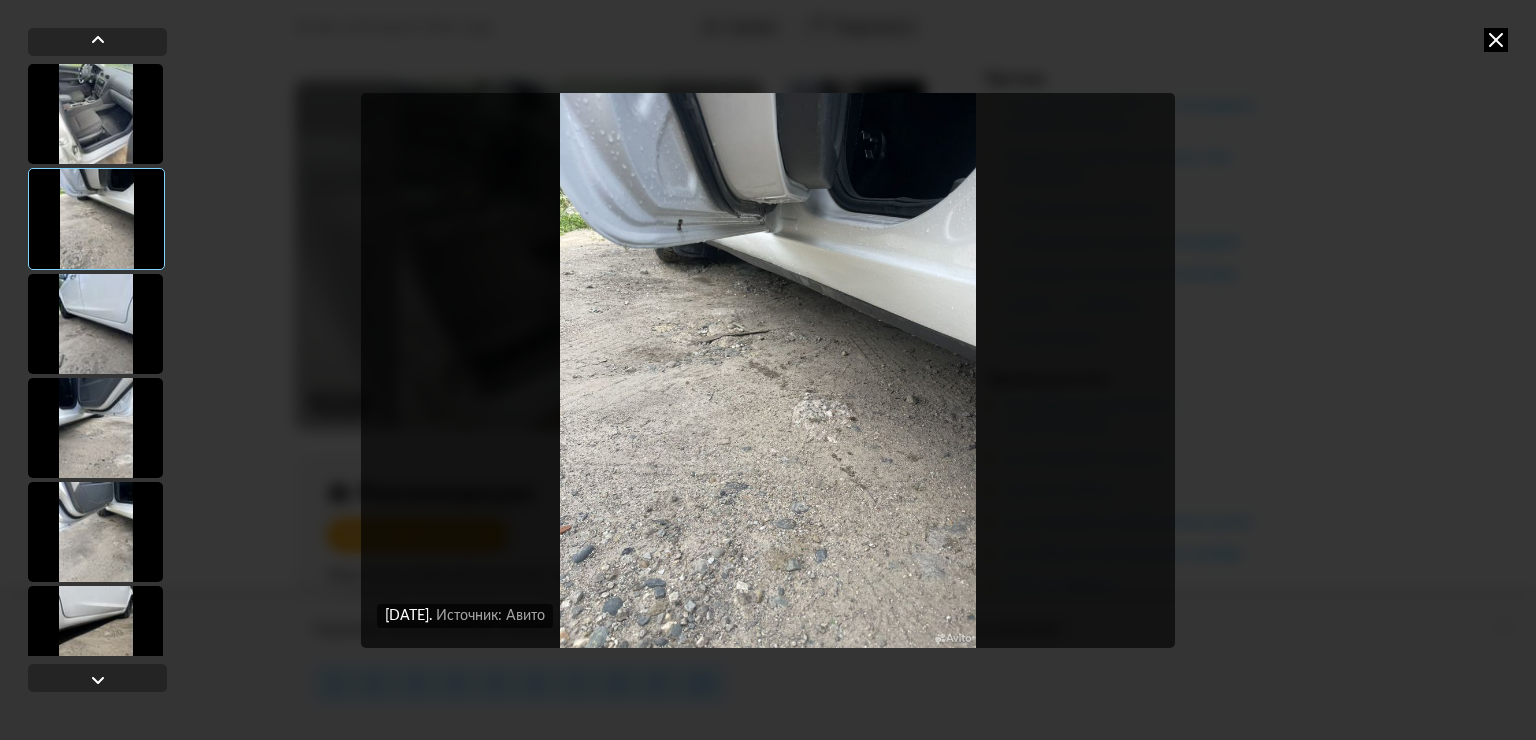 click at bounding box center [95, 324] 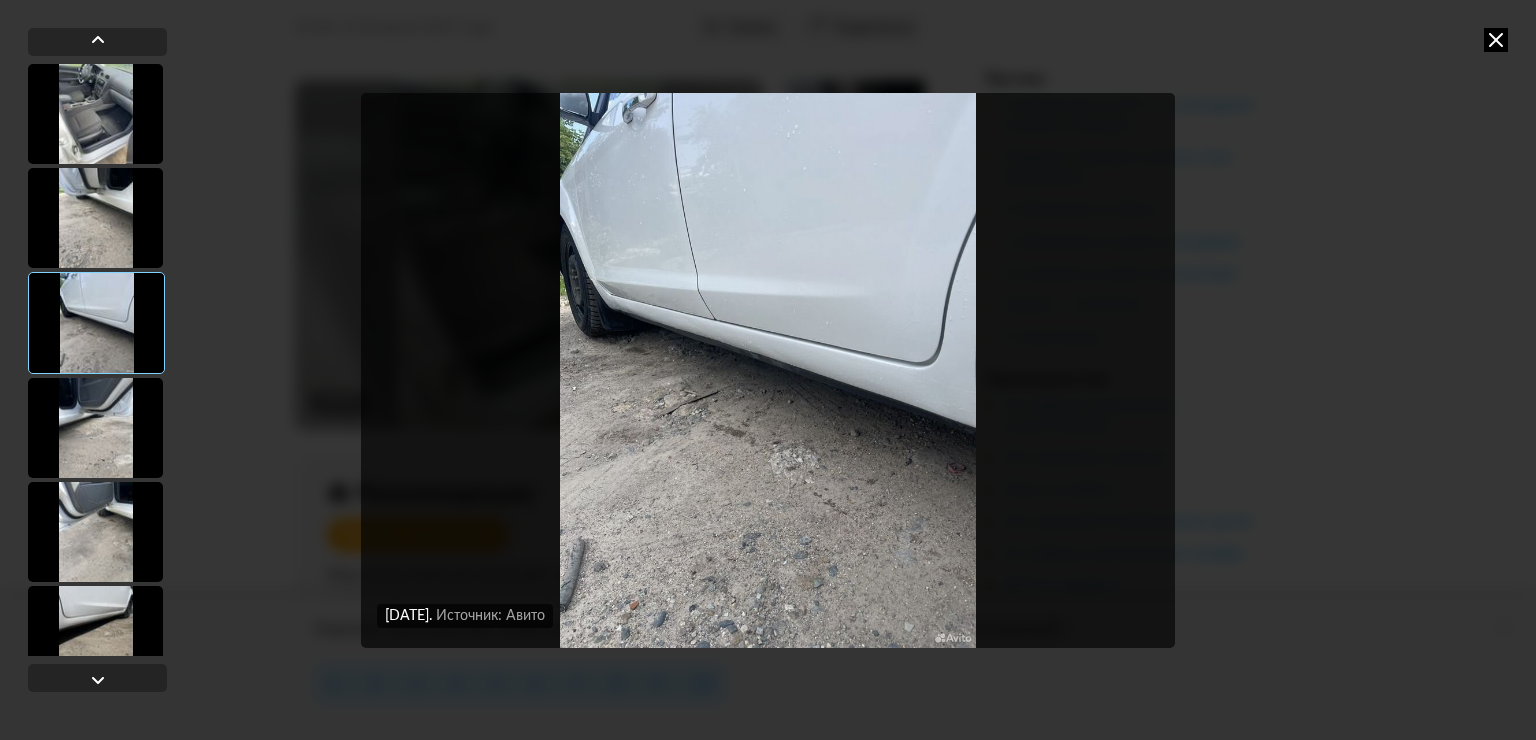 scroll, scrollTop: 200, scrollLeft: 0, axis: vertical 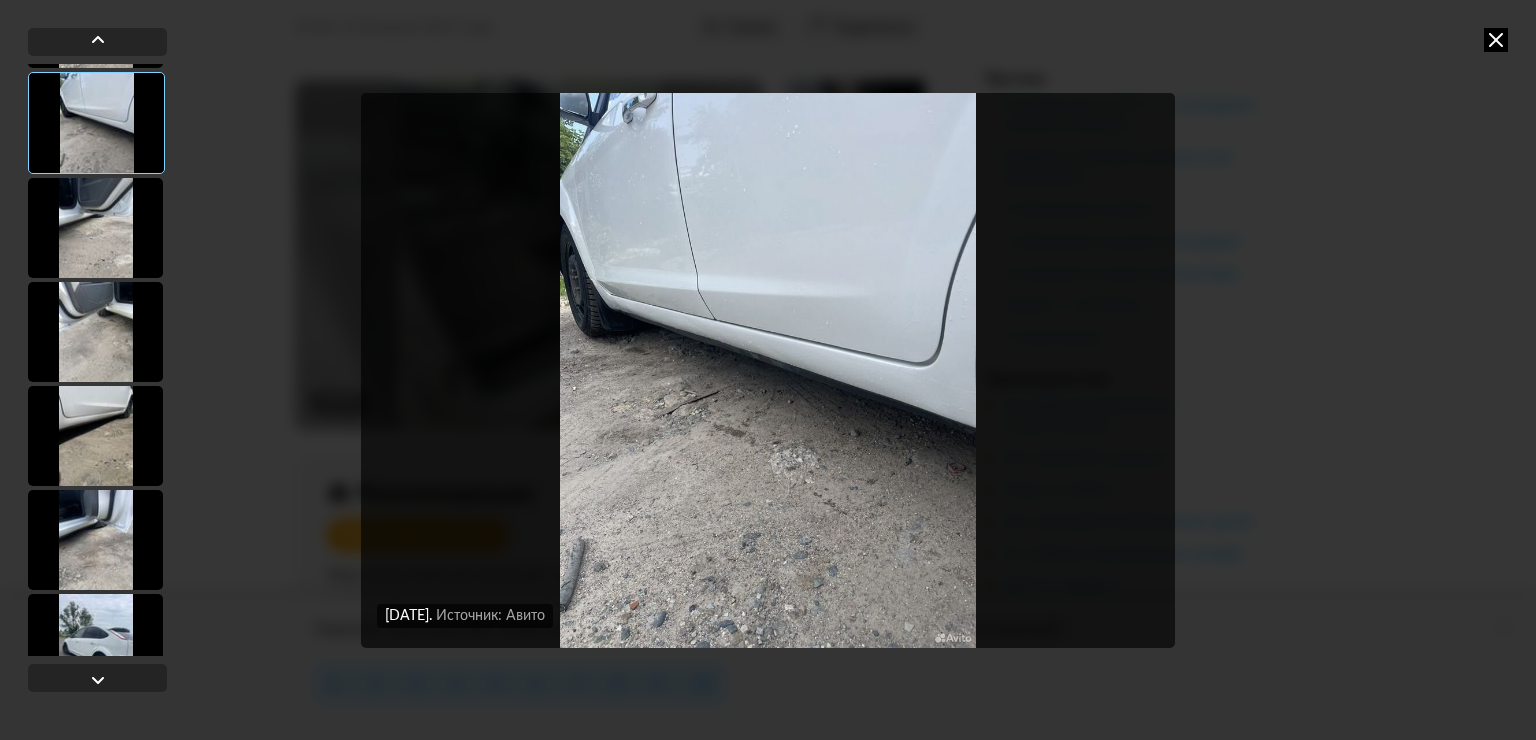 click at bounding box center [95, 332] 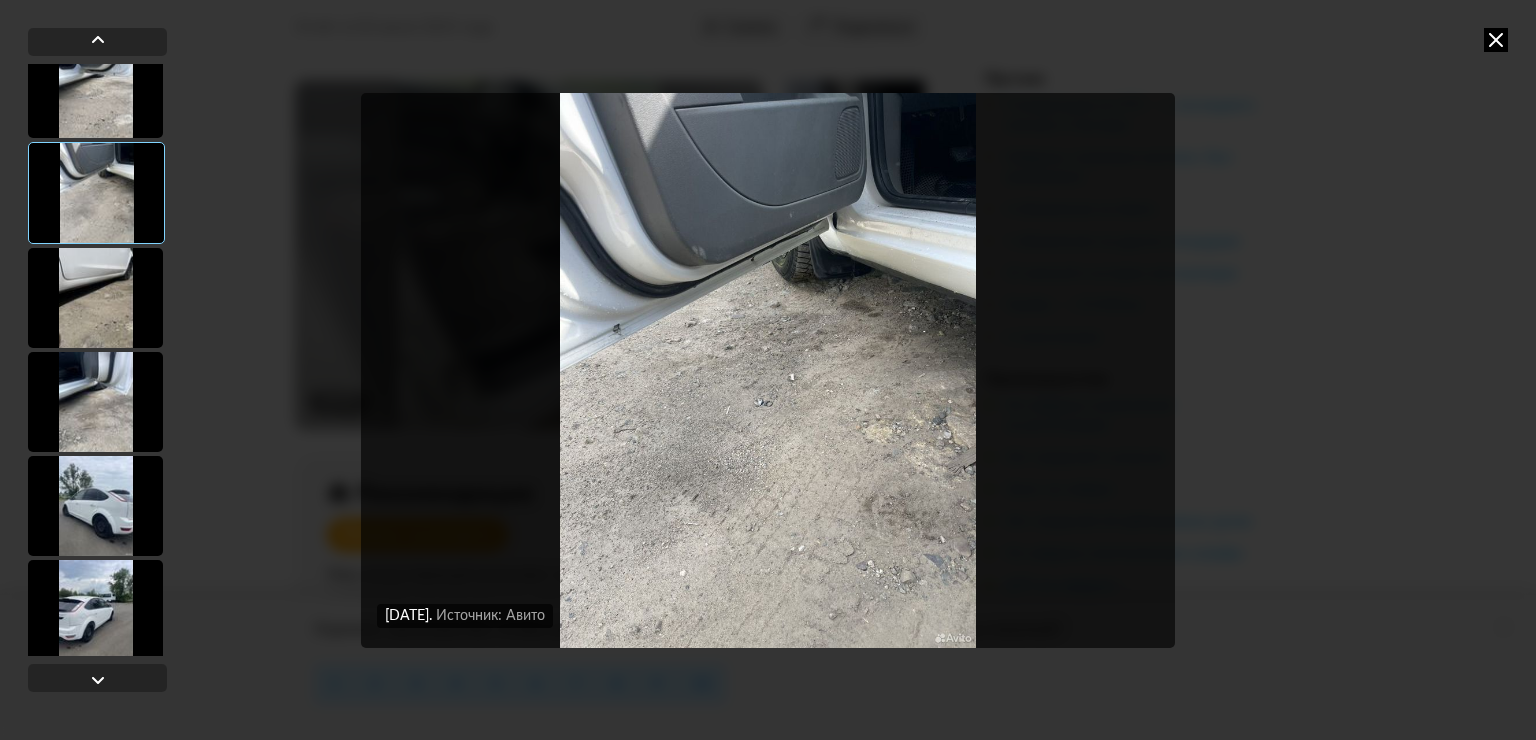 scroll, scrollTop: 400, scrollLeft: 0, axis: vertical 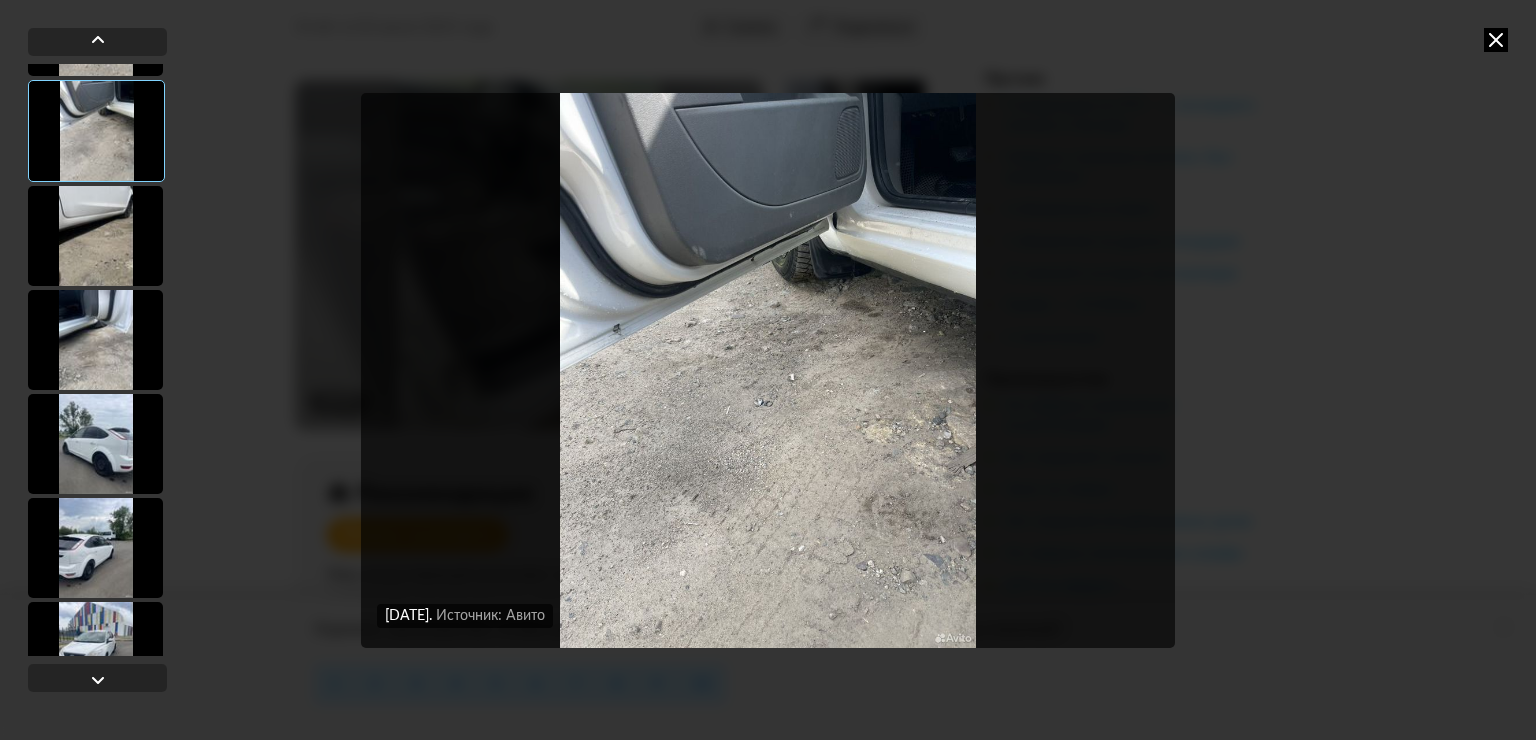click at bounding box center (95, 340) 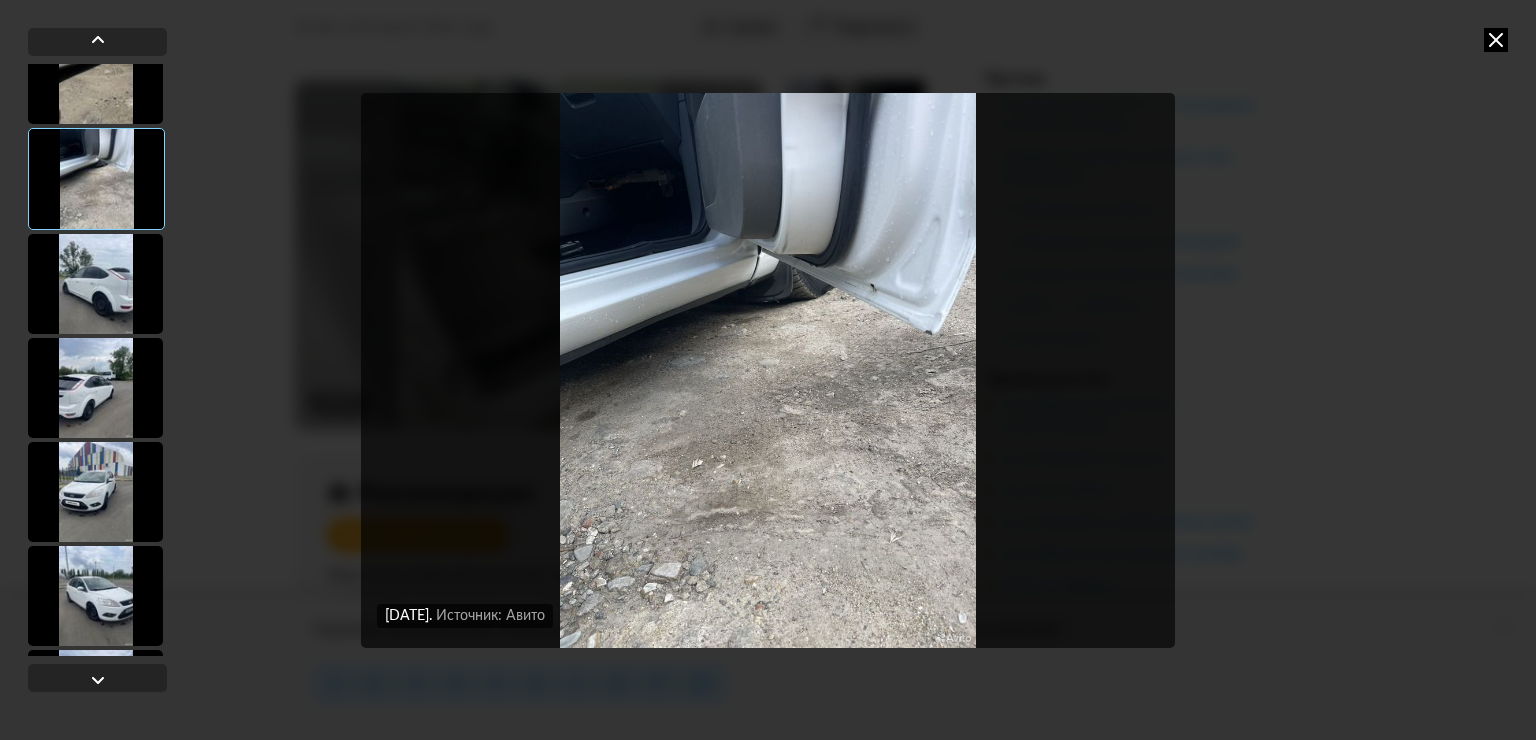 scroll, scrollTop: 600, scrollLeft: 0, axis: vertical 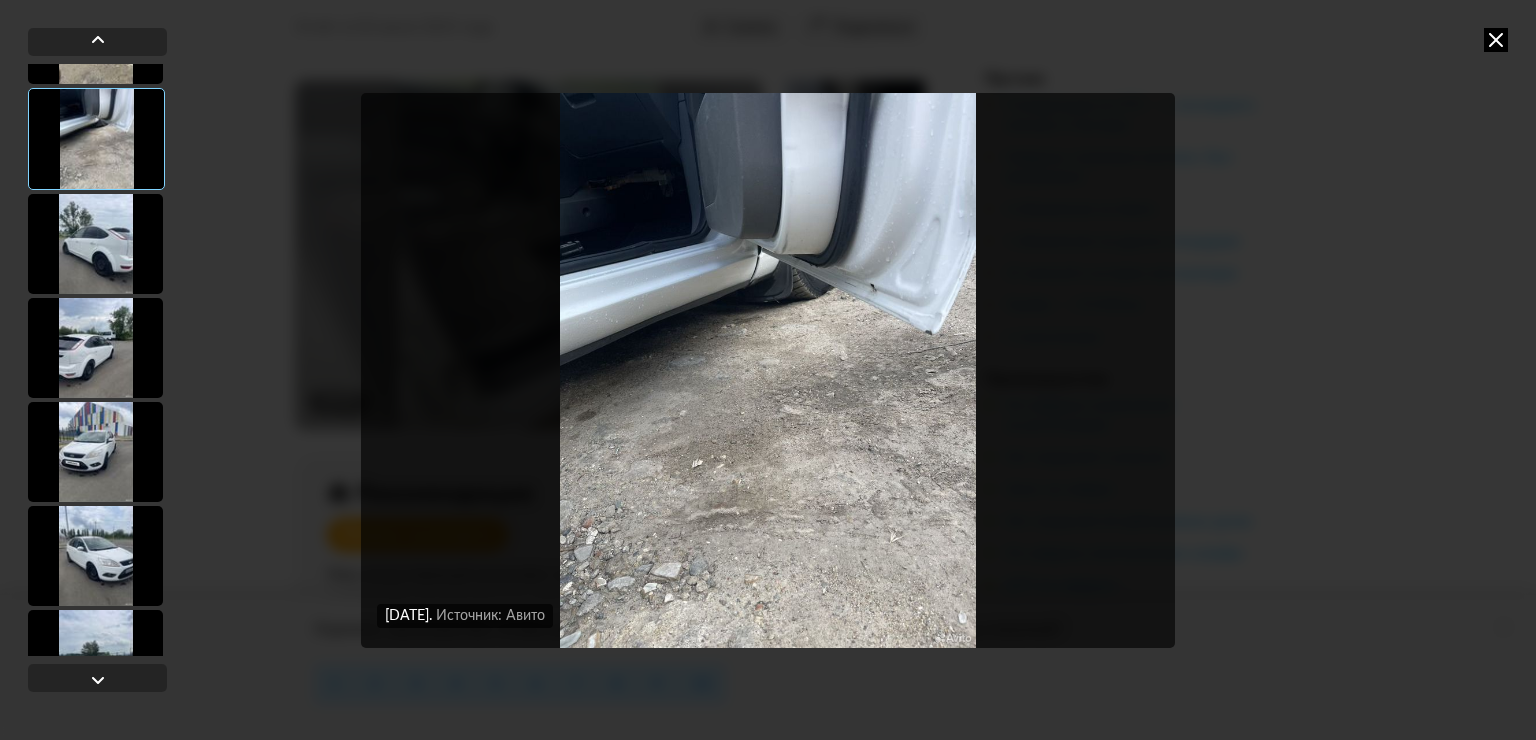 click at bounding box center [95, 348] 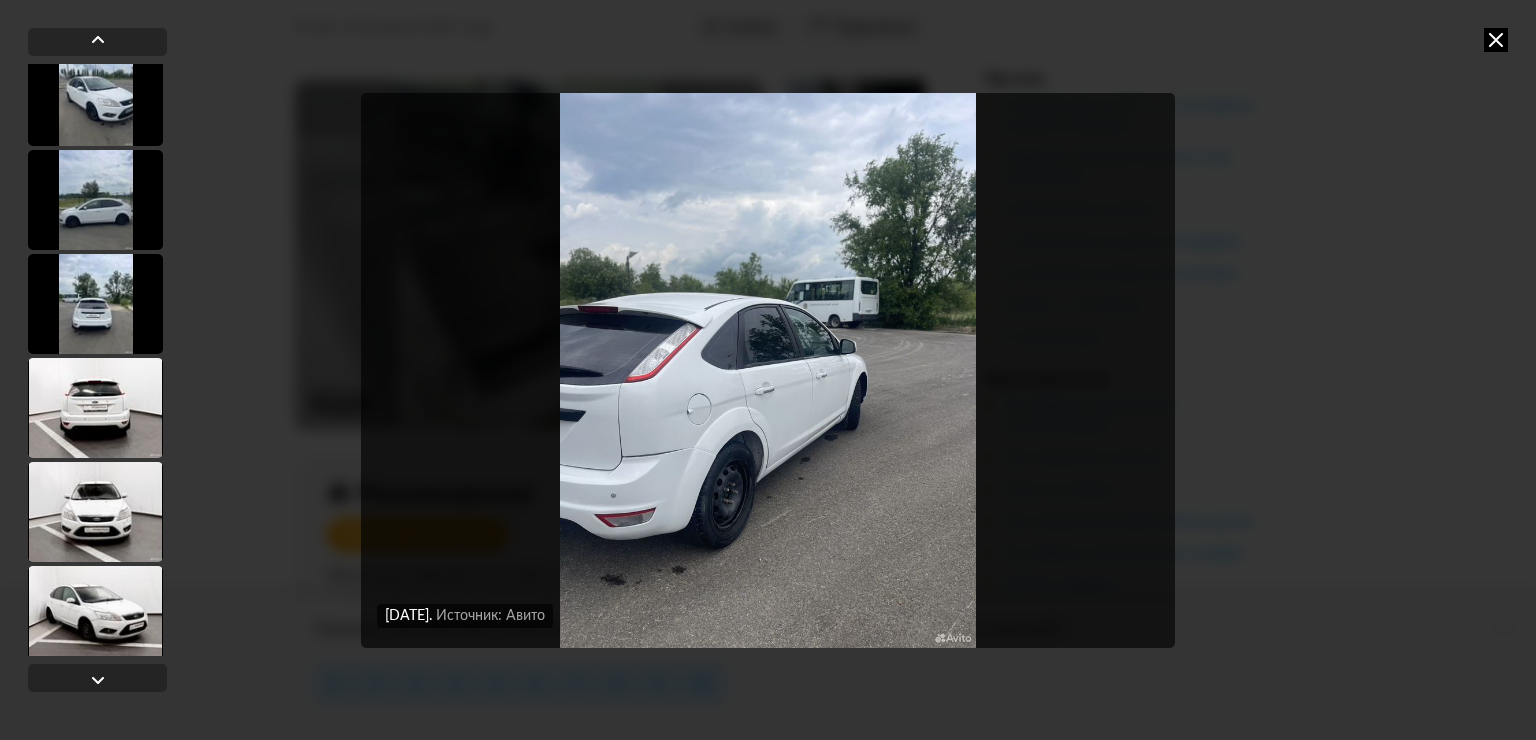 scroll, scrollTop: 1100, scrollLeft: 0, axis: vertical 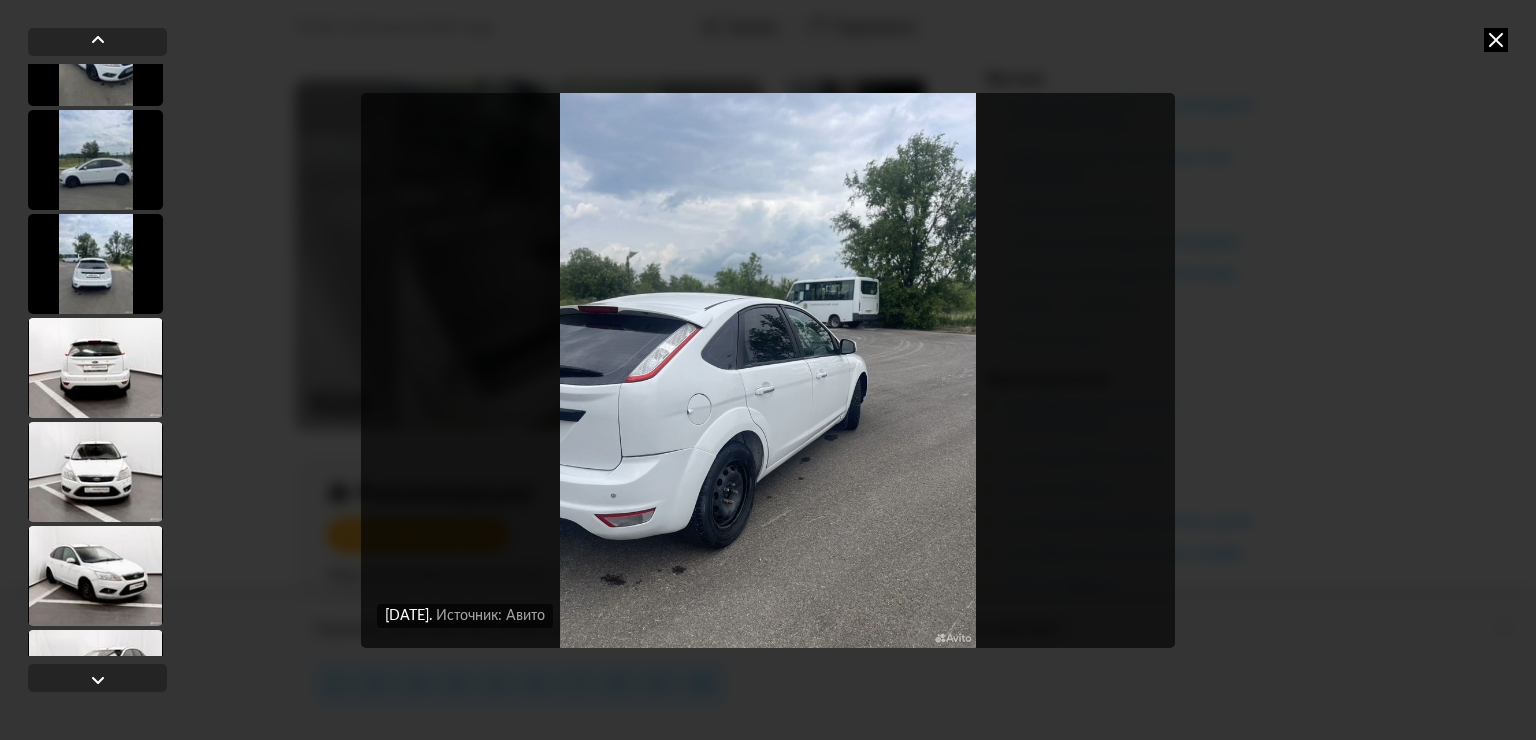 click at bounding box center [95, 368] 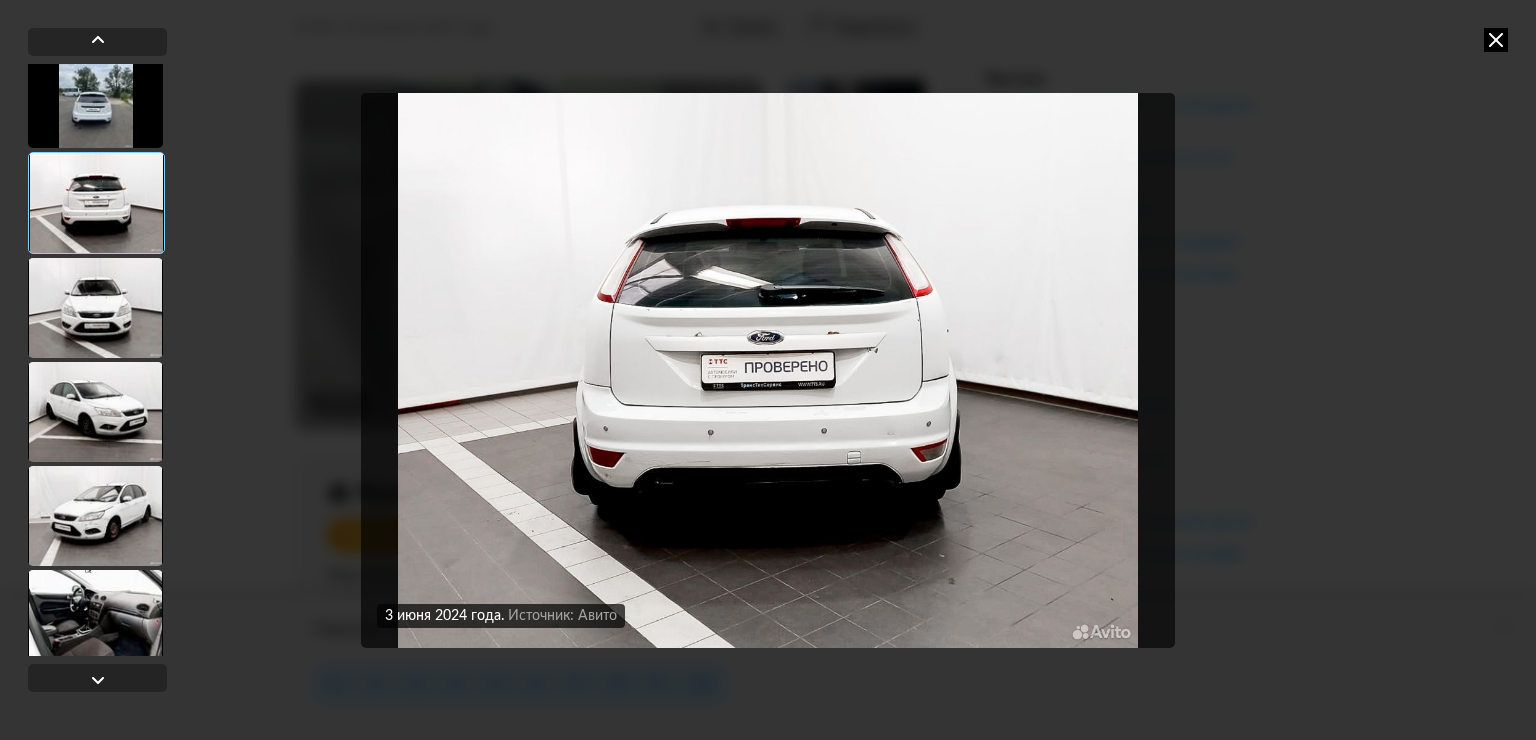 scroll, scrollTop: 1298, scrollLeft: 0, axis: vertical 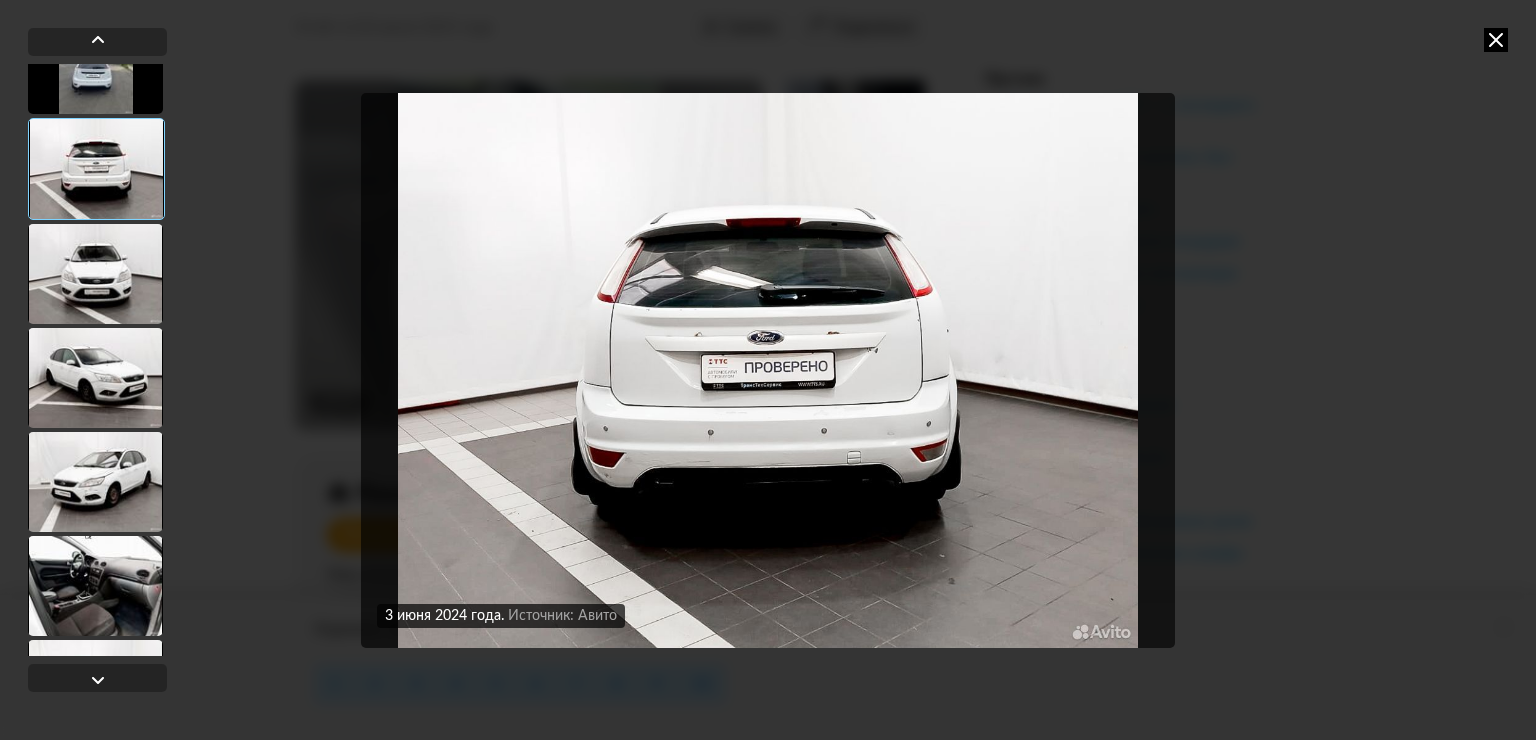 click at bounding box center [95, 378] 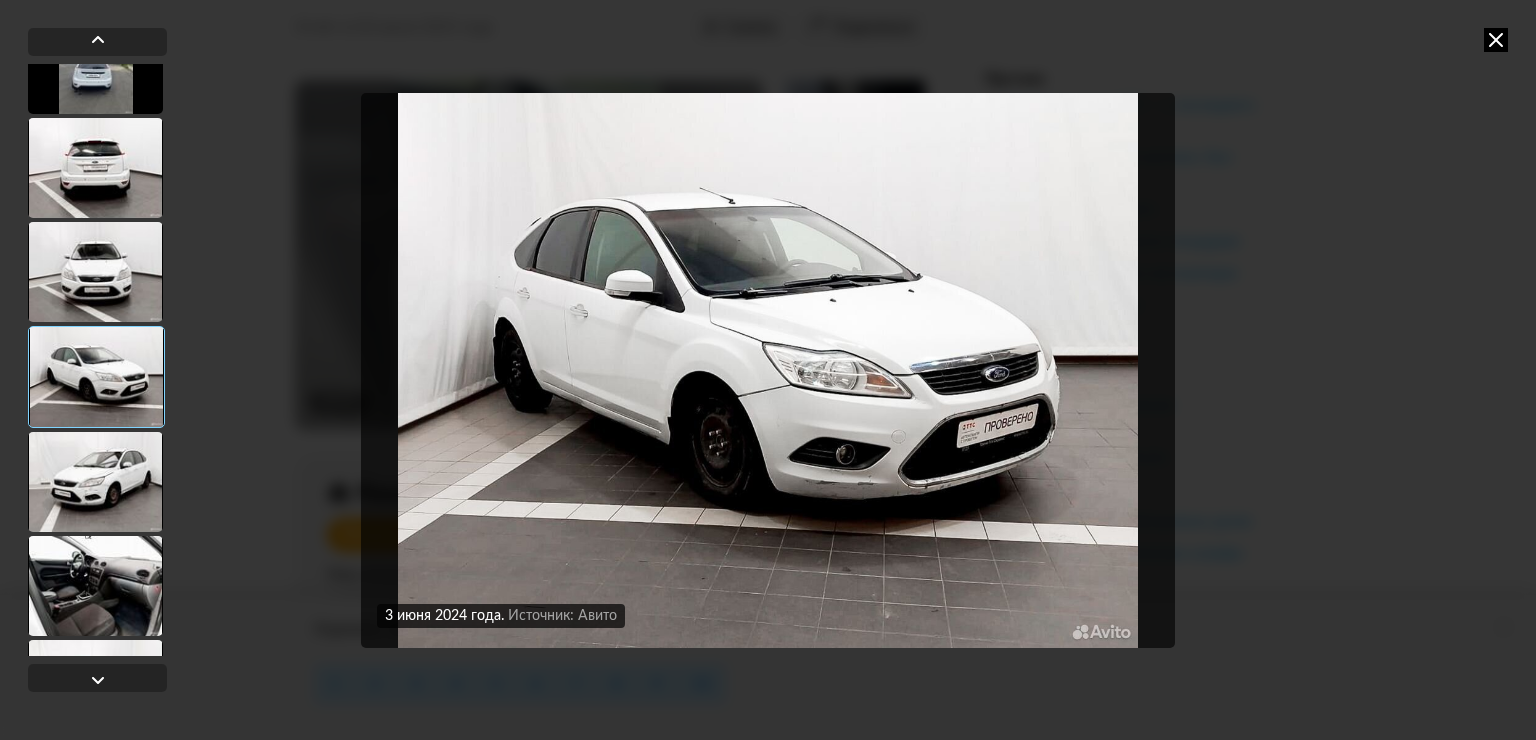 click at bounding box center [96, 377] 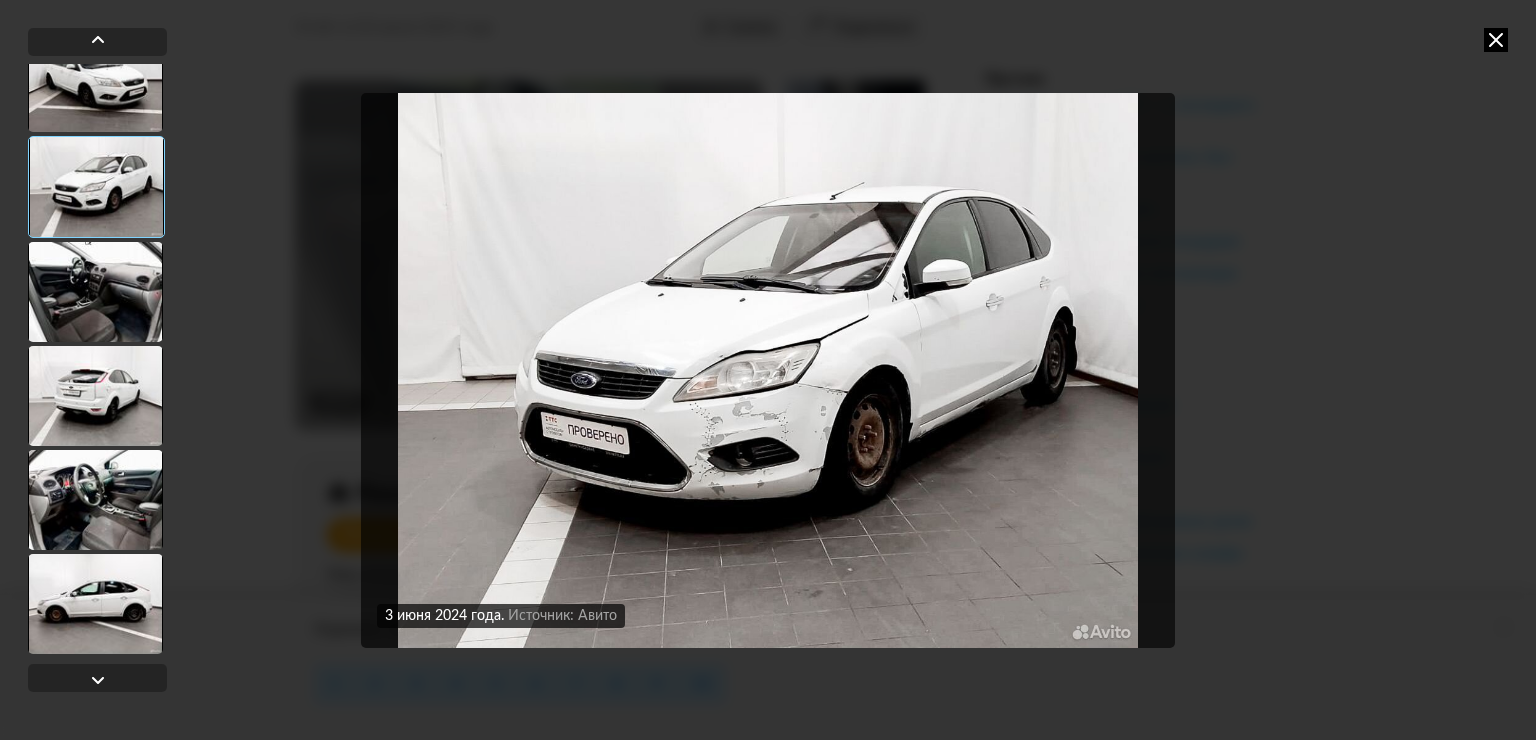 scroll, scrollTop: 1598, scrollLeft: 0, axis: vertical 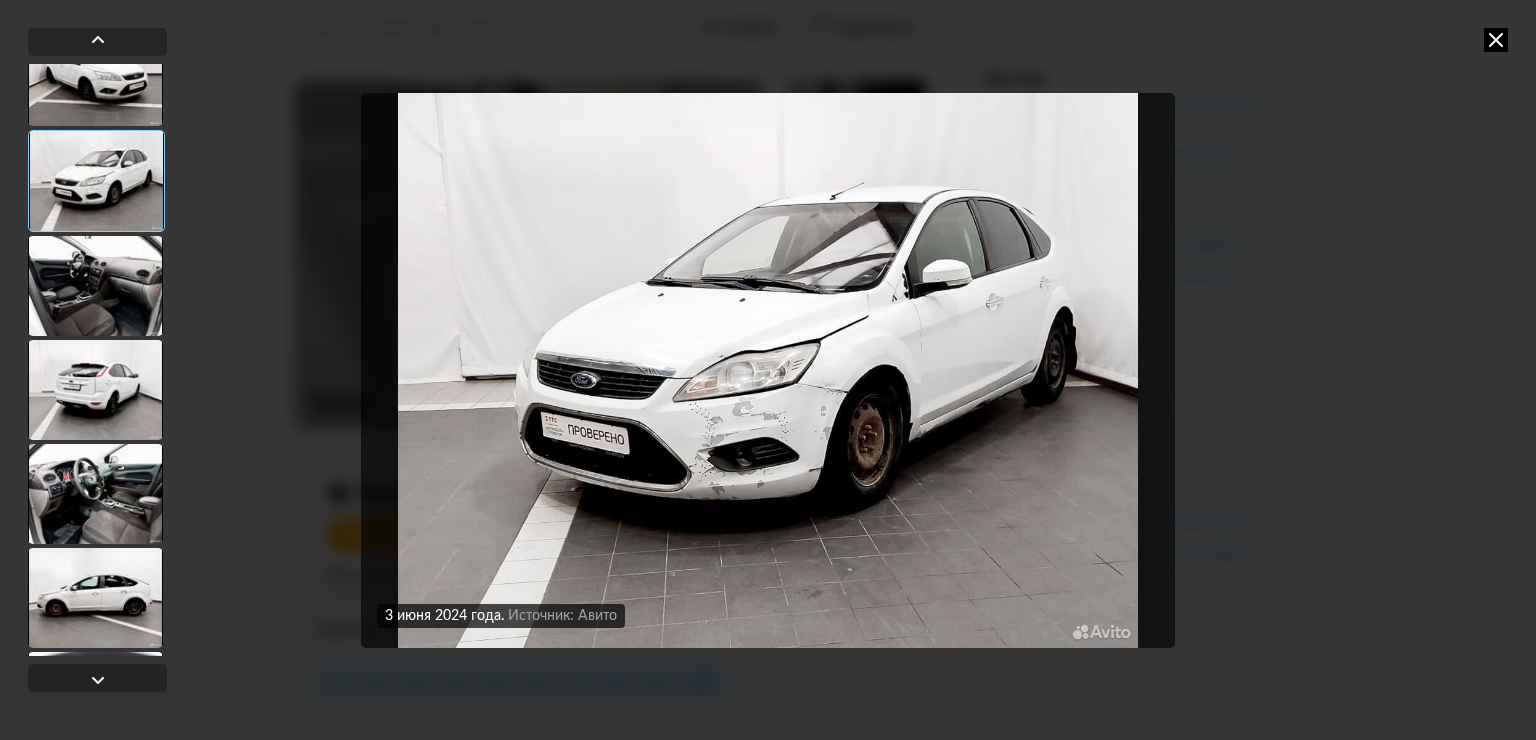 click at bounding box center [768, 370] 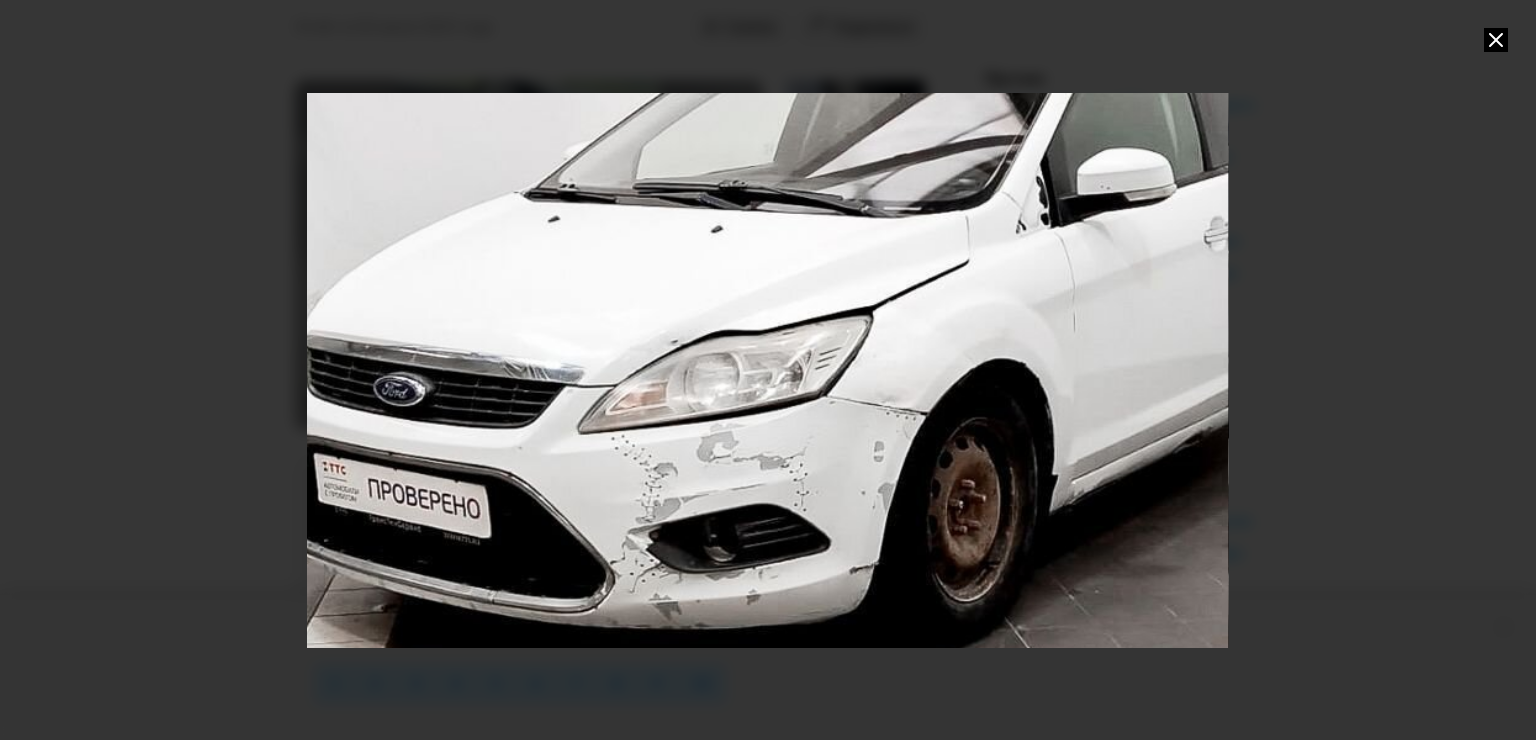 click at bounding box center [767, 370] 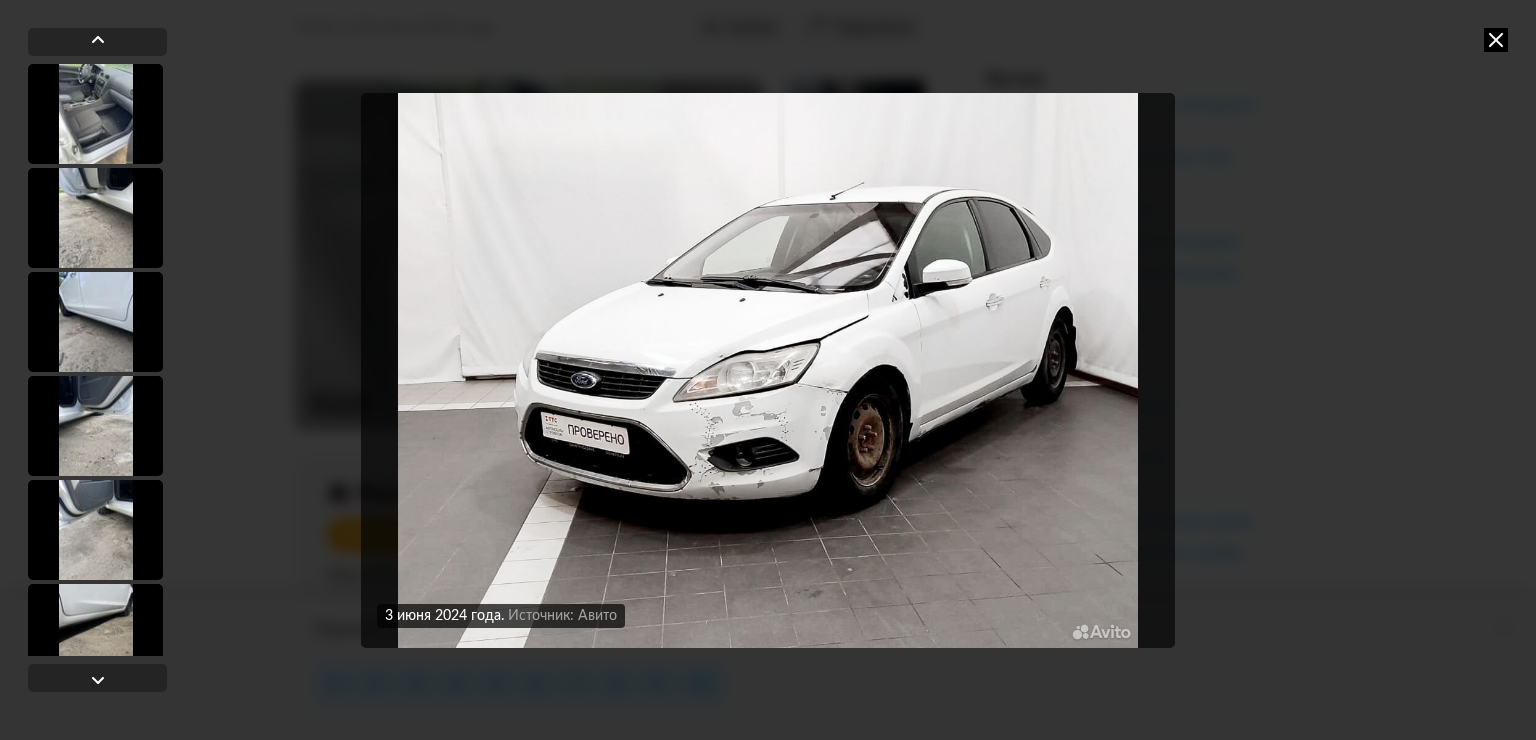click at bounding box center [768, 370] 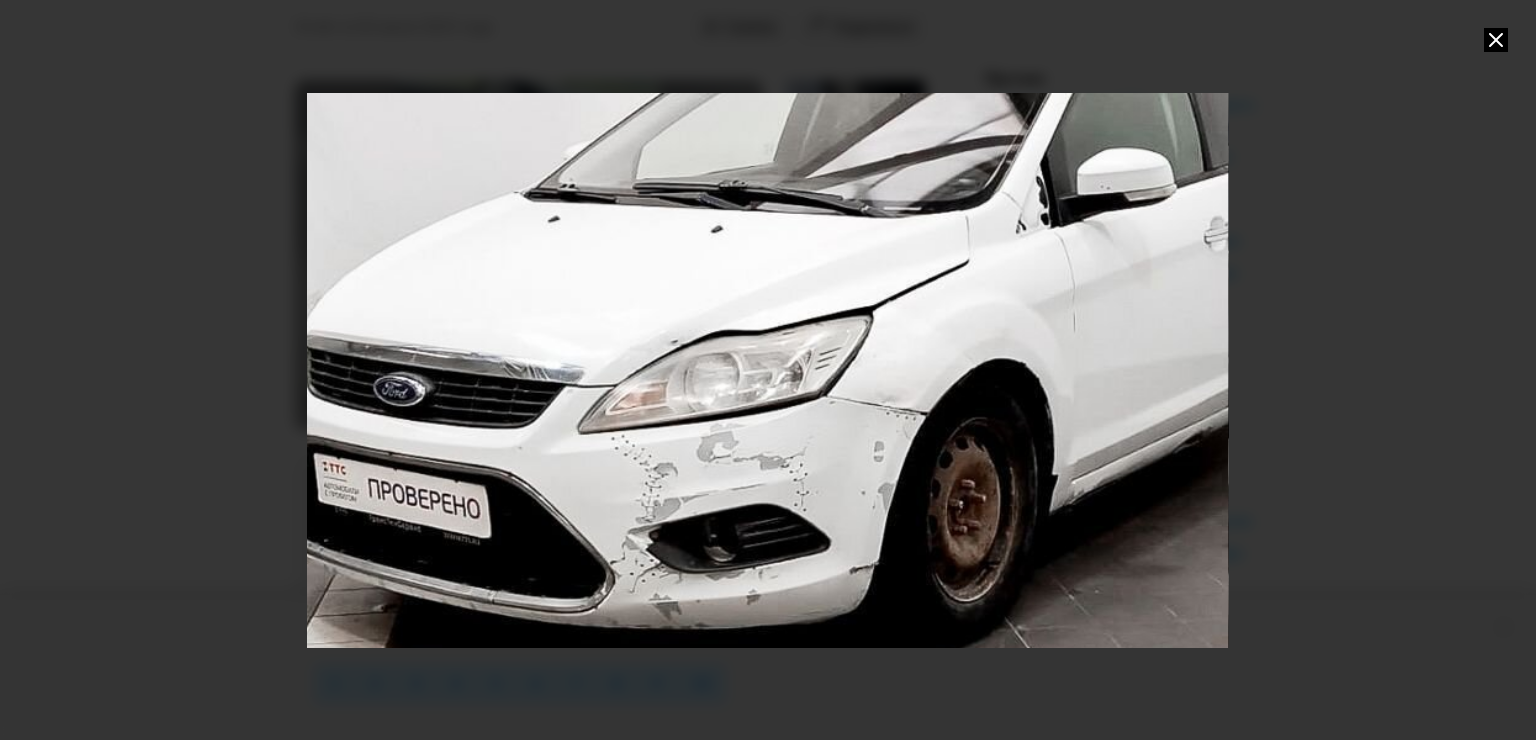 click at bounding box center (767, 370) 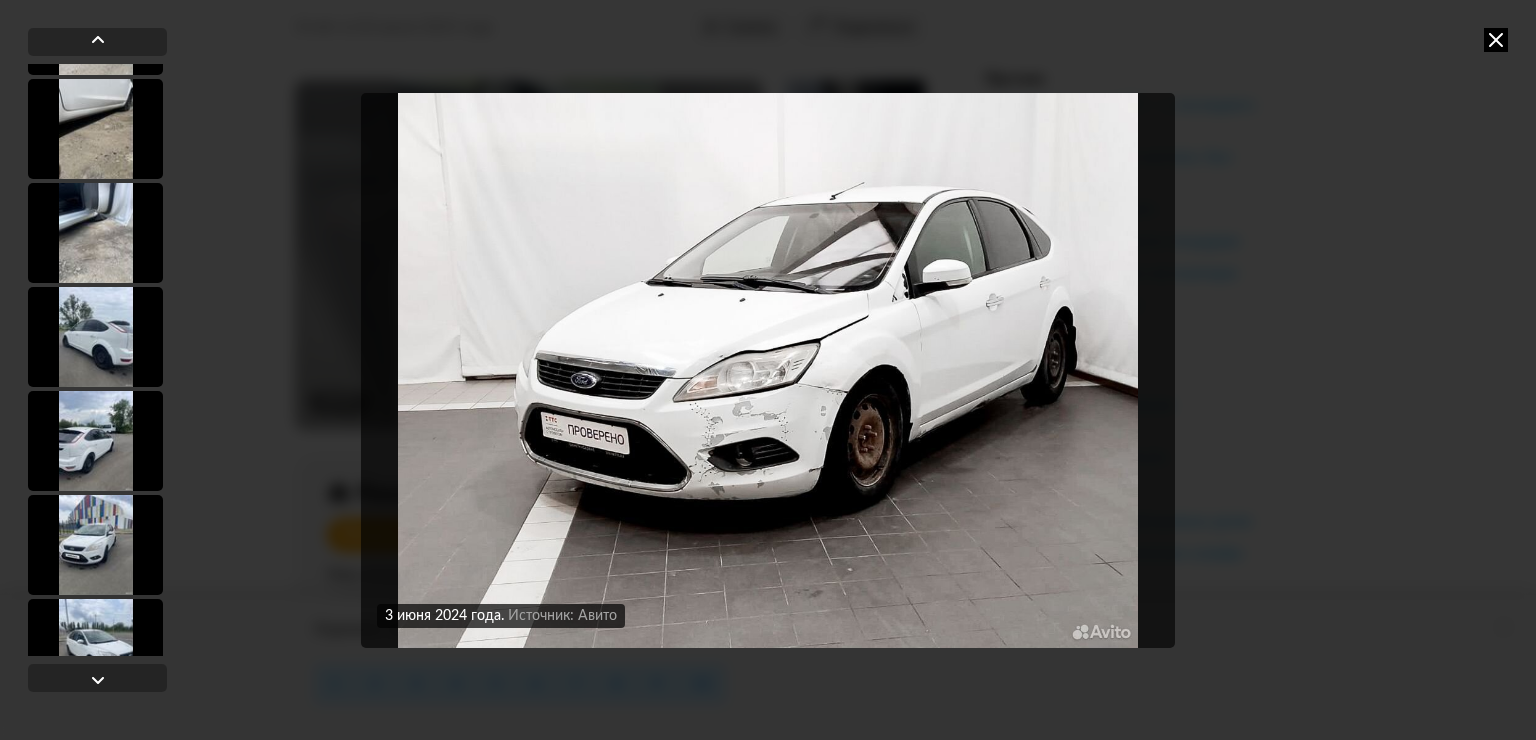 scroll, scrollTop: 600, scrollLeft: 0, axis: vertical 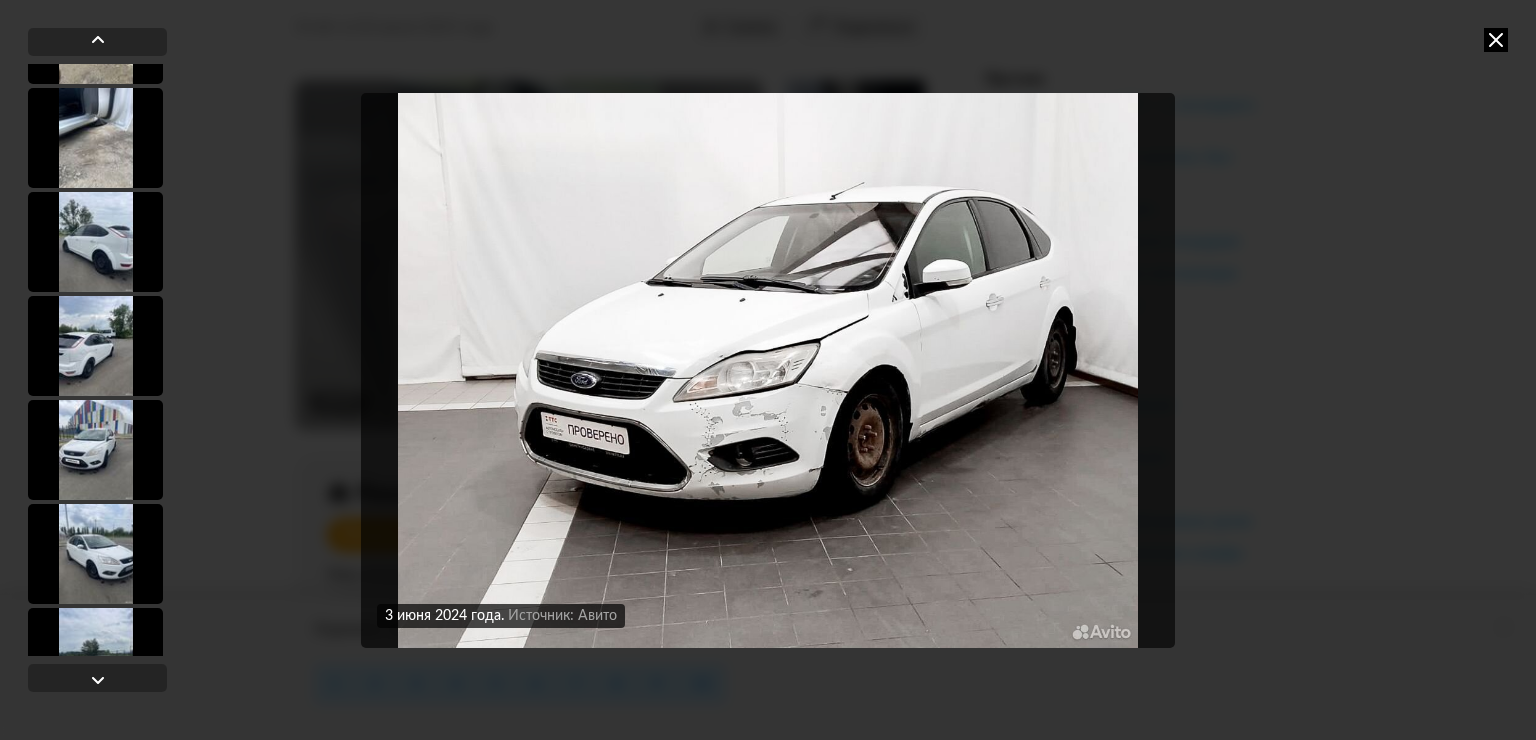 click at bounding box center (95, 450) 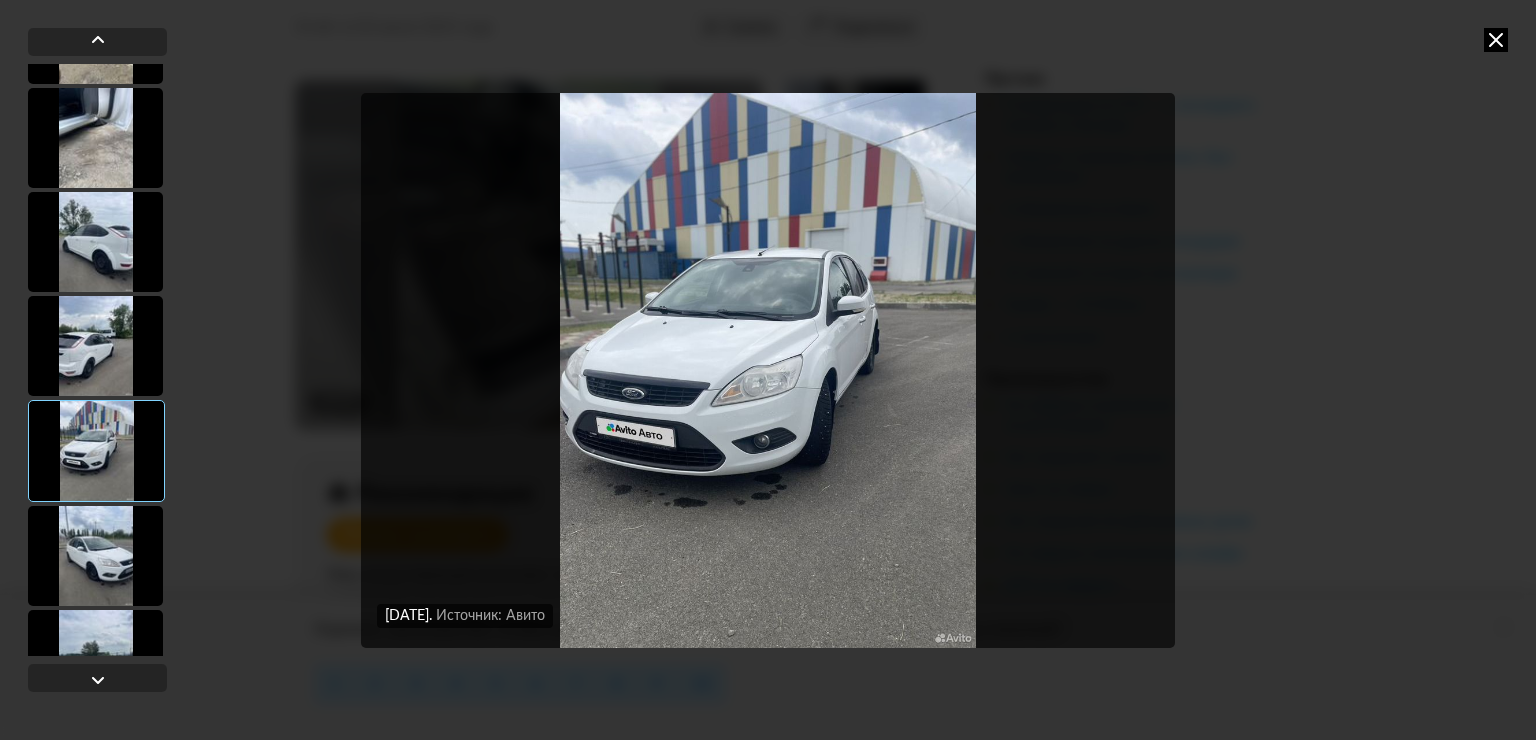 click at bounding box center (768, 370) 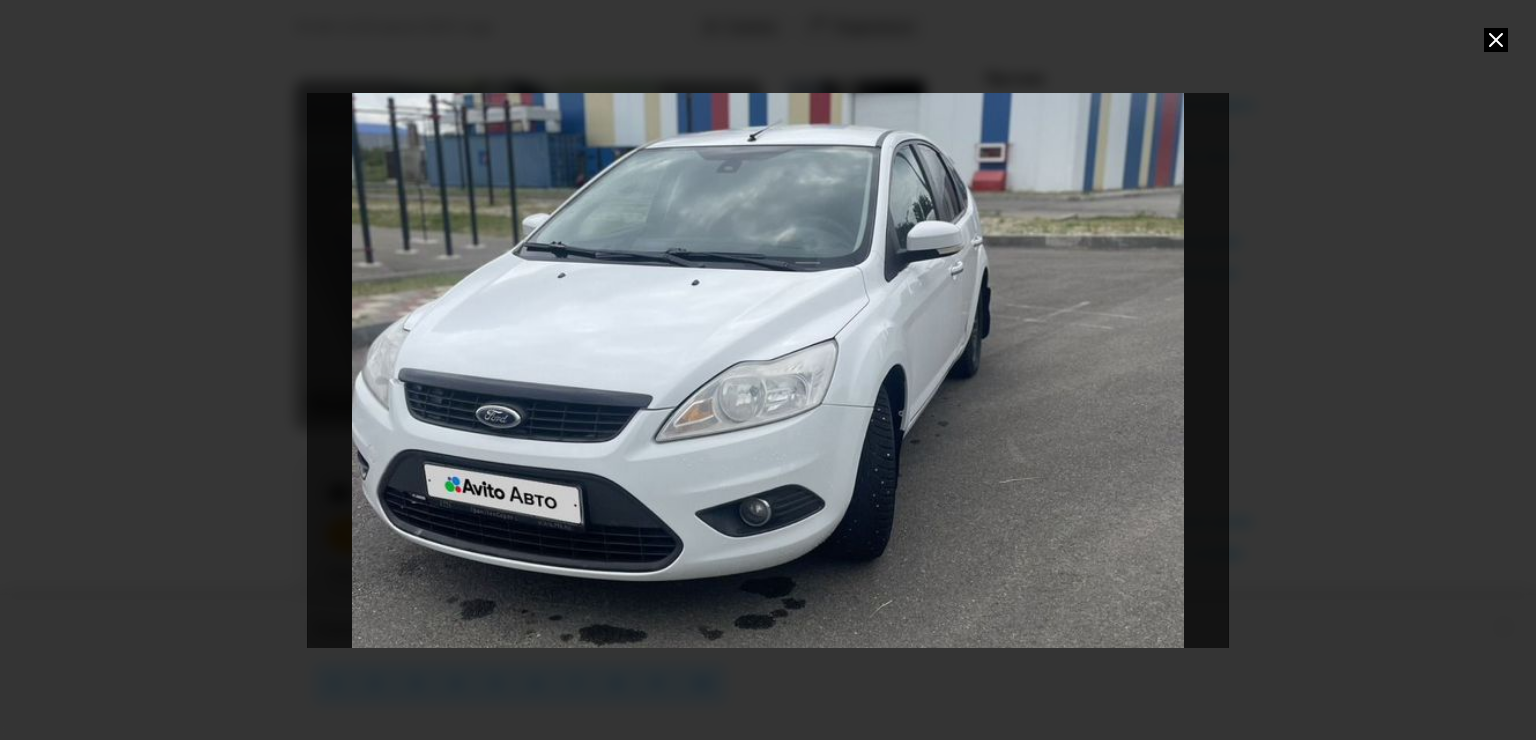 click at bounding box center [767, 370] 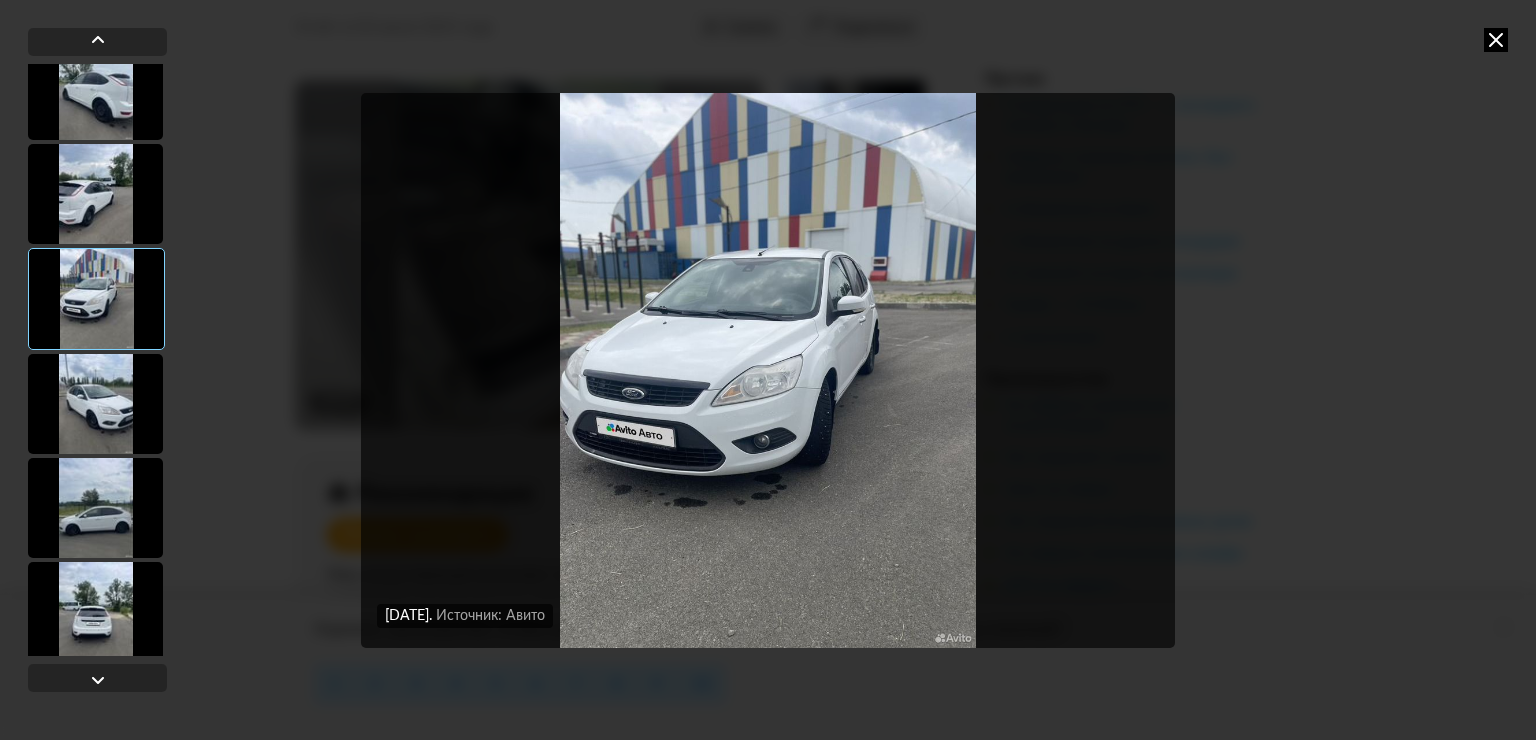scroll, scrollTop: 900, scrollLeft: 0, axis: vertical 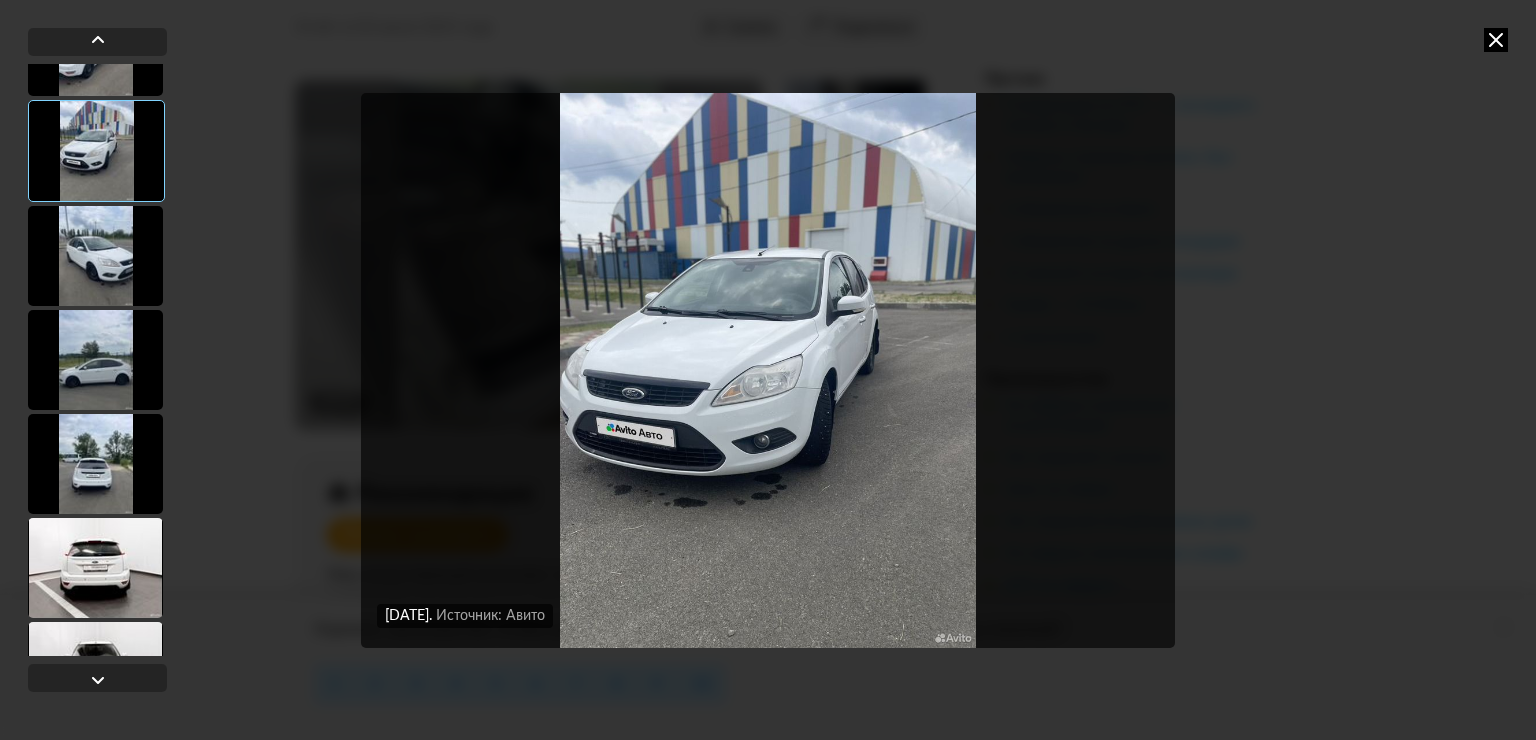 click at bounding box center (95, 464) 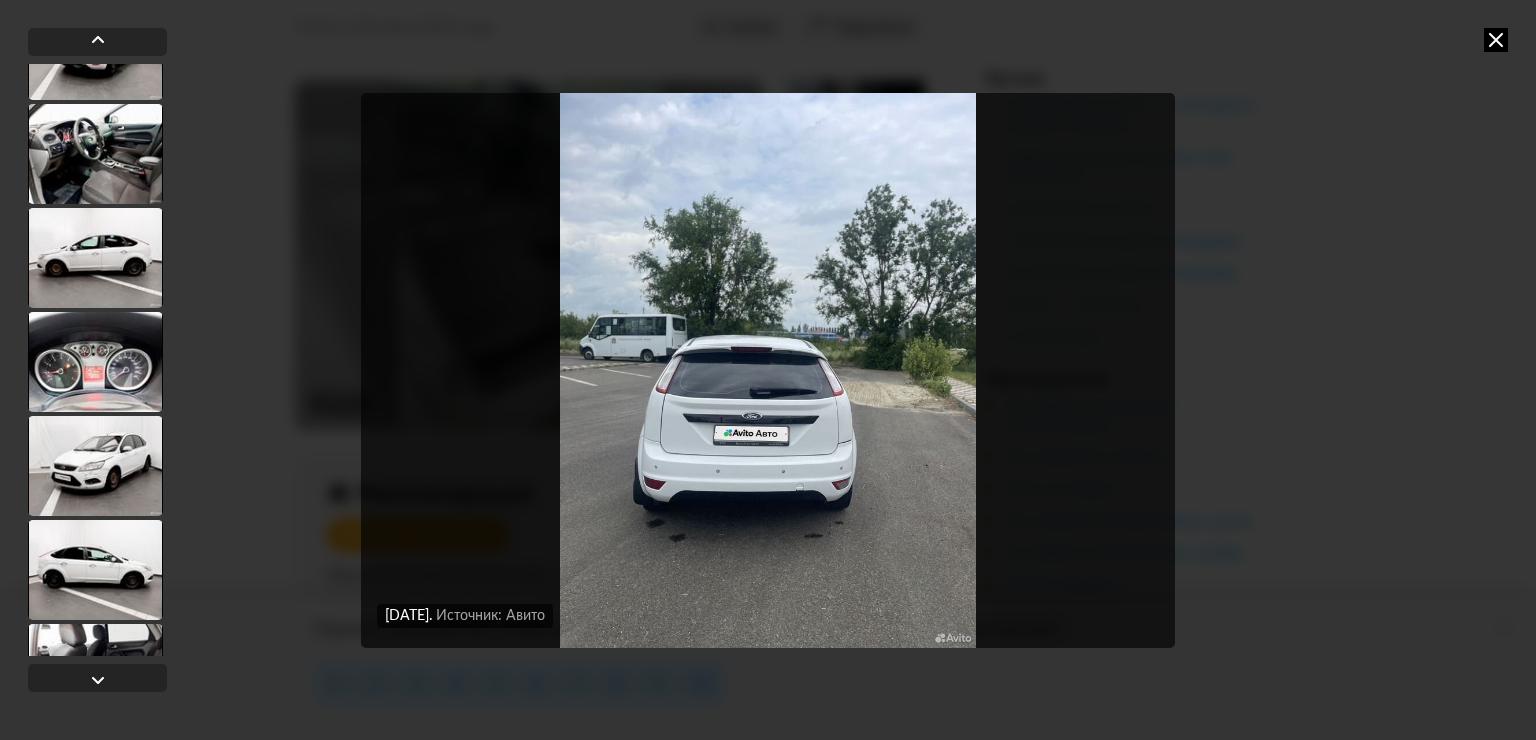 scroll, scrollTop: 2000, scrollLeft: 0, axis: vertical 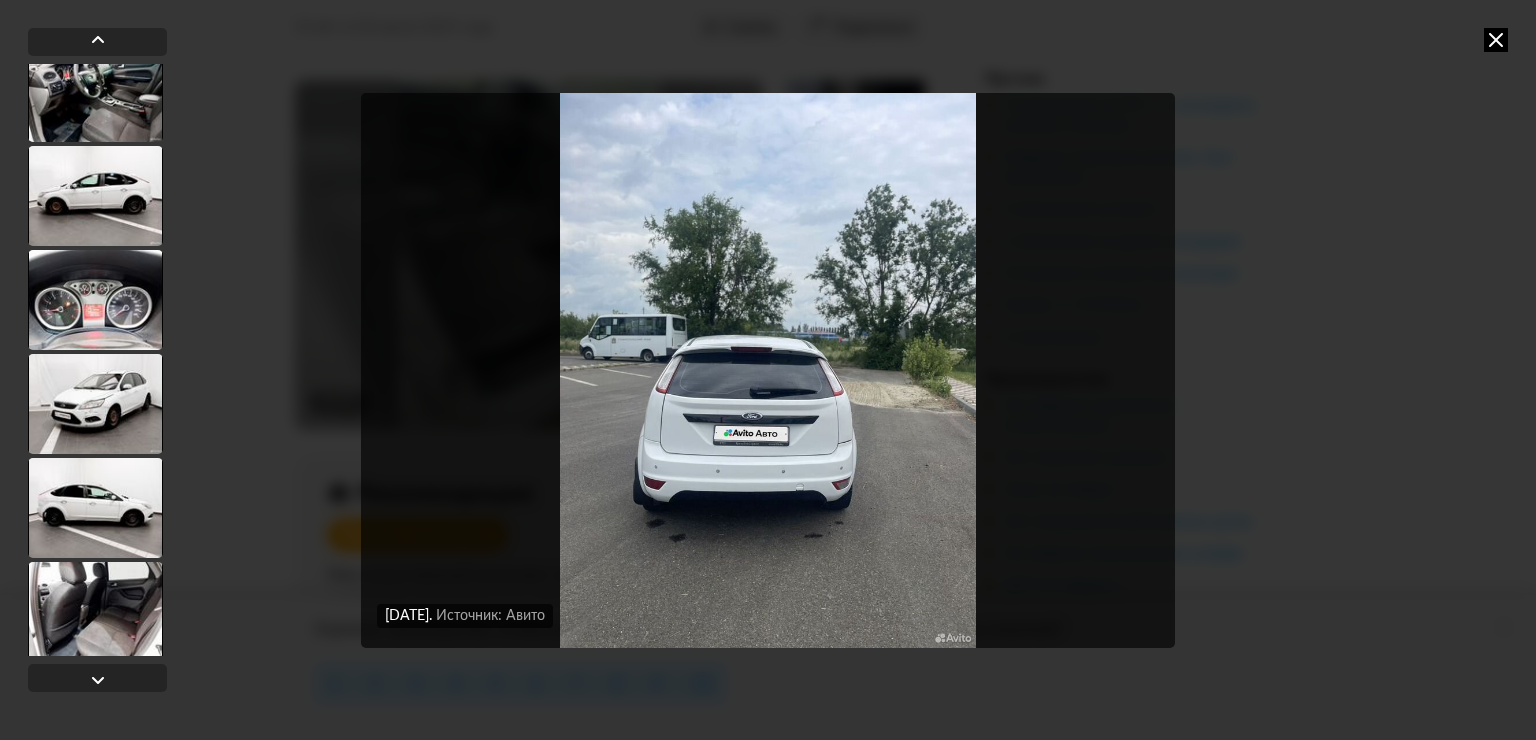 click at bounding box center (95, 404) 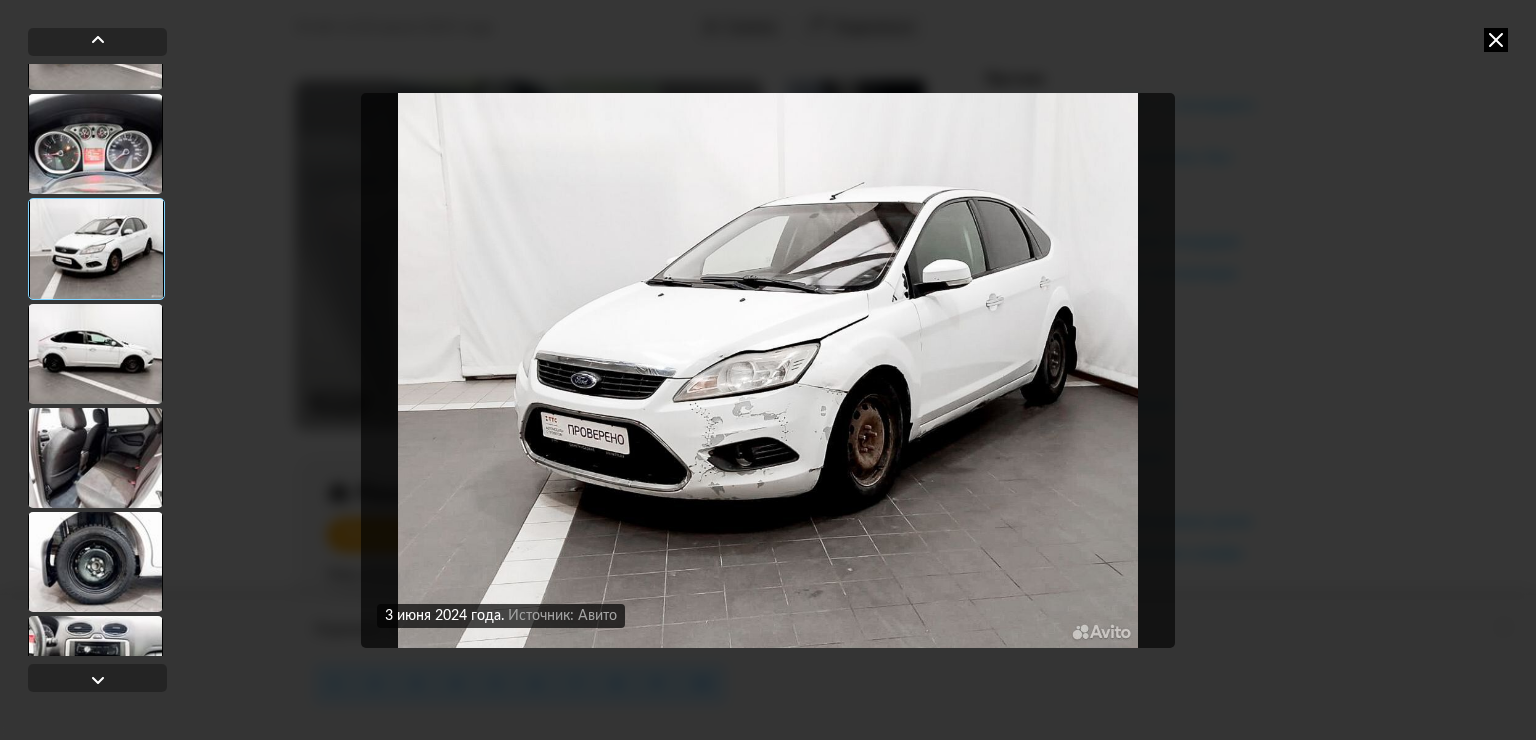 scroll, scrollTop: 2198, scrollLeft: 0, axis: vertical 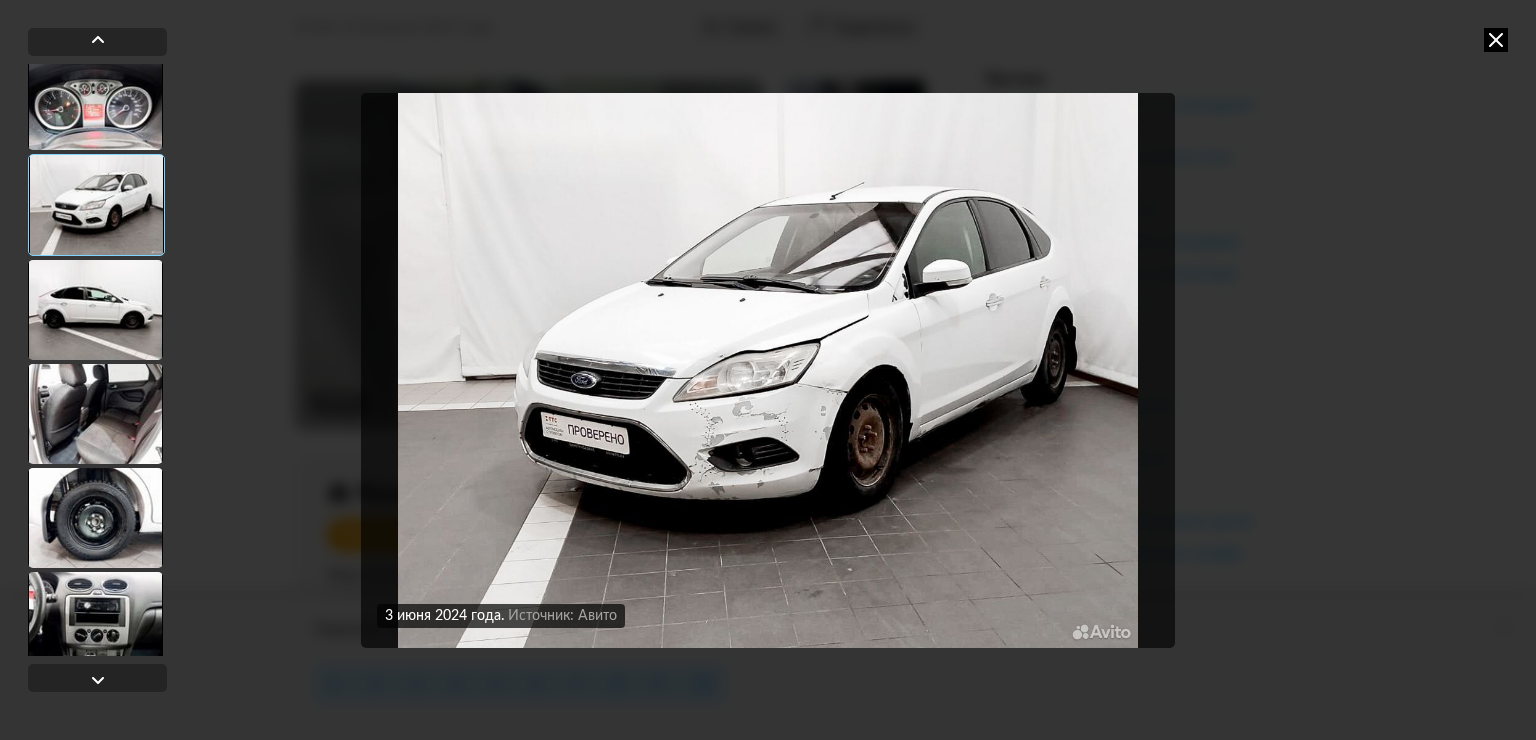 click at bounding box center [95, 414] 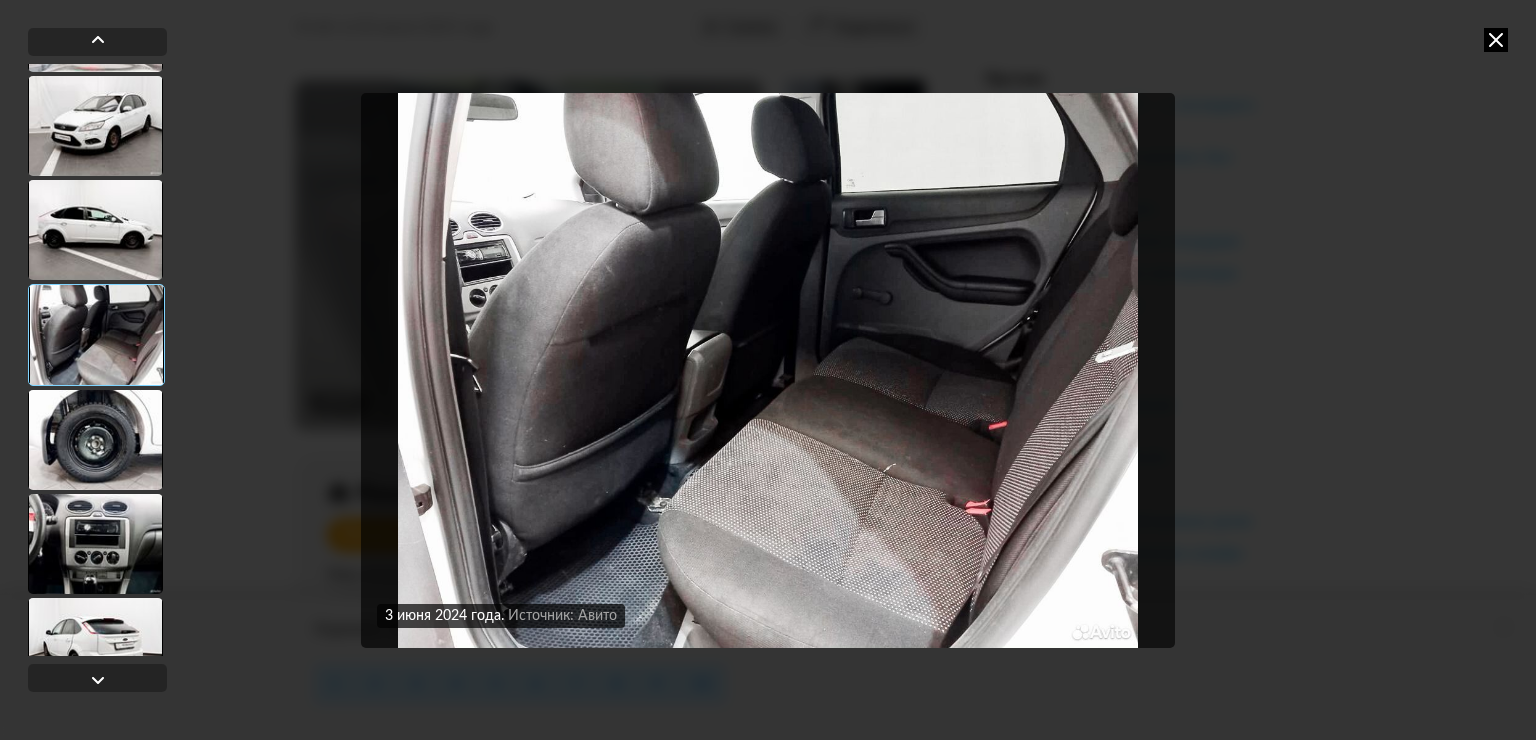 scroll, scrollTop: 2298, scrollLeft: 0, axis: vertical 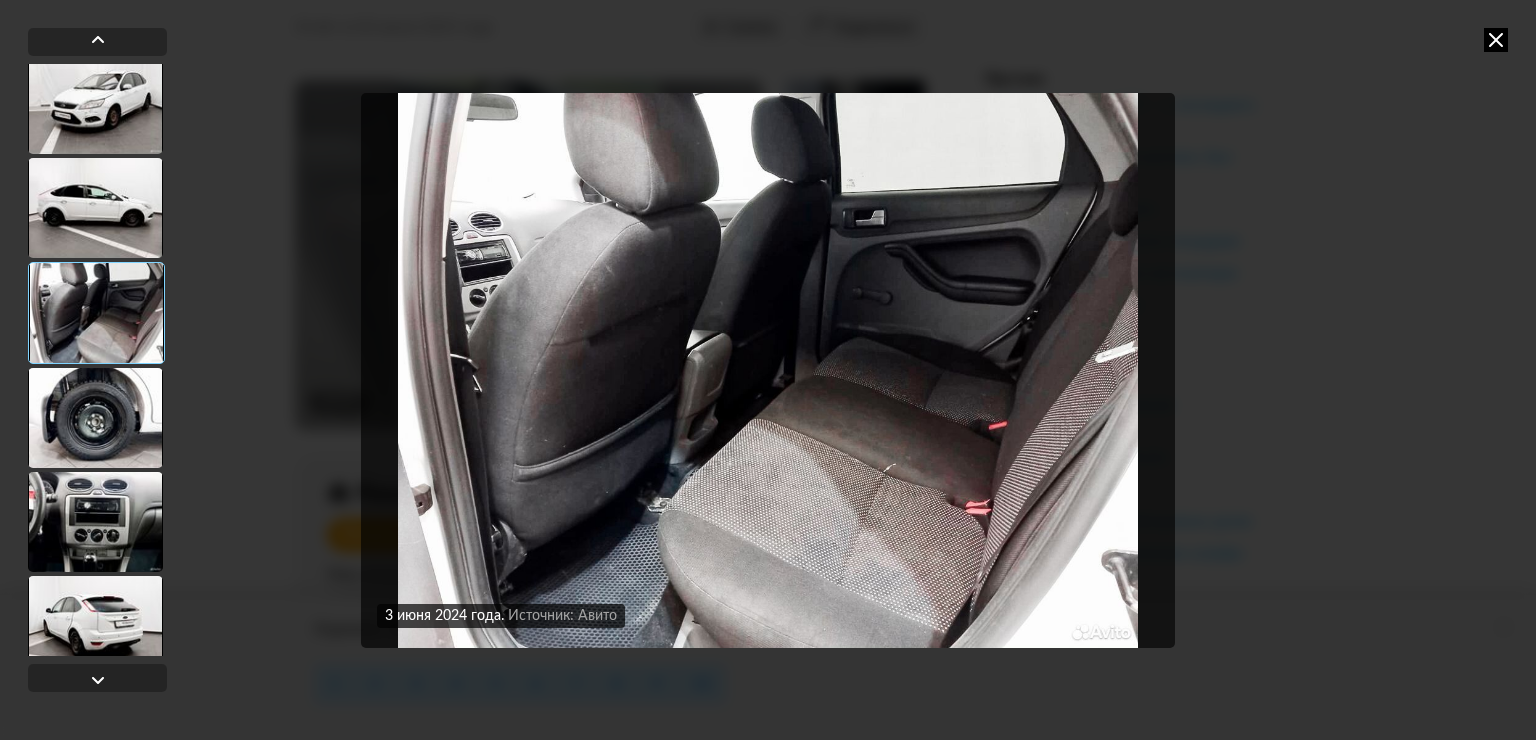 click at bounding box center (95, 418) 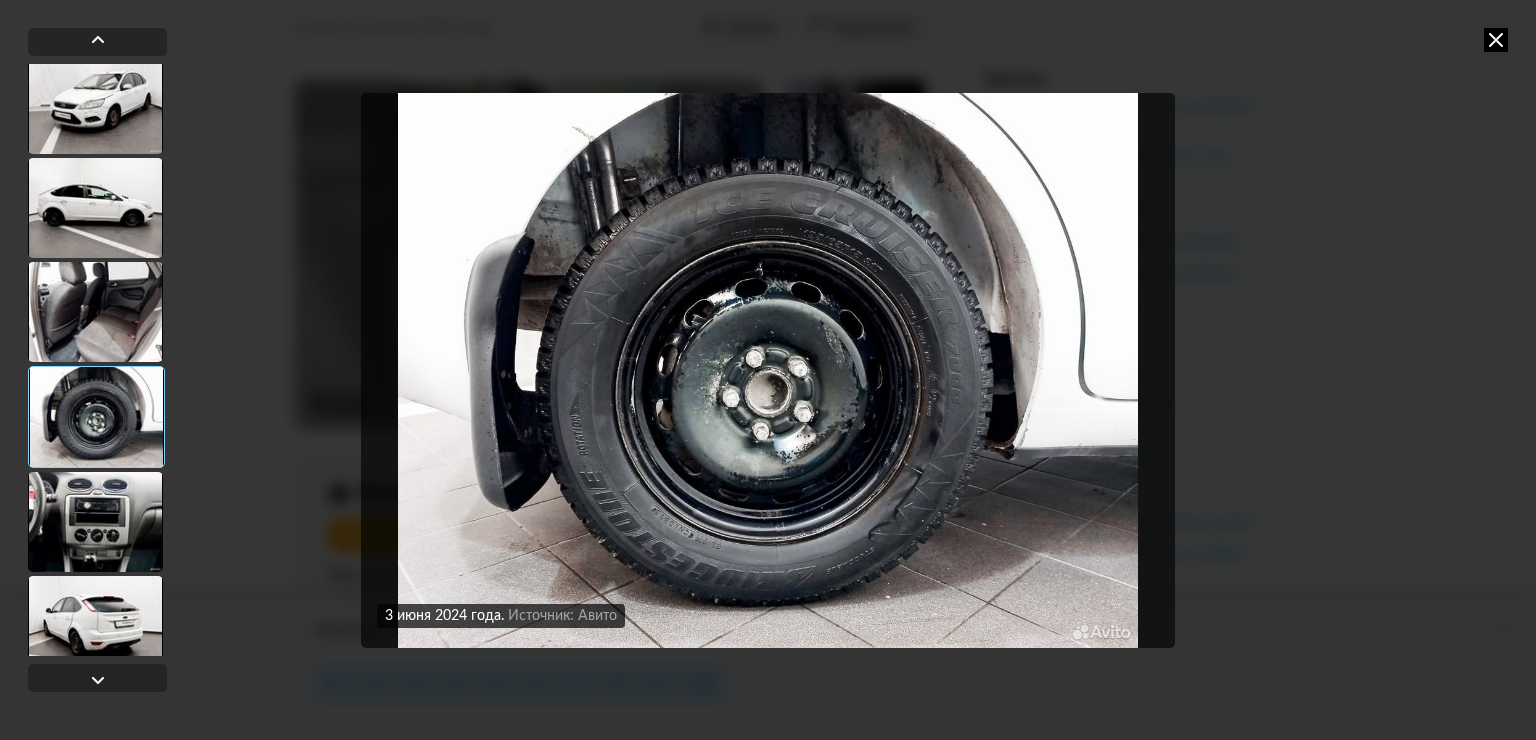 click at bounding box center (95, 522) 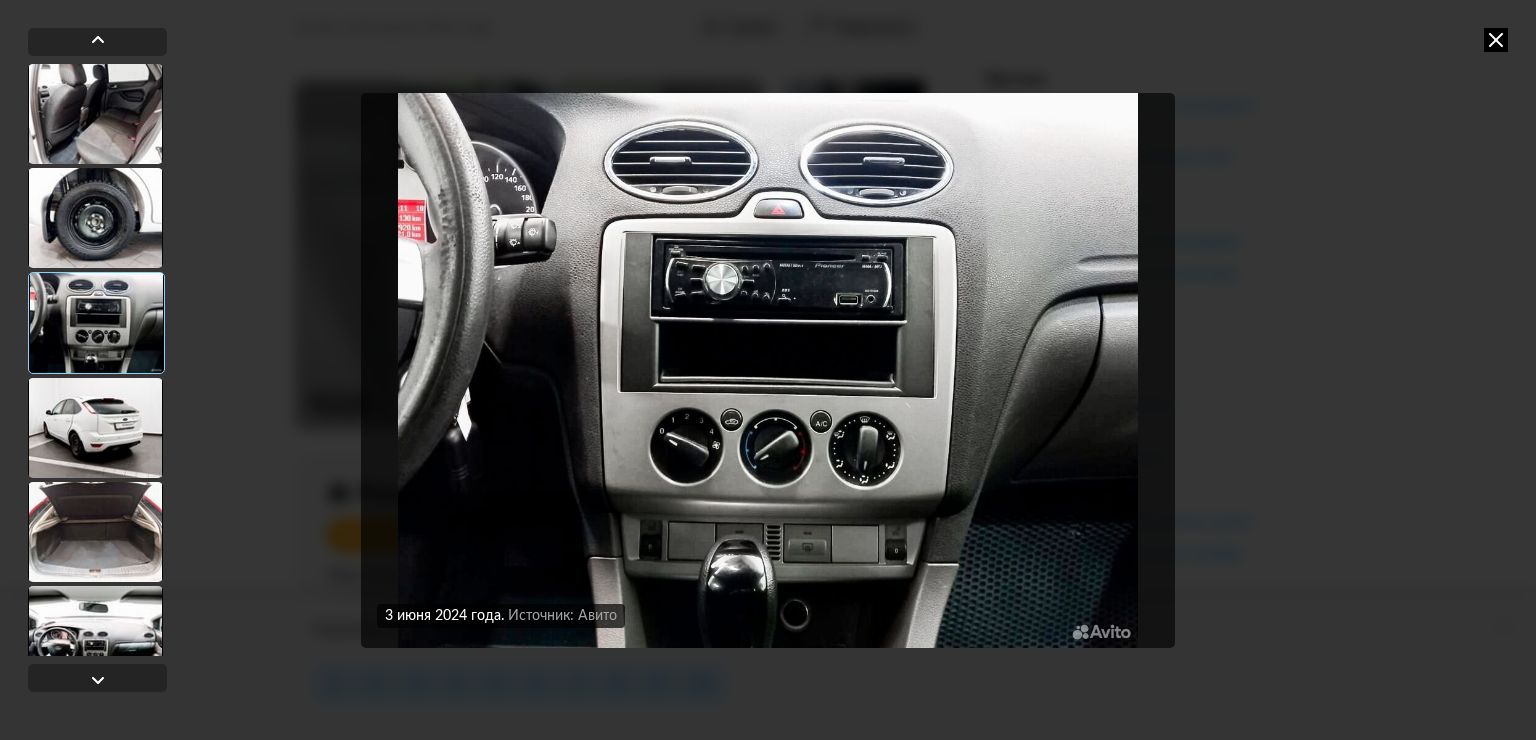 scroll, scrollTop: 2498, scrollLeft: 0, axis: vertical 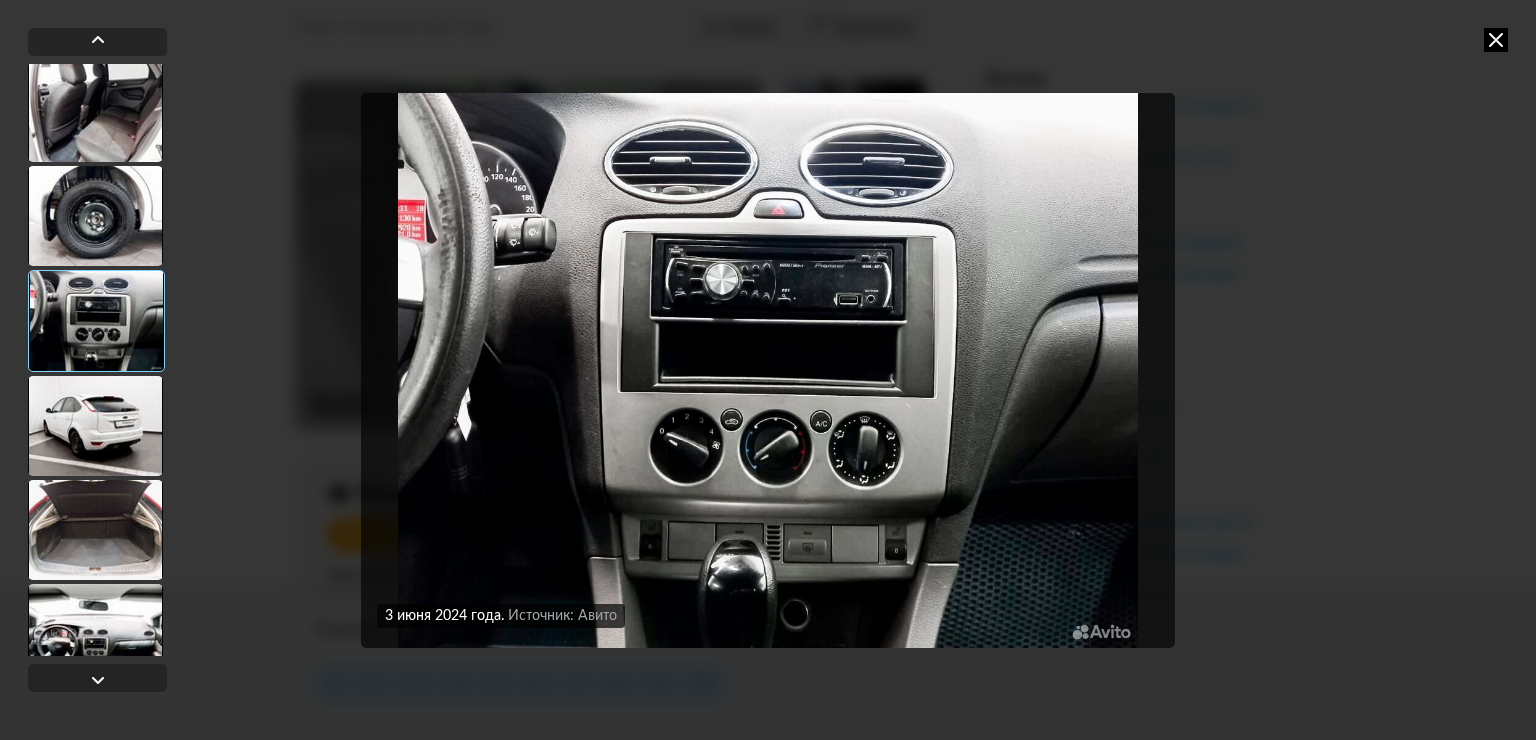 click at bounding box center (95, 426) 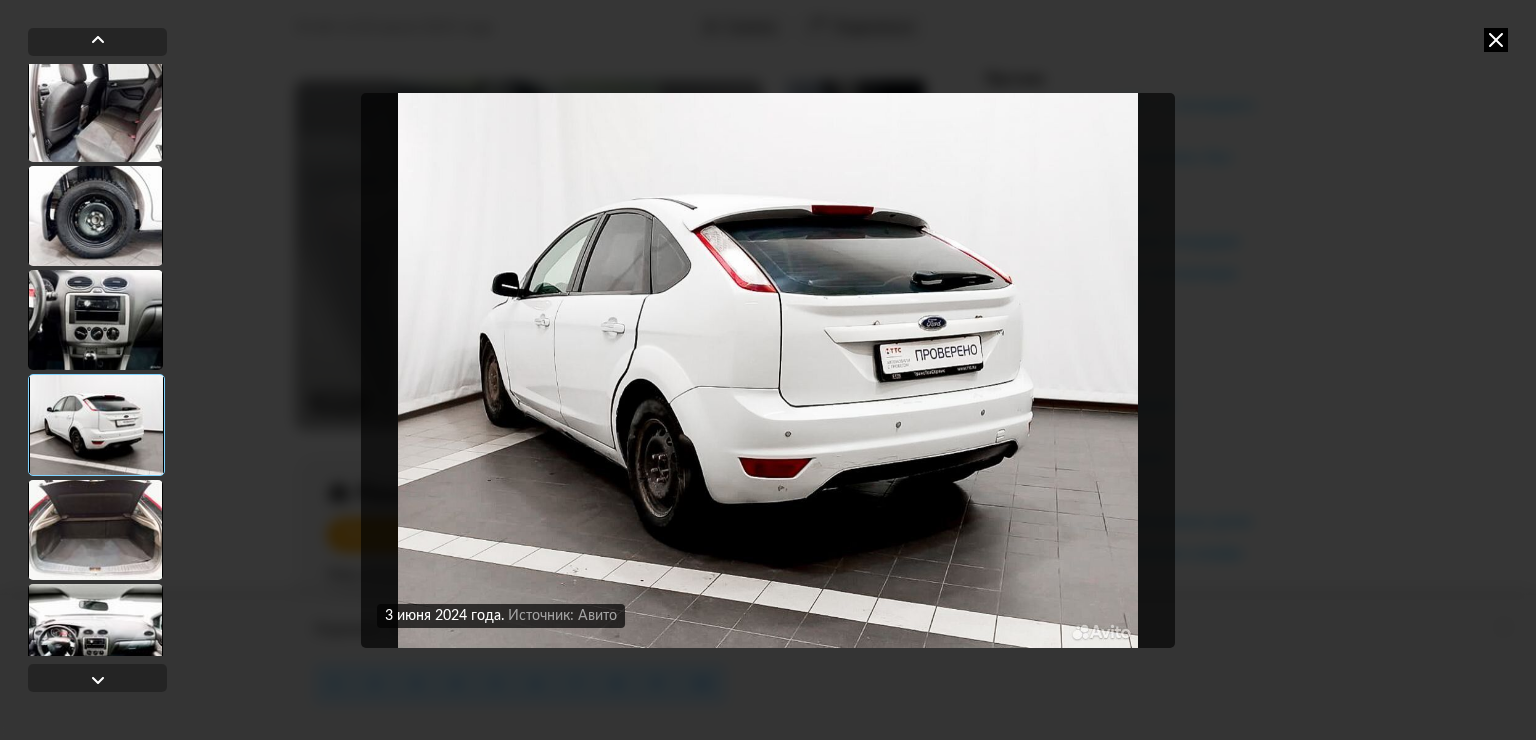 click at bounding box center [95, 530] 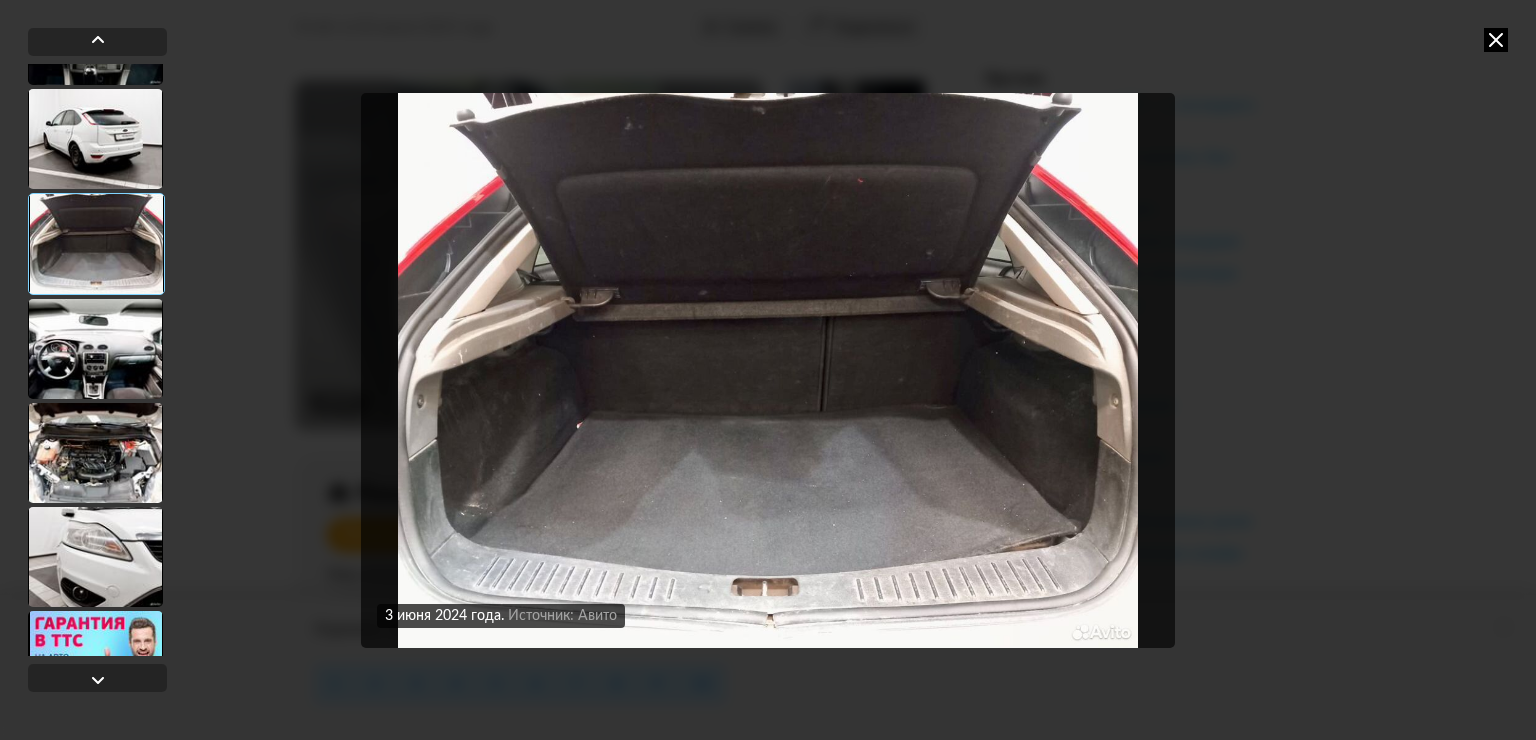 scroll, scrollTop: 2798, scrollLeft: 0, axis: vertical 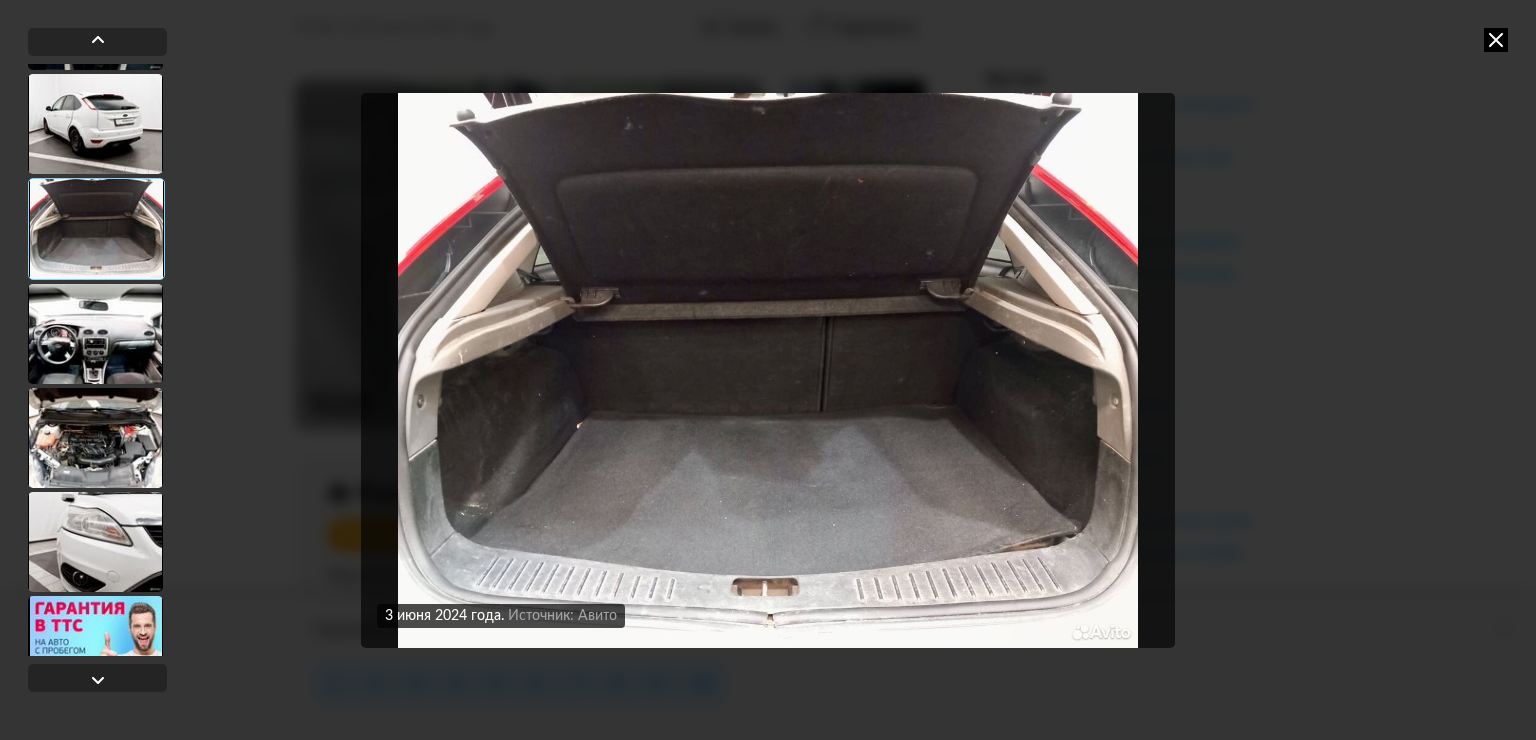 click at bounding box center [95, 438] 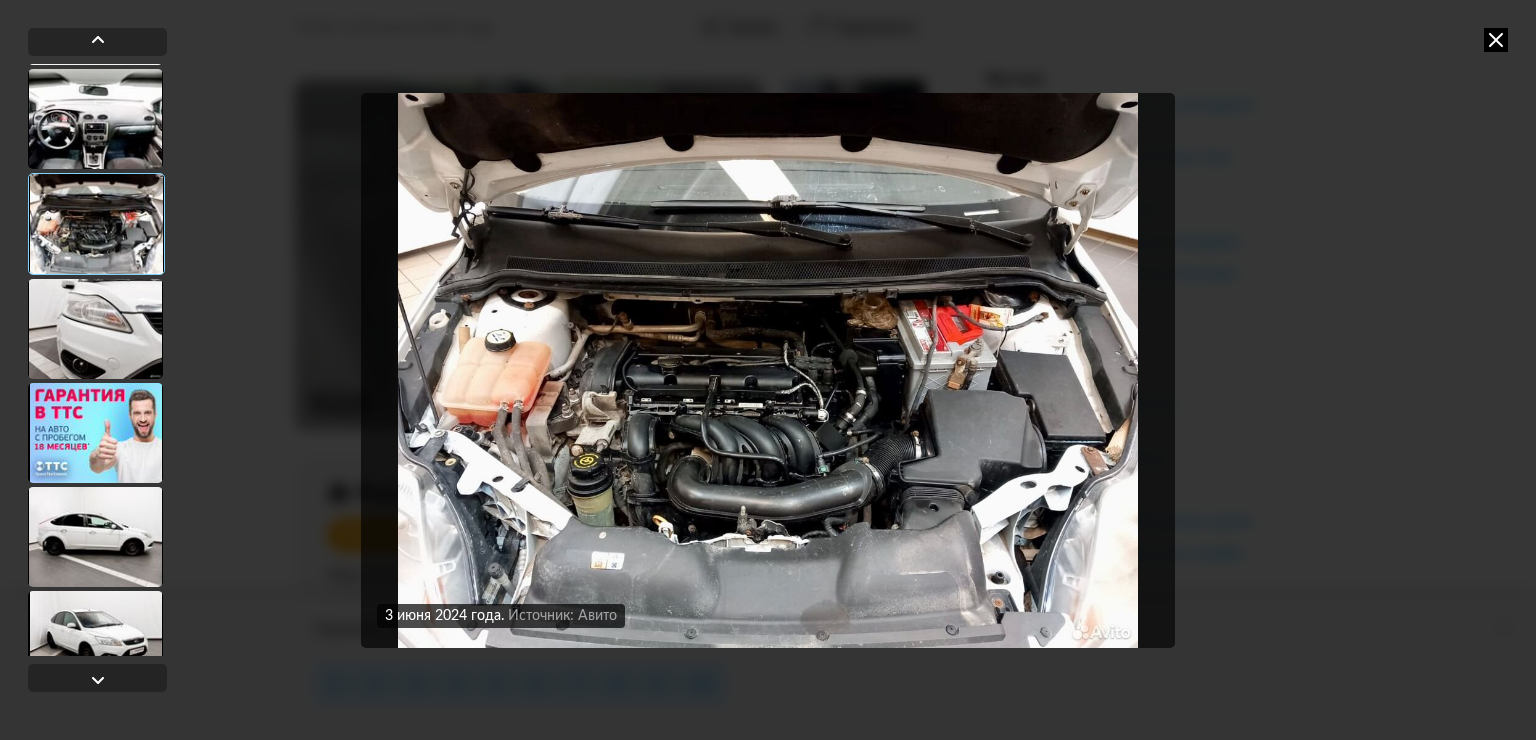 scroll, scrollTop: 3098, scrollLeft: 0, axis: vertical 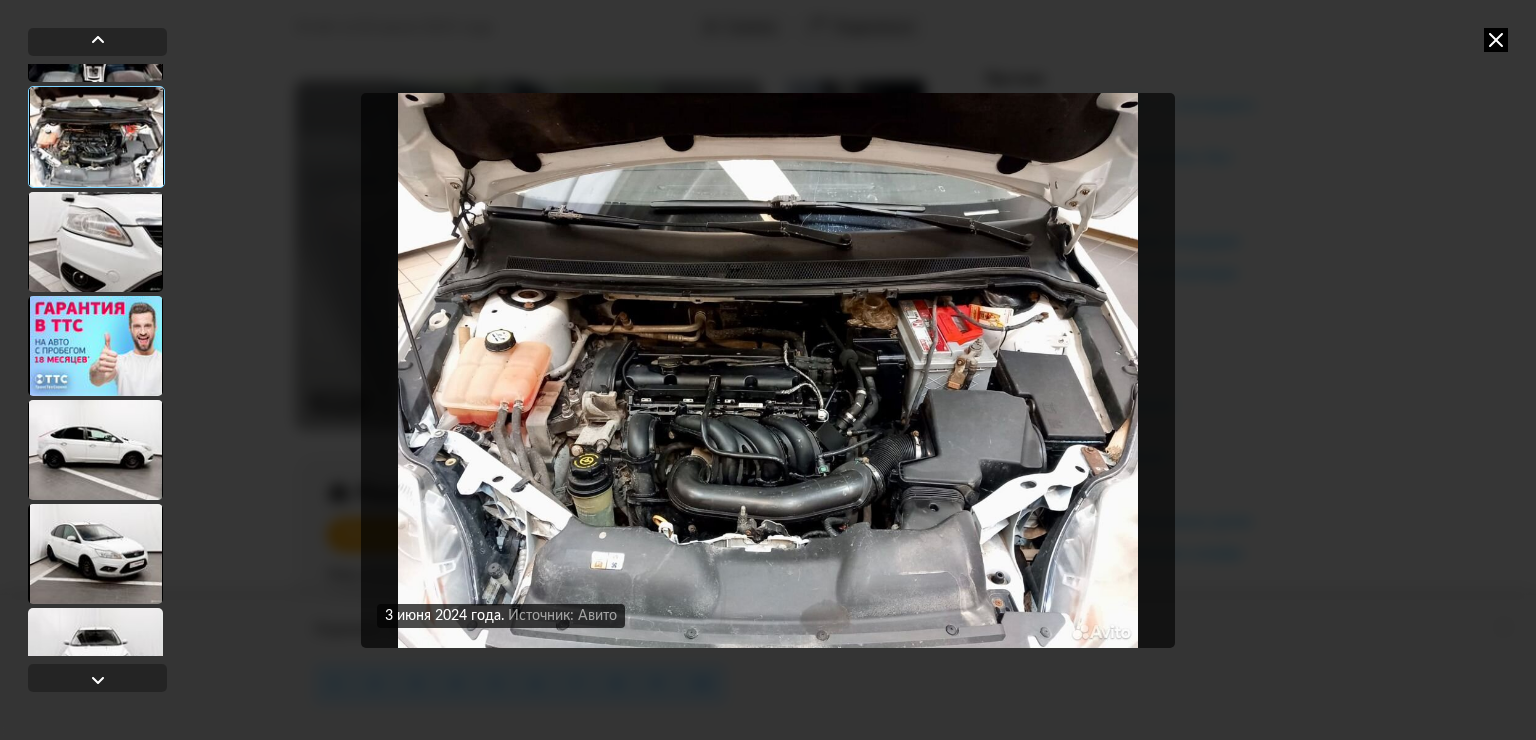click at bounding box center [95, 242] 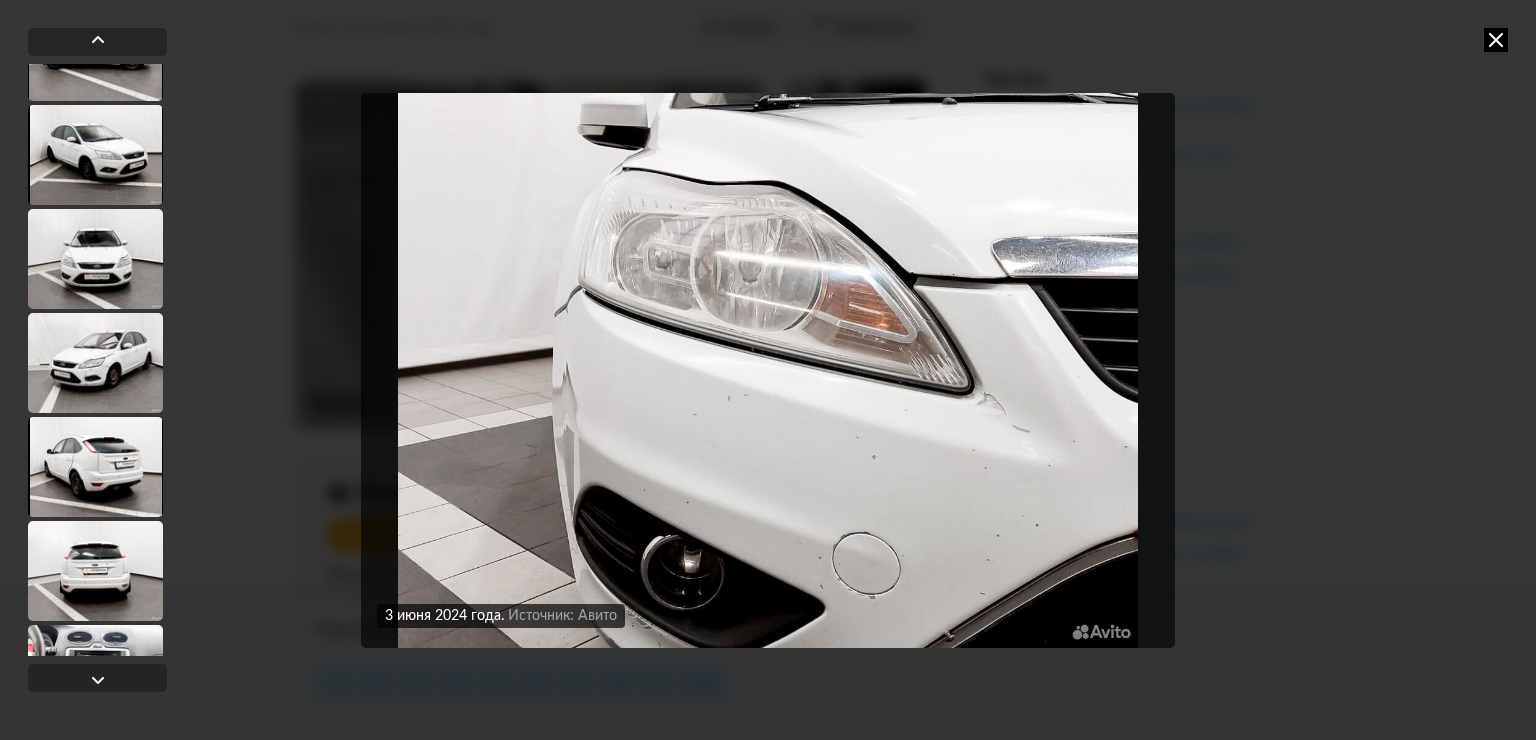 scroll, scrollTop: 3498, scrollLeft: 0, axis: vertical 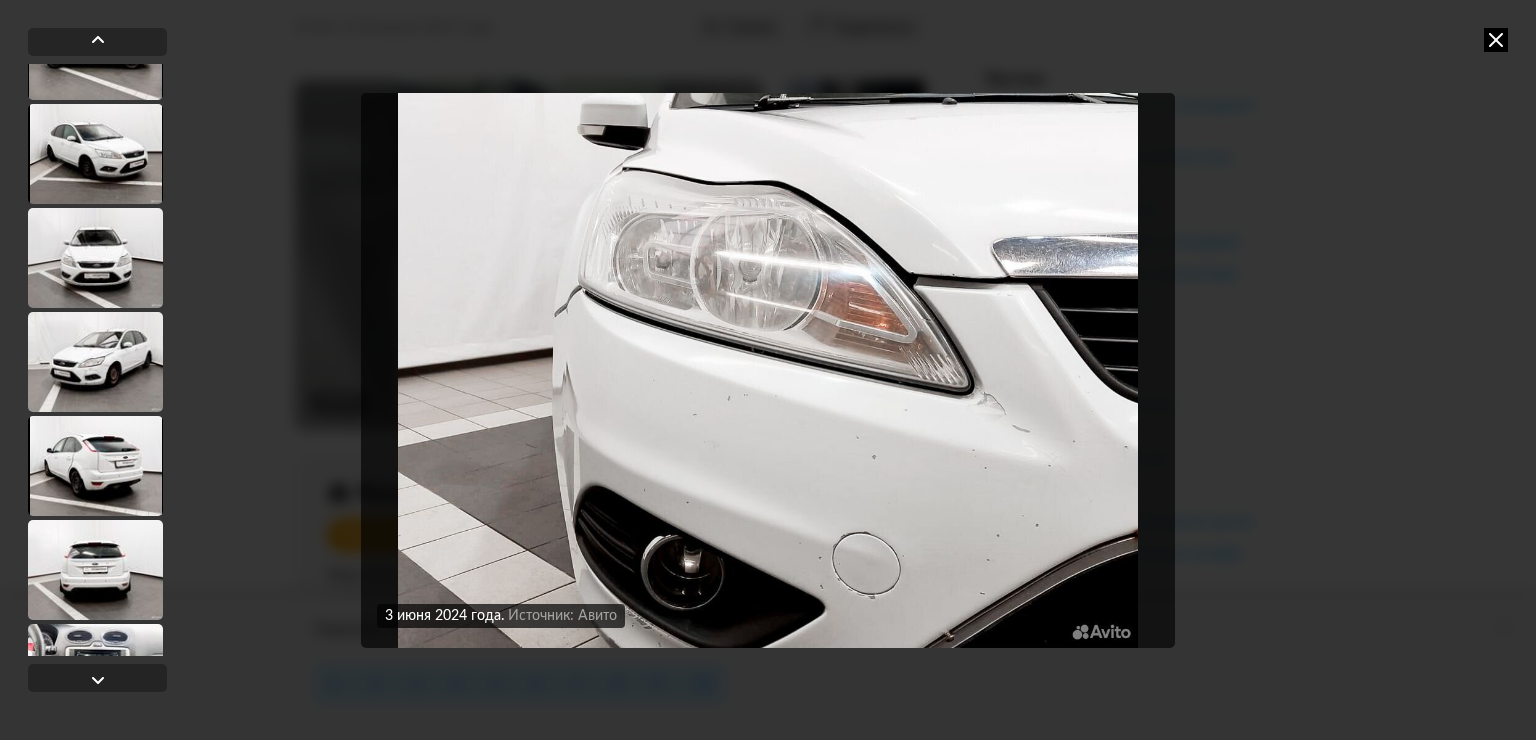 click at bounding box center [95, 362] 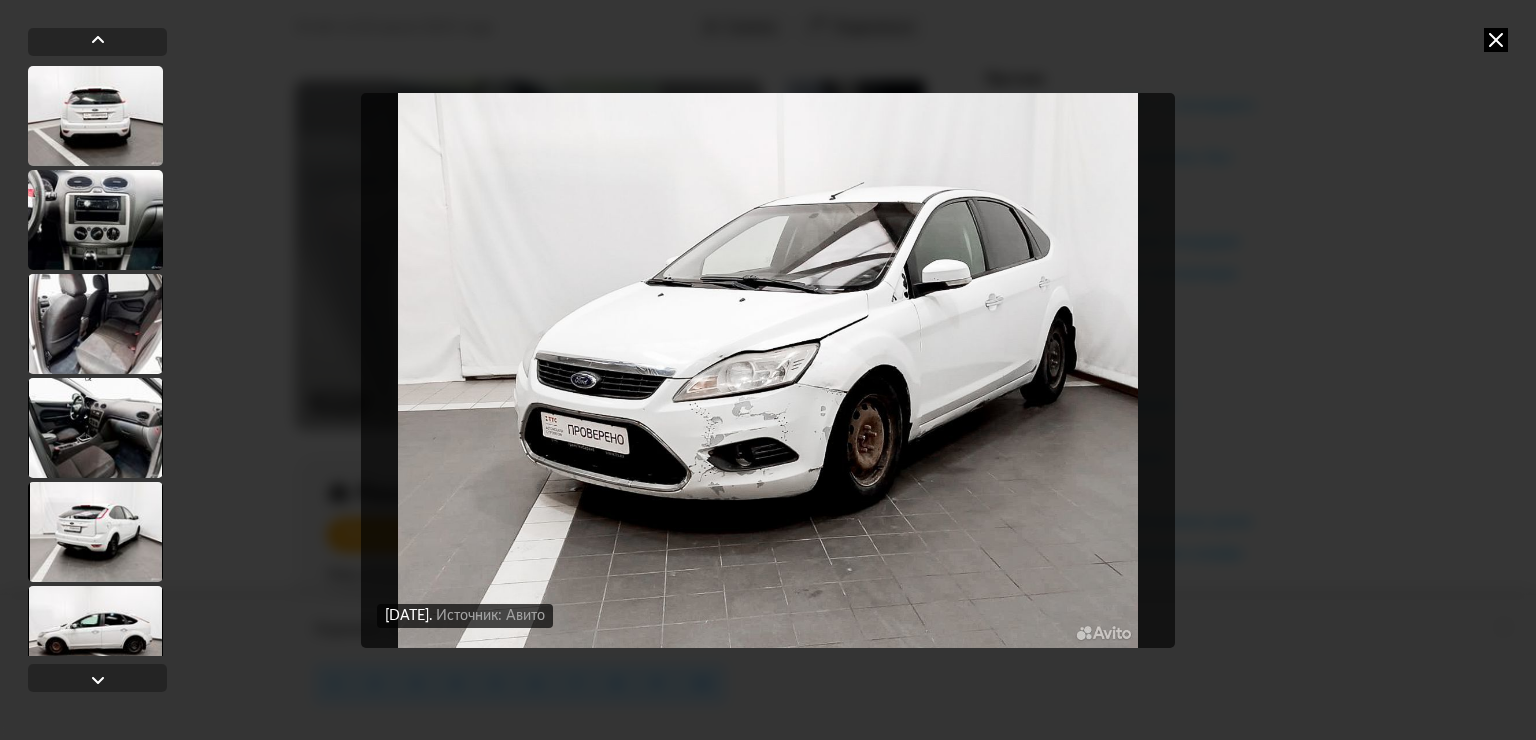 scroll, scrollTop: 3996, scrollLeft: 0, axis: vertical 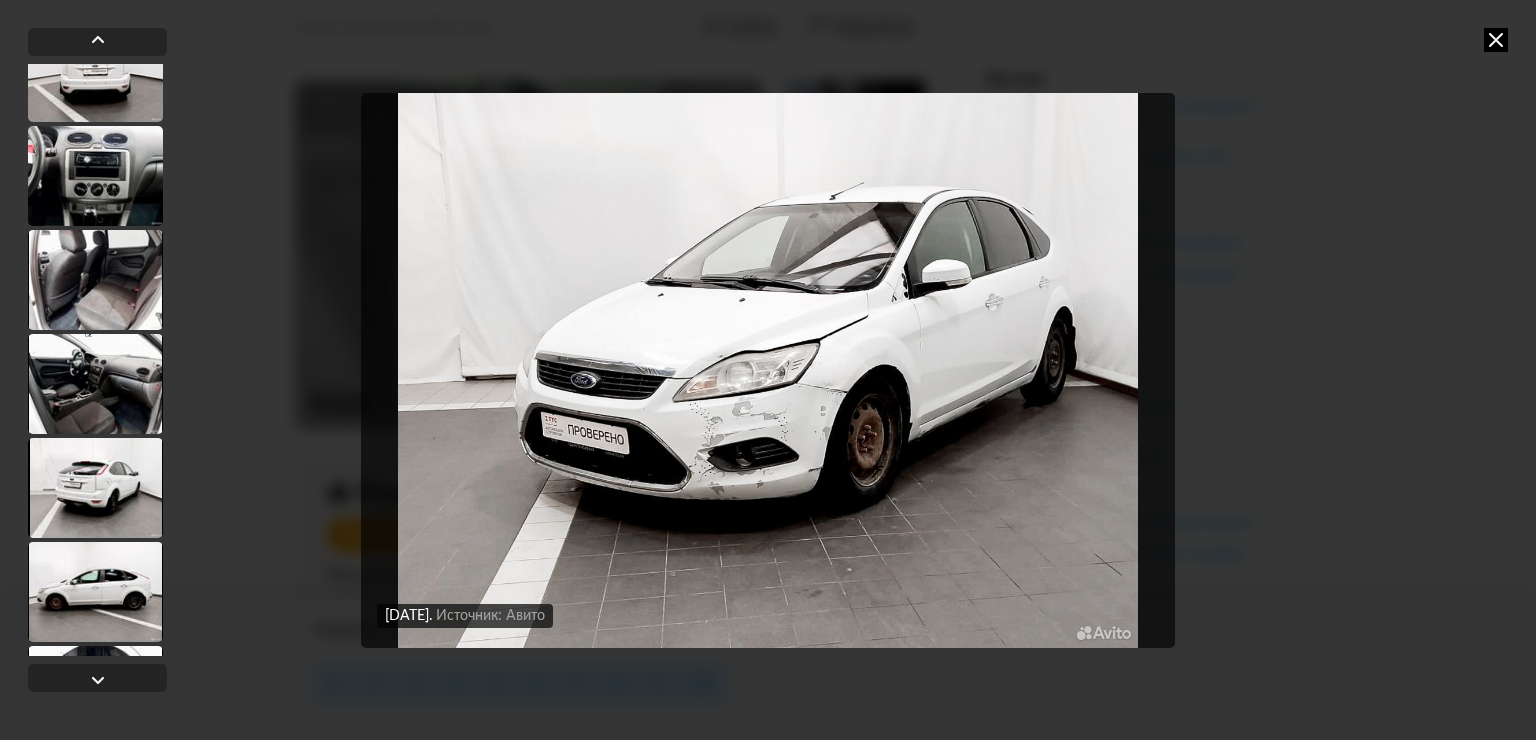 click at bounding box center (95, 176) 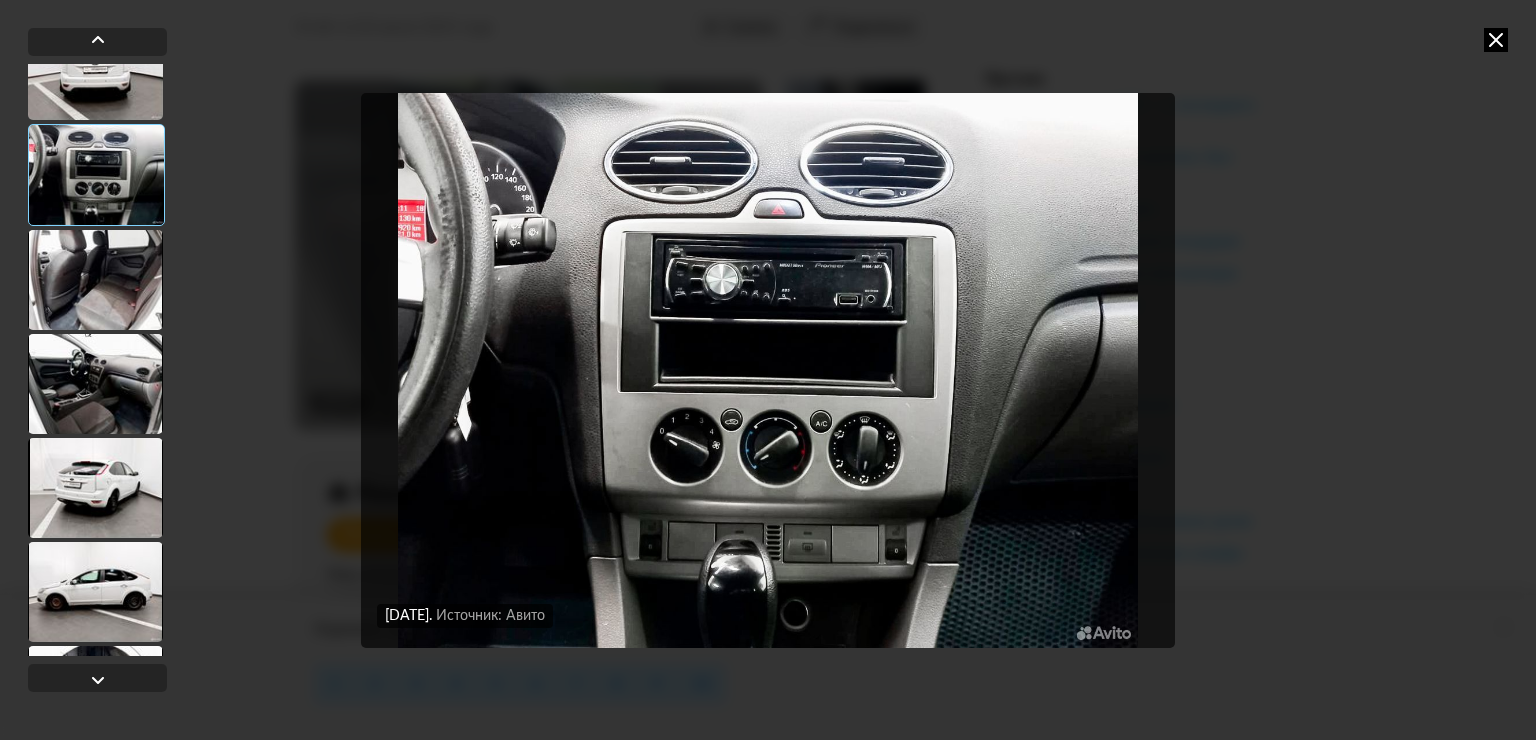 scroll, scrollTop: 3995, scrollLeft: 0, axis: vertical 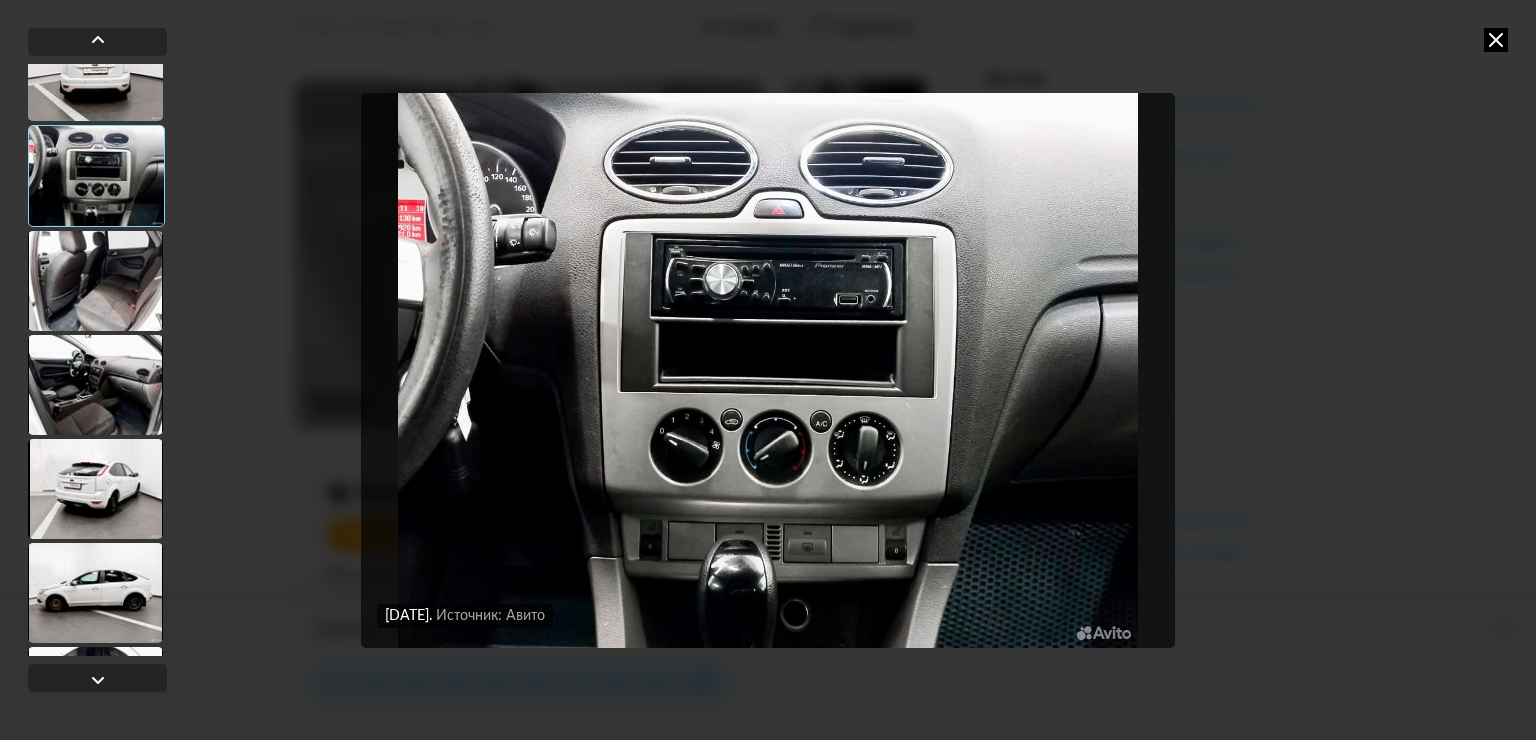 click at bounding box center (95, 281) 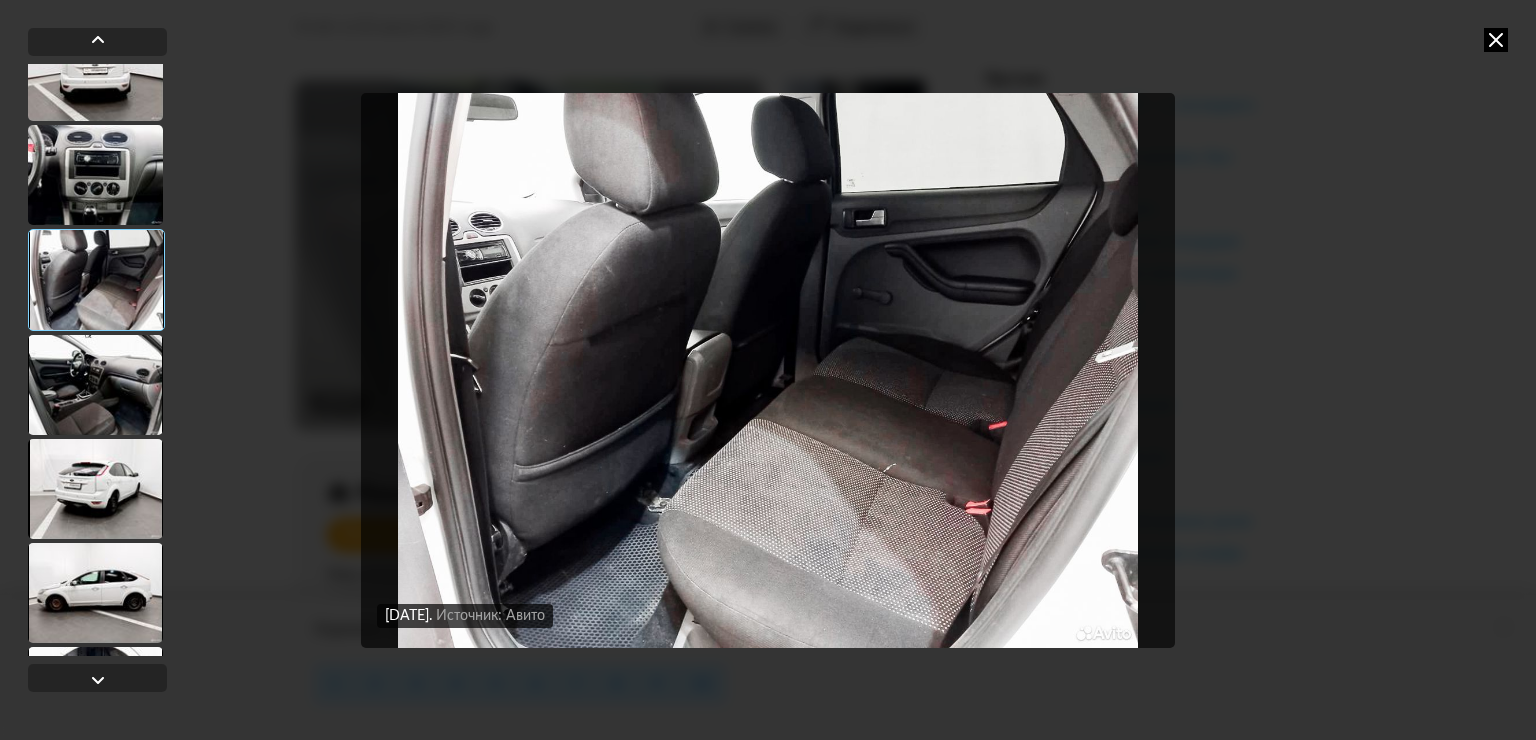 click at bounding box center [95, 385] 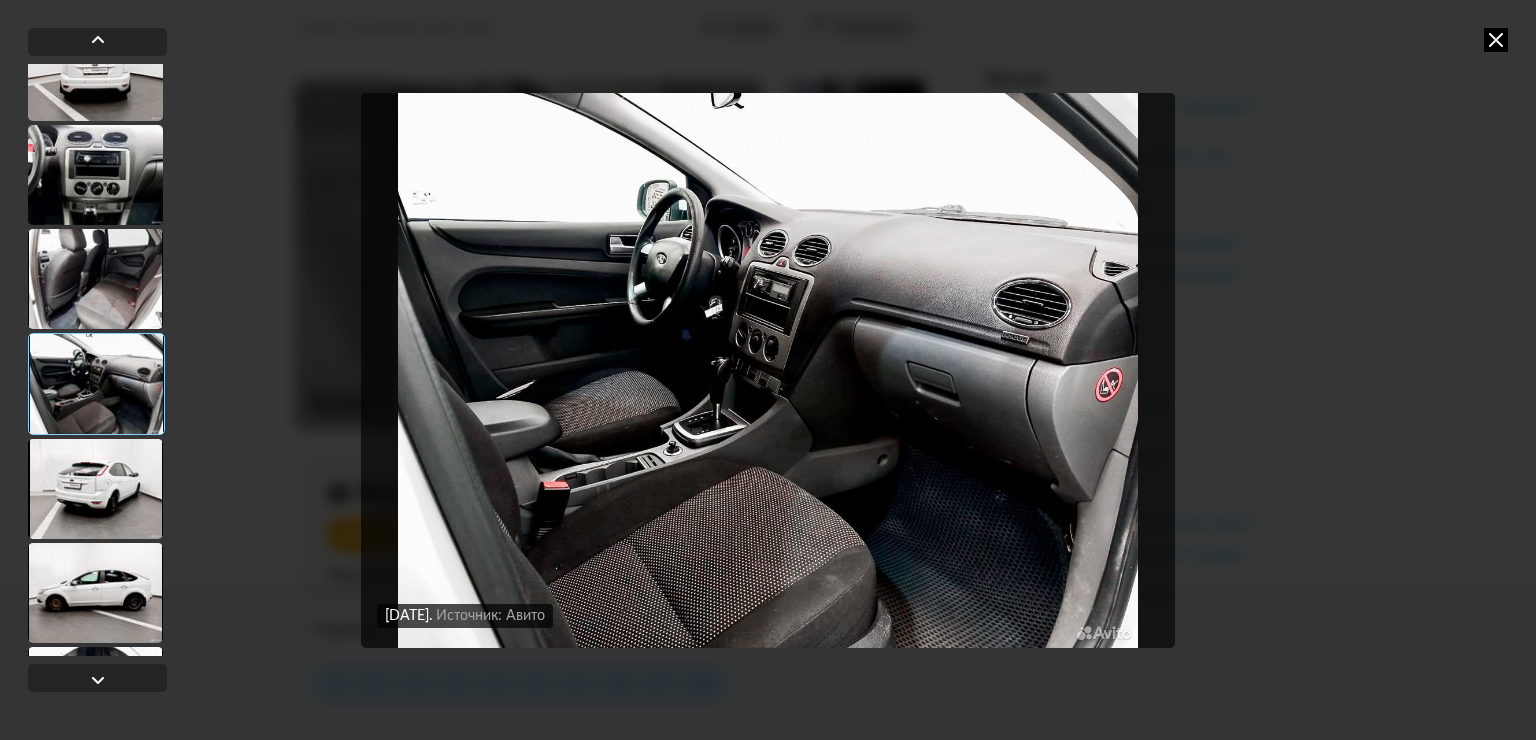 click at bounding box center (95, 489) 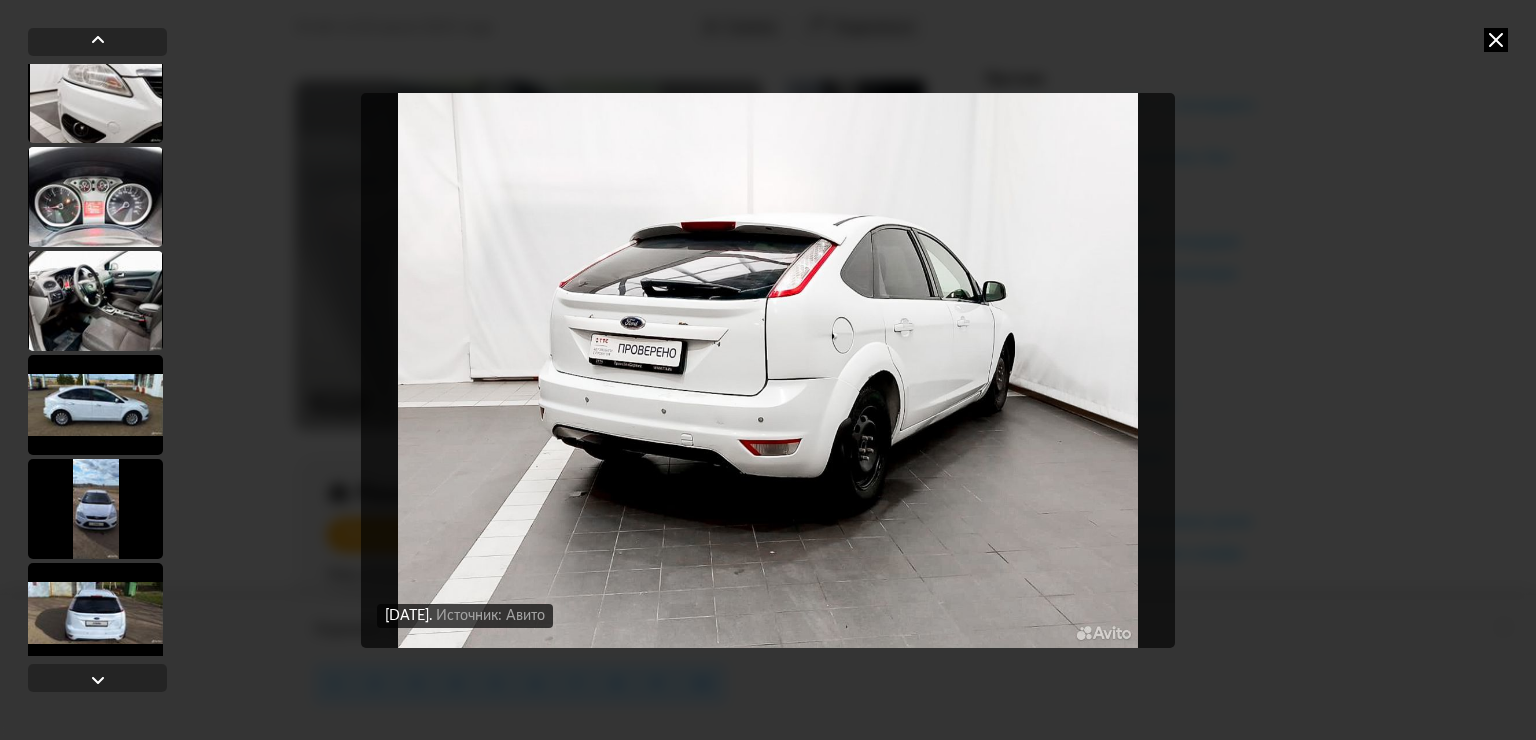 scroll, scrollTop: 5195, scrollLeft: 0, axis: vertical 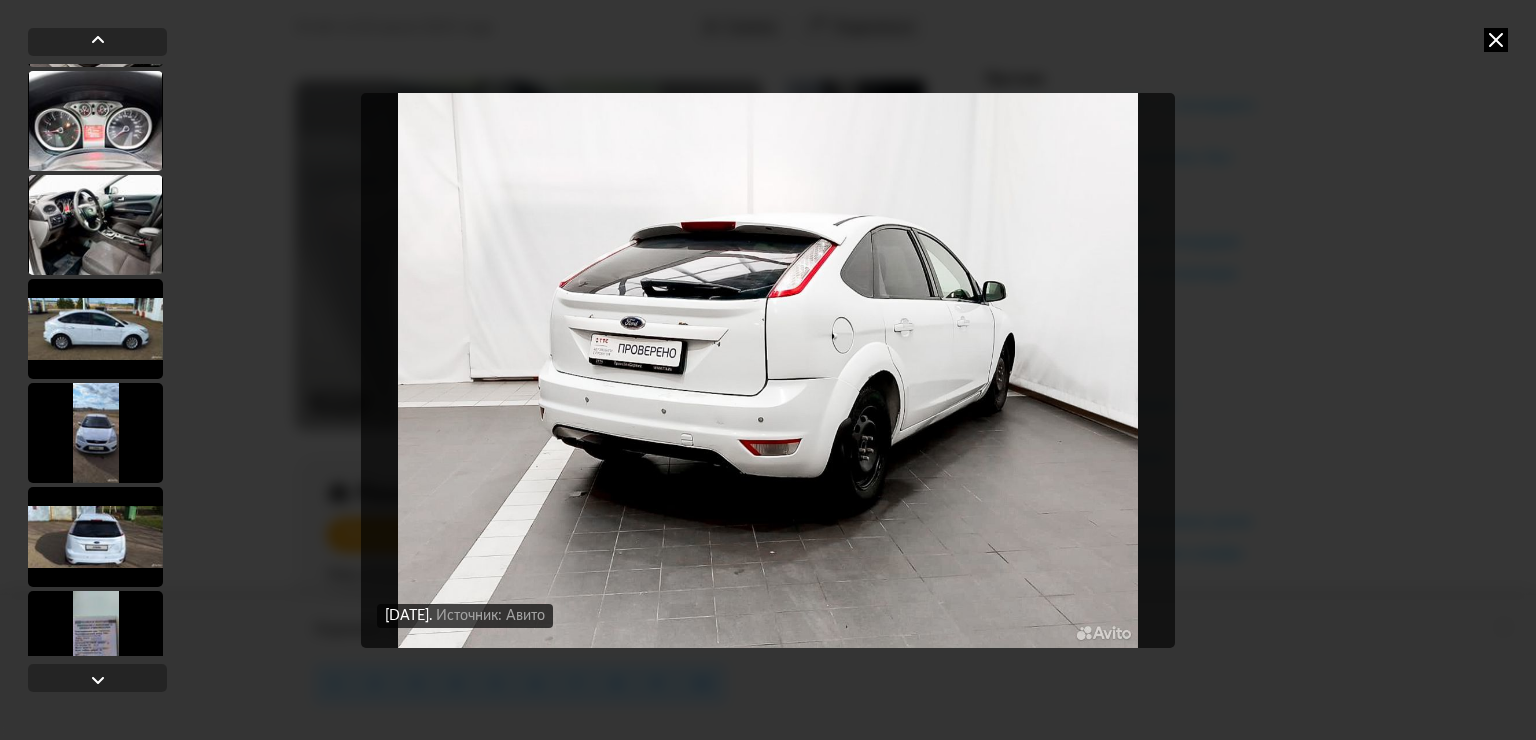 click at bounding box center (95, 121) 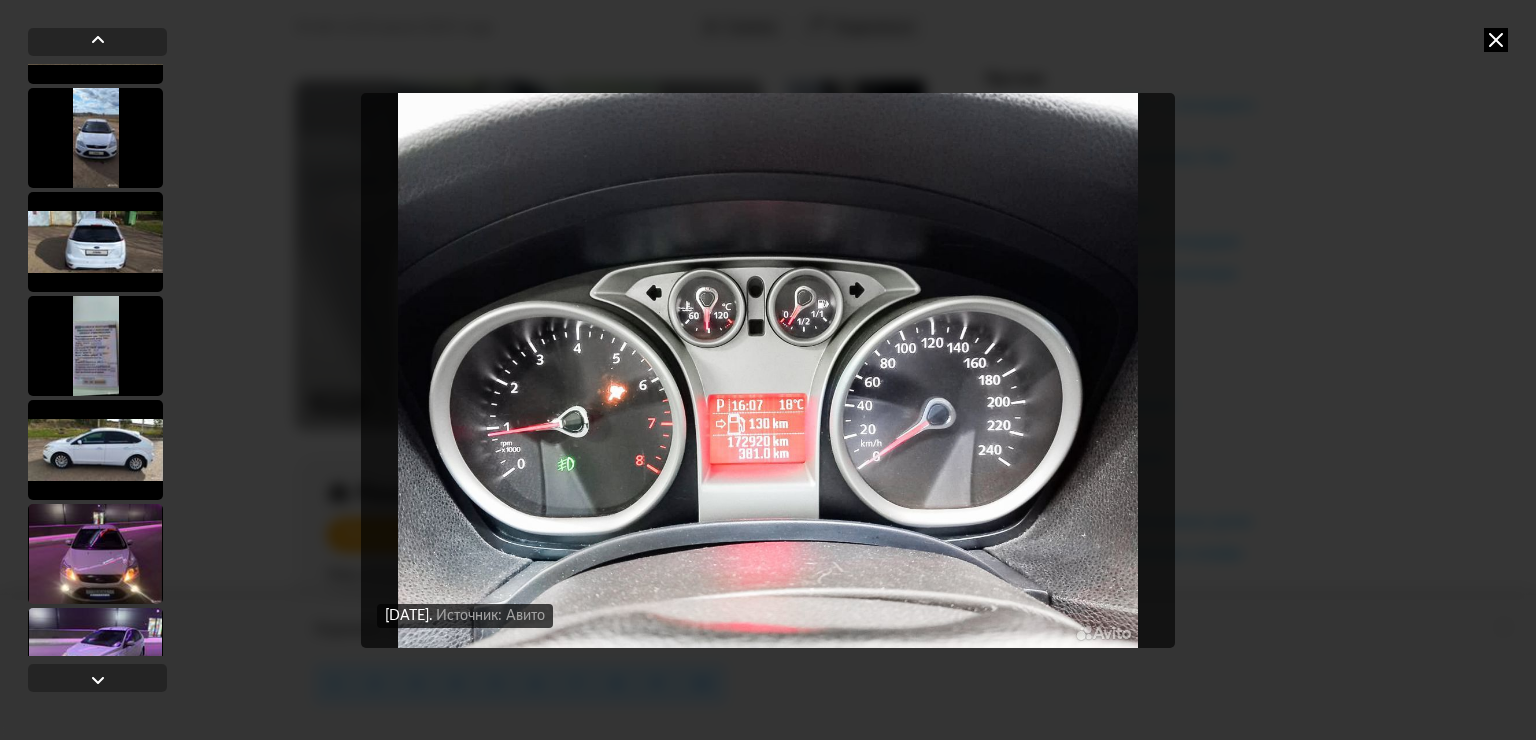 scroll, scrollTop: 5493, scrollLeft: 0, axis: vertical 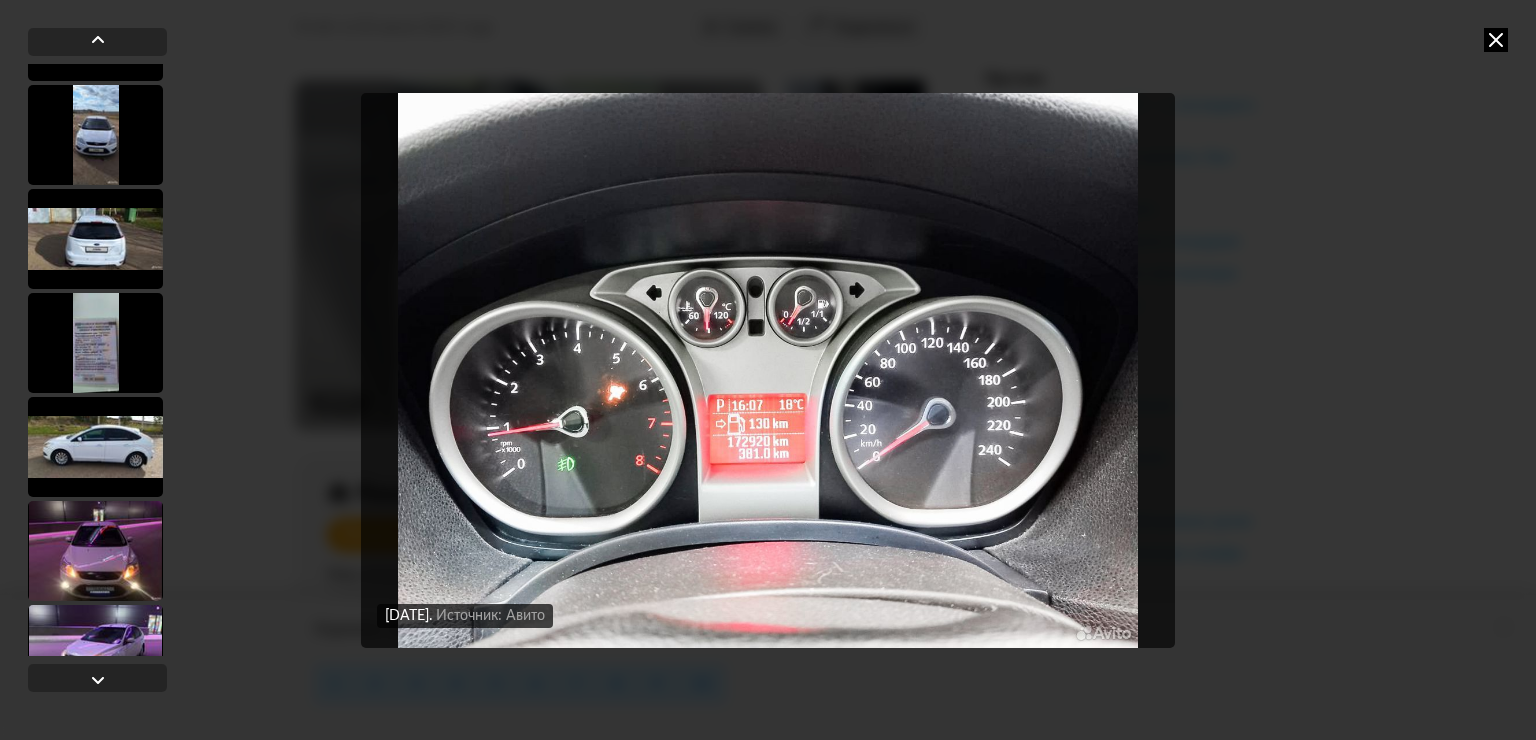 click at bounding box center [95, 239] 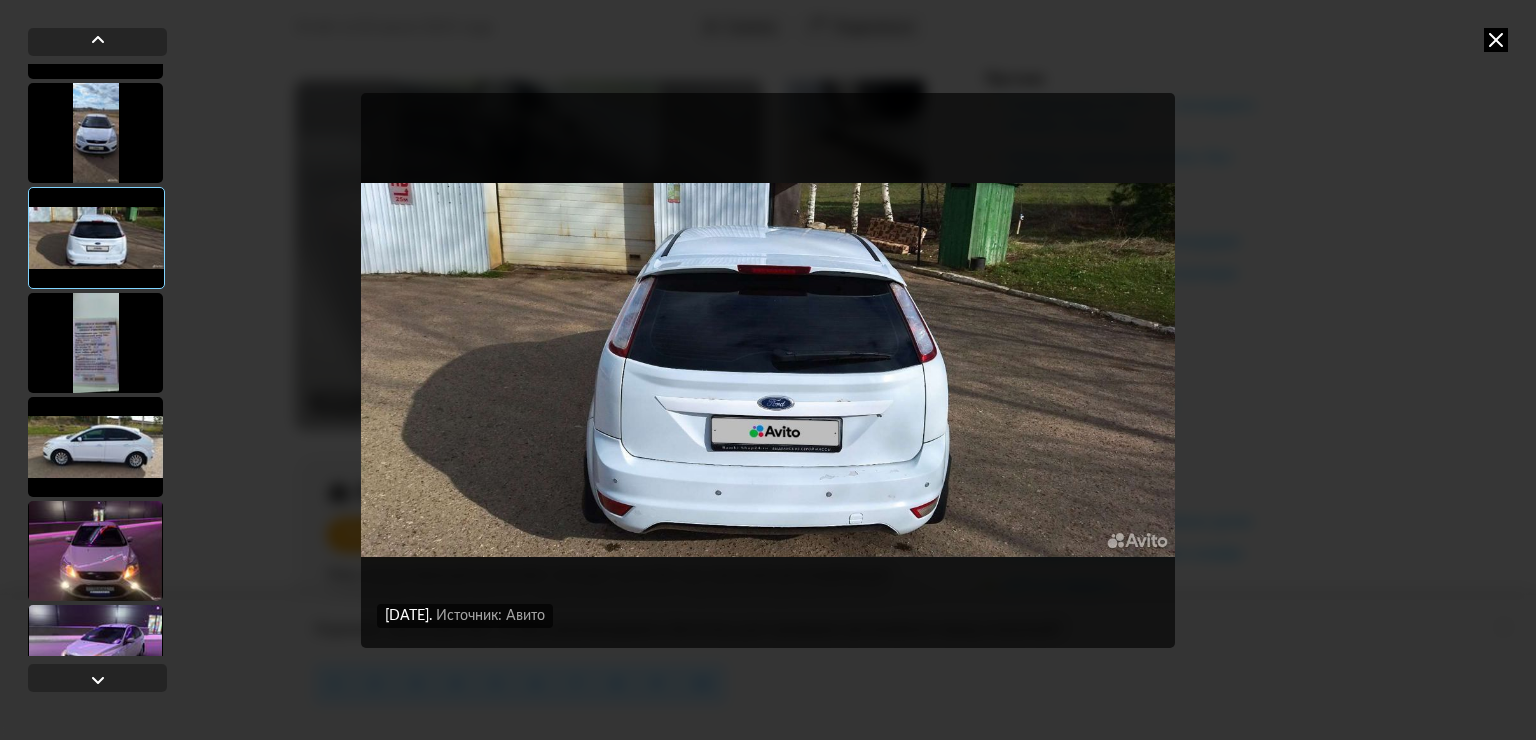 scroll, scrollTop: 5492, scrollLeft: 0, axis: vertical 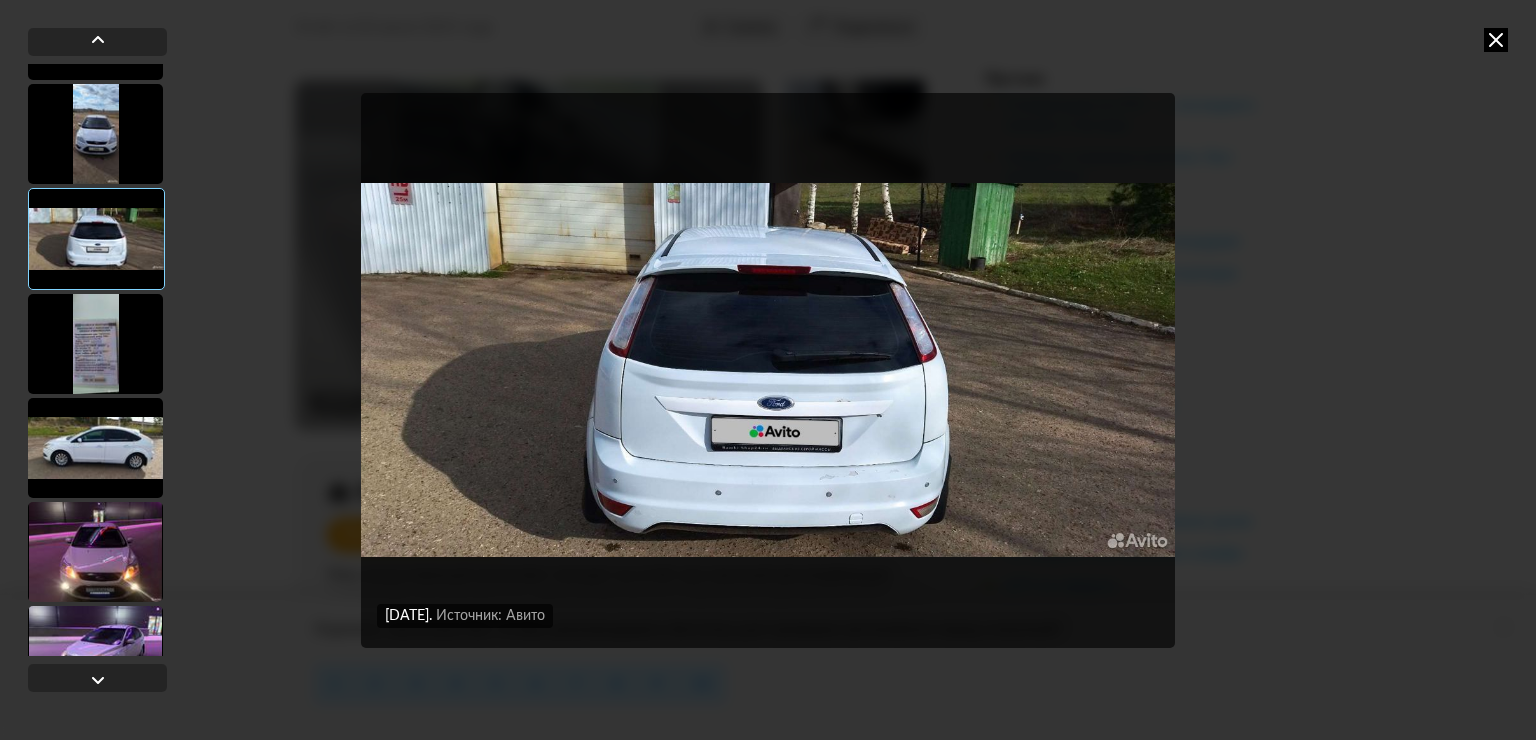 click at bounding box center (95, 344) 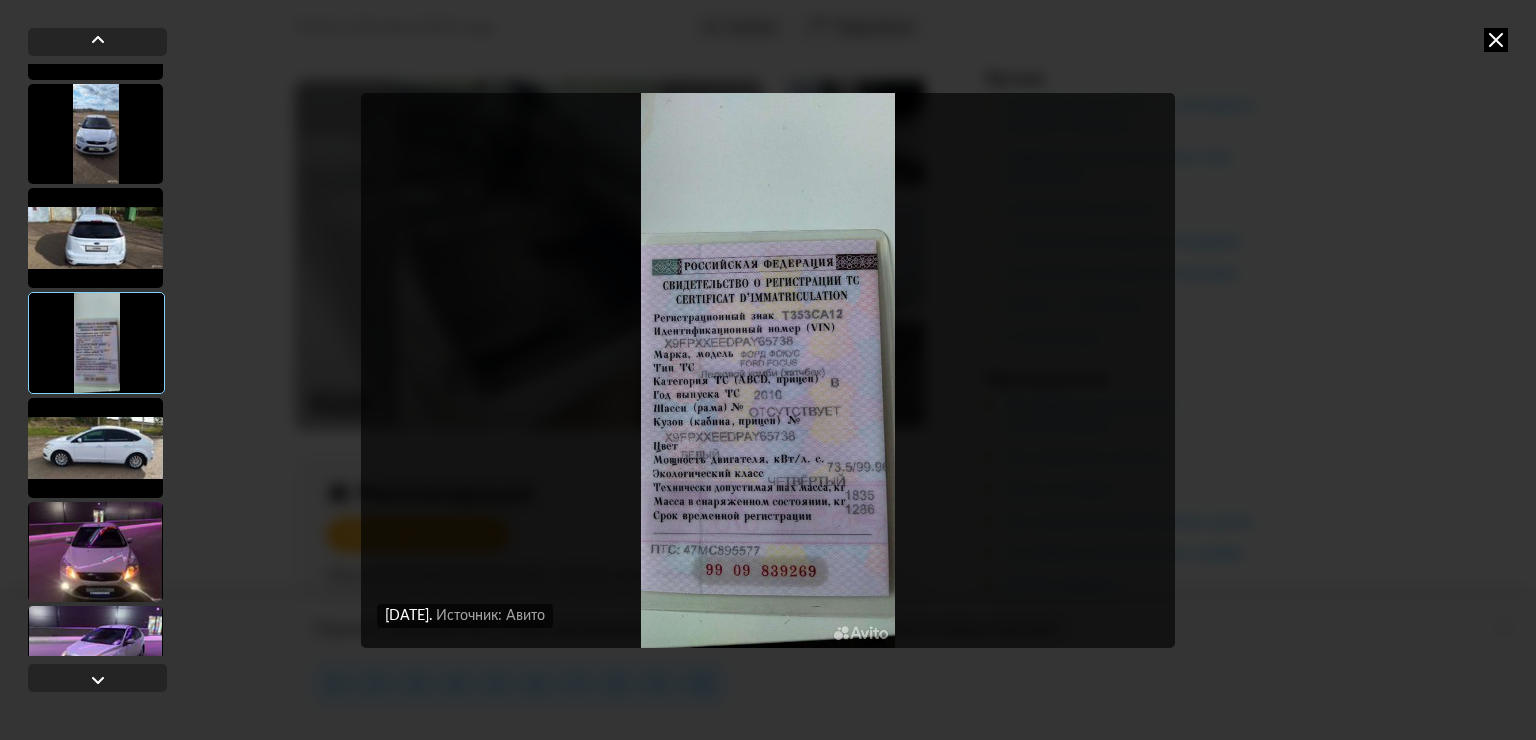 click at bounding box center [95, 448] 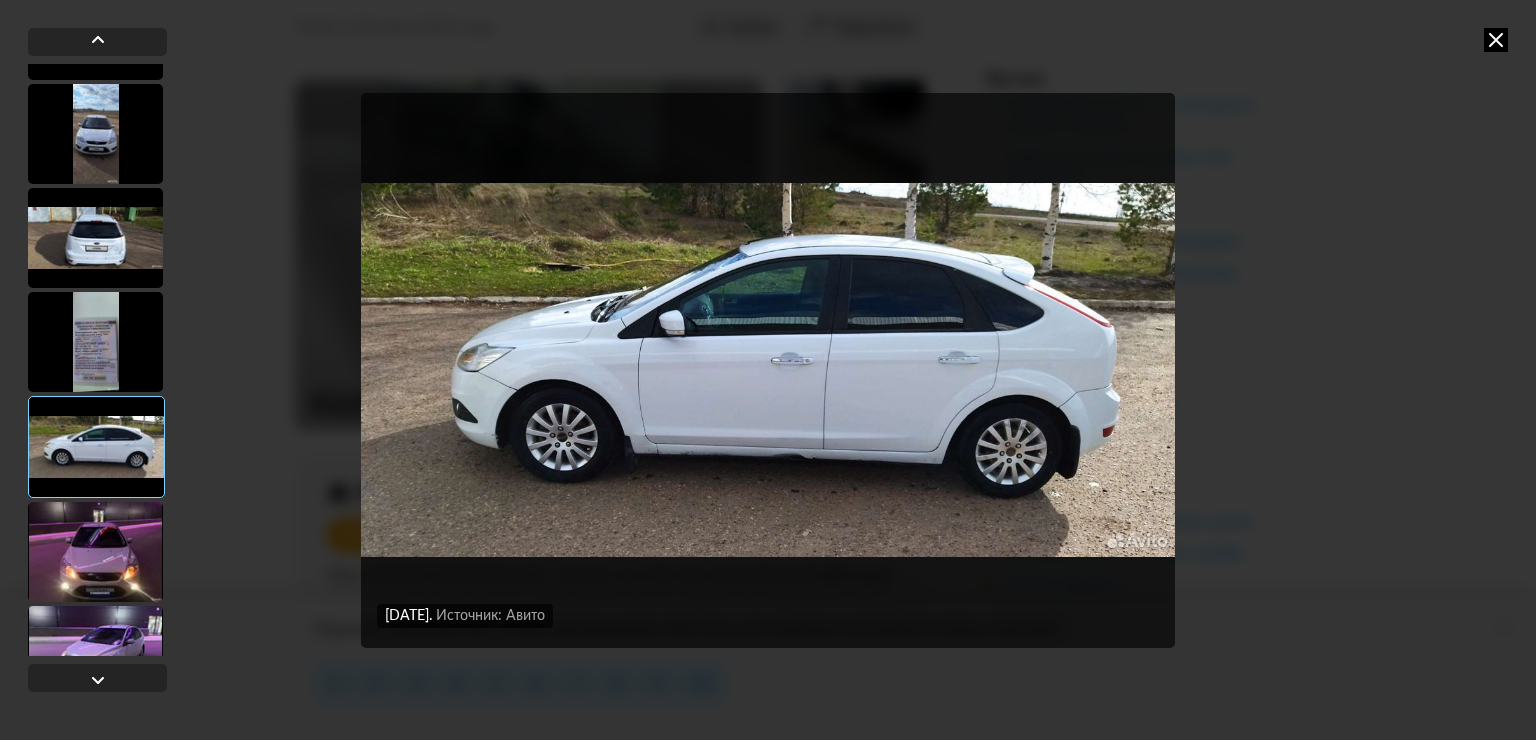 click at bounding box center [95, 342] 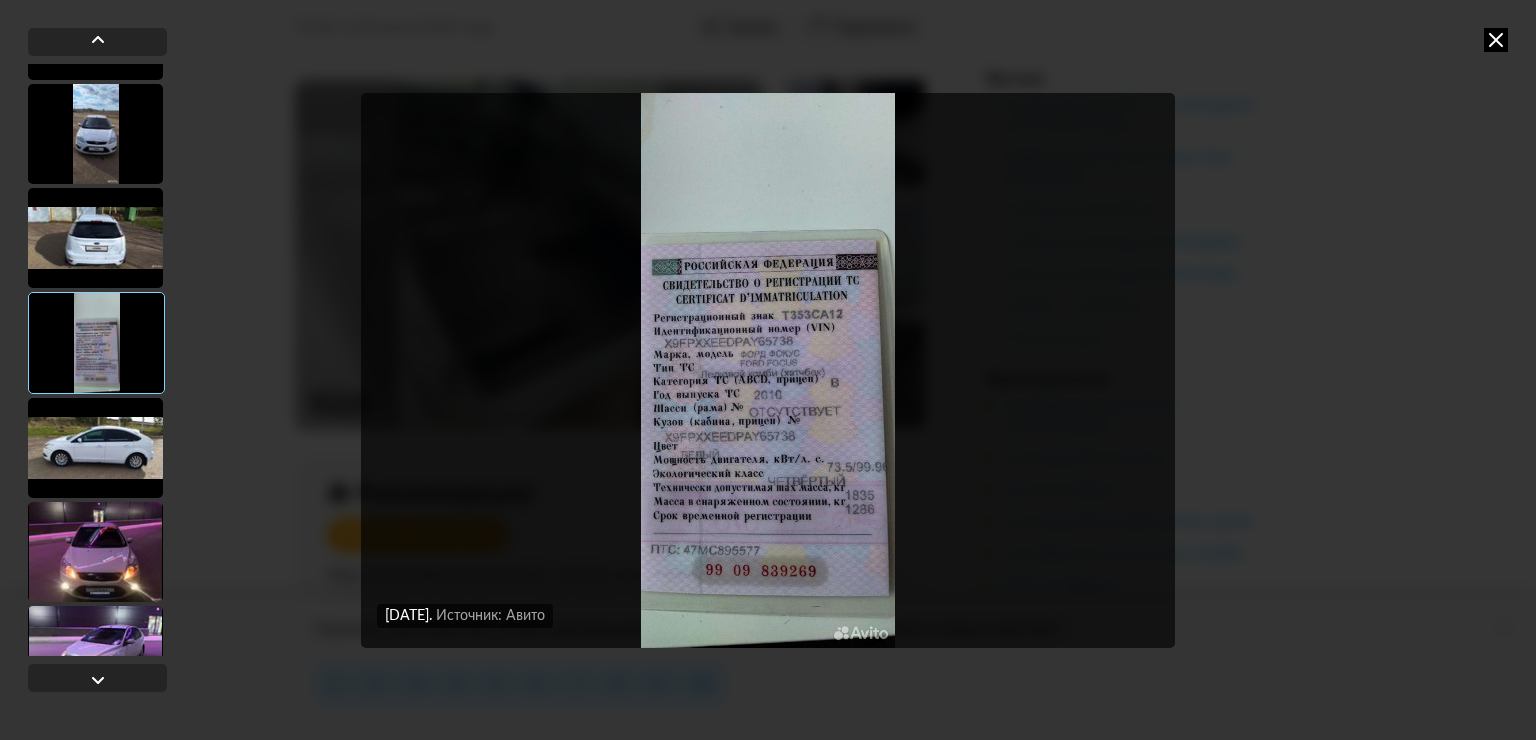 click at bounding box center [768, 370] 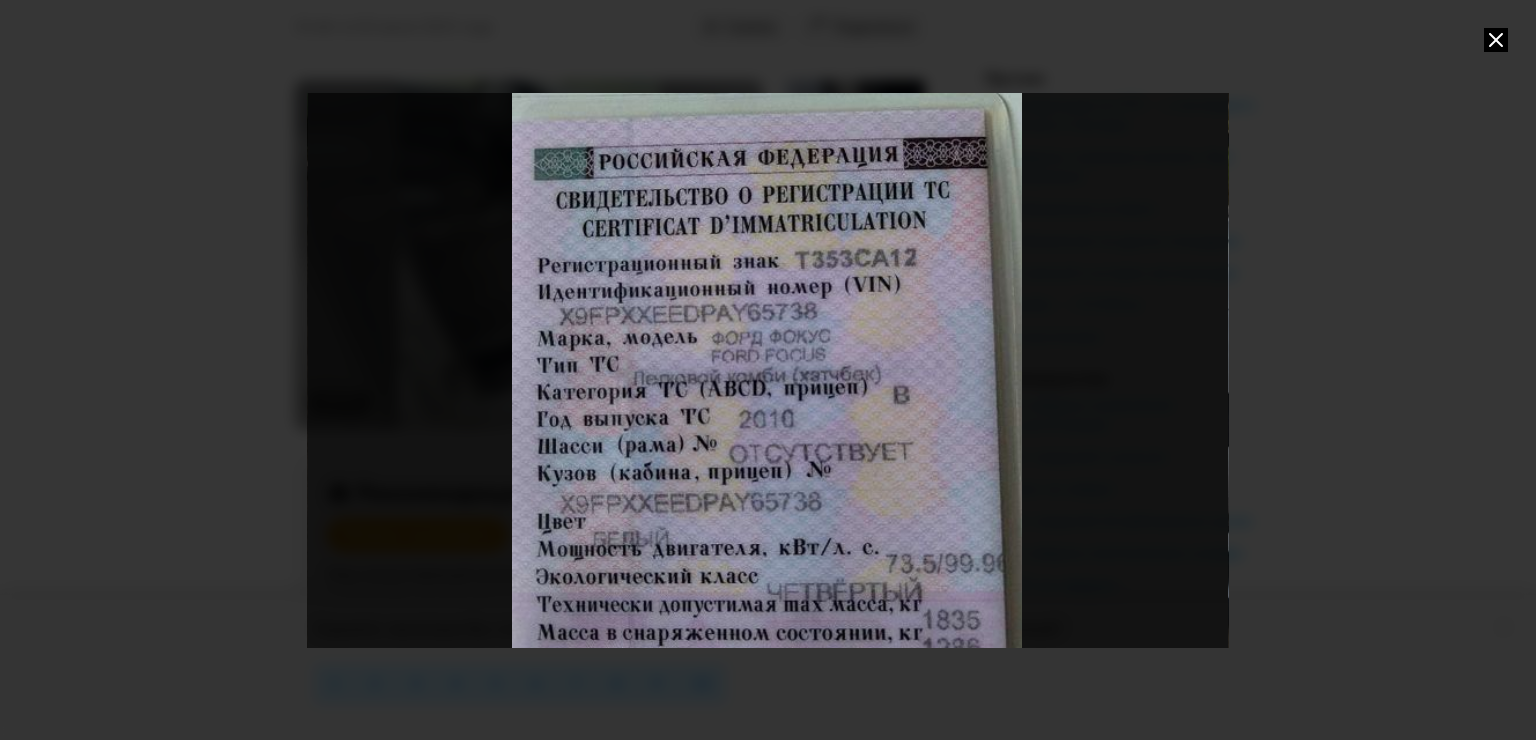 click at bounding box center [767, 370] 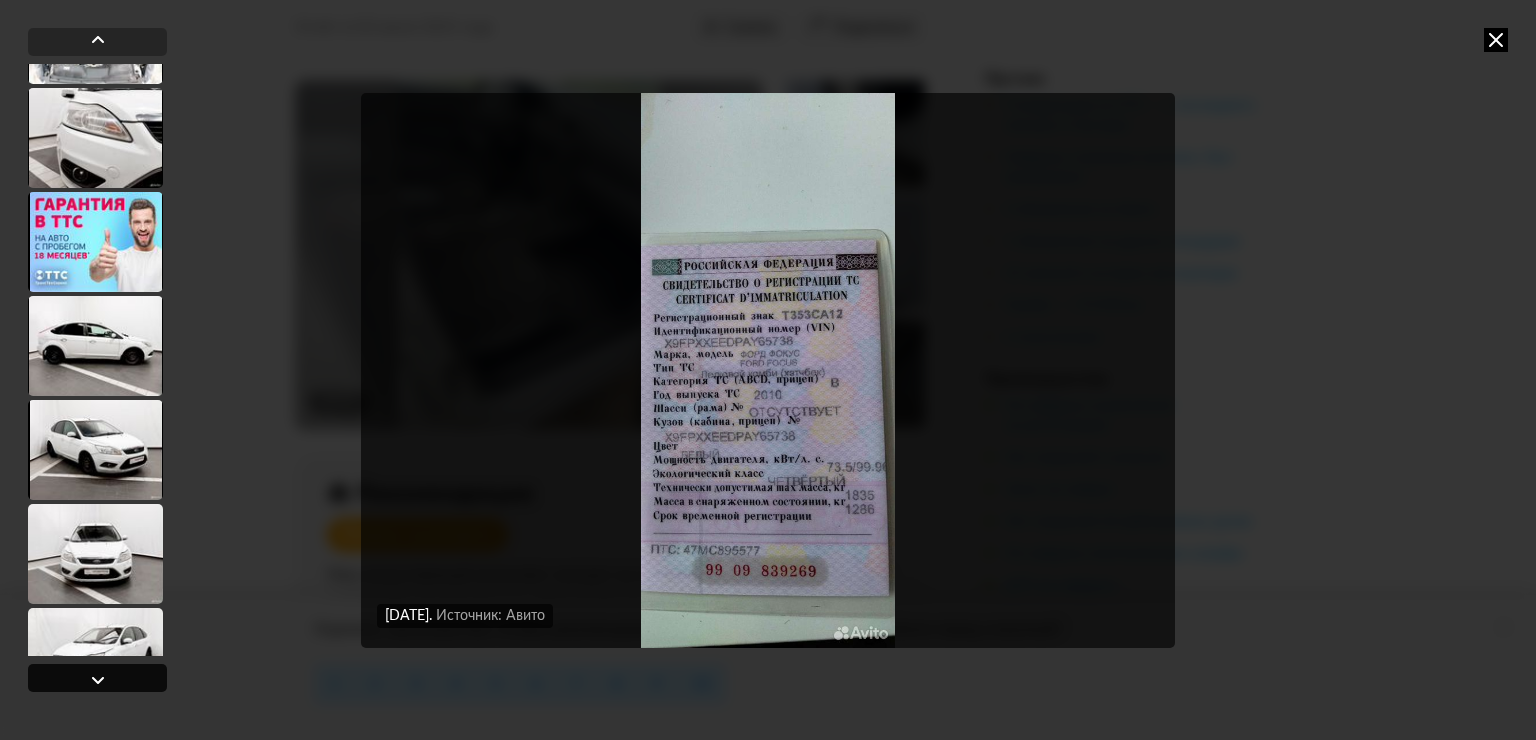 click at bounding box center [98, 680] 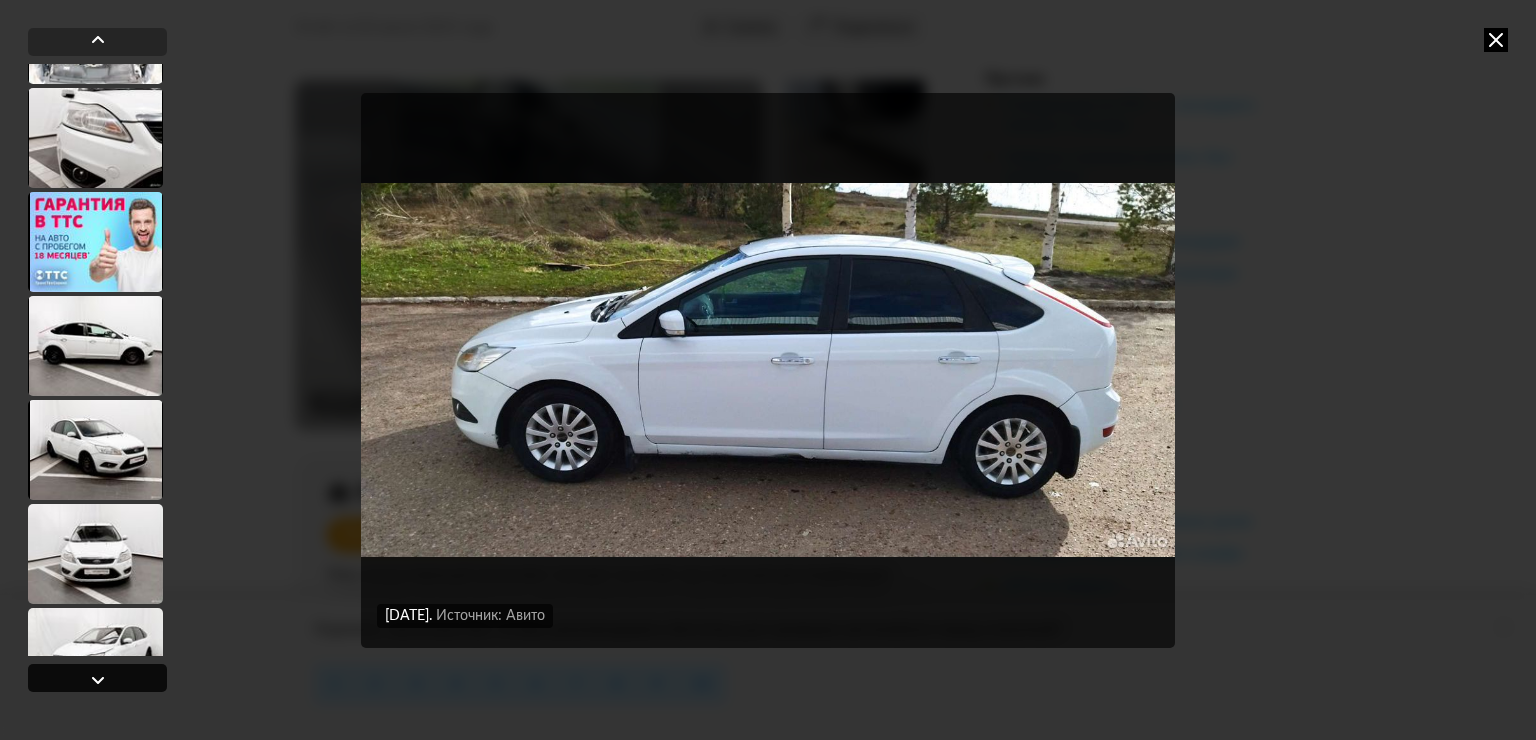 scroll, scrollTop: 5633, scrollLeft: 0, axis: vertical 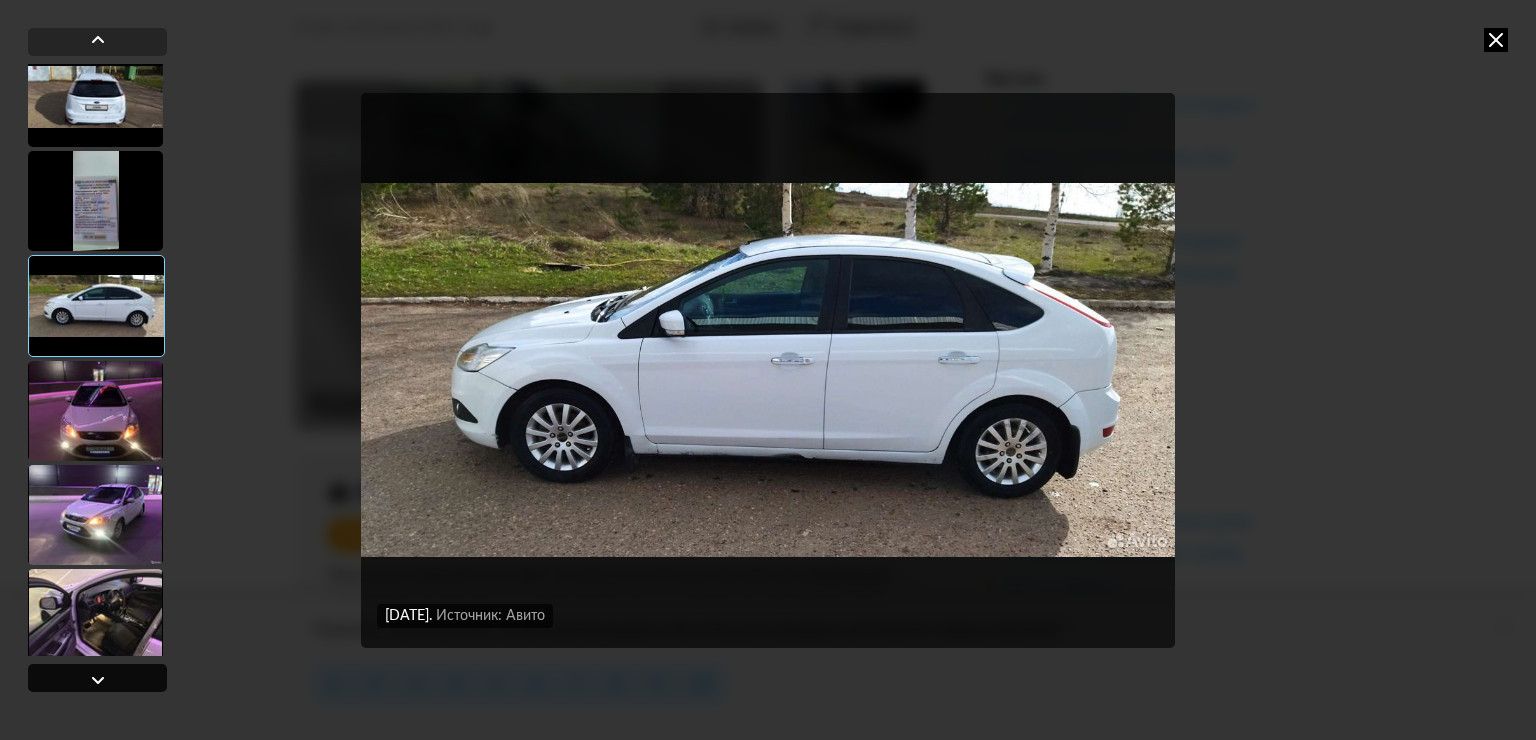 click at bounding box center [98, 680] 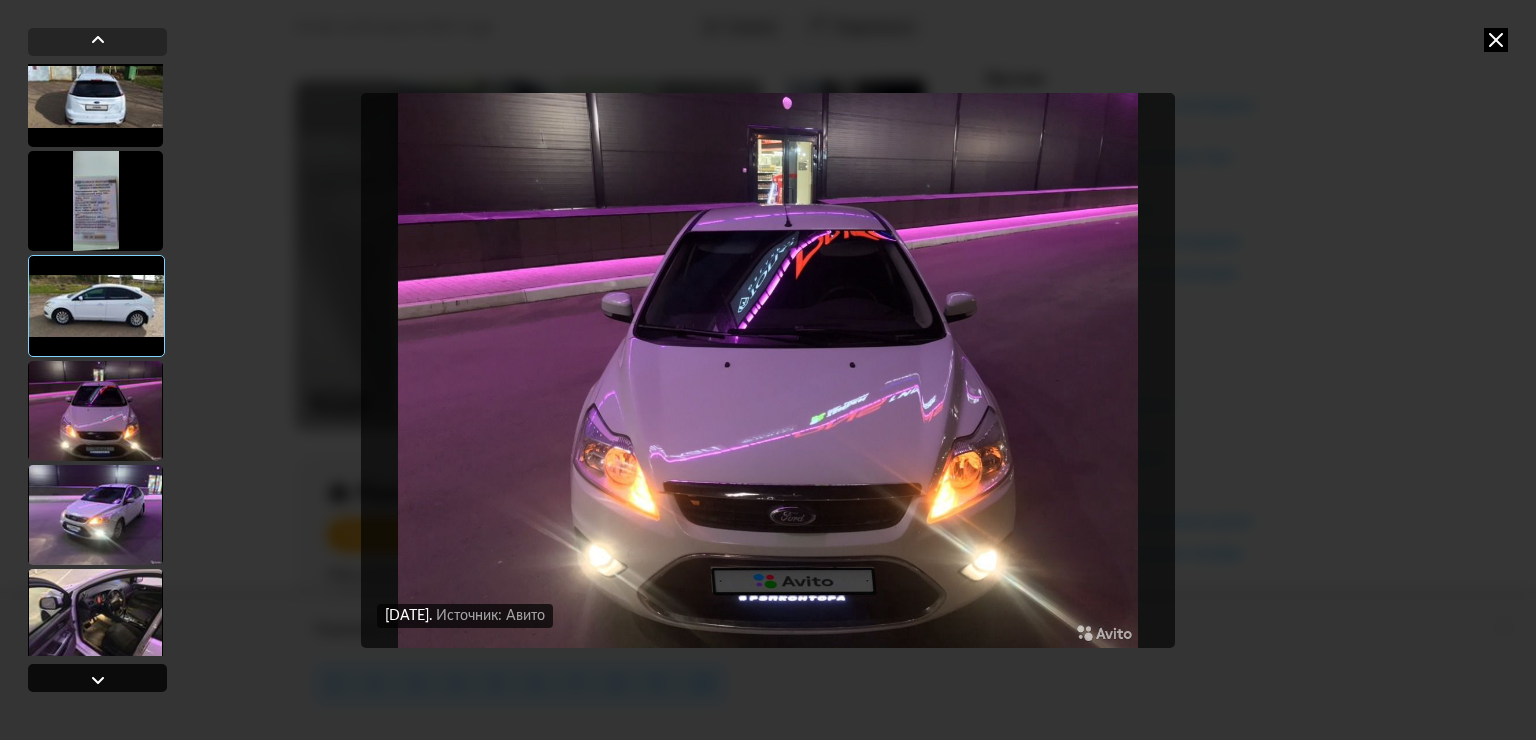 click at bounding box center [98, 680] 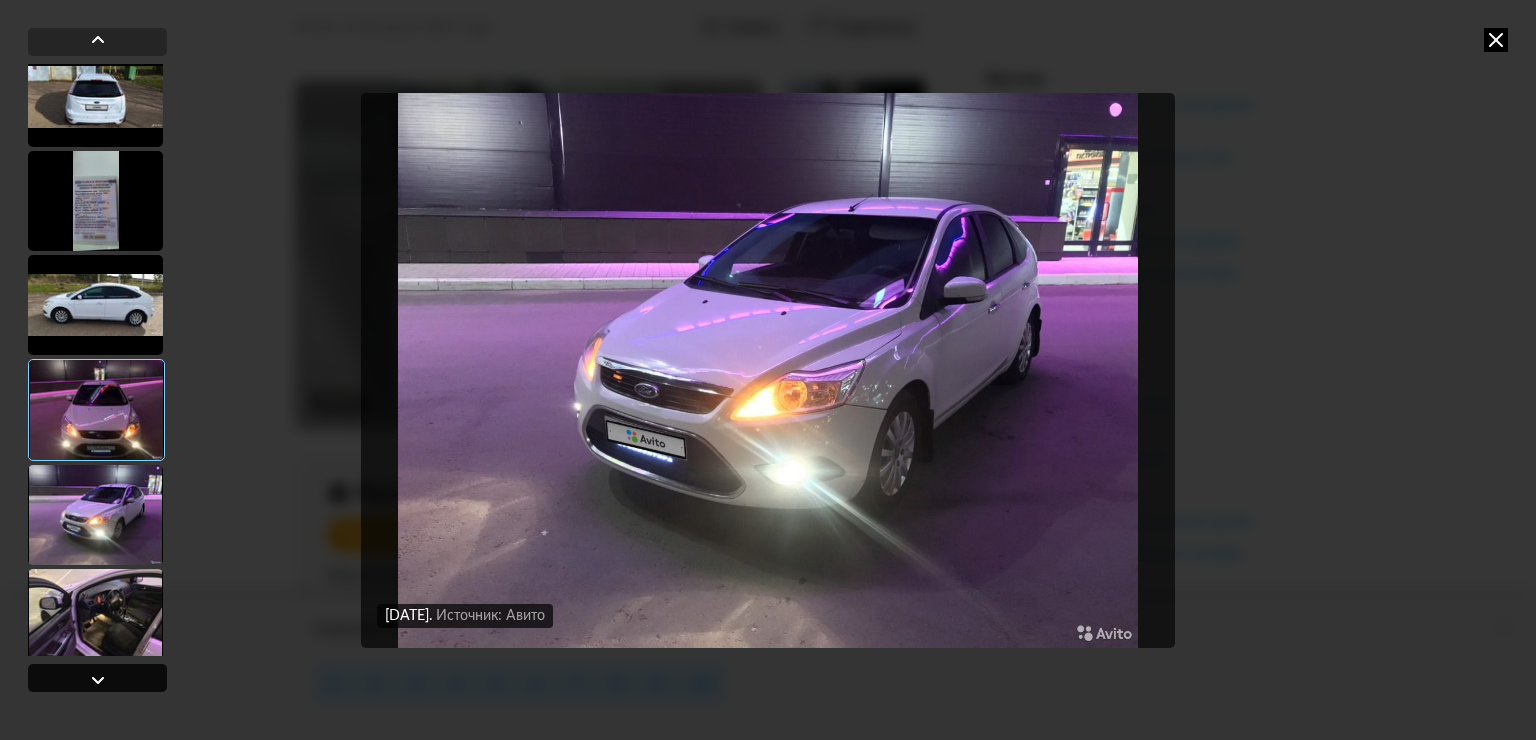 click at bounding box center (98, 680) 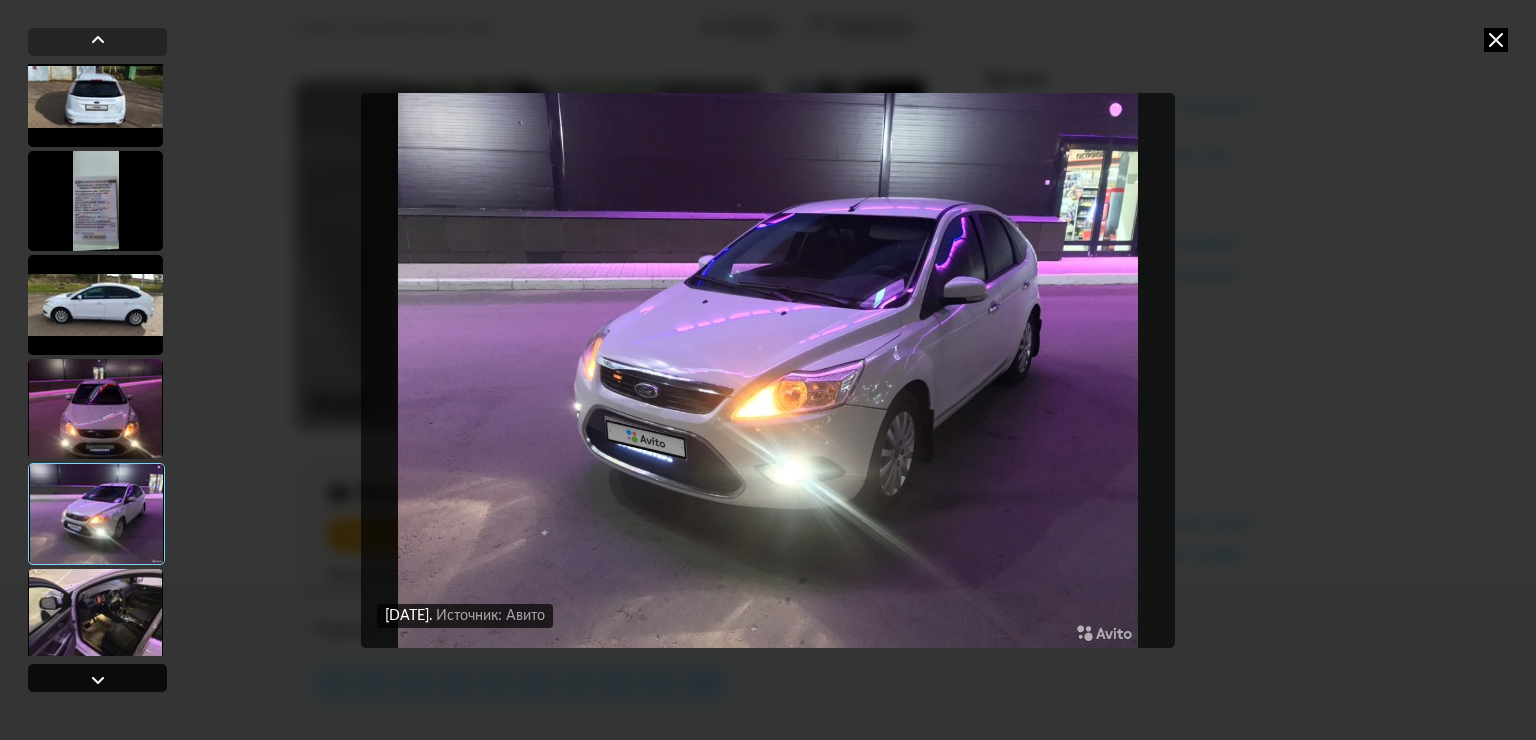 click at bounding box center (98, 680) 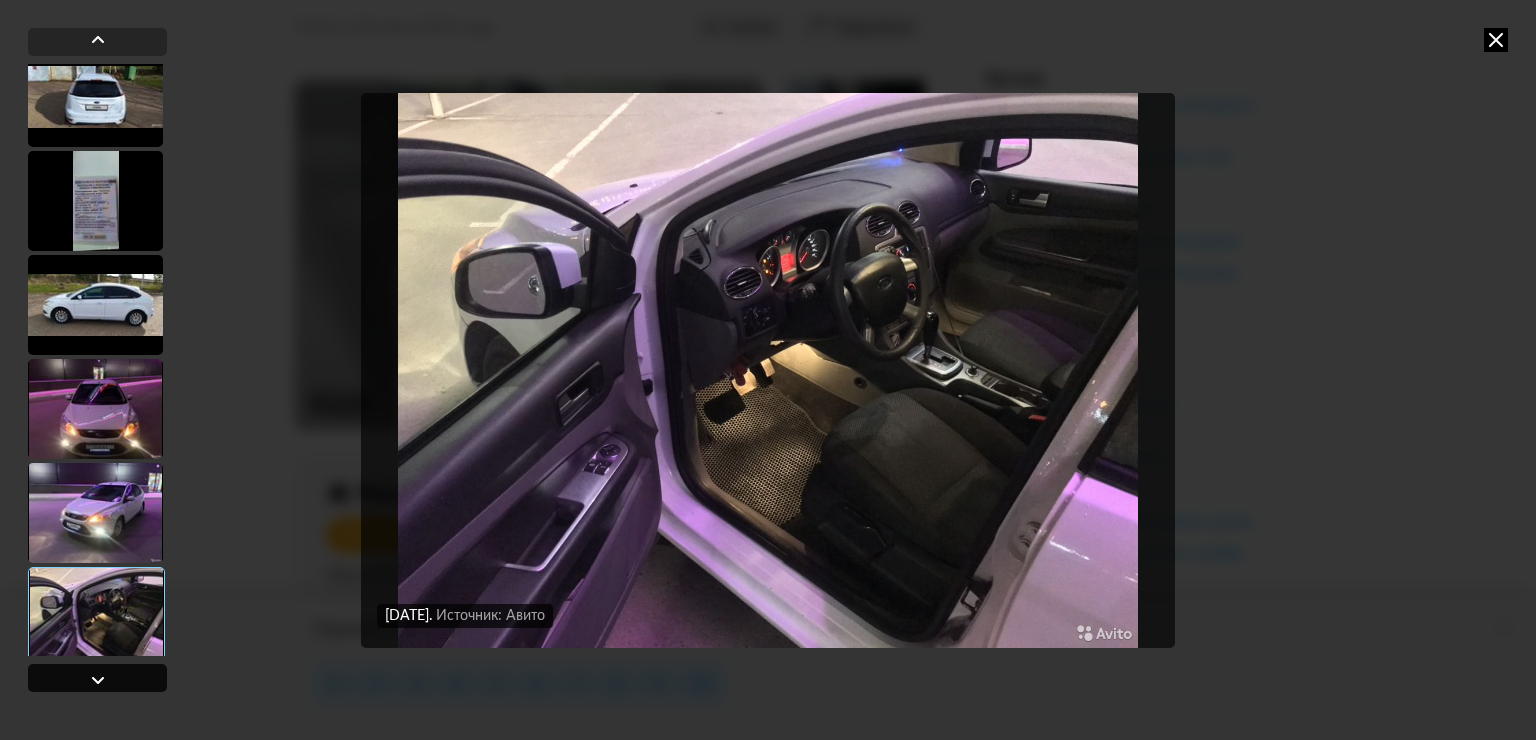 click at bounding box center [98, 680] 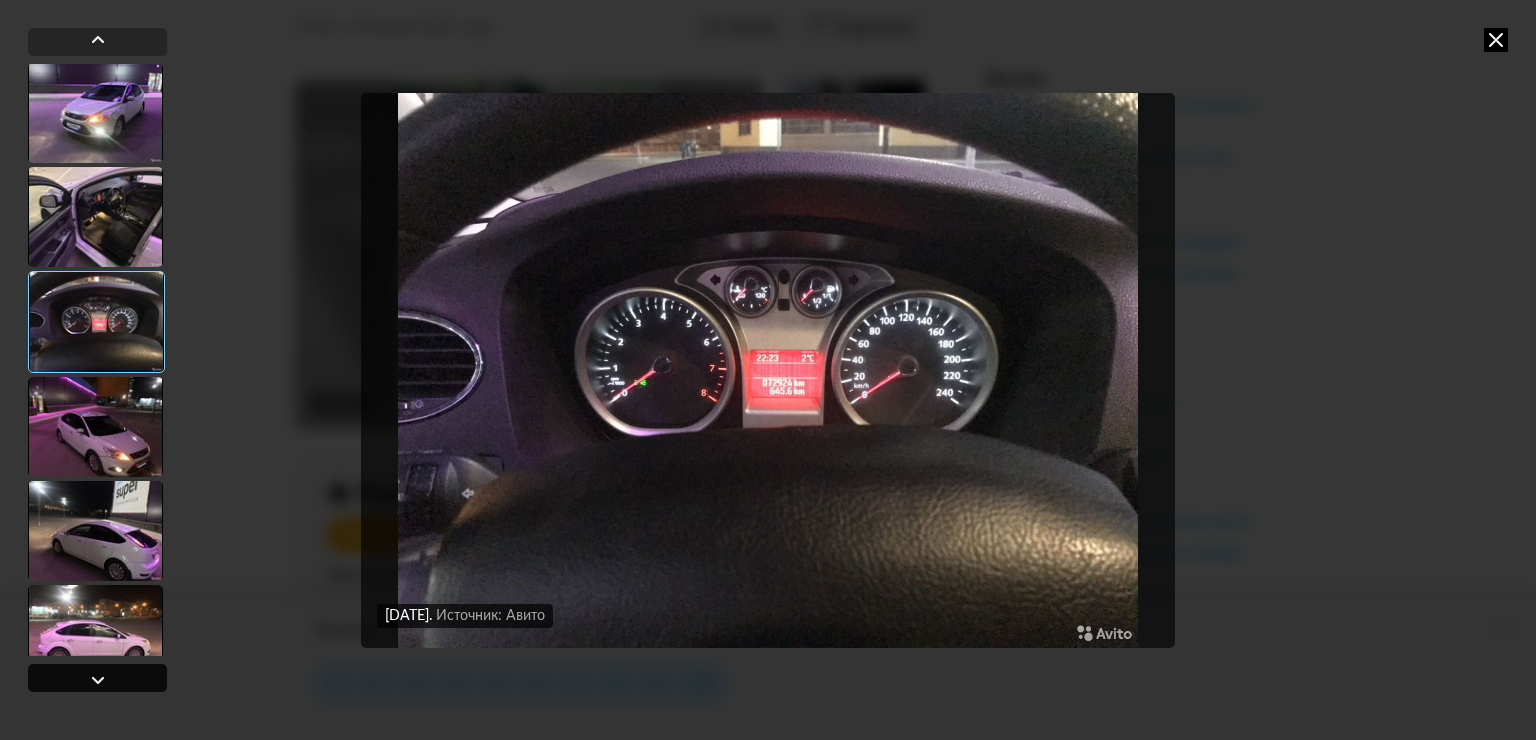 click at bounding box center [98, 680] 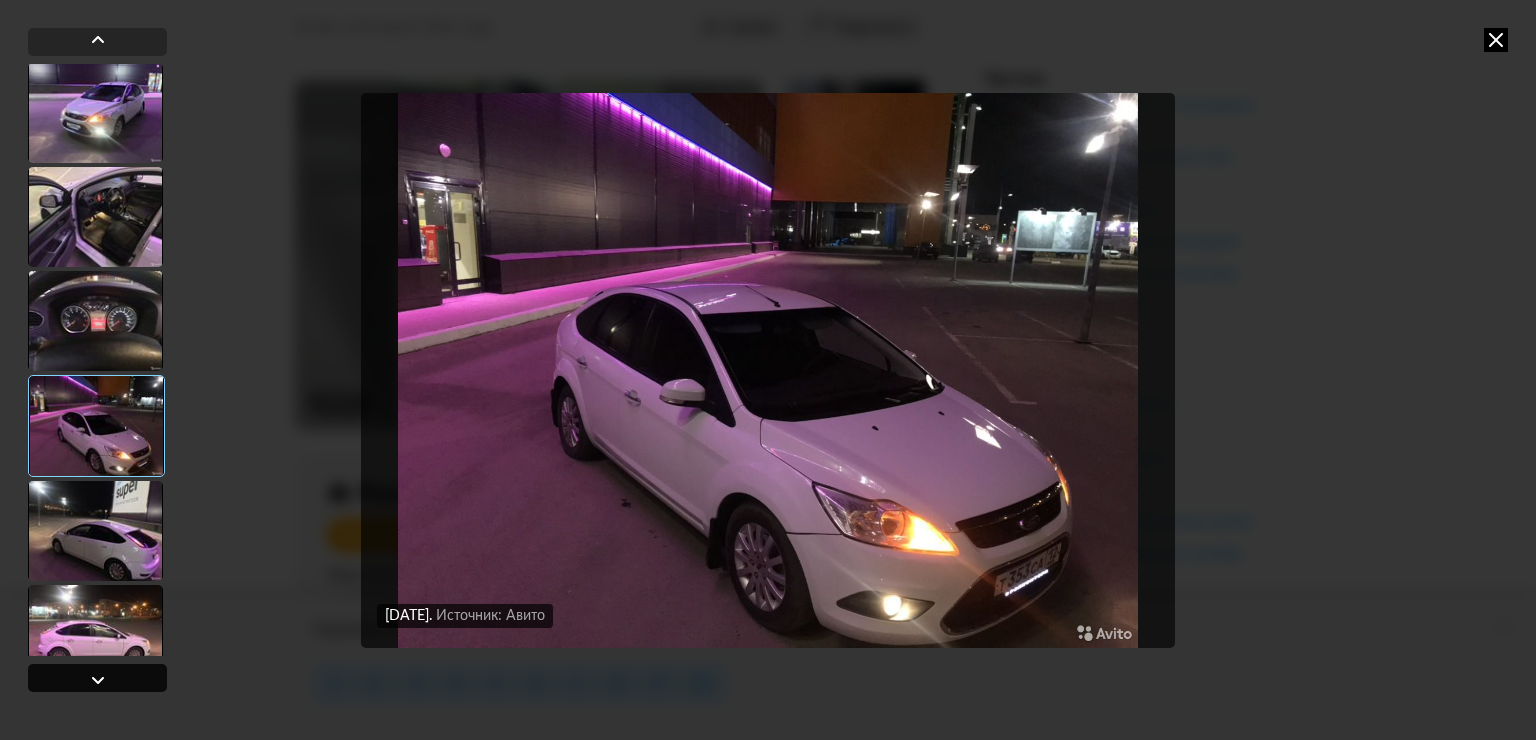 click at bounding box center [98, 680] 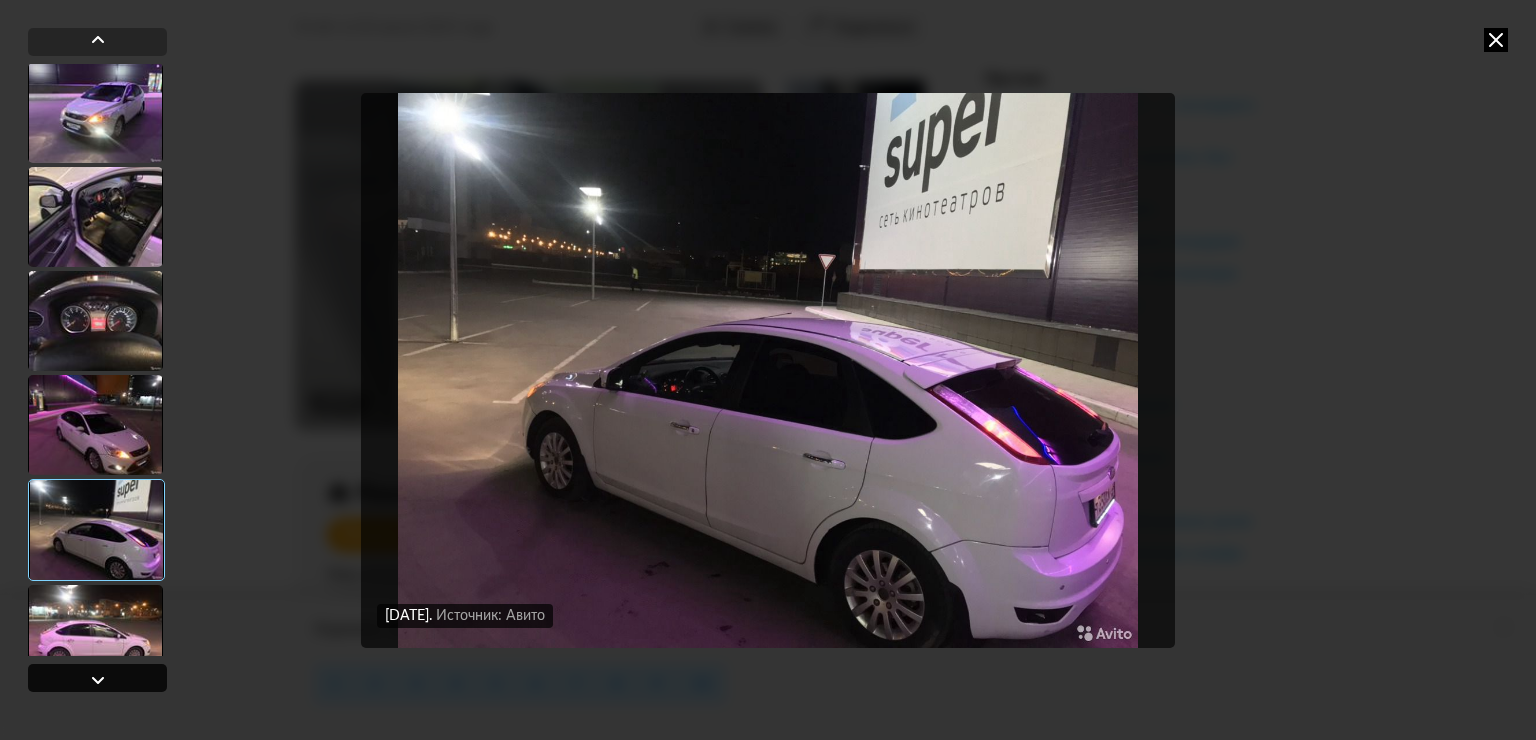 click at bounding box center [98, 680] 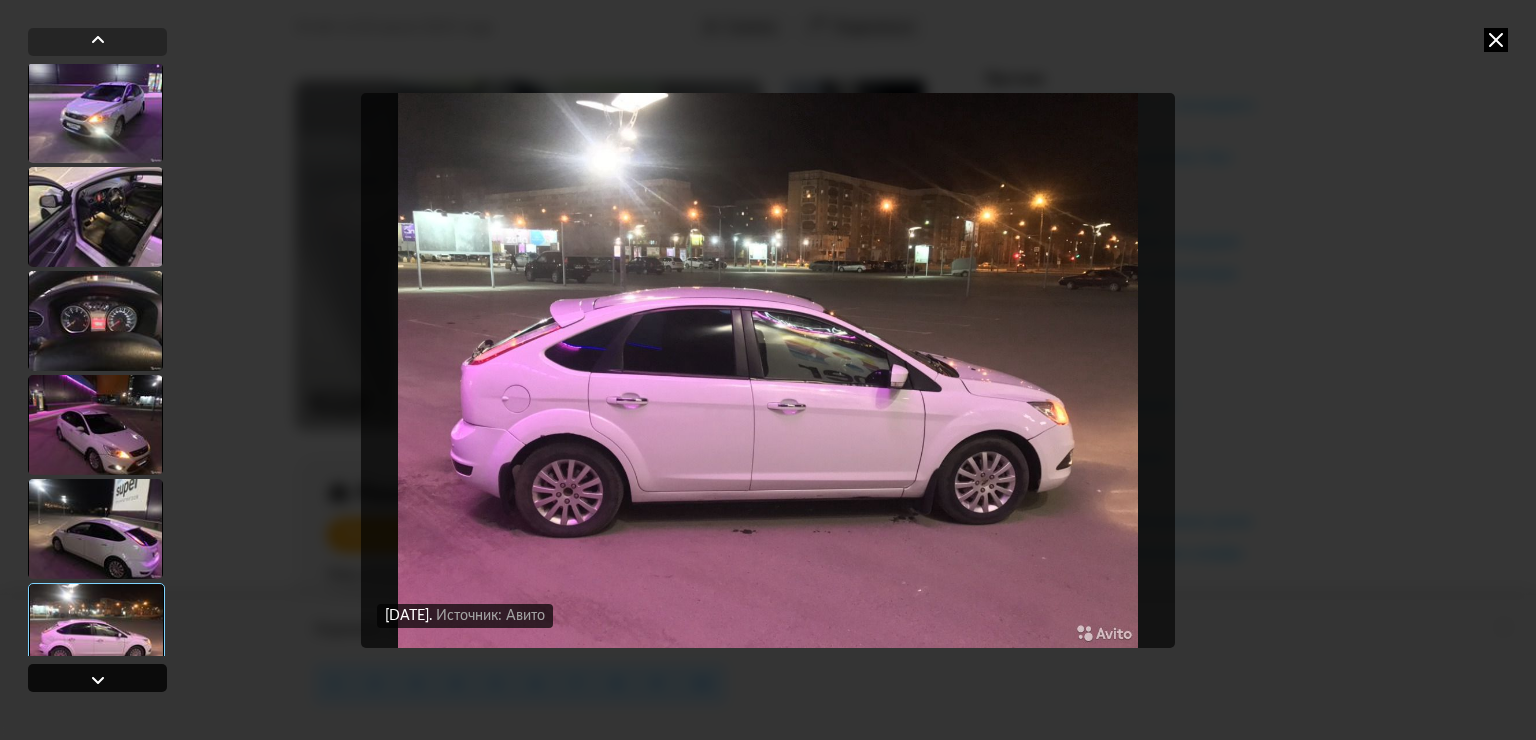 click at bounding box center (98, 680) 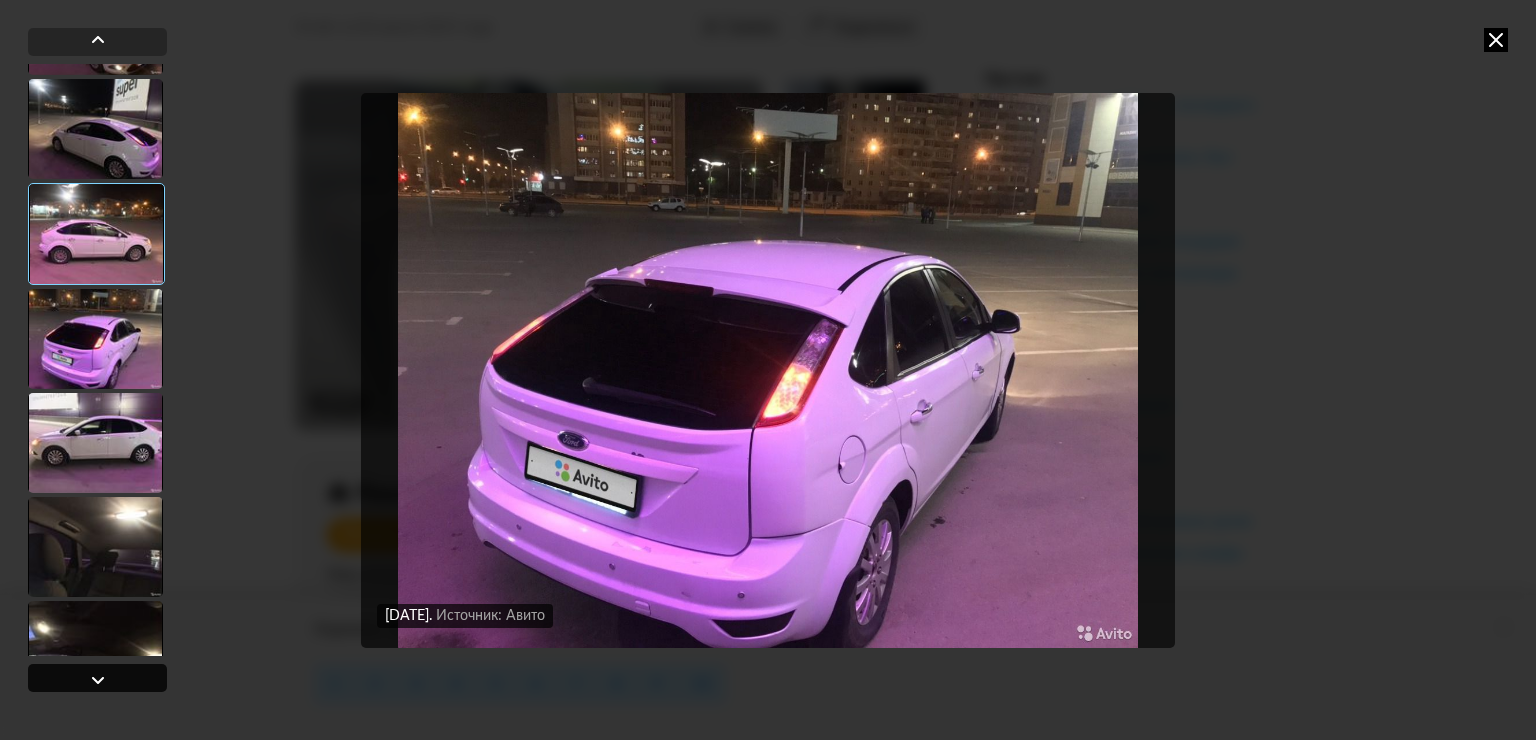 click at bounding box center (98, 680) 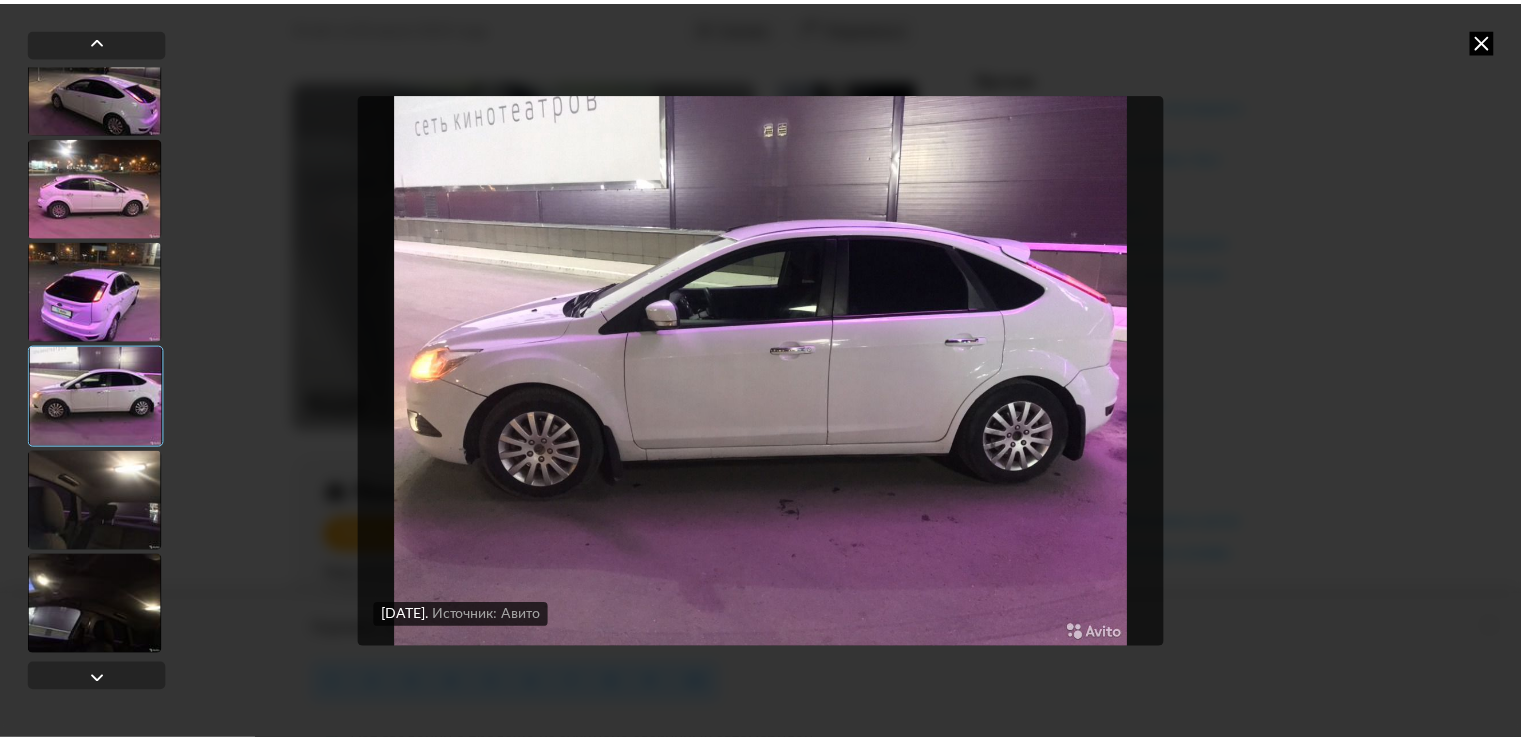 scroll, scrollTop: 6481, scrollLeft: 0, axis: vertical 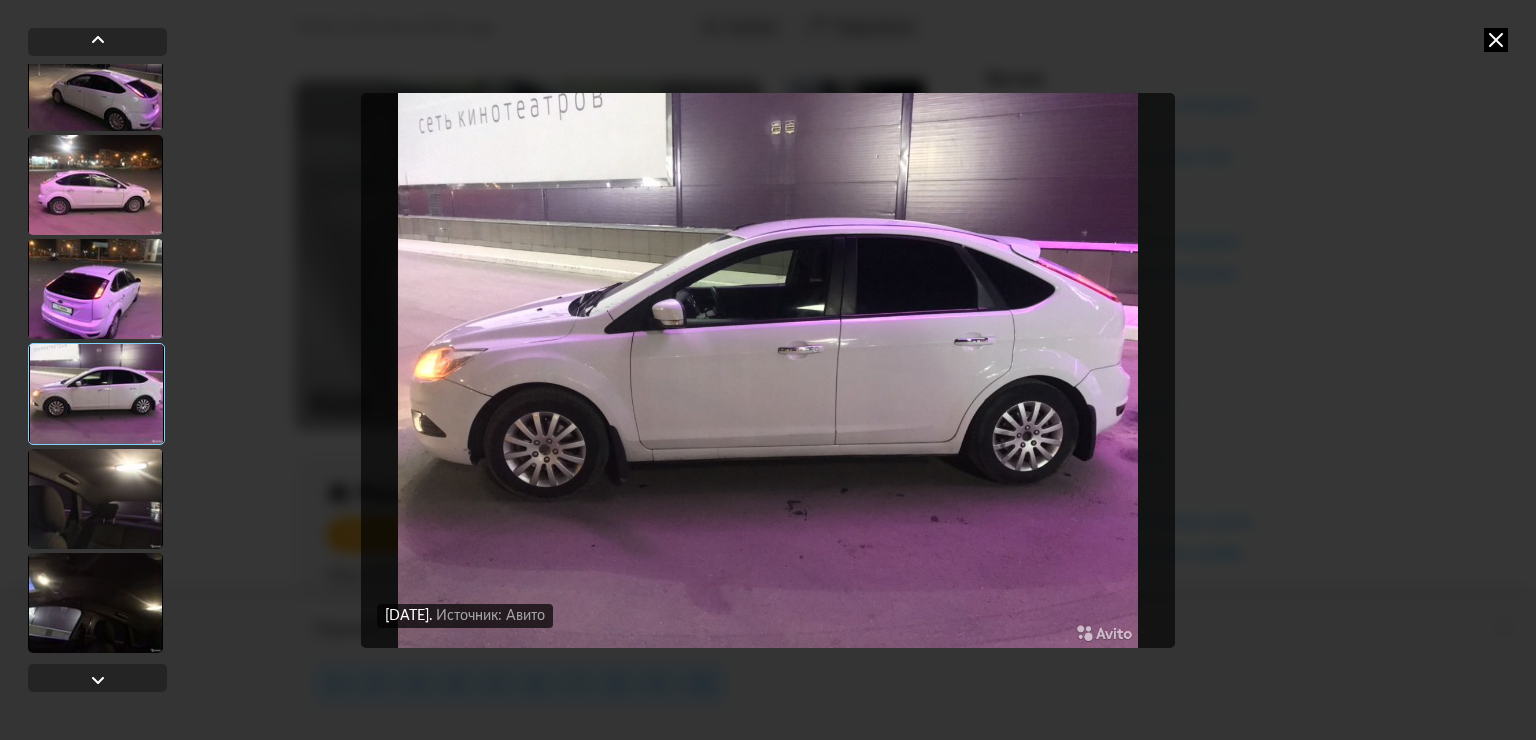 click at bounding box center (1496, 40) 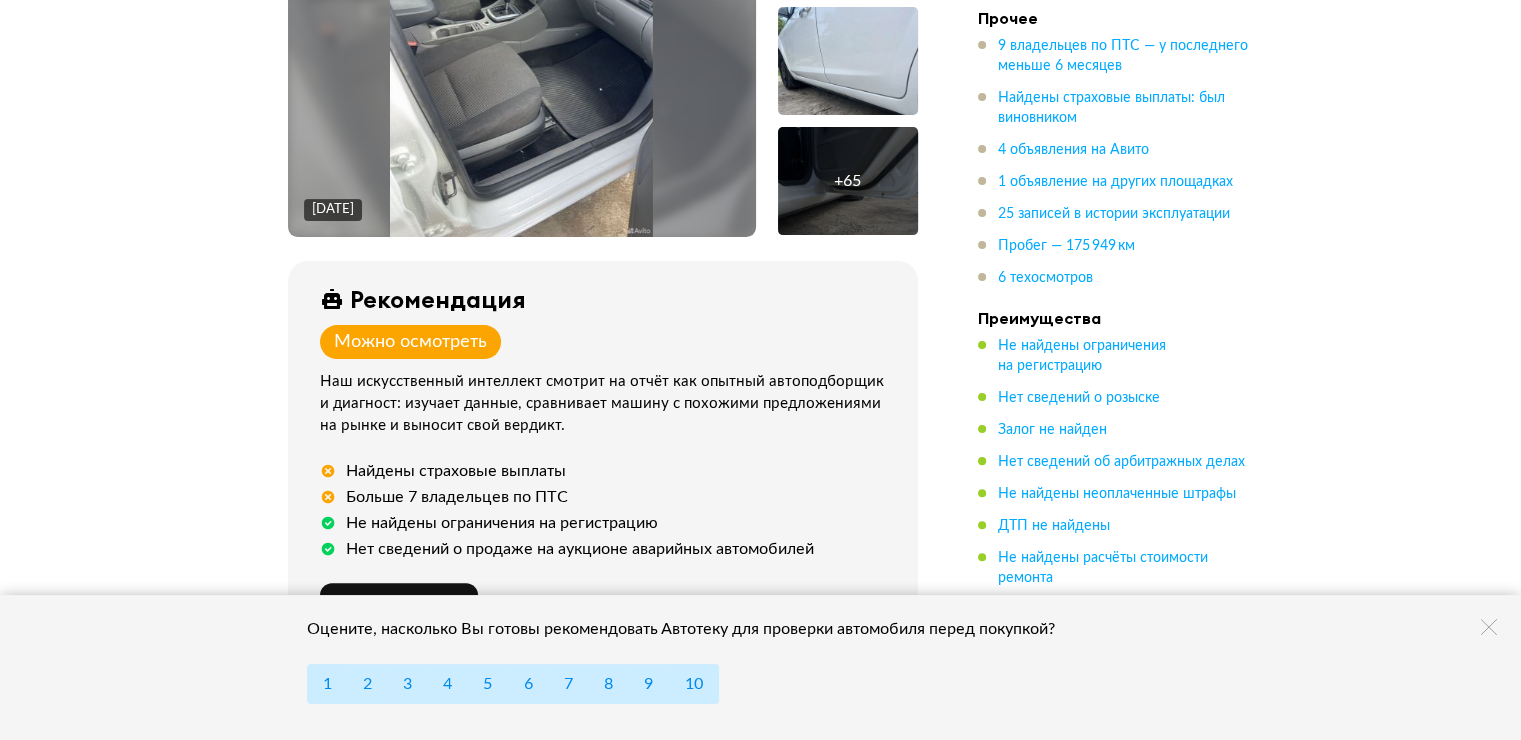 scroll, scrollTop: 700, scrollLeft: 0, axis: vertical 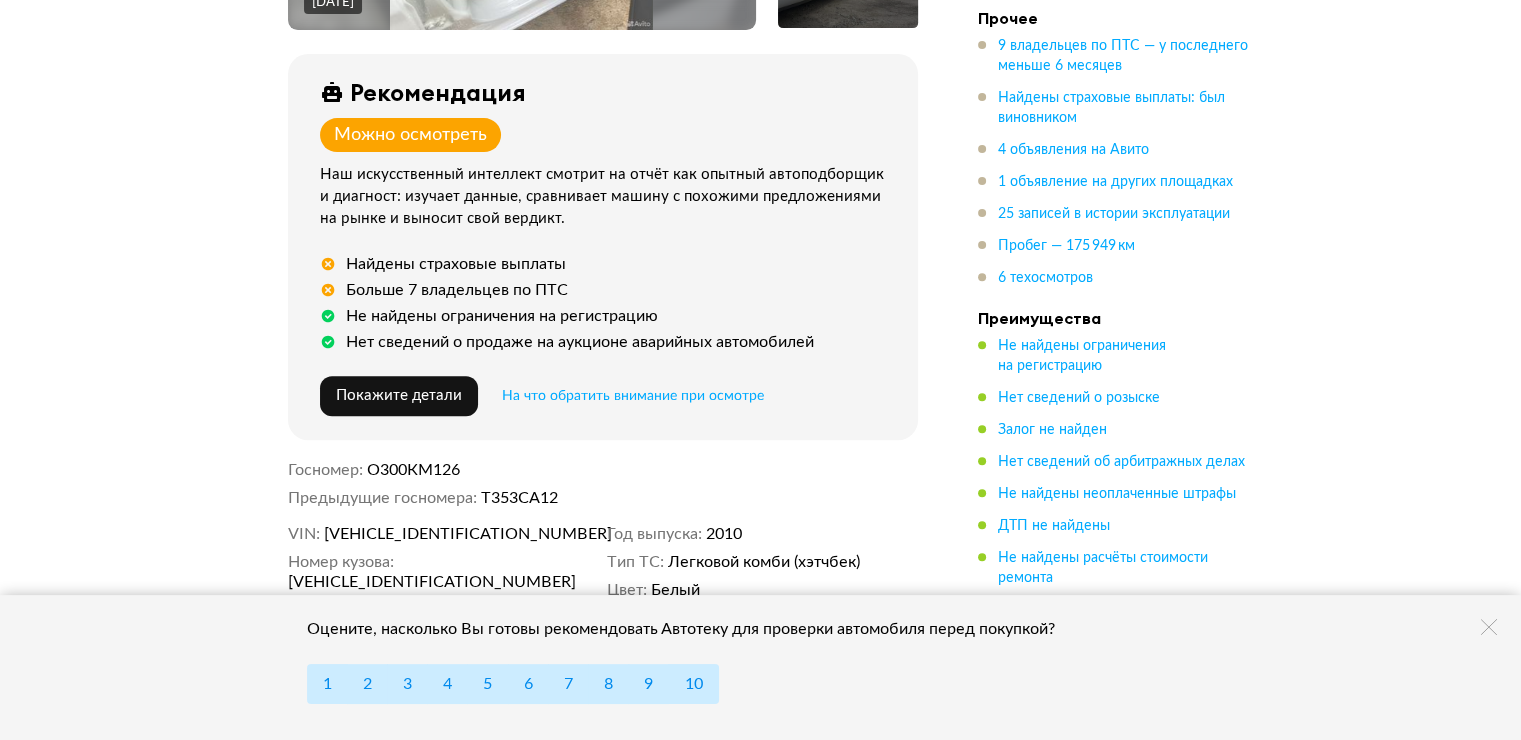 click on "Оцените, насколько Вы готовы рекомендовать Автотеку для проверки автомобиля перед покупкой? 1 2 3 4 5 6 7 8 9 10" at bounding box center (760, 667) 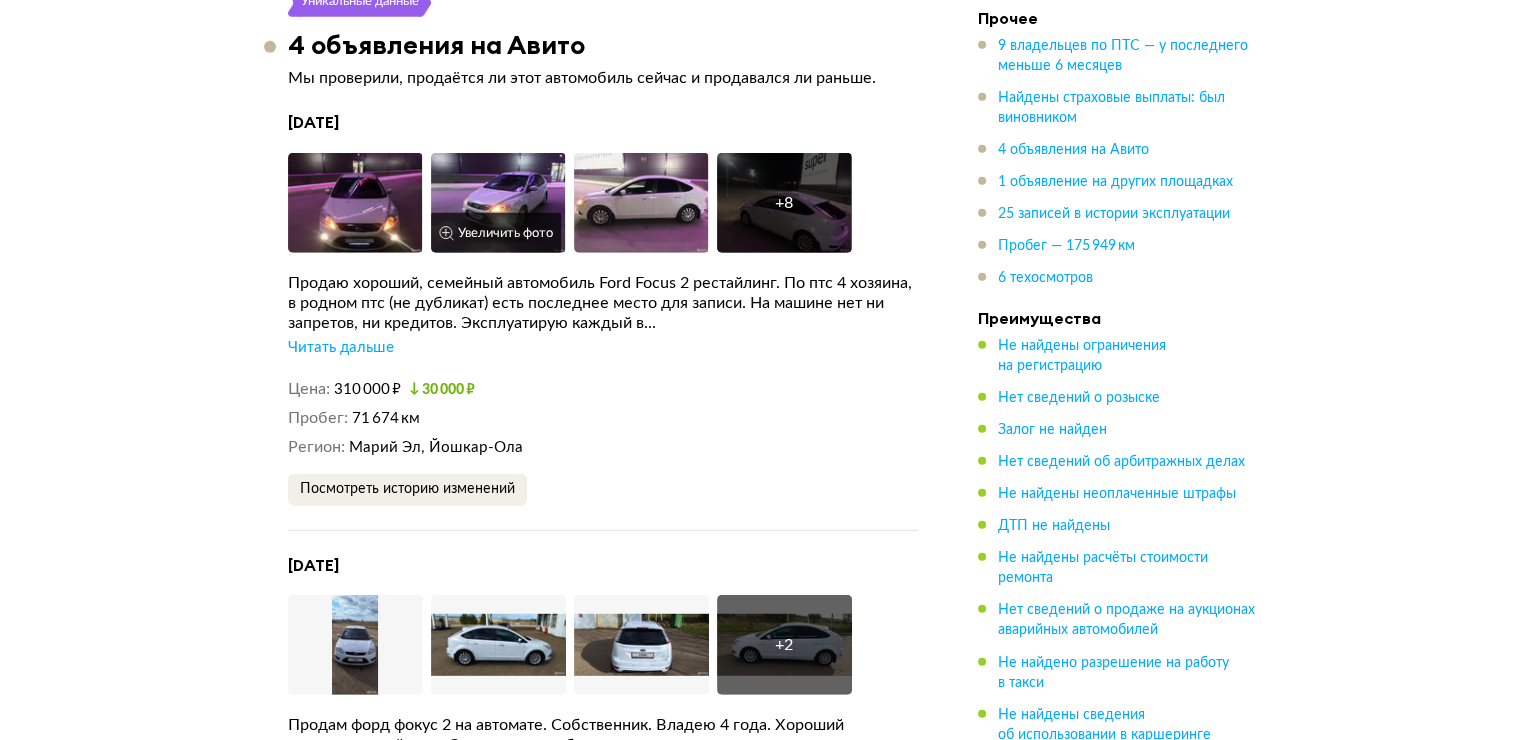scroll, scrollTop: 5500, scrollLeft: 0, axis: vertical 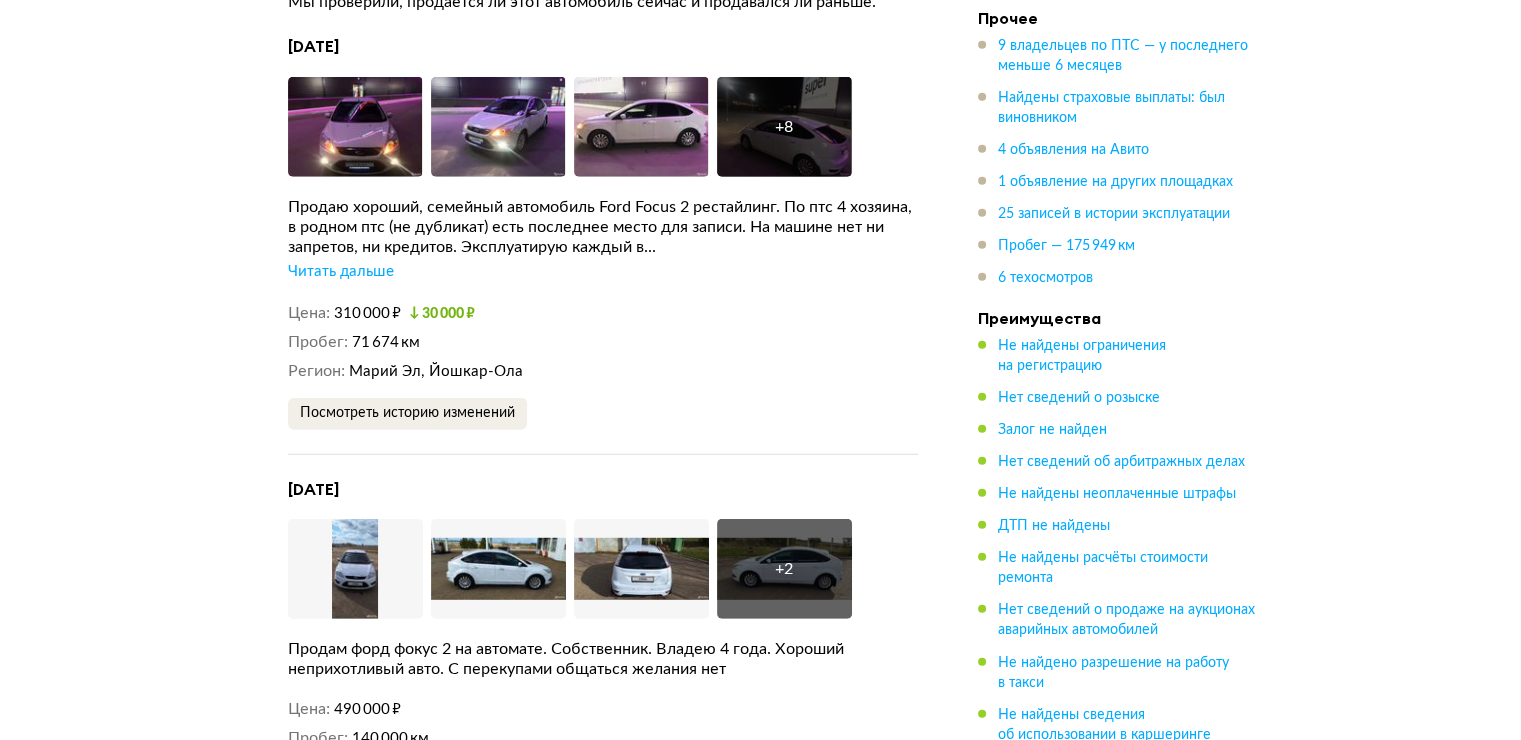 click on "Читать дальше" at bounding box center (341, 272) 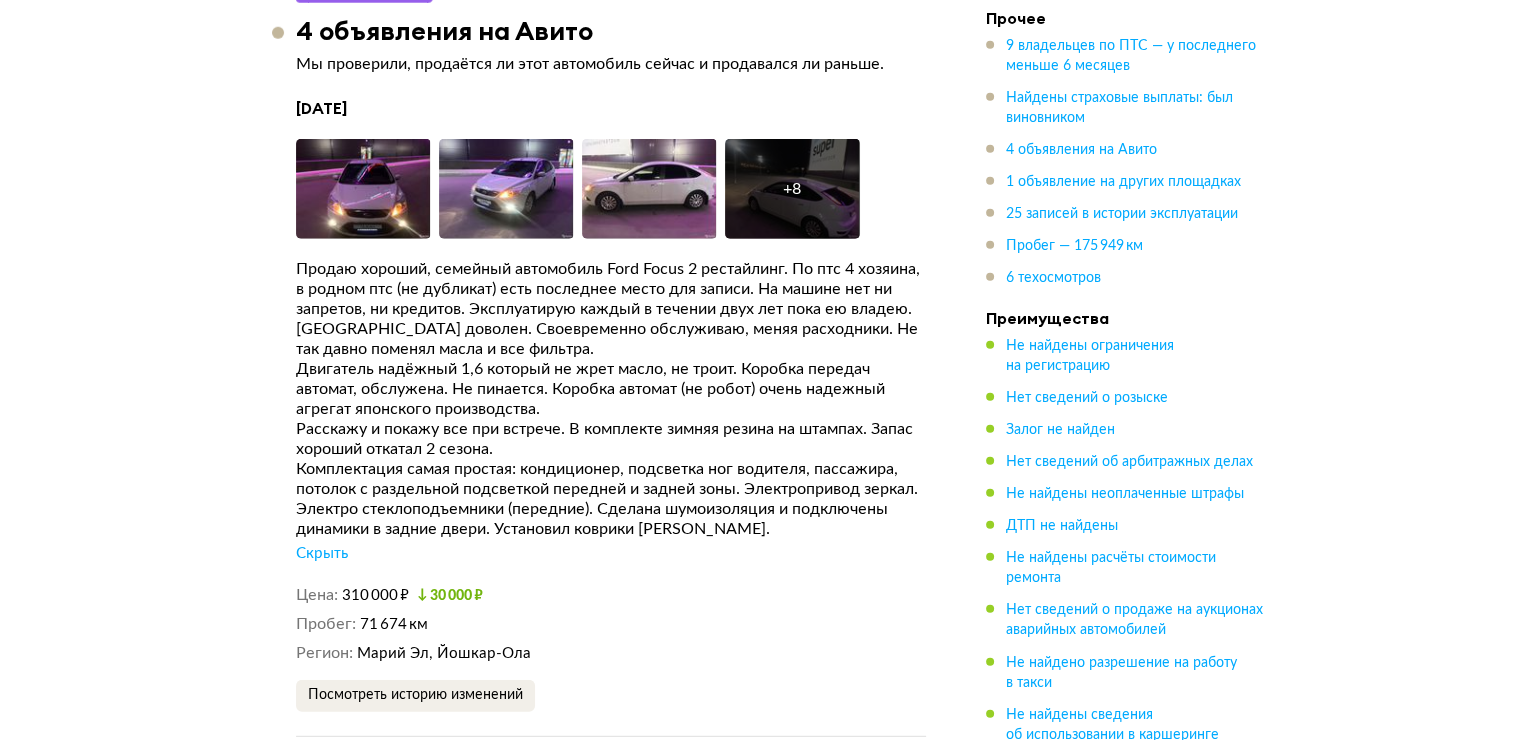 scroll, scrollTop: 5300, scrollLeft: 0, axis: vertical 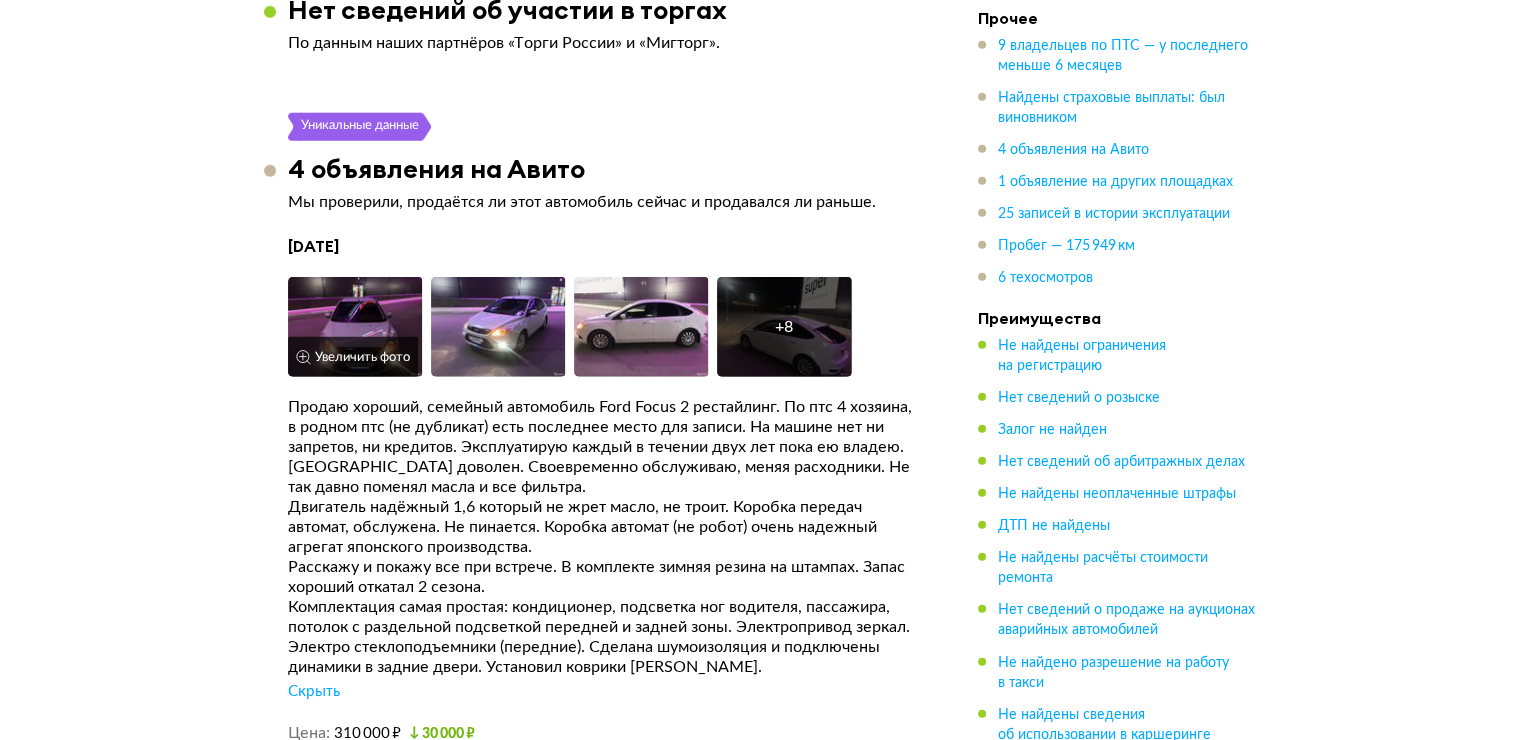 click at bounding box center [355, 327] 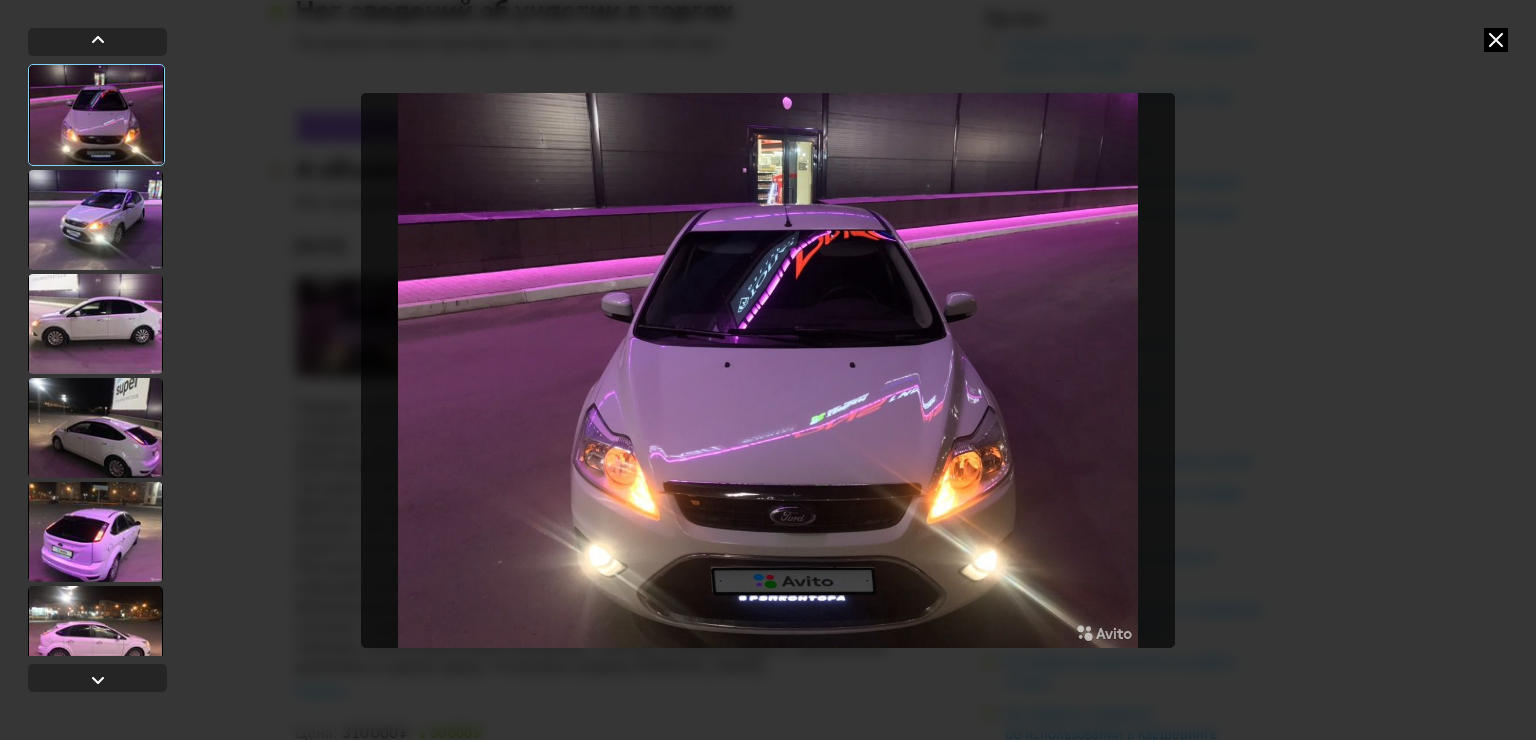click at bounding box center (768, 370) 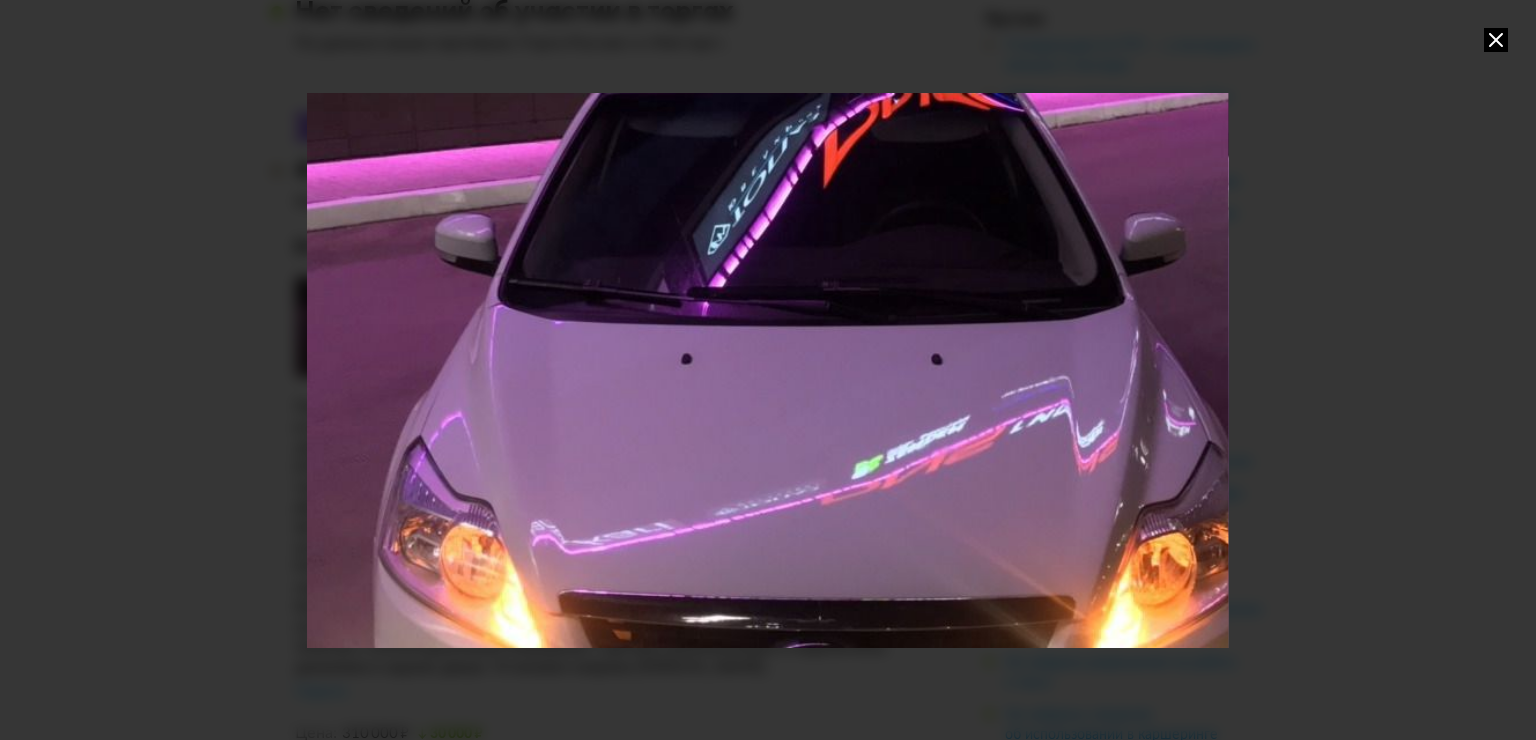 click at bounding box center (767, 370) 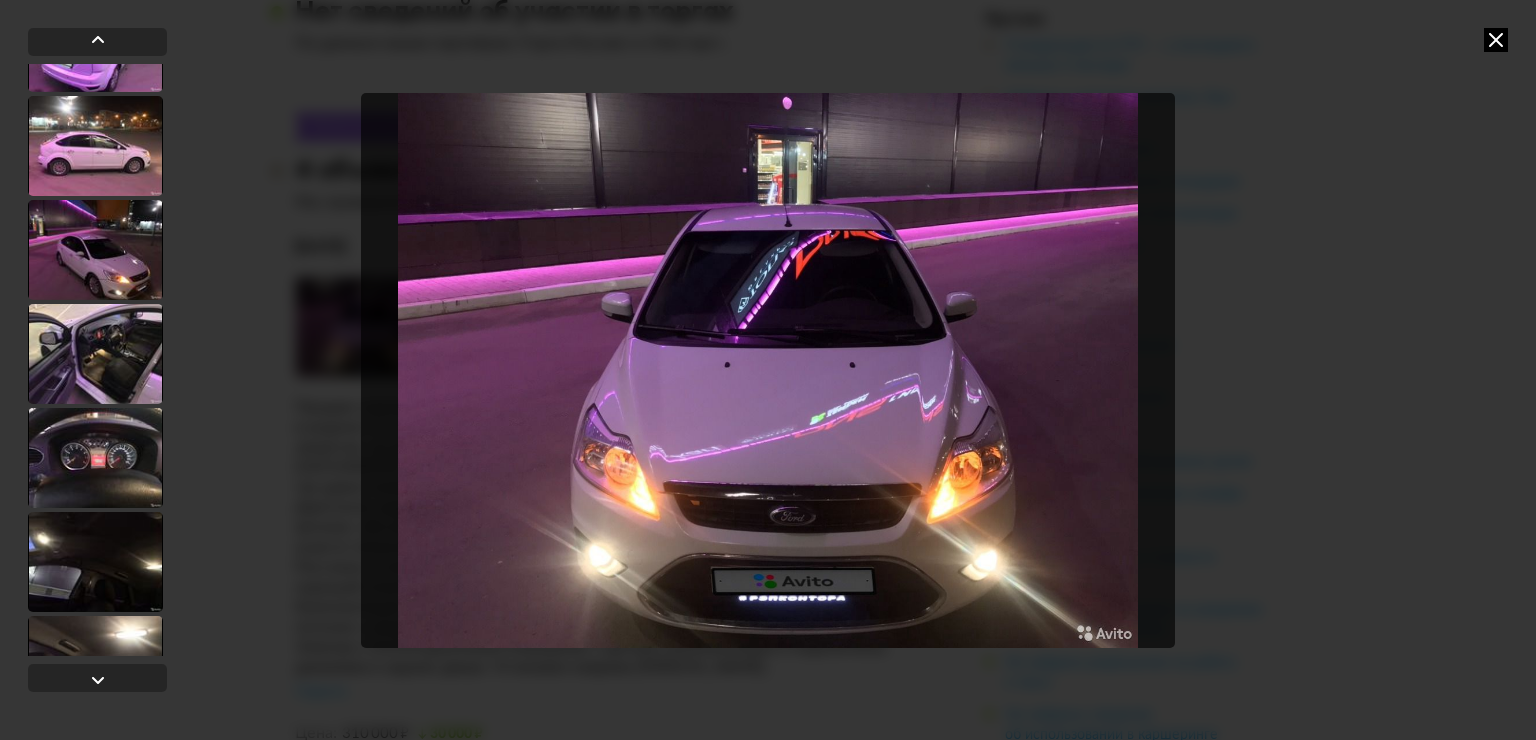 scroll, scrollTop: 553, scrollLeft: 0, axis: vertical 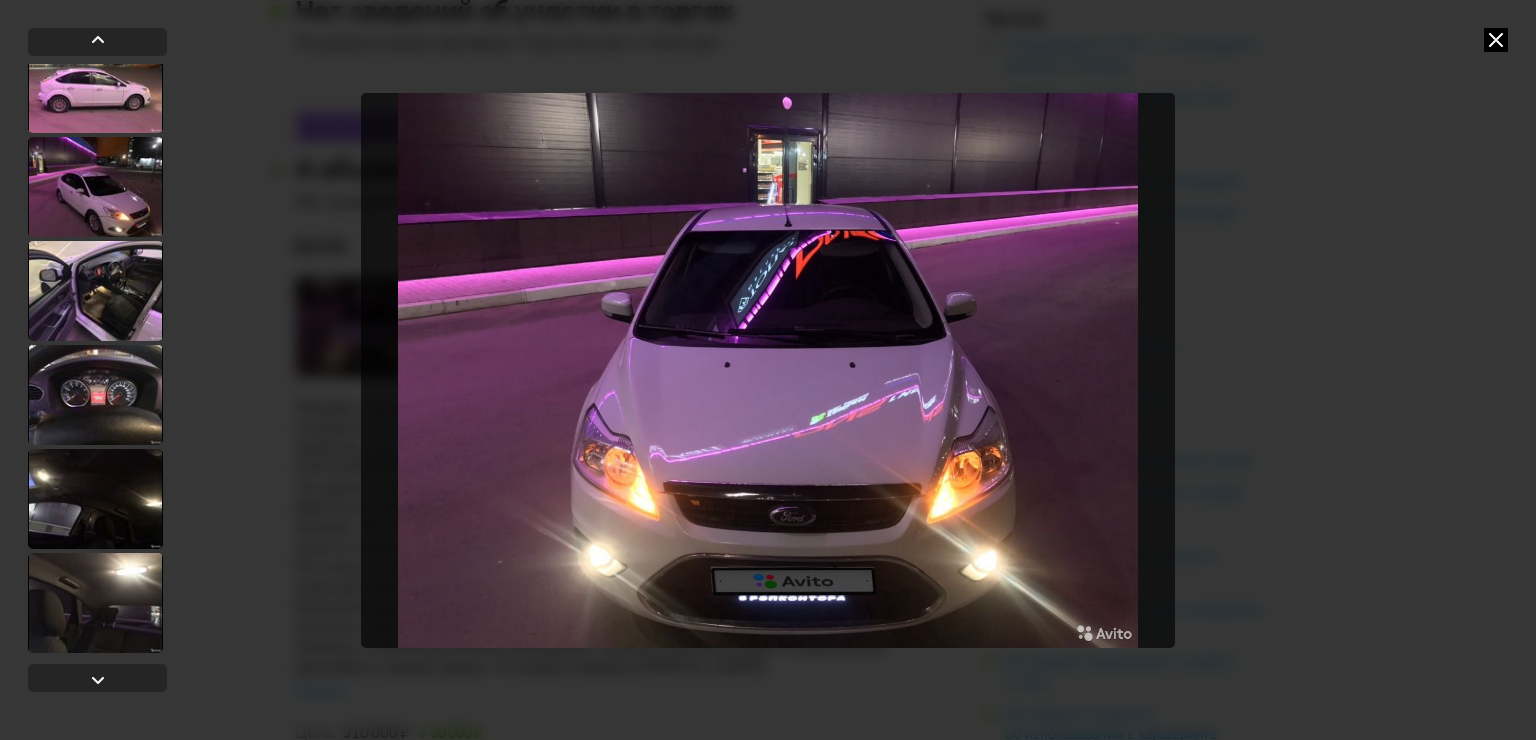 click at bounding box center [95, 291] 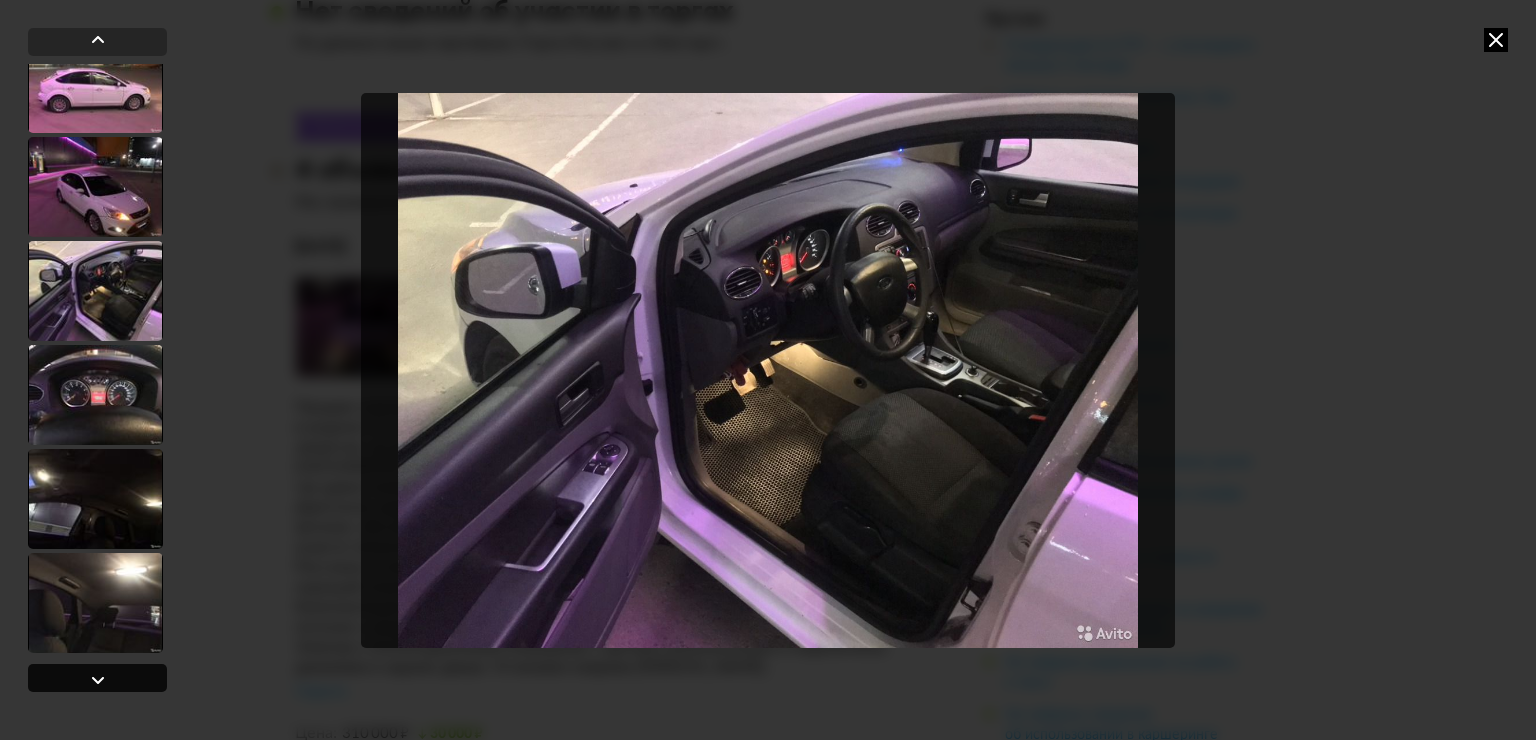 scroll, scrollTop: 552, scrollLeft: 0, axis: vertical 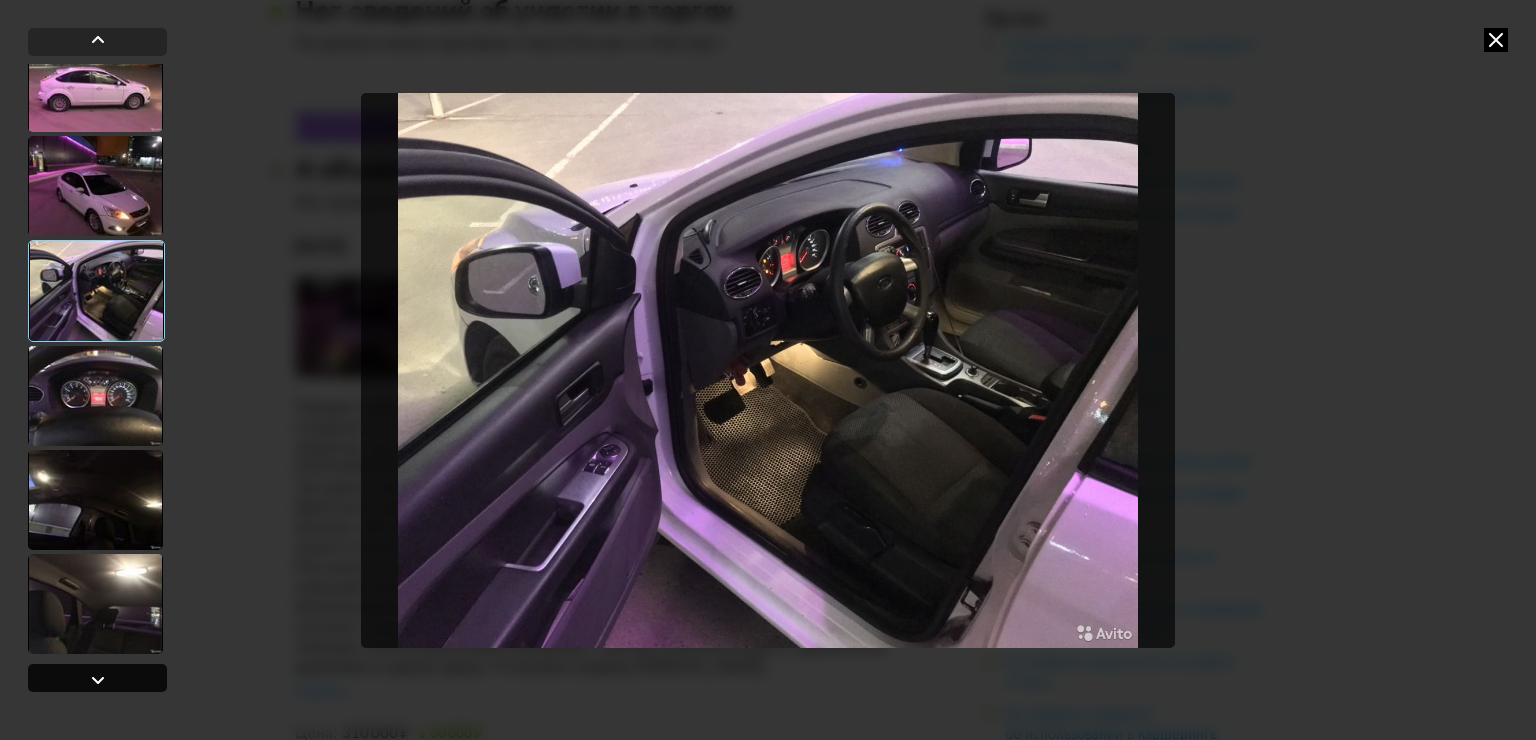 click at bounding box center [98, 680] 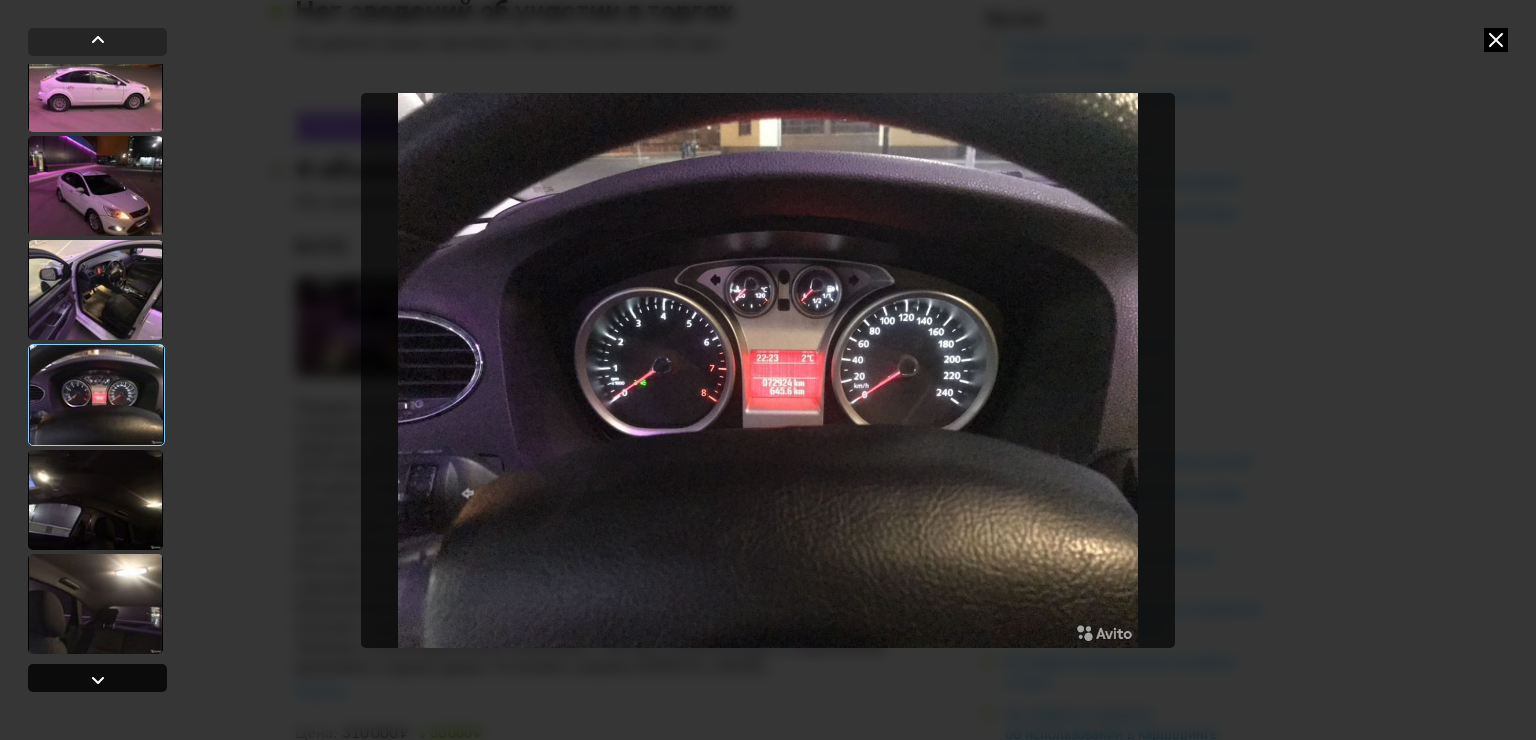 click at bounding box center [98, 680] 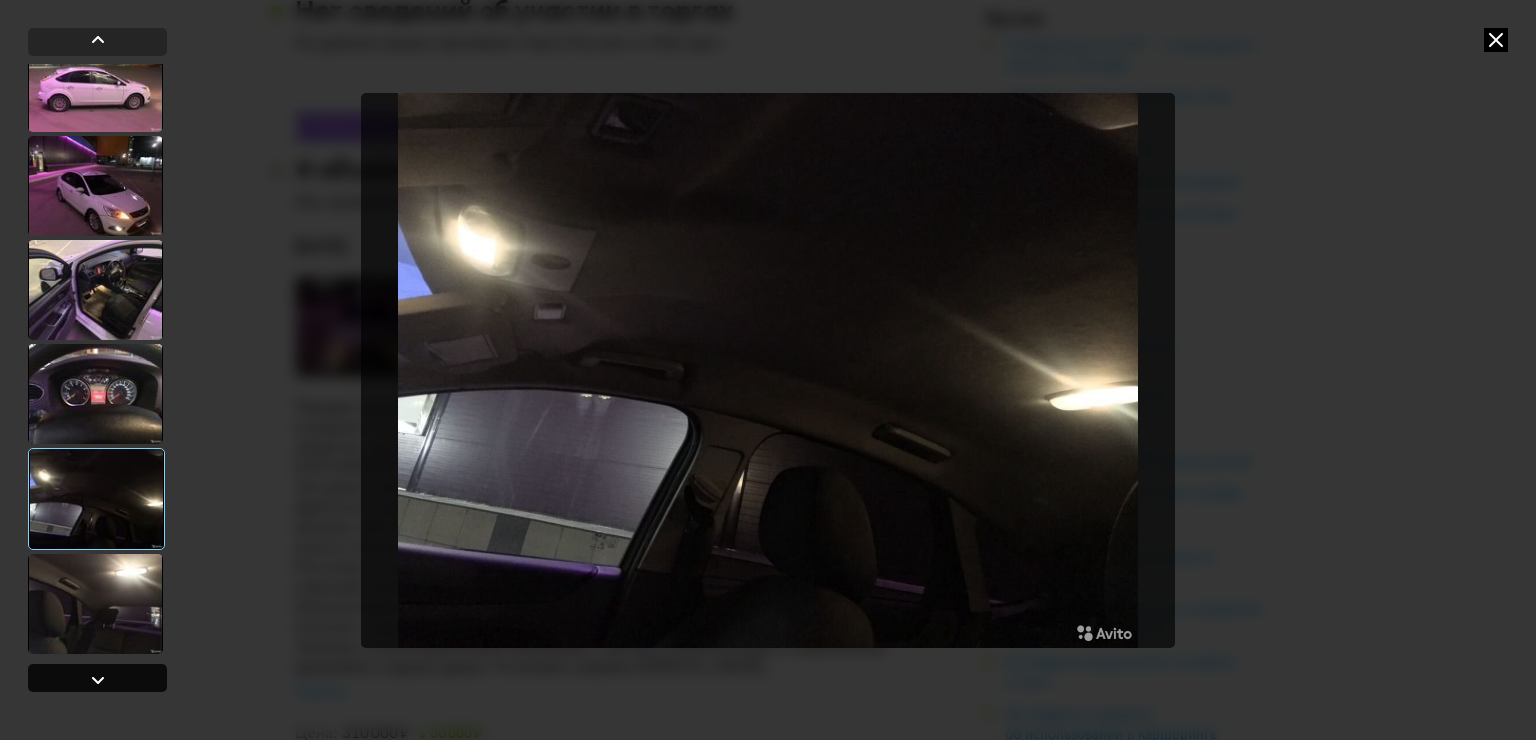 click at bounding box center (98, 680) 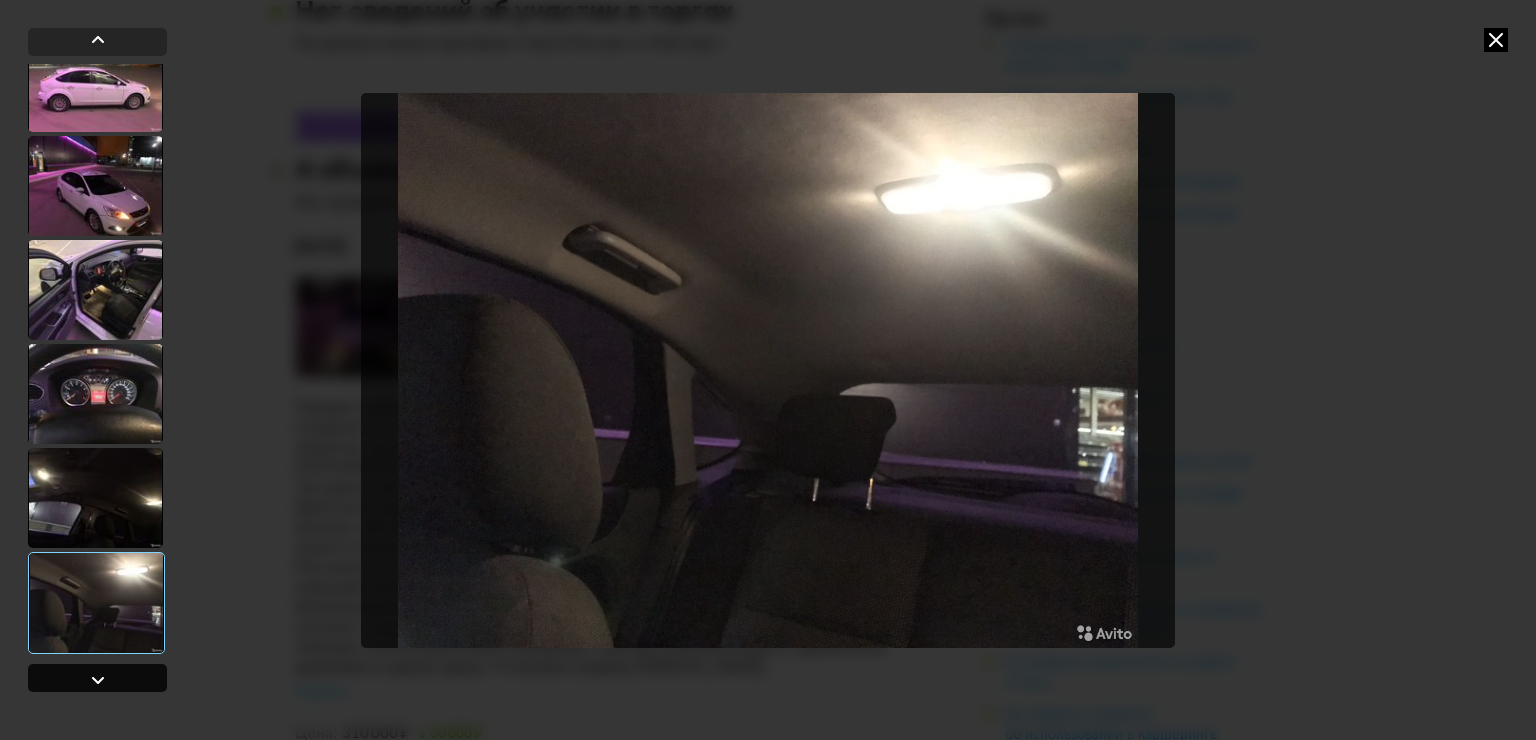 click at bounding box center (98, 680) 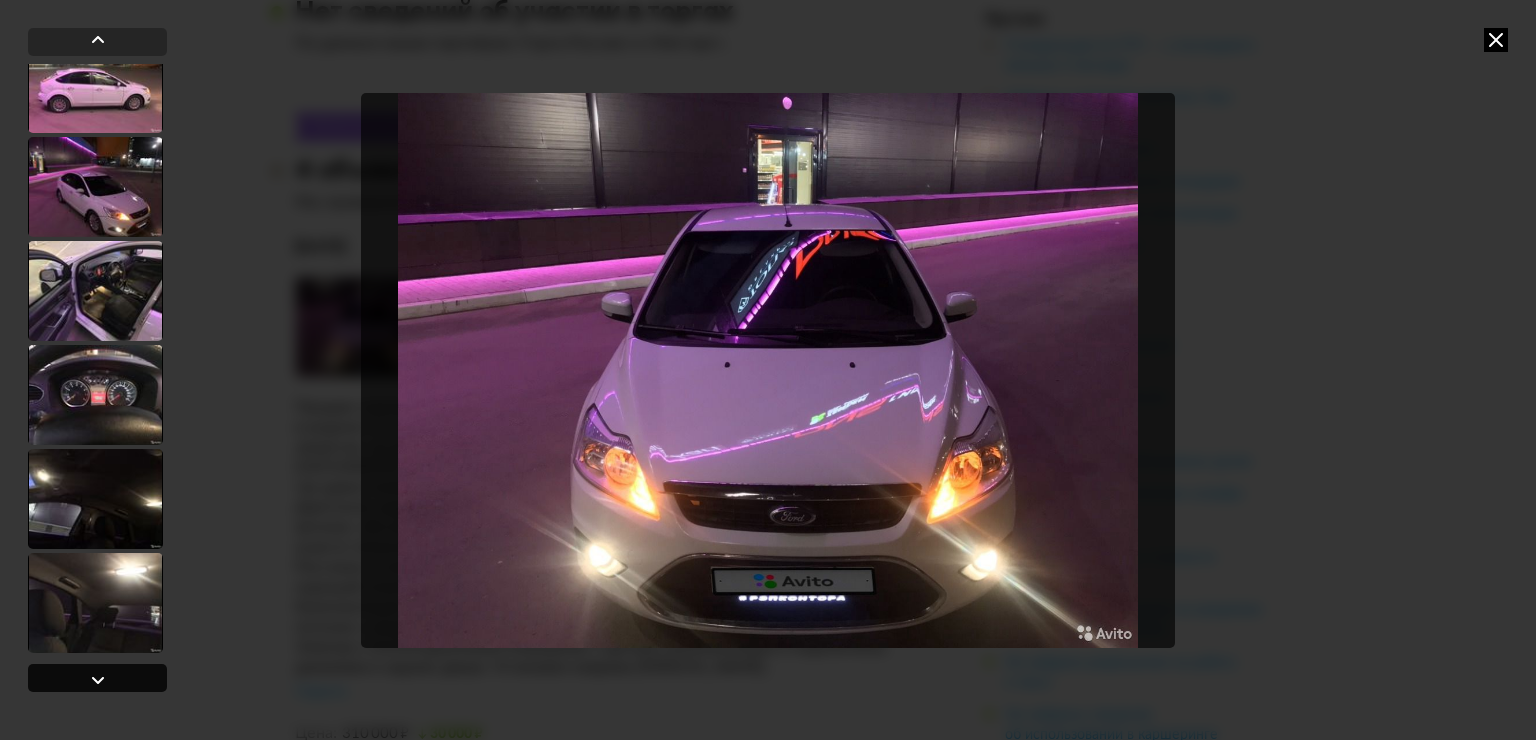 click at bounding box center (98, 680) 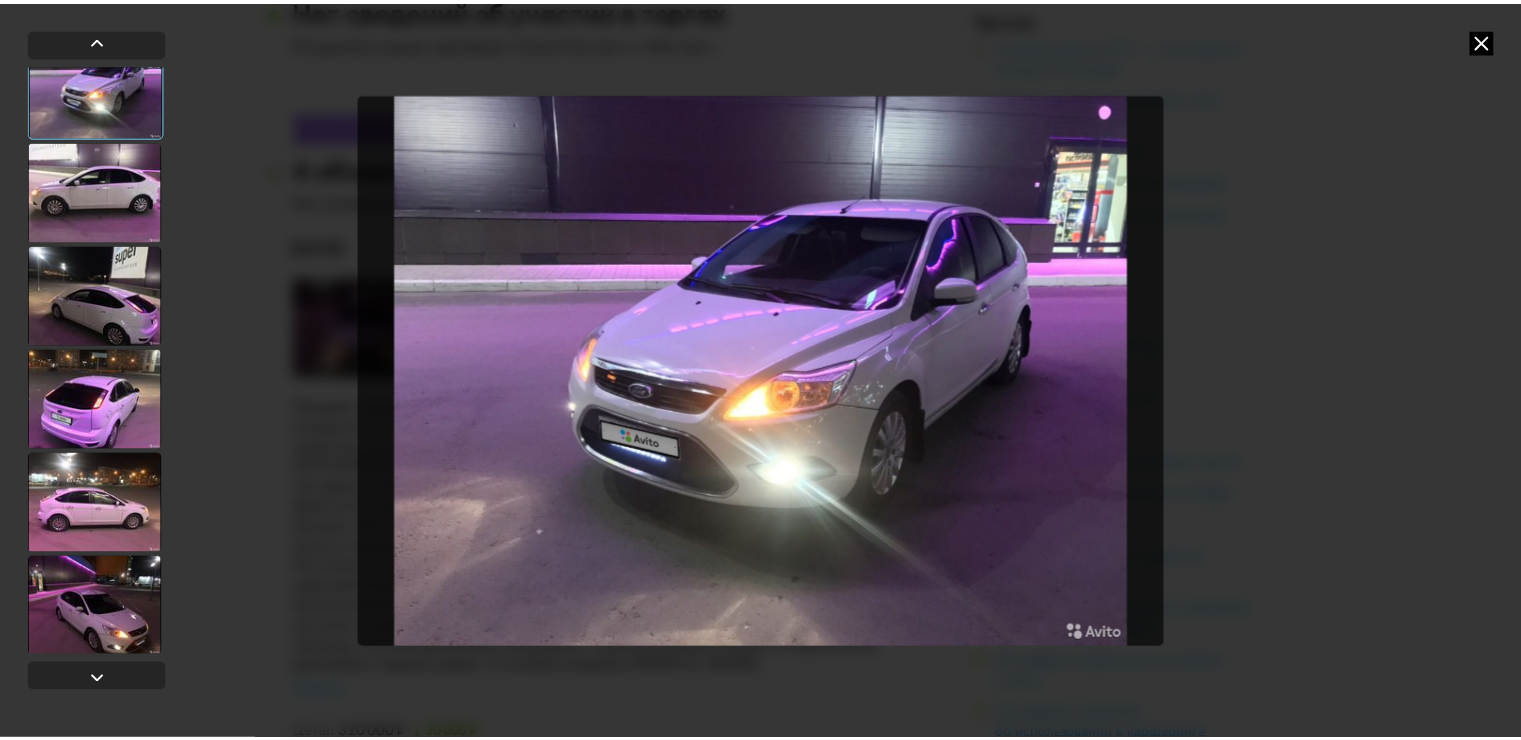 scroll, scrollTop: 132, scrollLeft: 0, axis: vertical 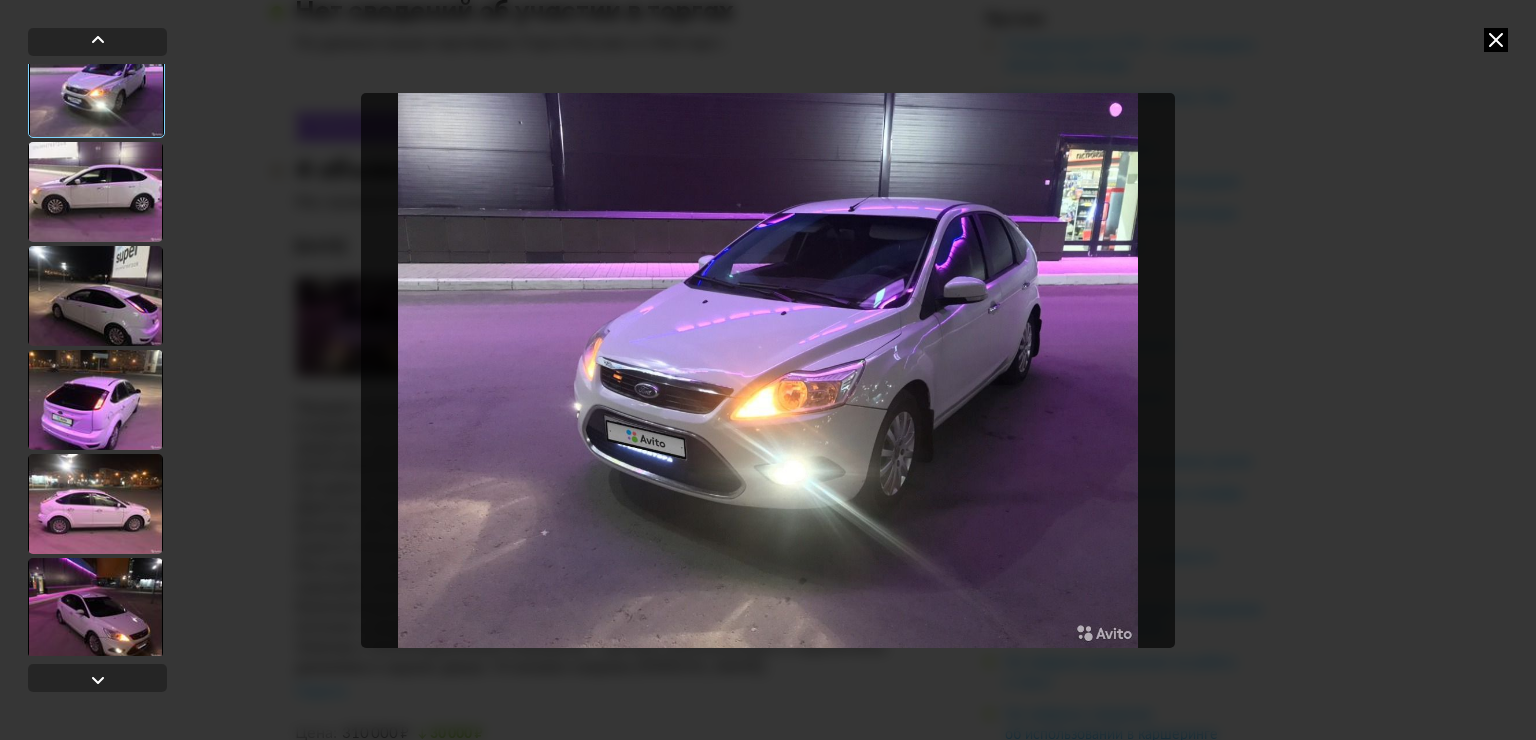 click at bounding box center (1496, 40) 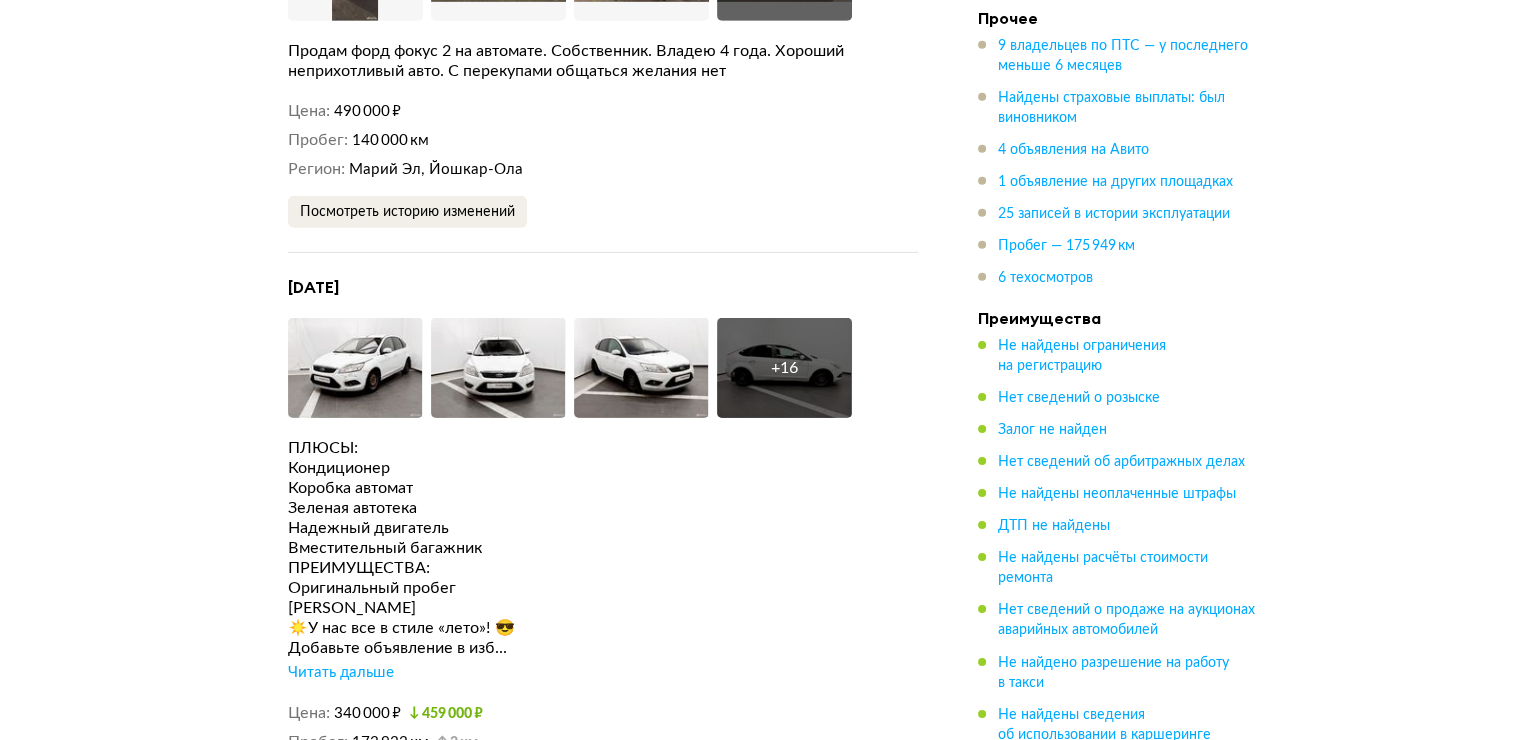 scroll, scrollTop: 6500, scrollLeft: 0, axis: vertical 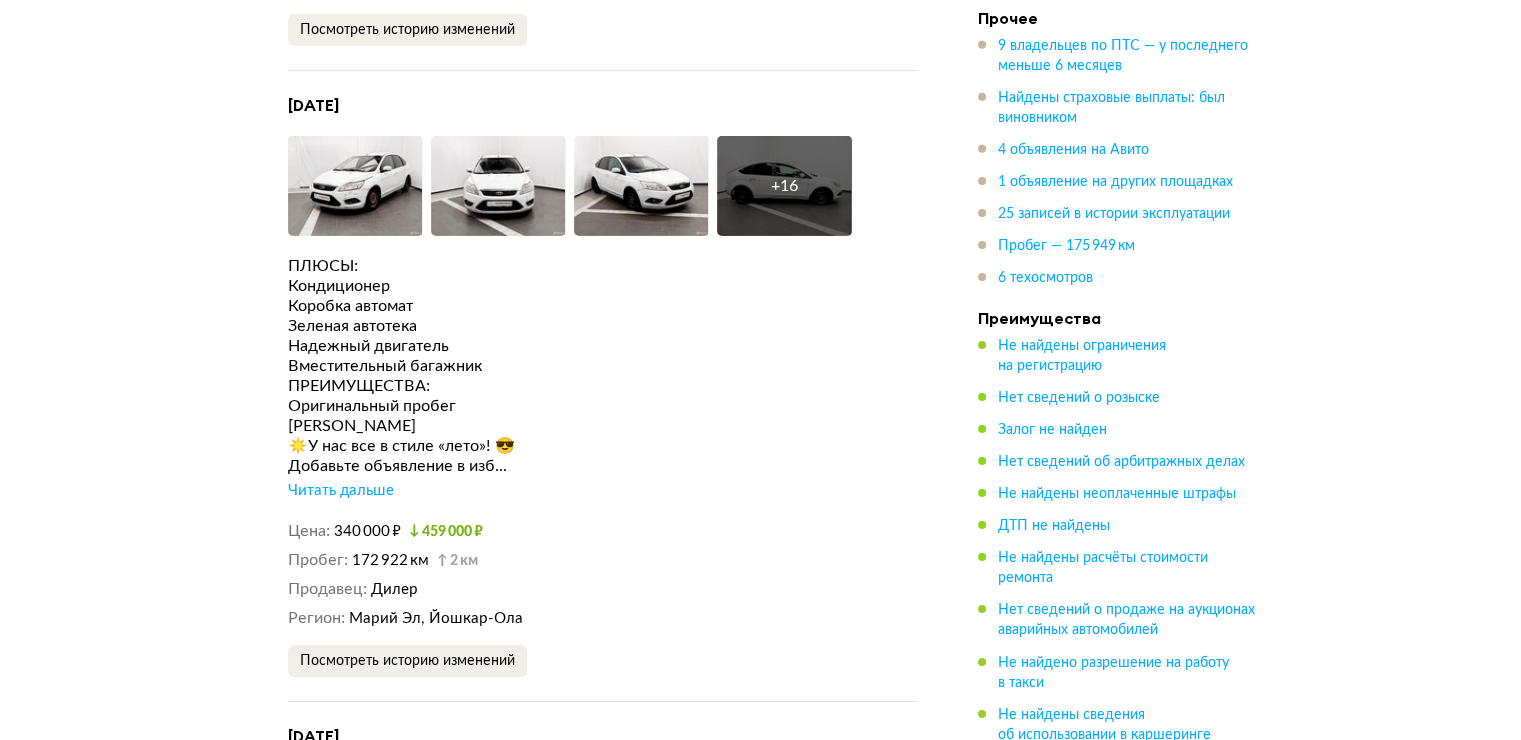 click on "Читать дальше" at bounding box center [341, 491] 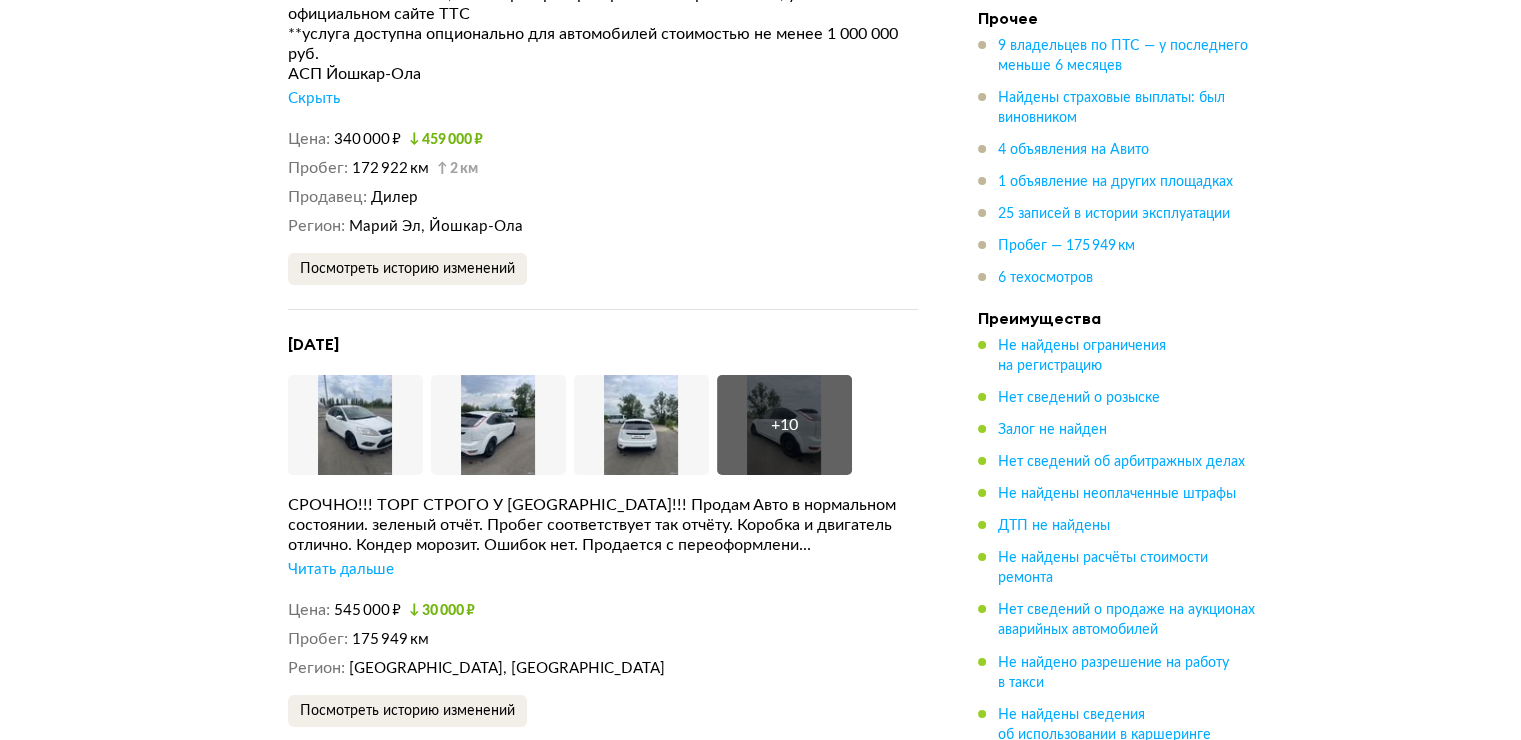 scroll, scrollTop: 7300, scrollLeft: 0, axis: vertical 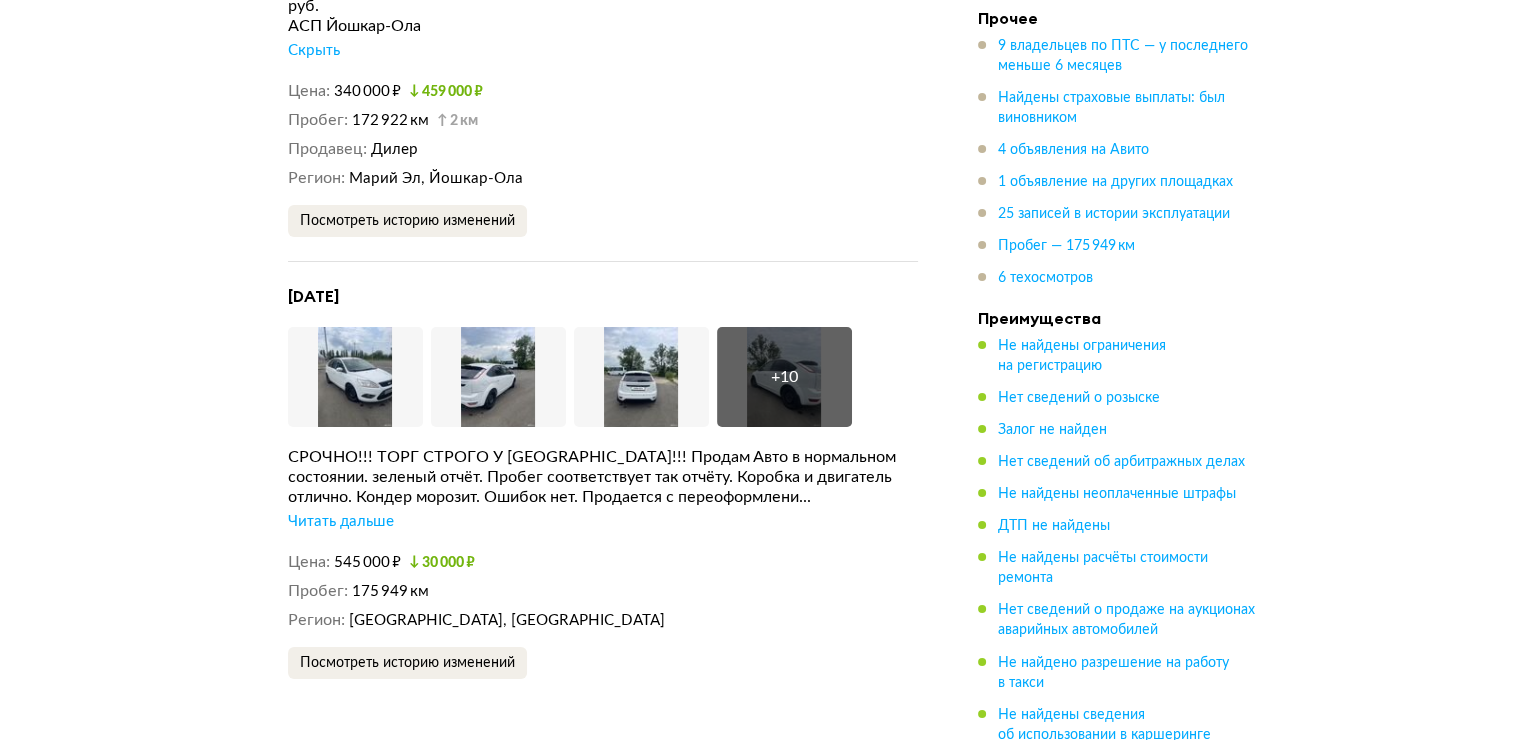 click on "459 000 ₽" at bounding box center (446, 92) 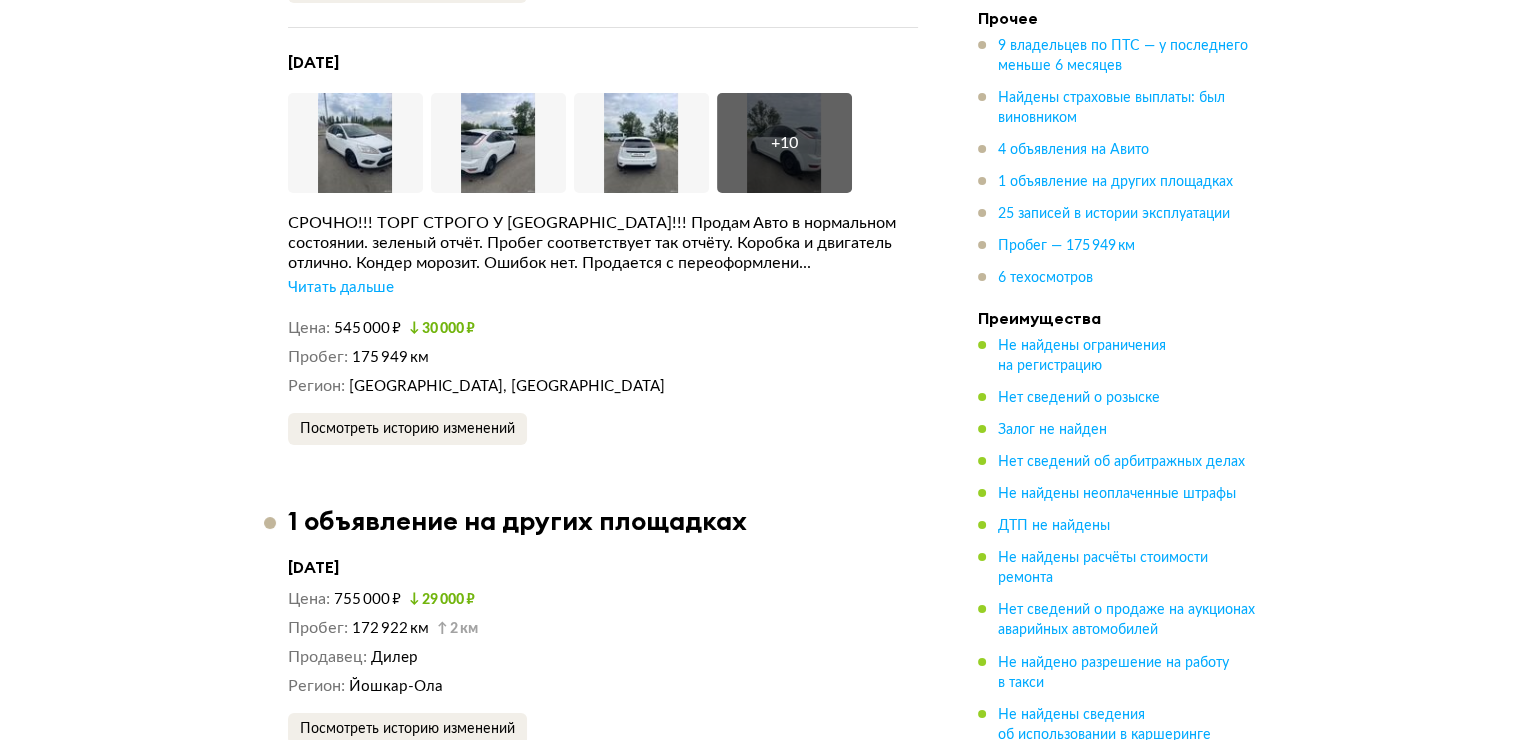 scroll, scrollTop: 7500, scrollLeft: 0, axis: vertical 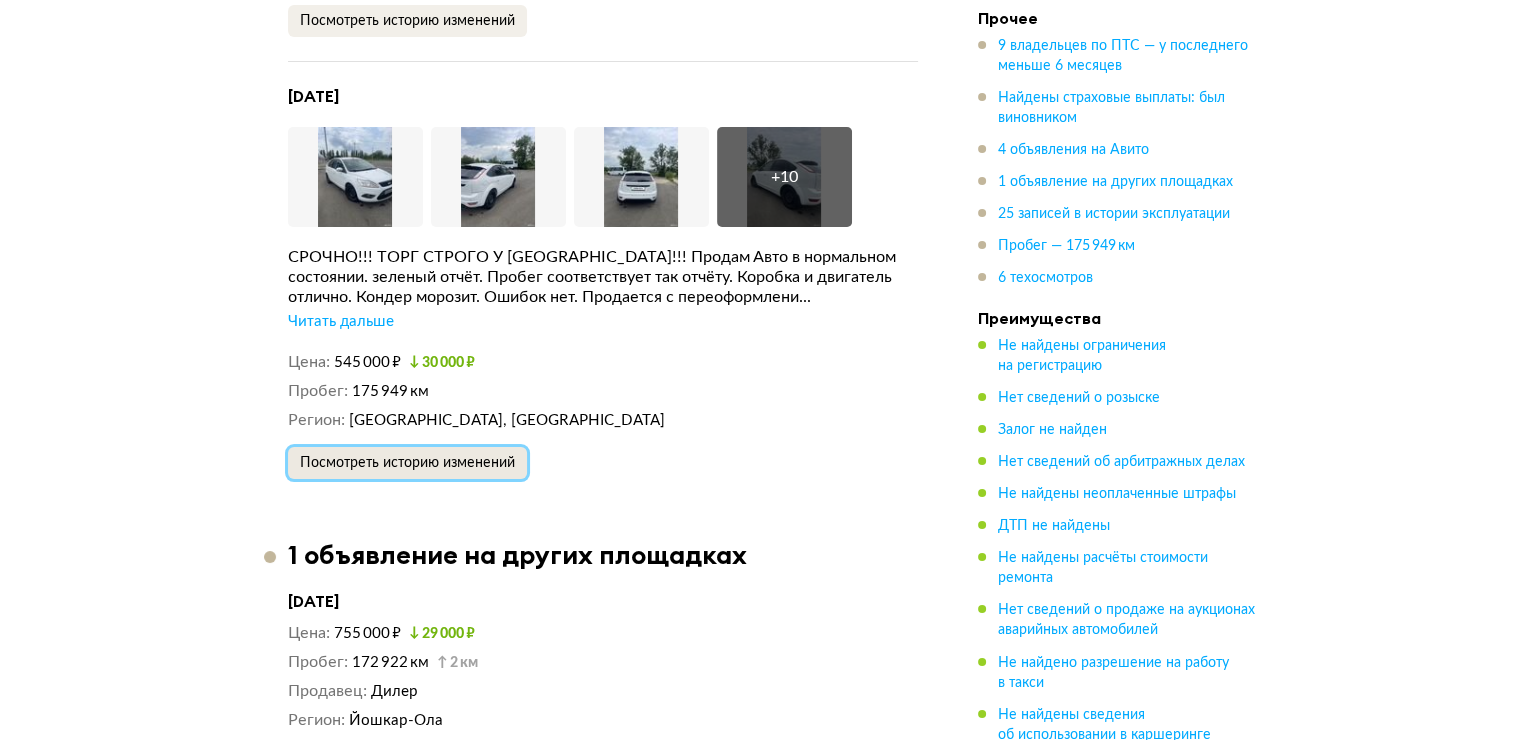 click on "Посмотреть историю изменений" at bounding box center [407, 463] 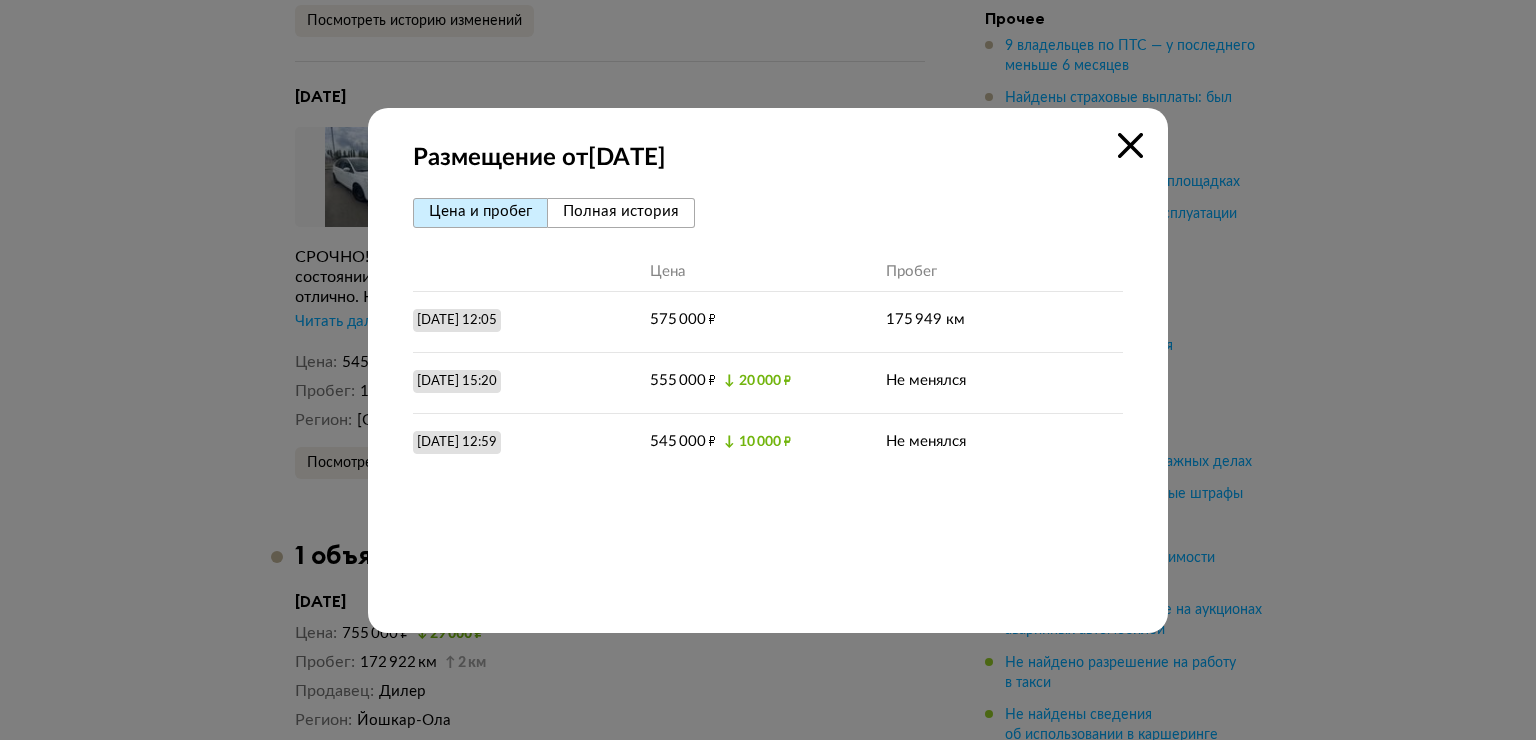 click at bounding box center [1130, 145] 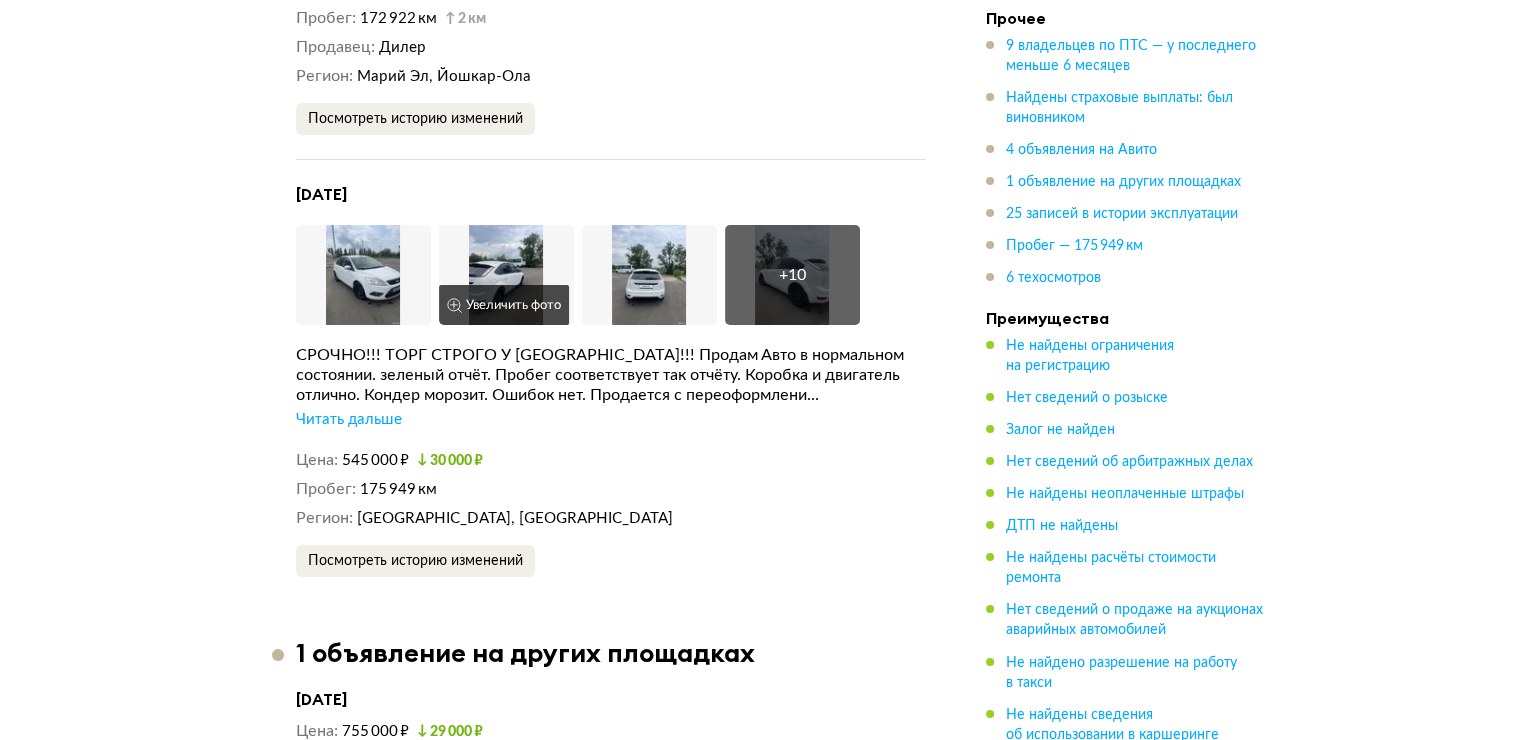 scroll, scrollTop: 7400, scrollLeft: 0, axis: vertical 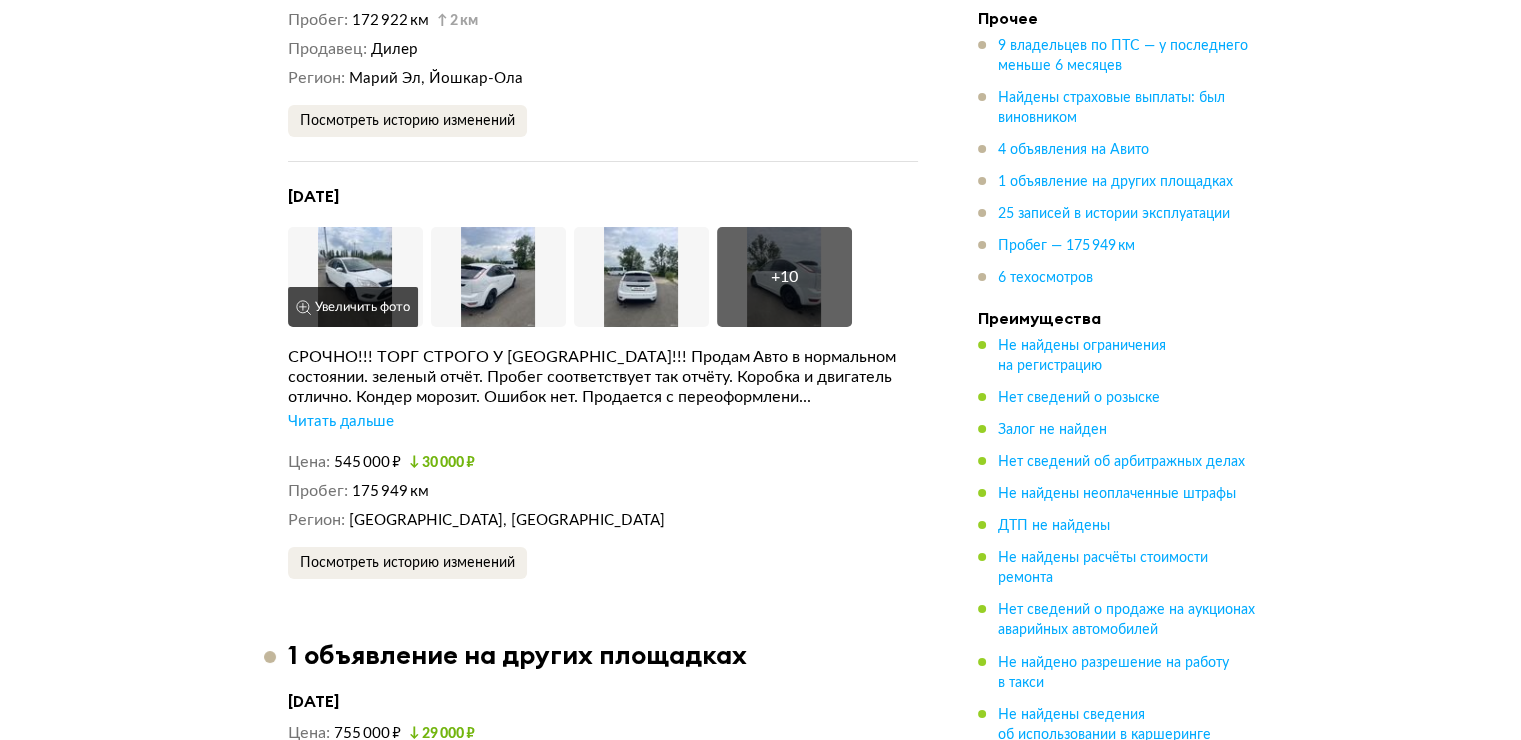 click at bounding box center (355, 277) 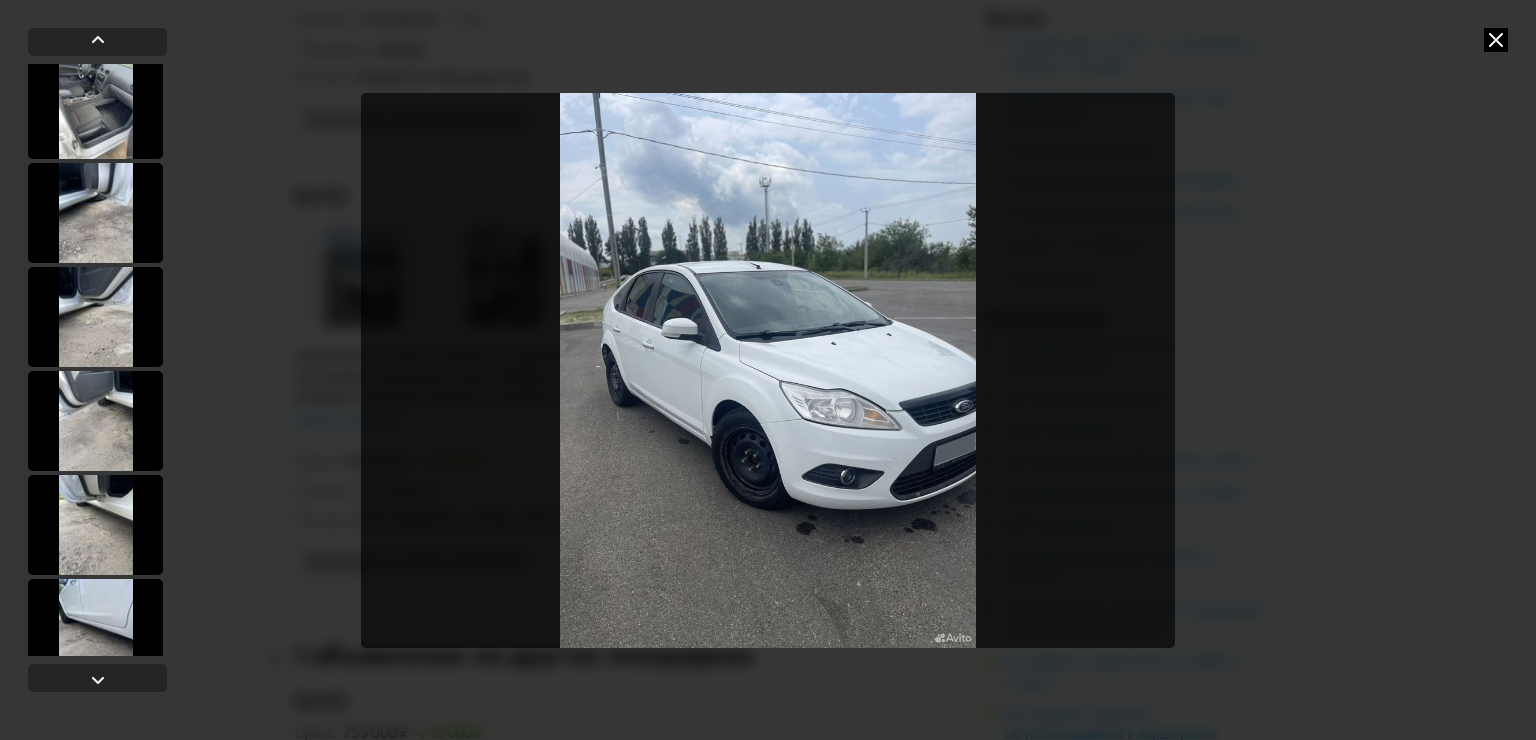 scroll, scrollTop: 761, scrollLeft: 0, axis: vertical 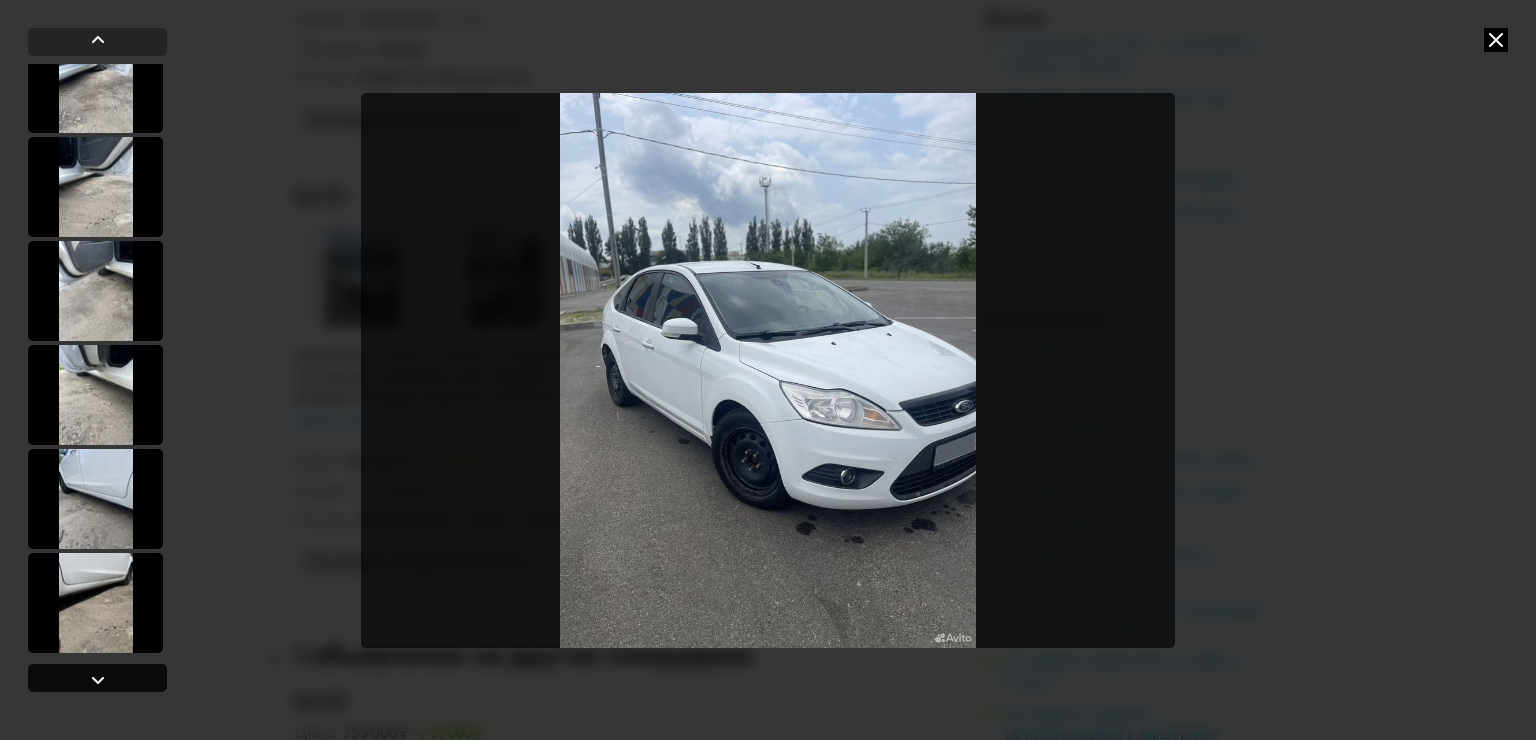click at bounding box center [98, 680] 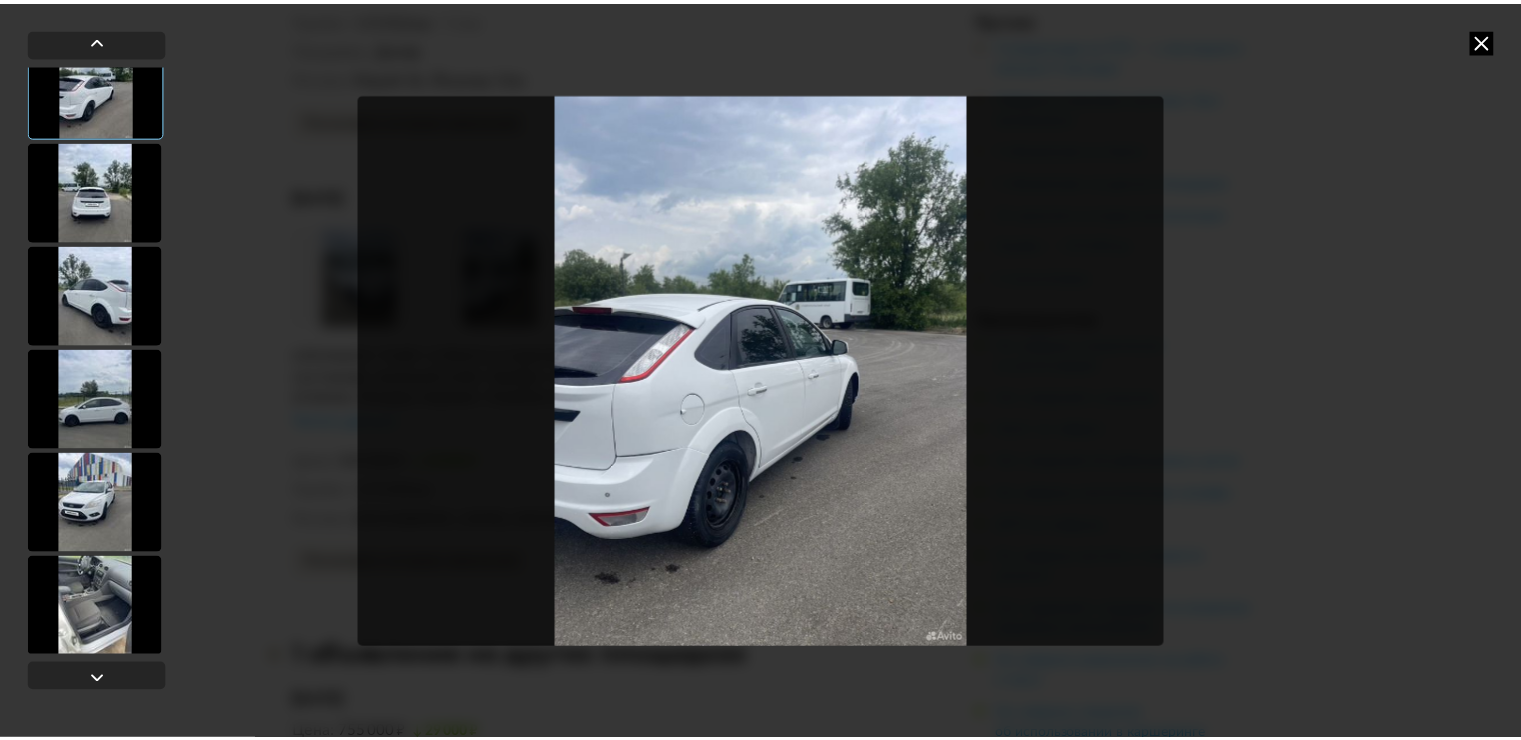 scroll, scrollTop: 132, scrollLeft: 0, axis: vertical 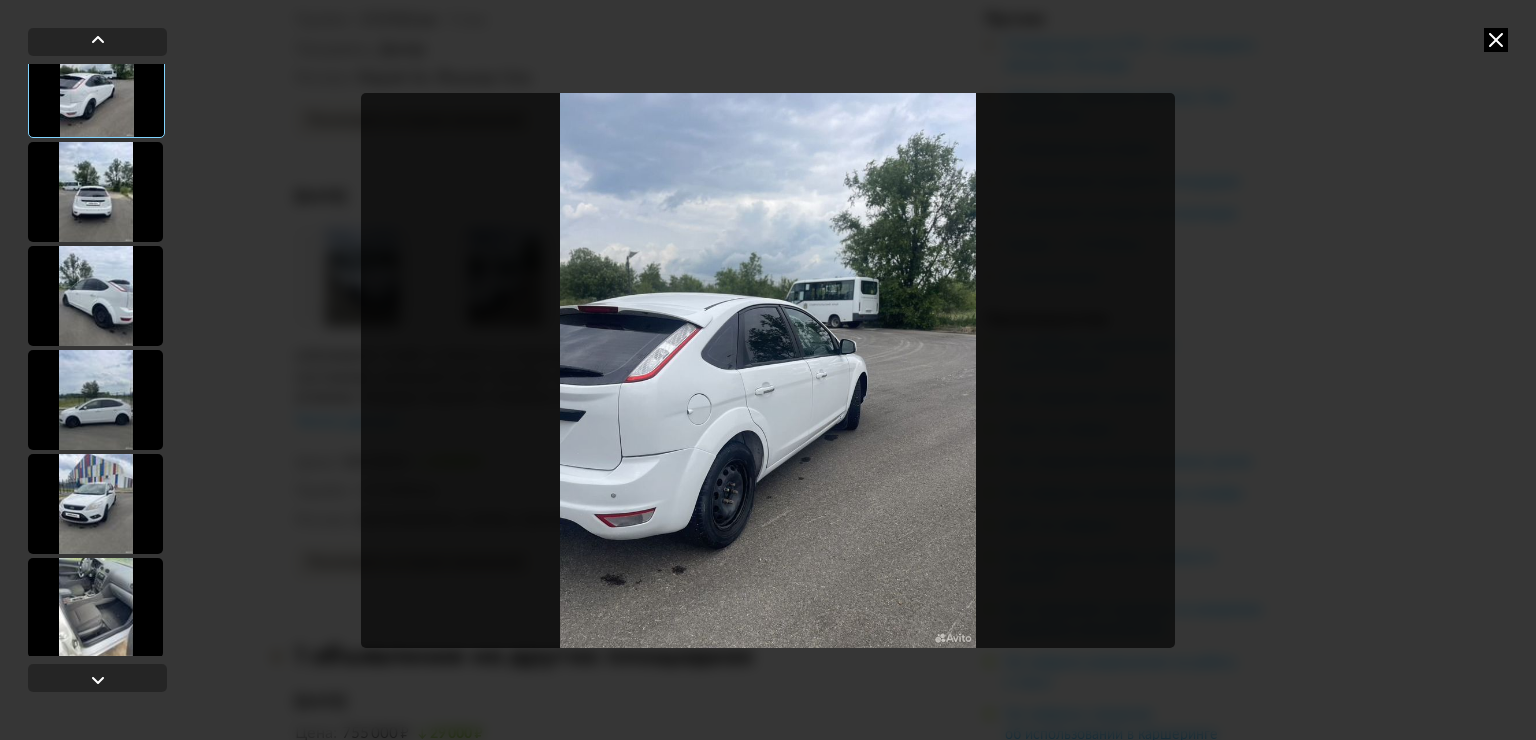 click at bounding box center [1496, 40] 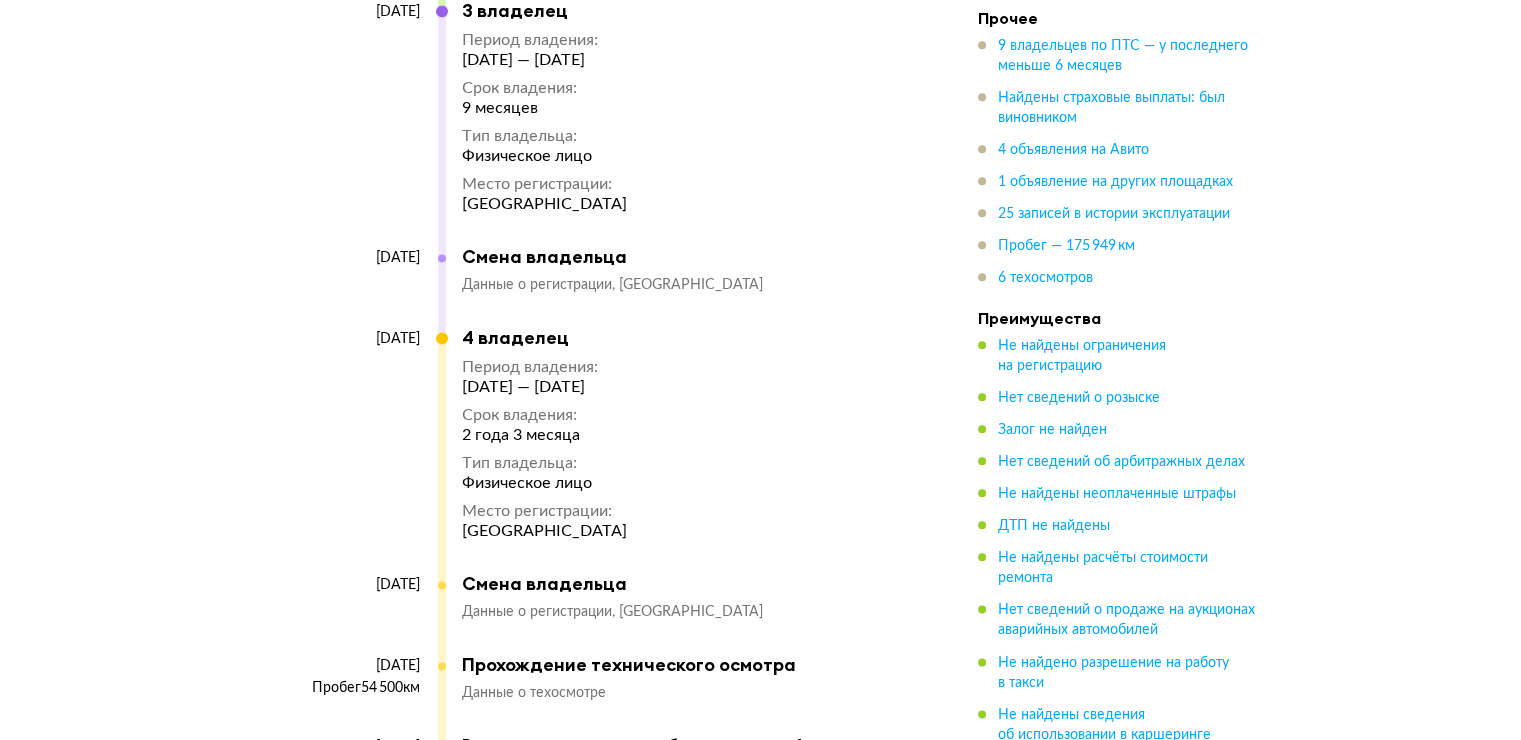 scroll, scrollTop: 9800, scrollLeft: 0, axis: vertical 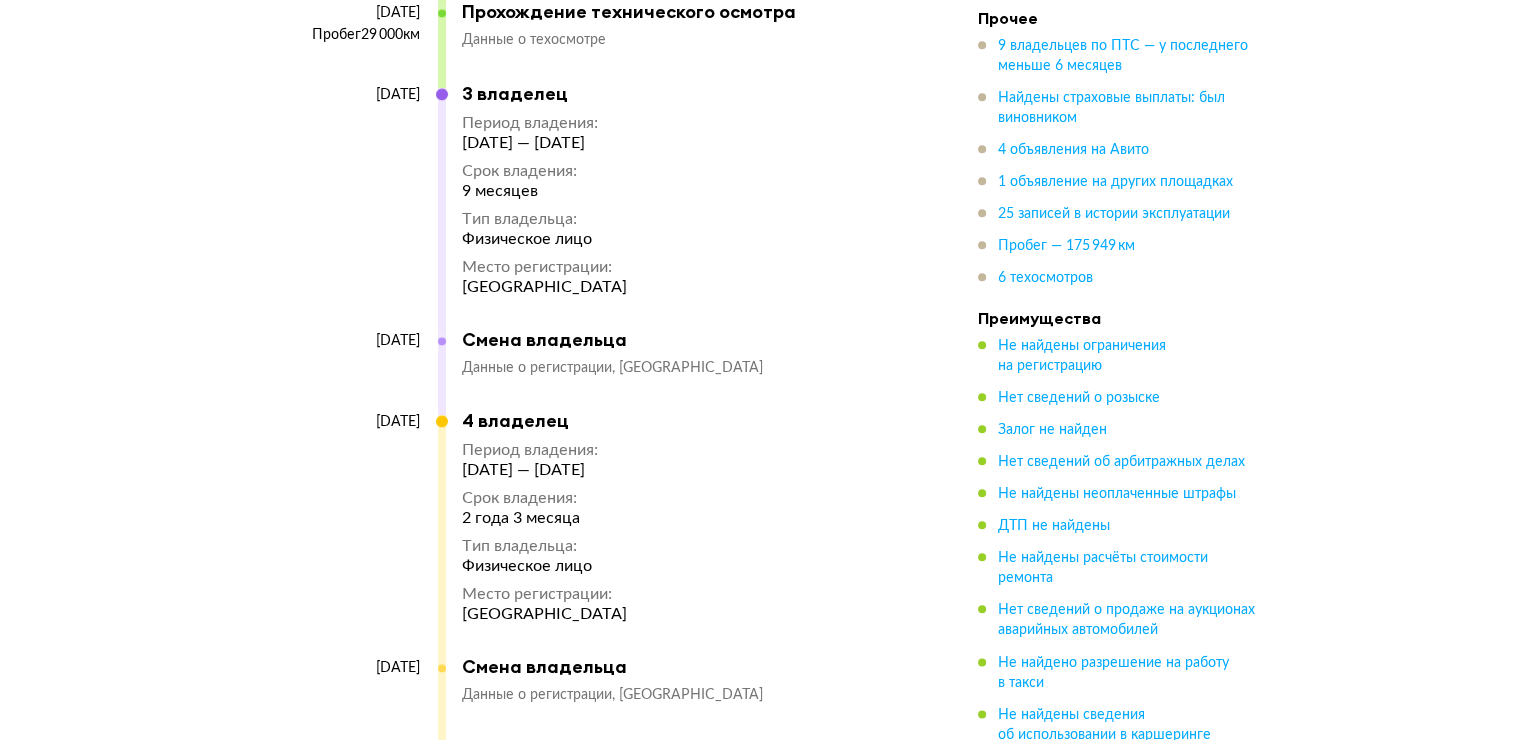 click at bounding box center [442, 538] 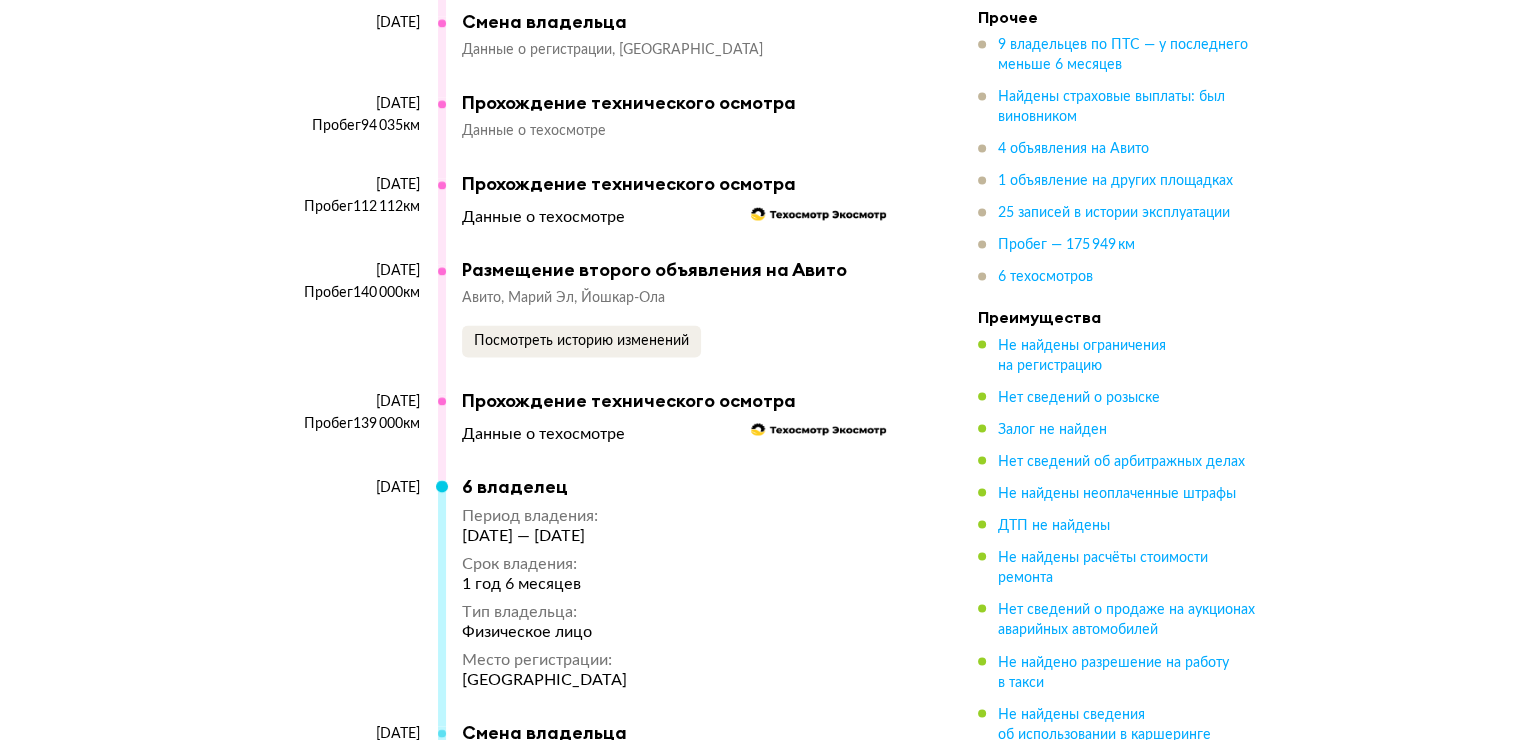 scroll, scrollTop: 11100, scrollLeft: 0, axis: vertical 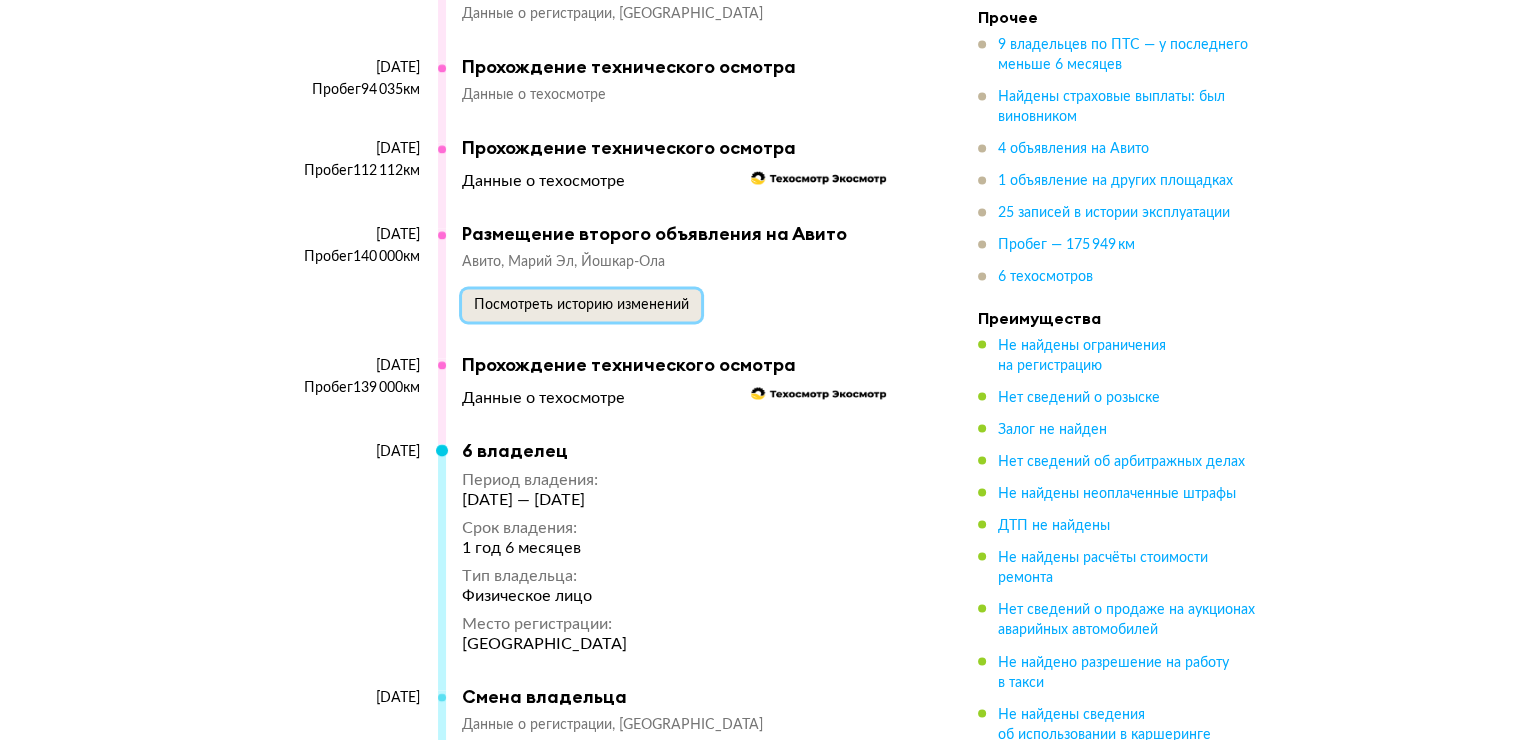 click on "Посмотреть историю изменений" at bounding box center [581, 304] 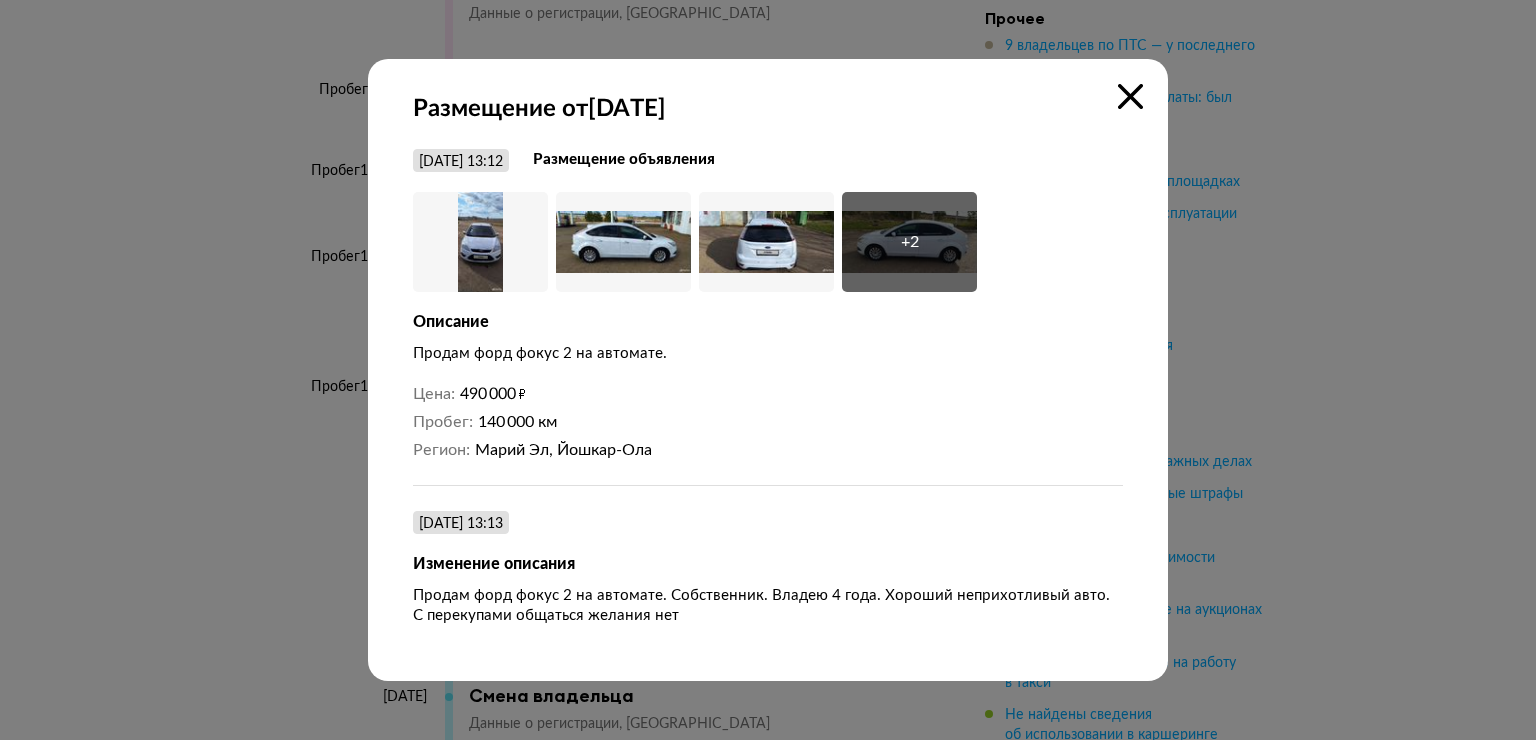 click at bounding box center (1130, 96) 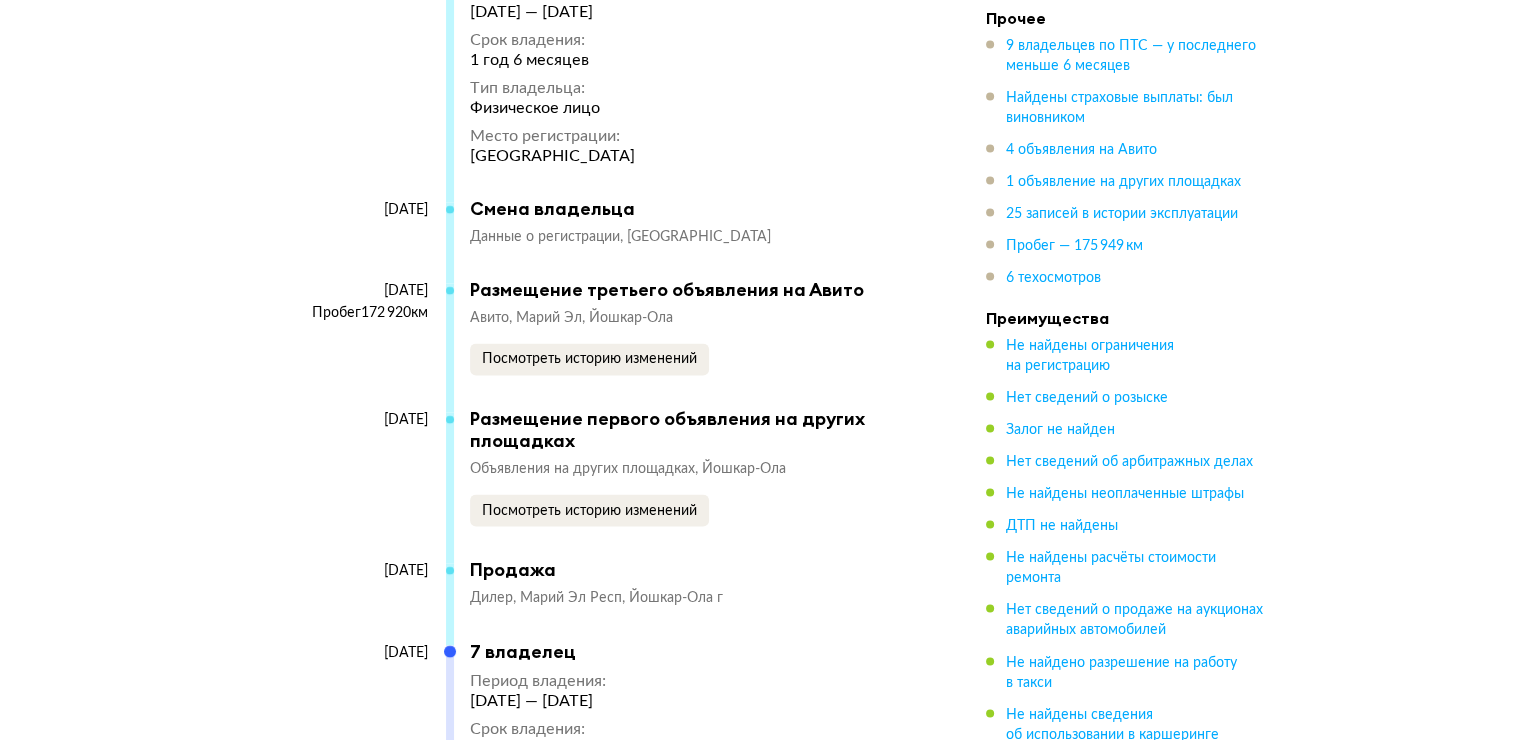 scroll, scrollTop: 11600, scrollLeft: 0, axis: vertical 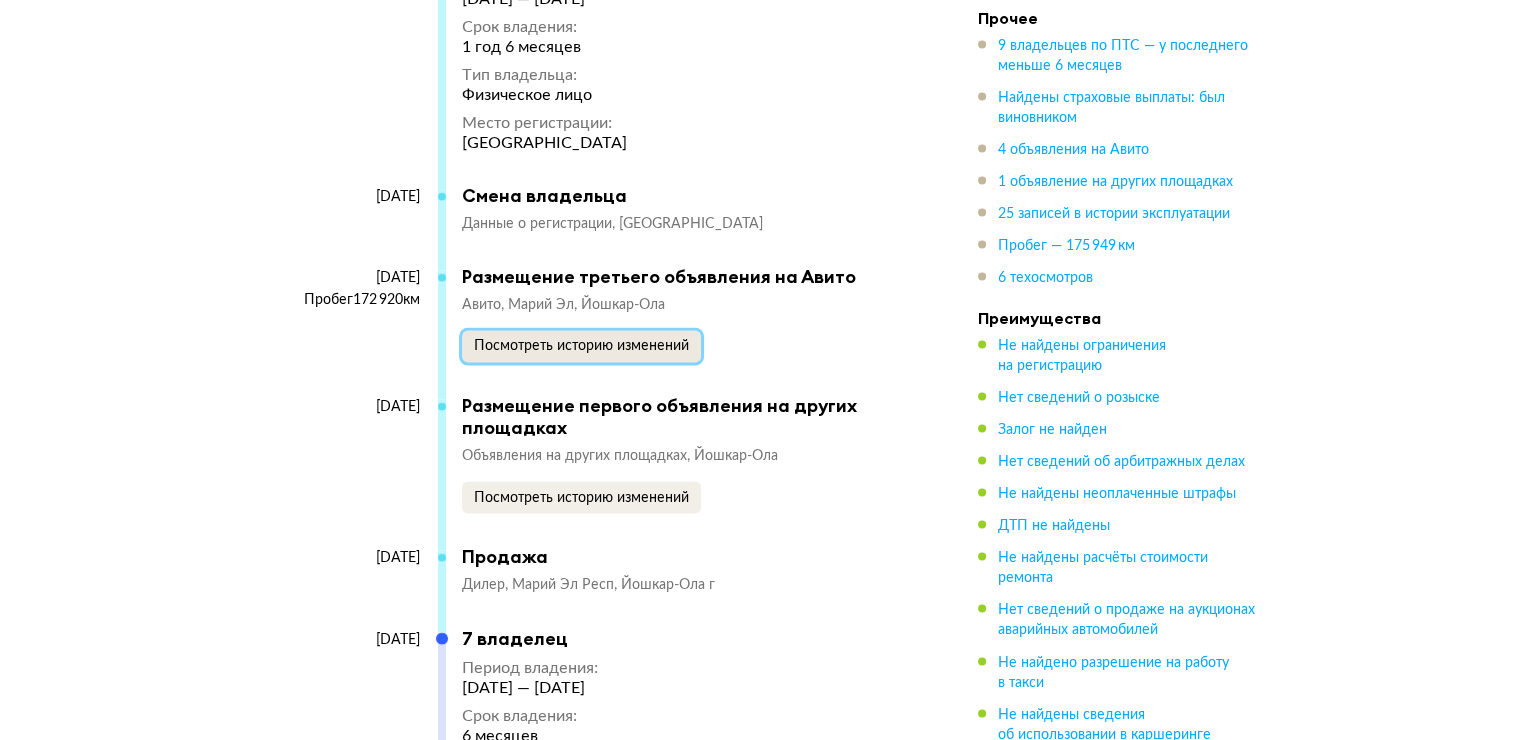 click on "Посмотреть историю изменений" at bounding box center [581, 346] 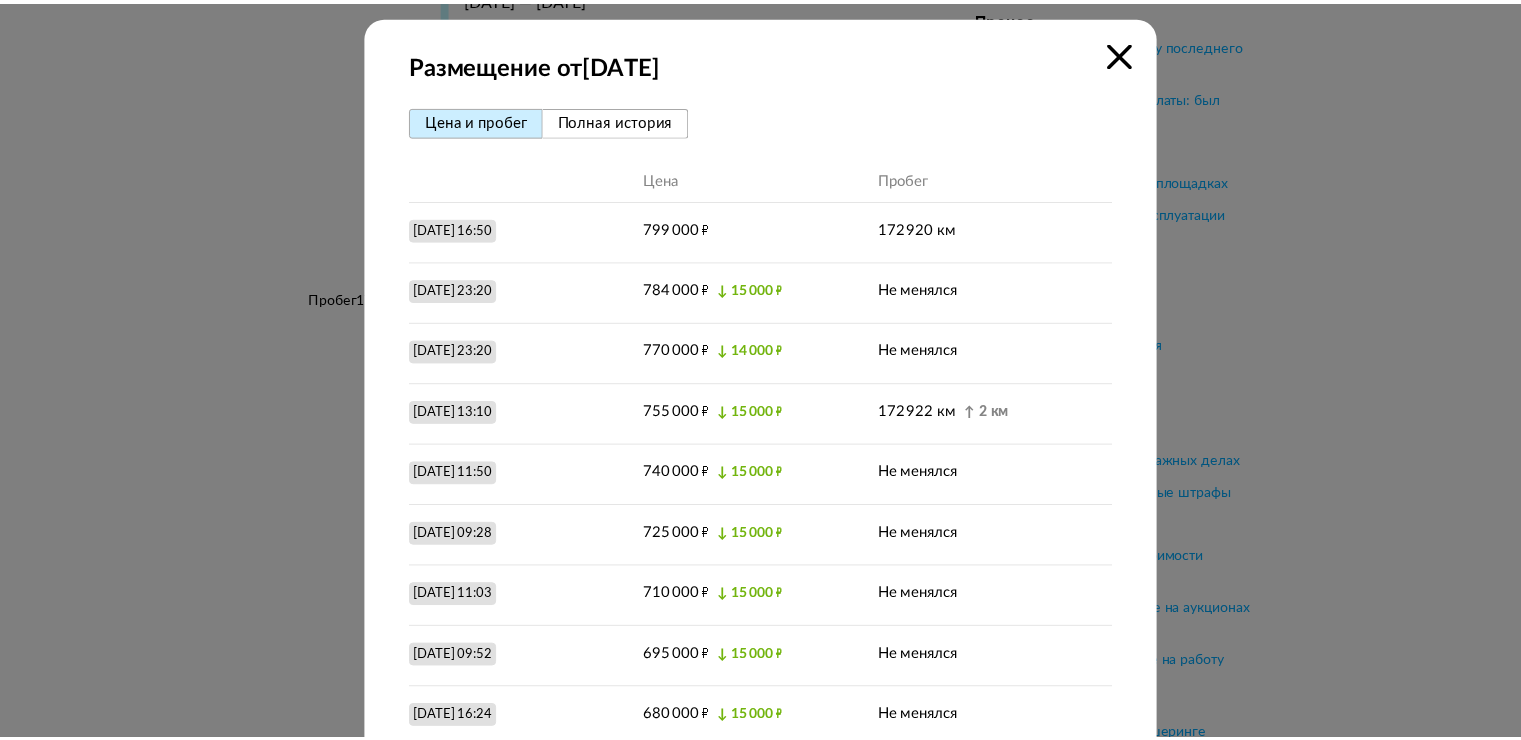 scroll, scrollTop: 0, scrollLeft: 0, axis: both 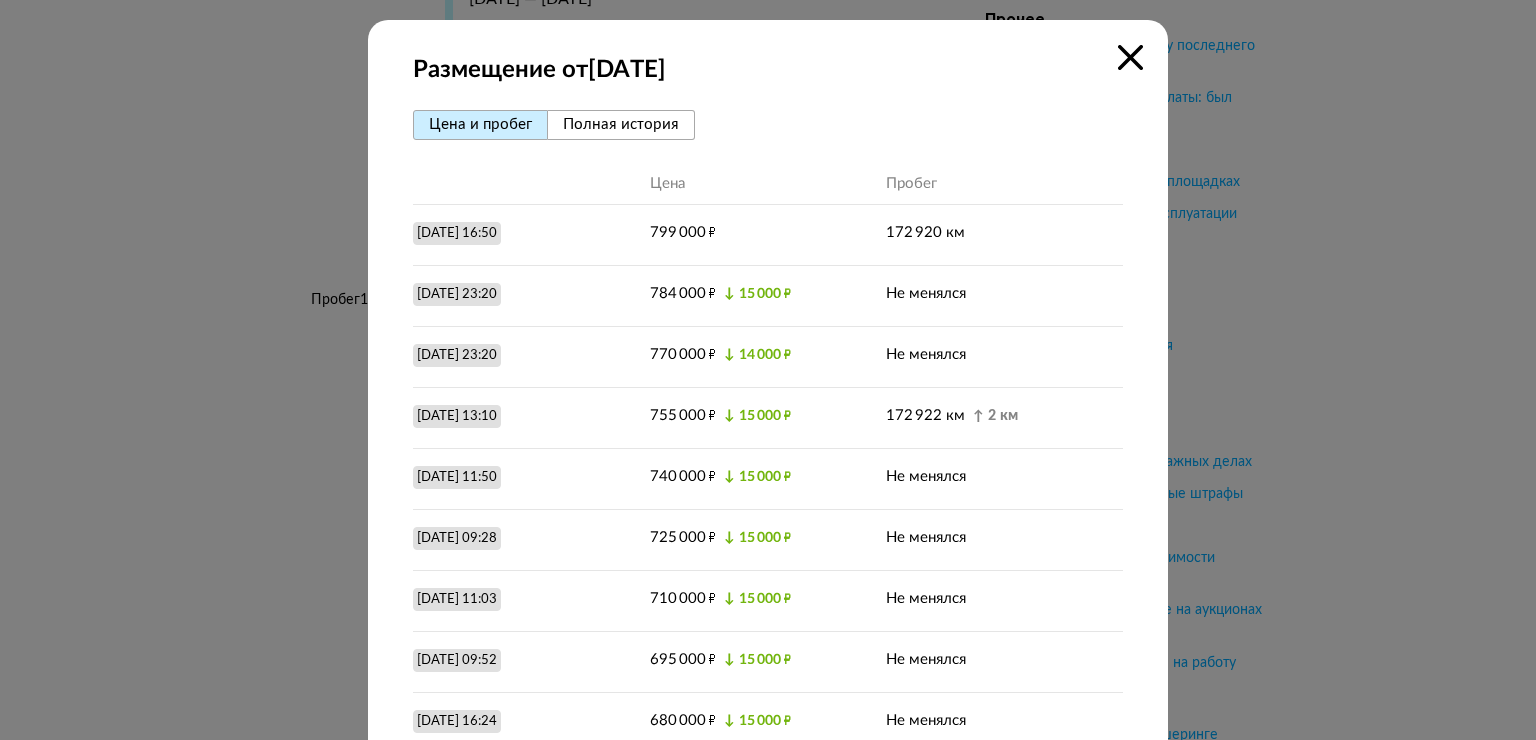 click at bounding box center (1130, 57) 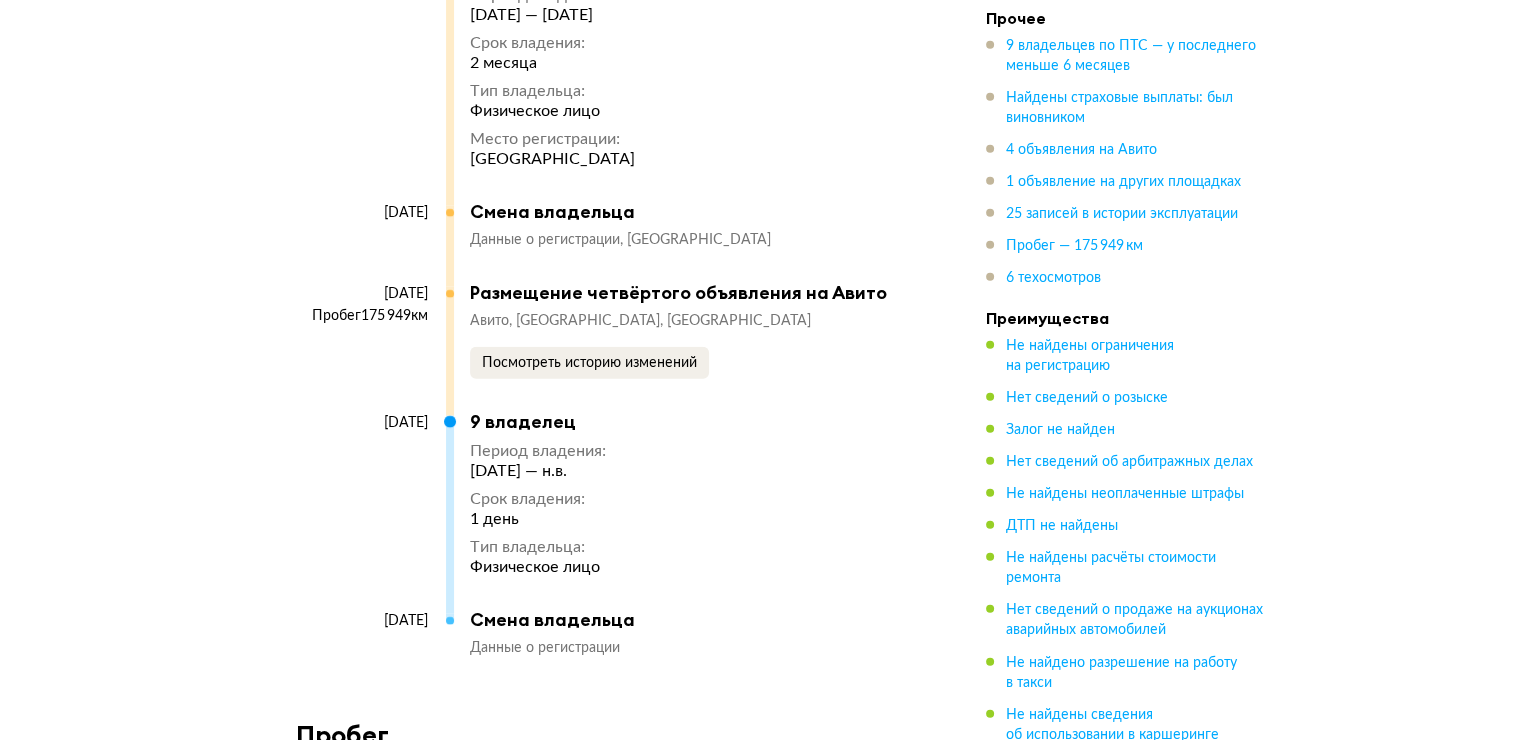 scroll, scrollTop: 12700, scrollLeft: 0, axis: vertical 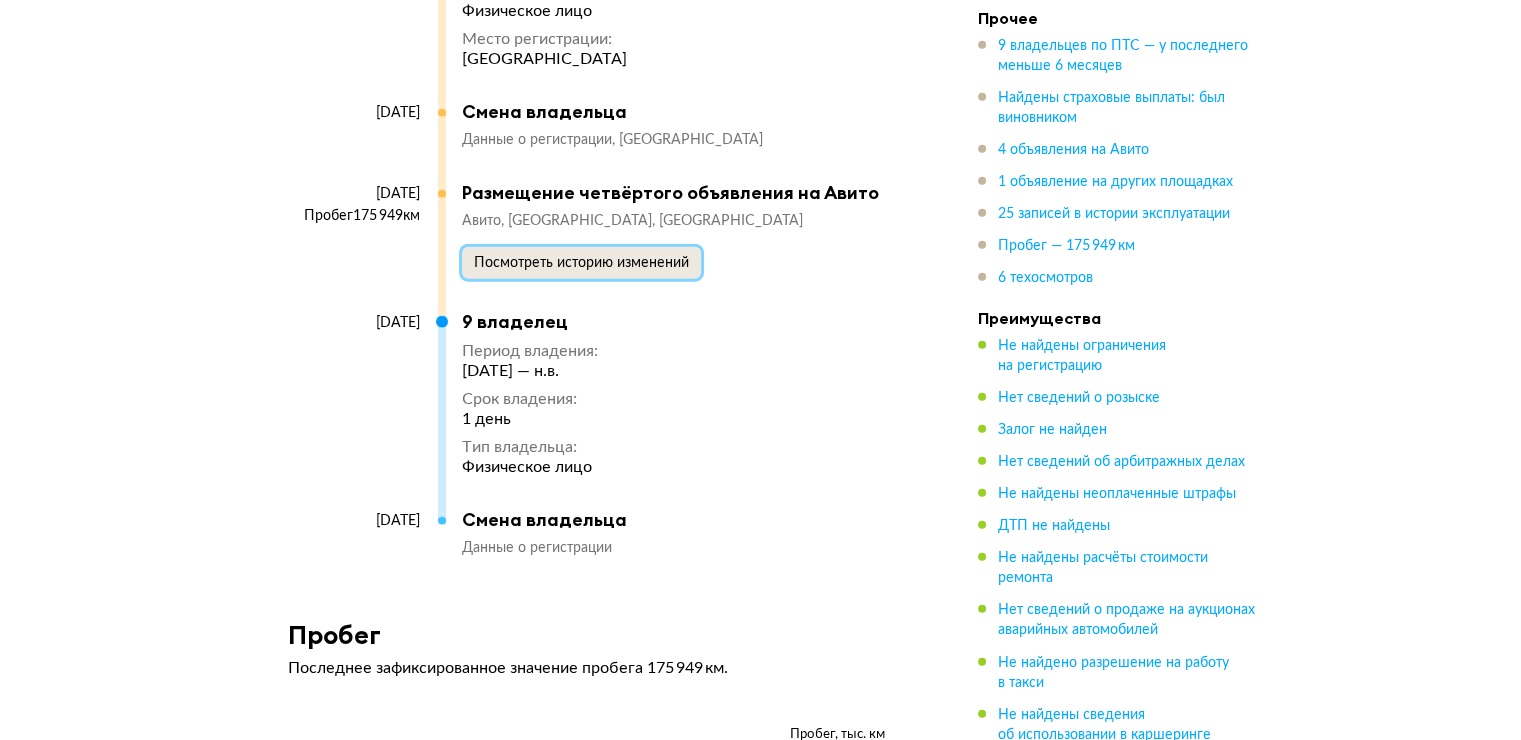 click on "Посмотреть историю изменений" at bounding box center (581, 263) 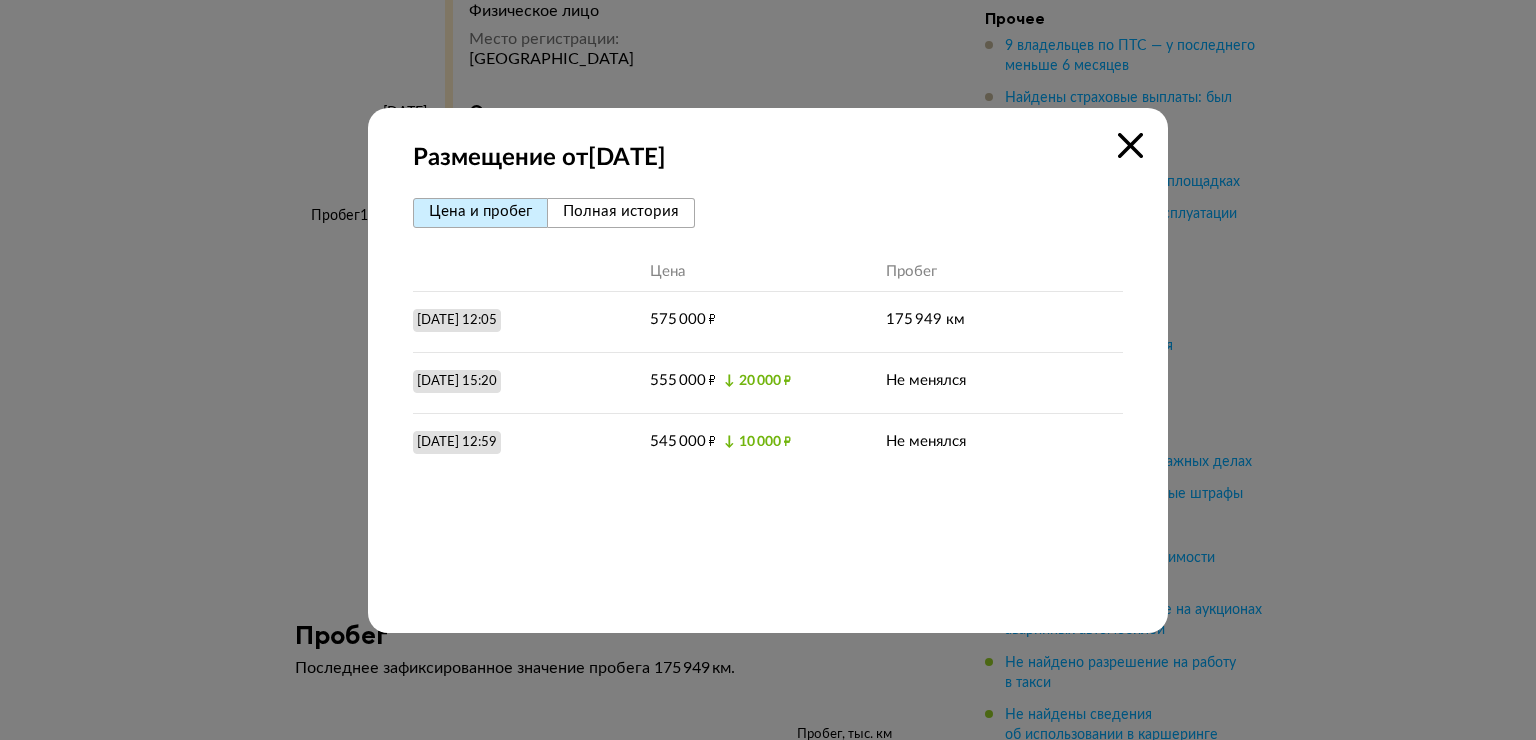 click on "Полная история" at bounding box center (621, 211) 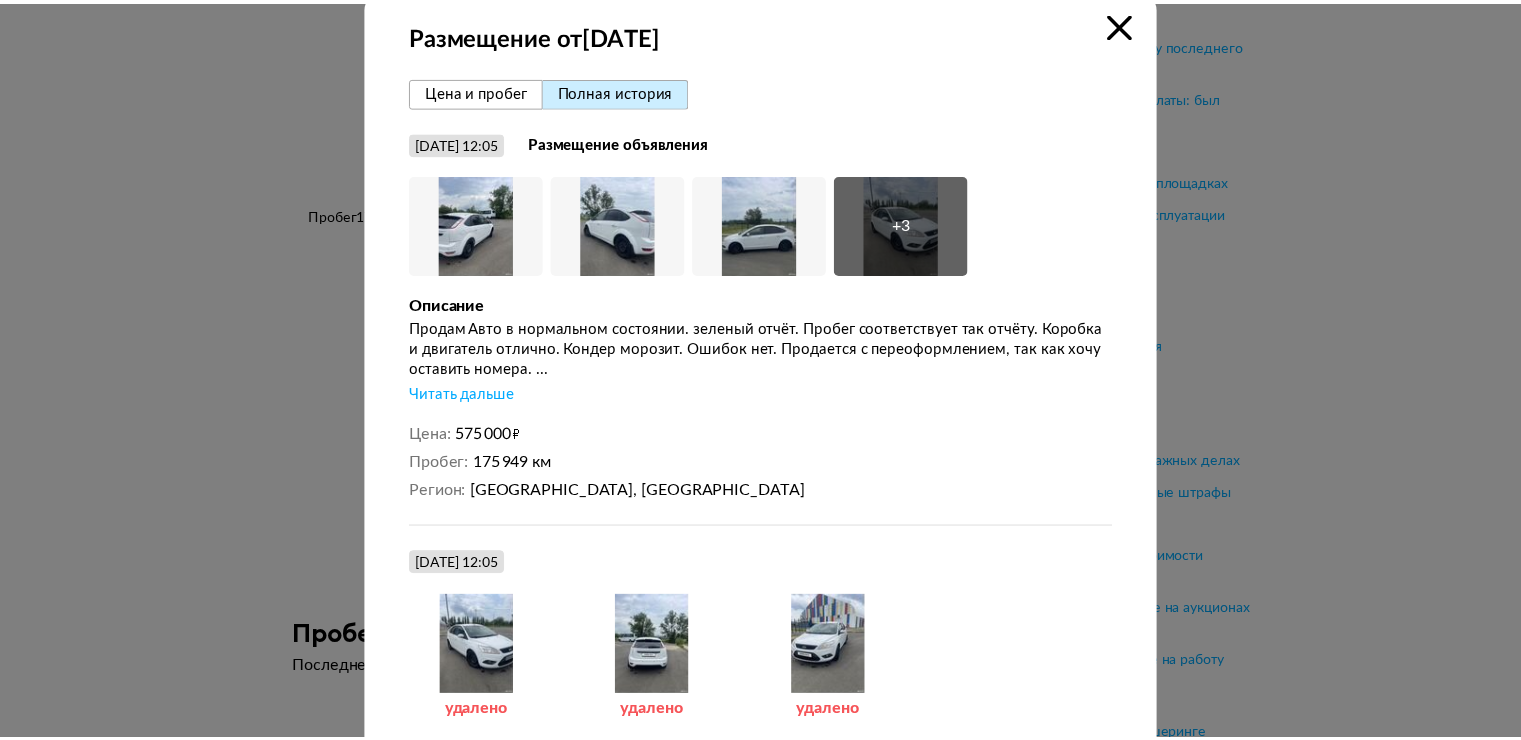 scroll, scrollTop: 0, scrollLeft: 0, axis: both 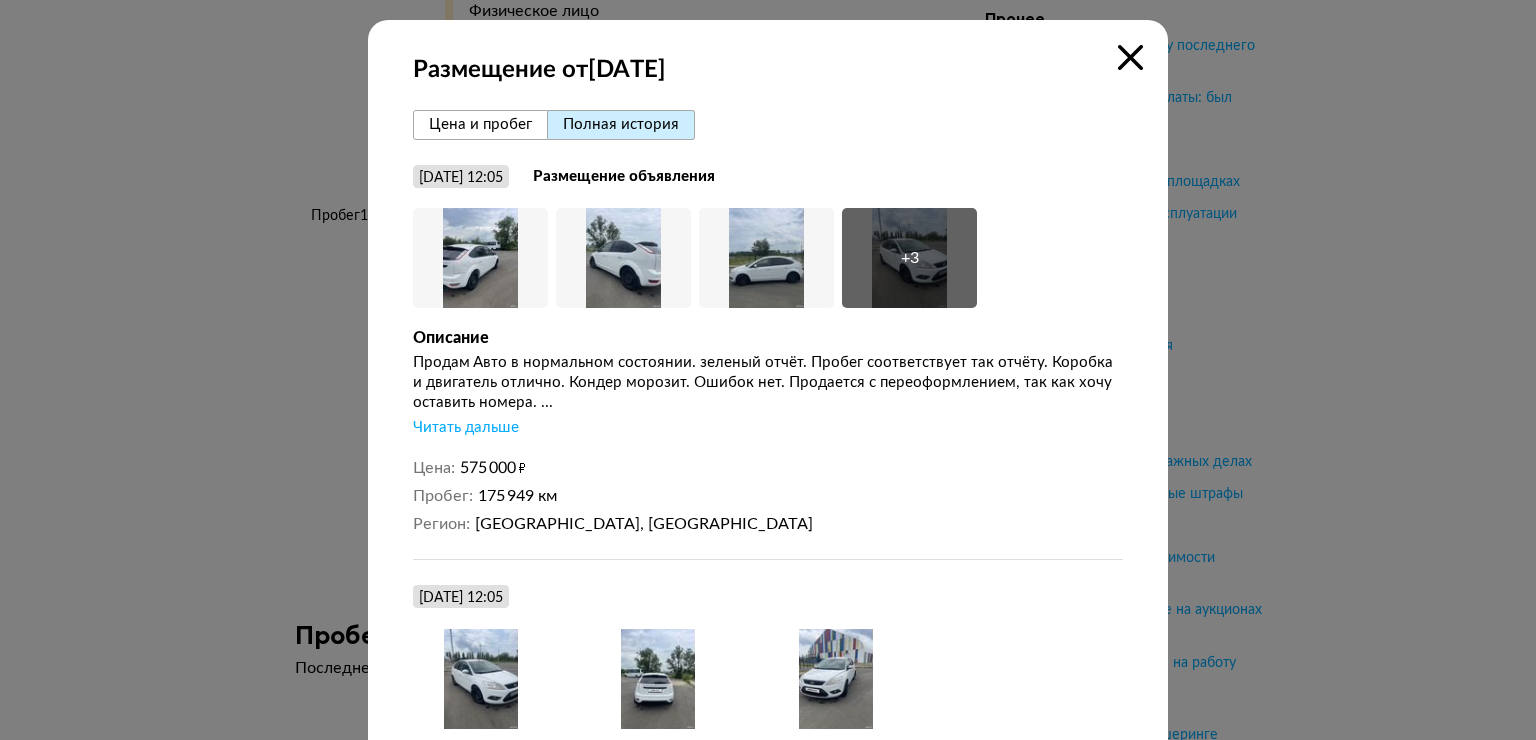 click at bounding box center (1130, 57) 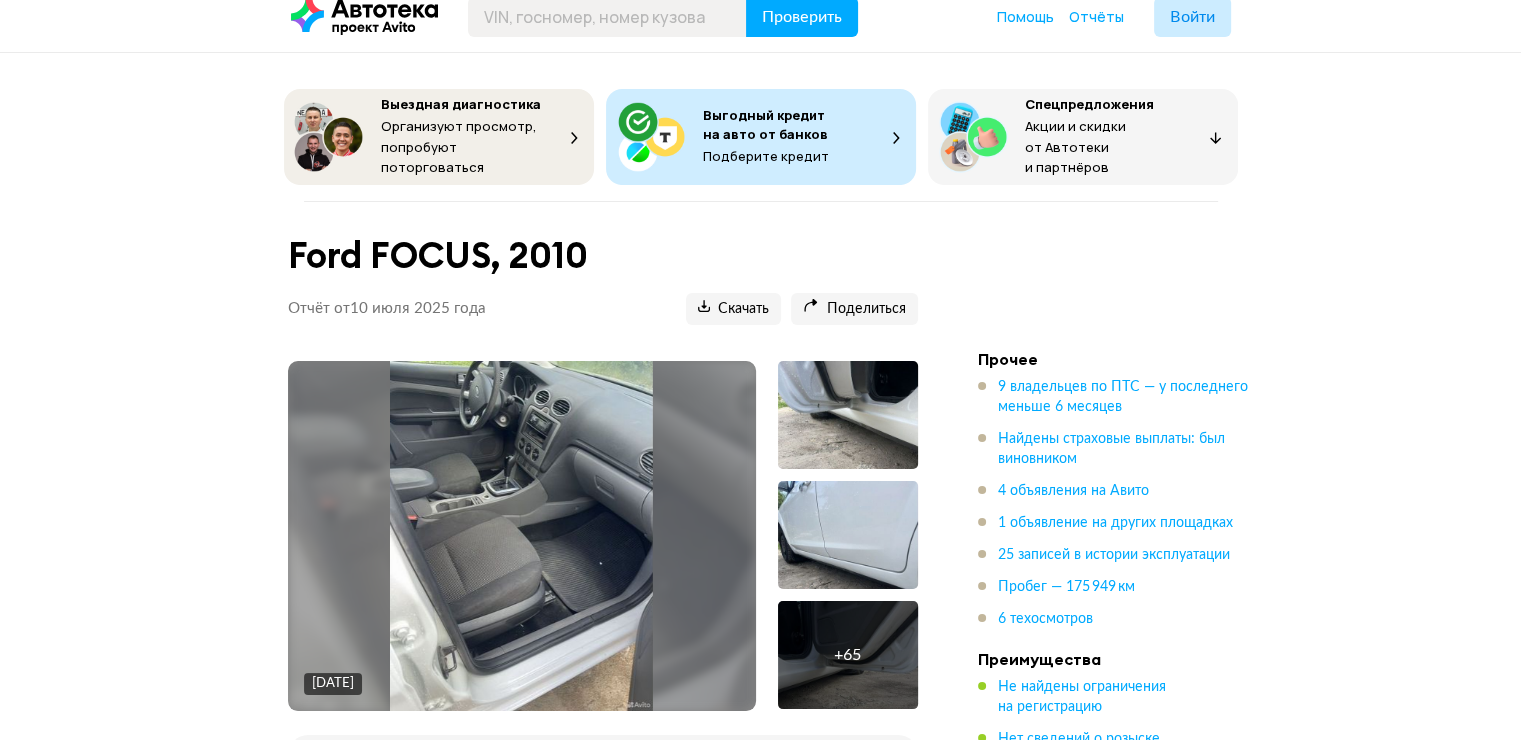 scroll, scrollTop: 0, scrollLeft: 0, axis: both 